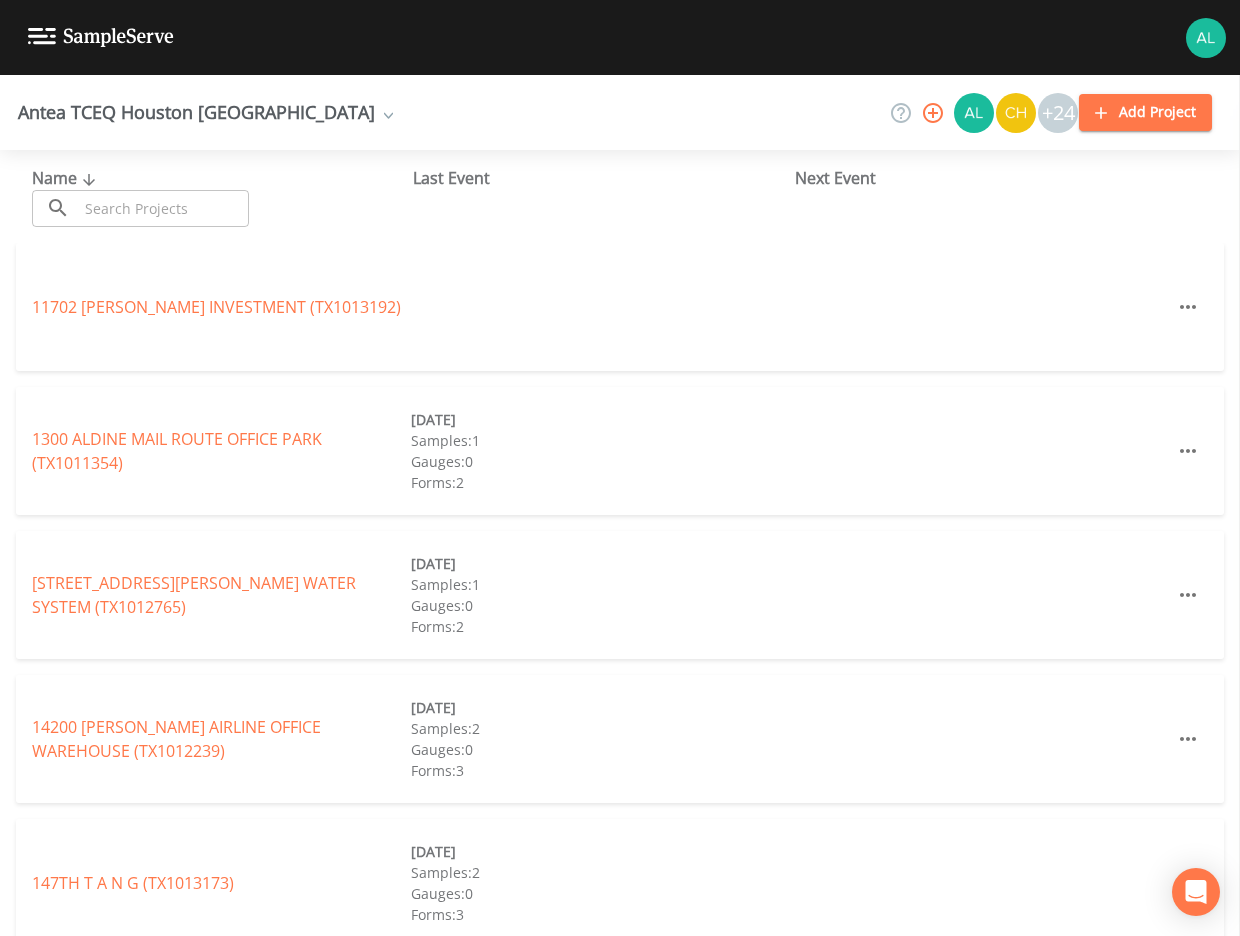 scroll, scrollTop: 0, scrollLeft: 0, axis: both 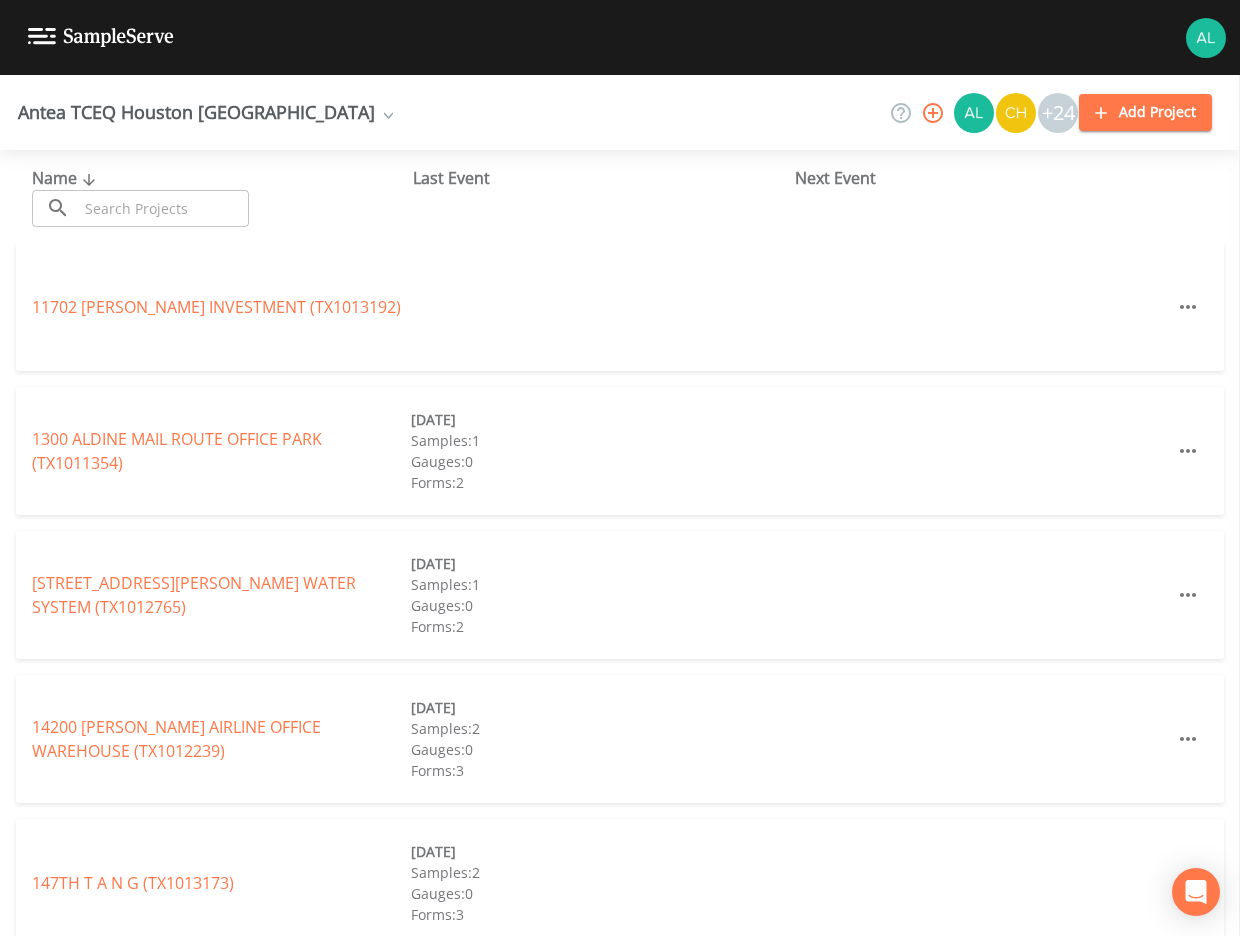 drag, startPoint x: 147, startPoint y: 193, endPoint x: 162, endPoint y: 215, distance: 26.627054 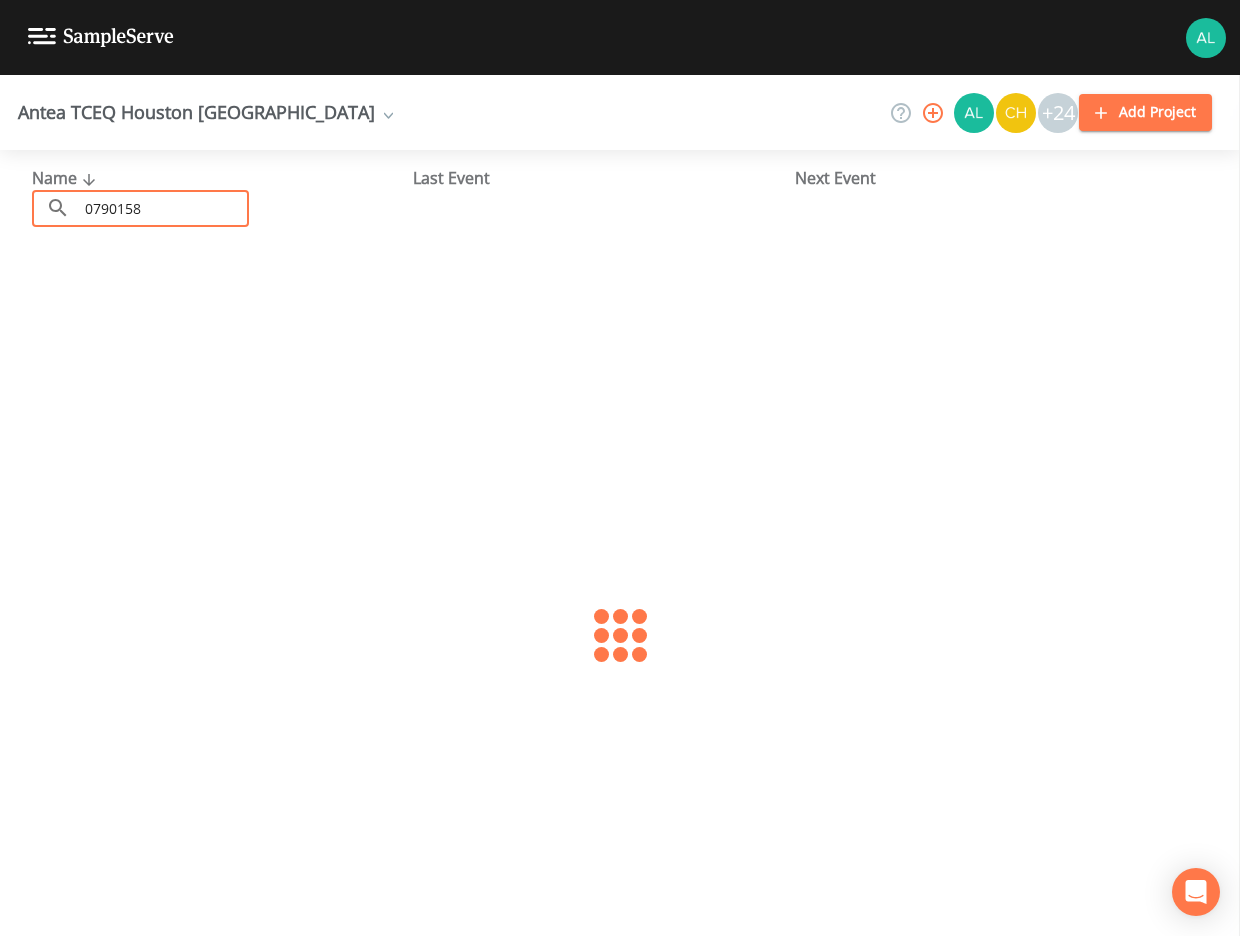 type on "0790158" 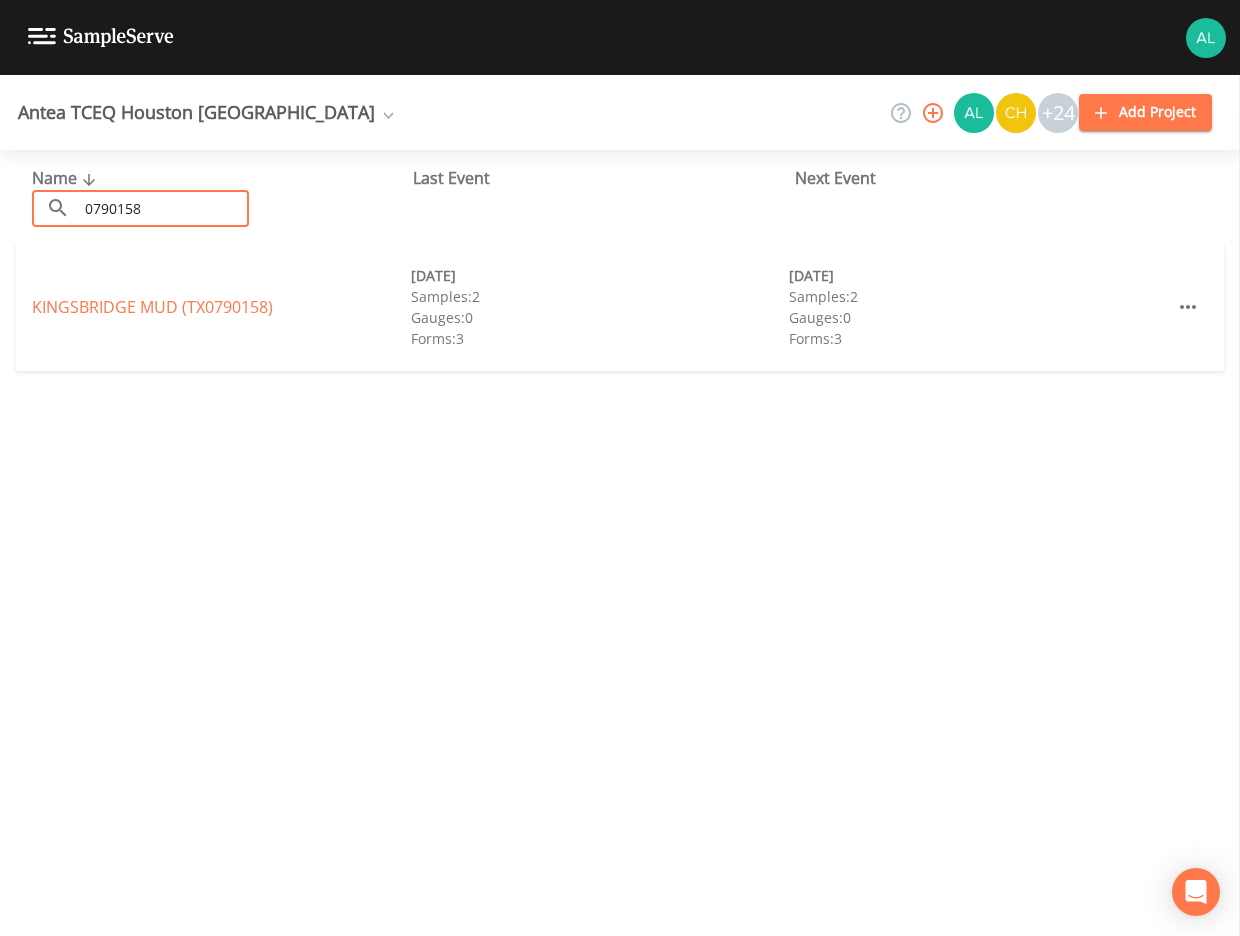 click on "[GEOGRAPHIC_DATA]   (TX0790158) [DATE] Samples:  2 Gauges:  0 Forms:  3 [DATE] Samples:  2 Gauges:  0 Forms:  3" at bounding box center [620, 307] 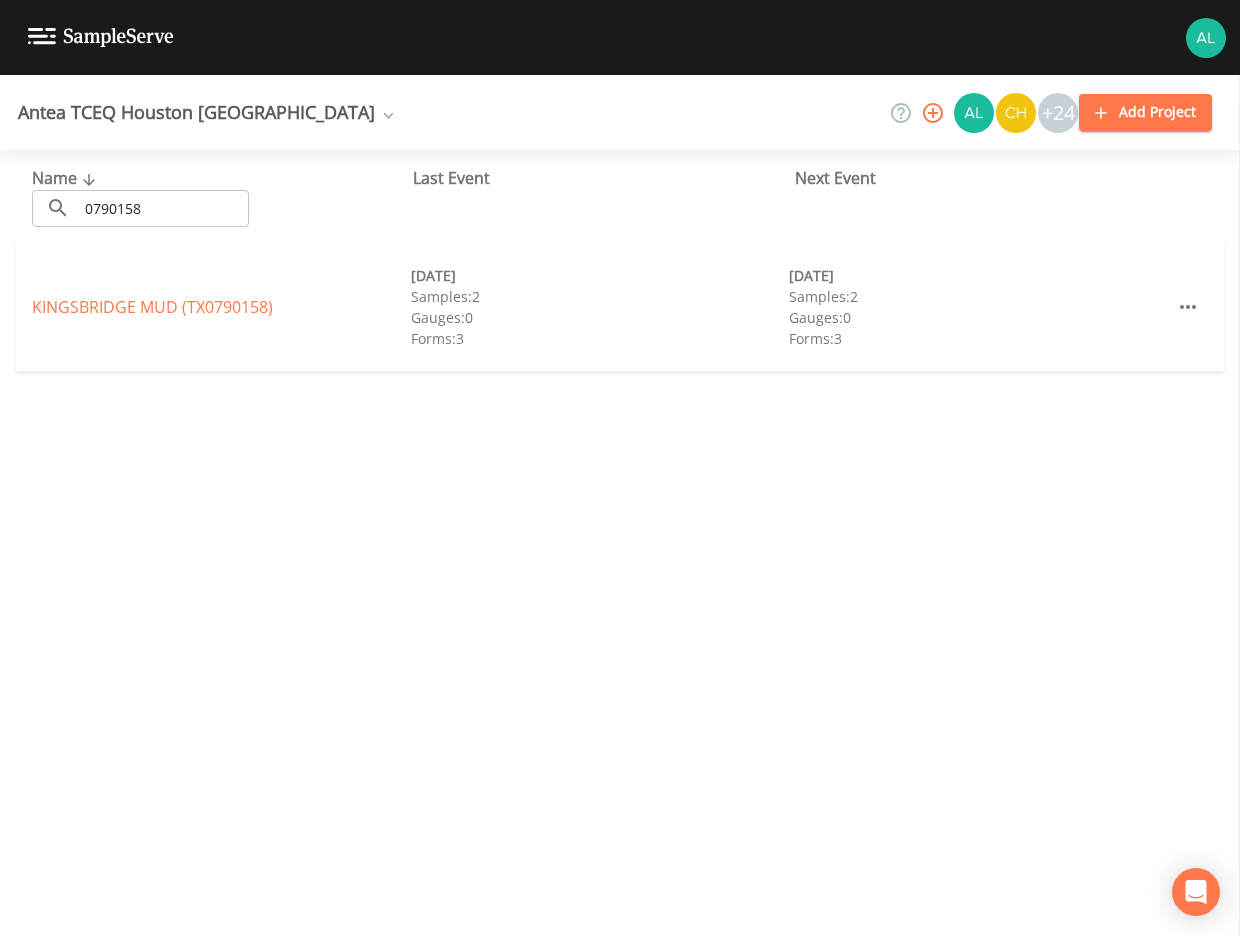 click on "[GEOGRAPHIC_DATA]   (TX0790158)" at bounding box center [152, 307] 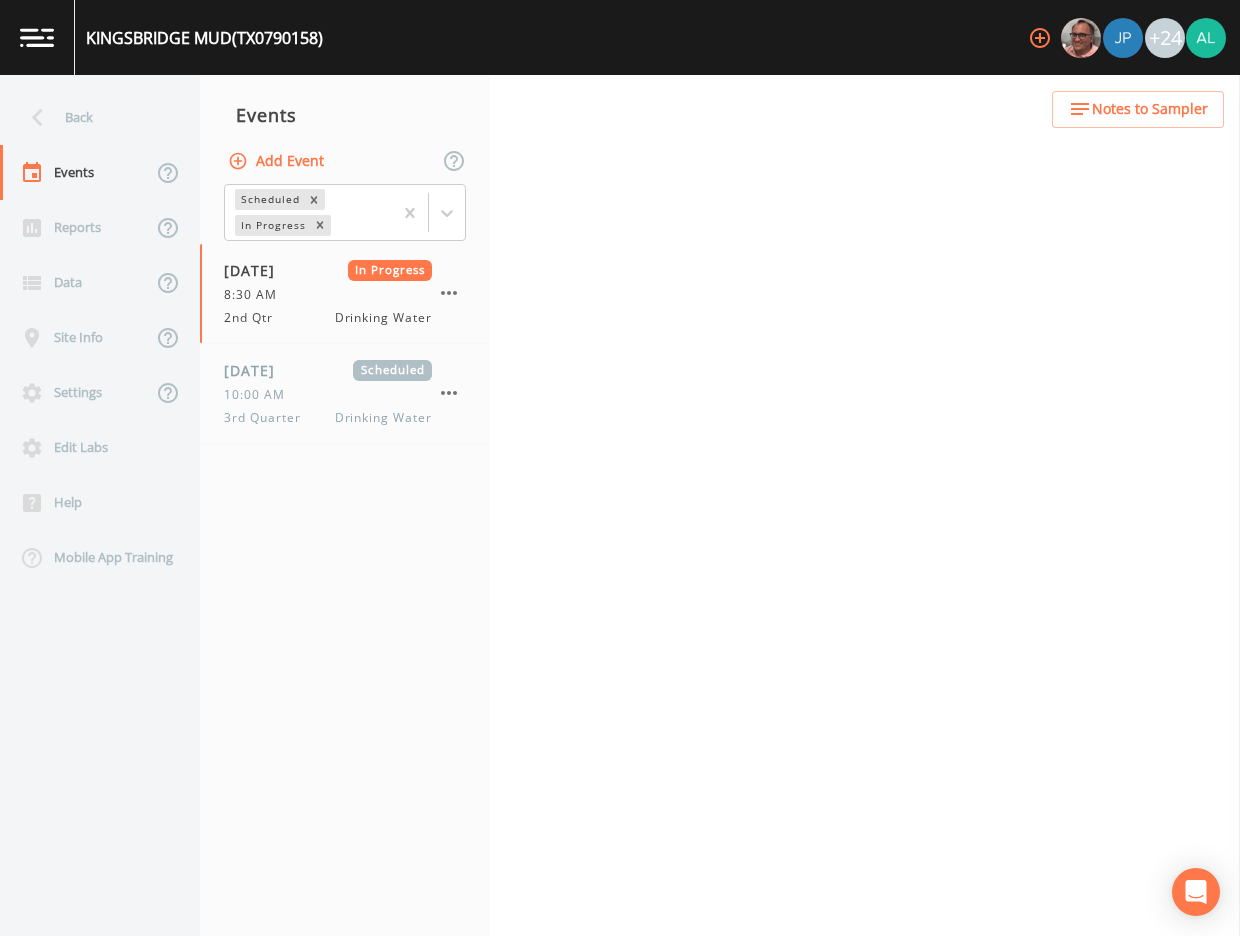 click on "Notes to Sampler" at bounding box center [1150, 109] 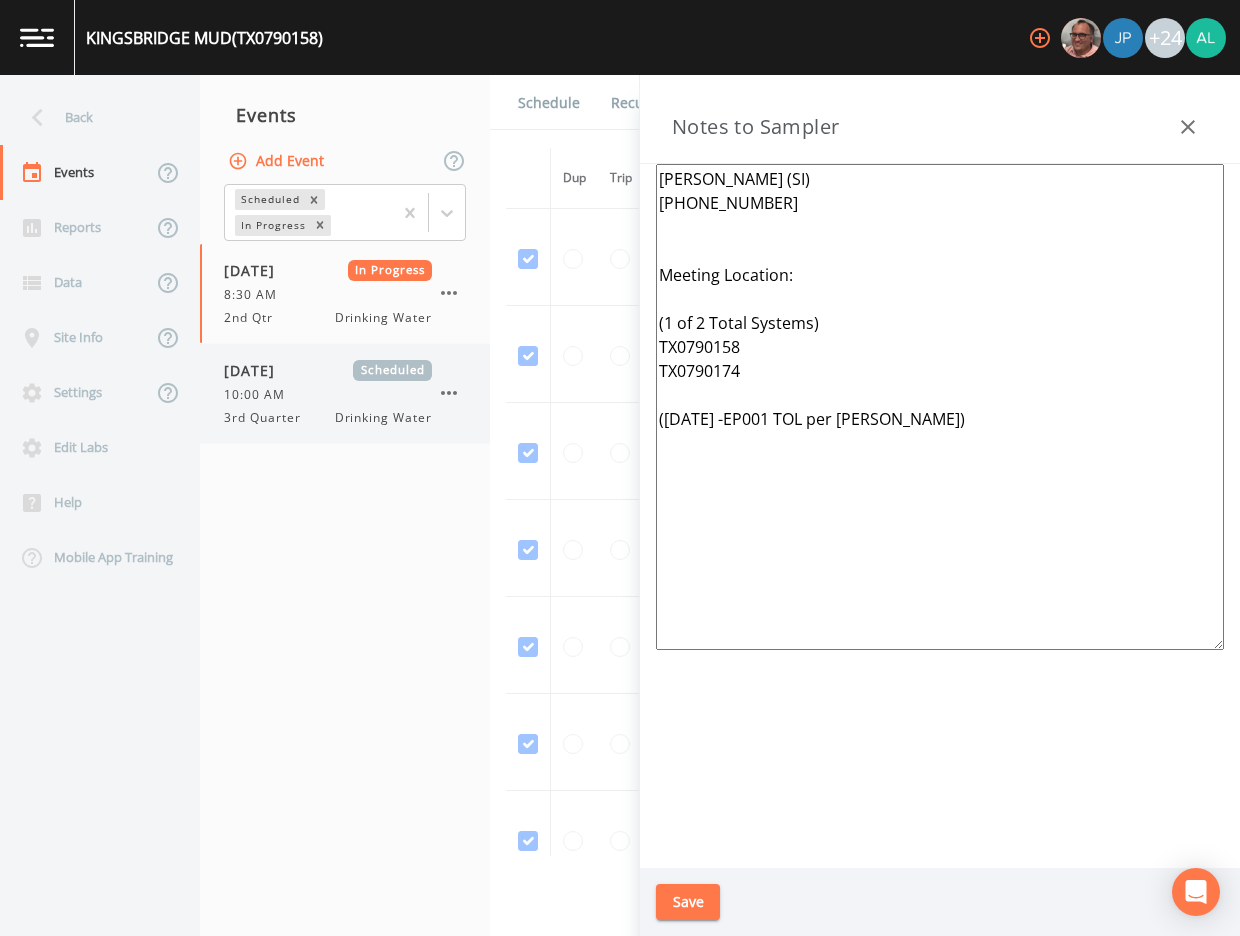 click on "10:00 AM" at bounding box center [328, 395] 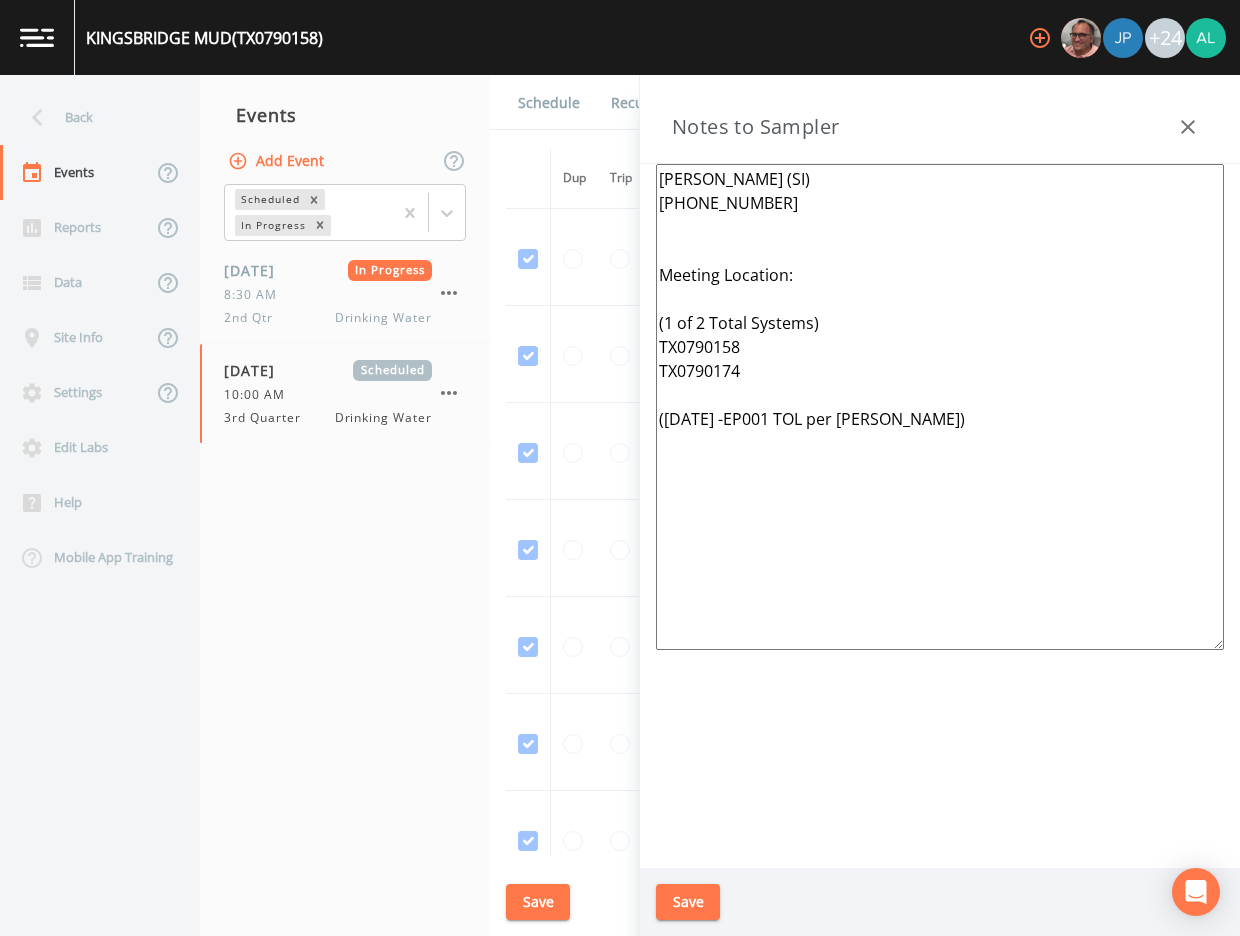 click on "[PERSON_NAME] (SI)
[PHONE_NUMBER]
Meeting Location:
(1 of 2 Total Systems)
TX0790158
TX0790174
([DATE] -EP001 TOL per [PERSON_NAME])" at bounding box center [940, 407] 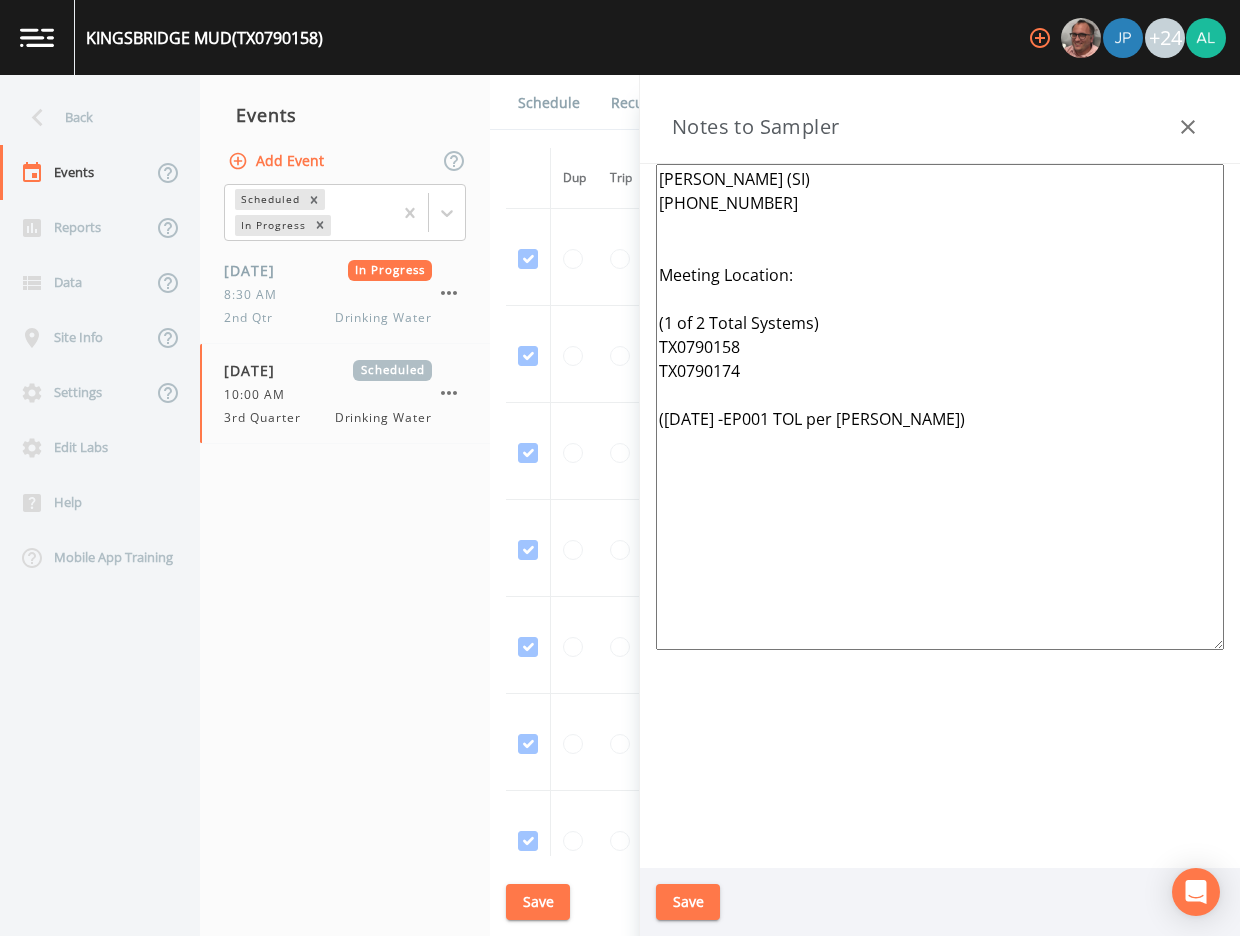 paste on "[STREET_ADDRESS]" 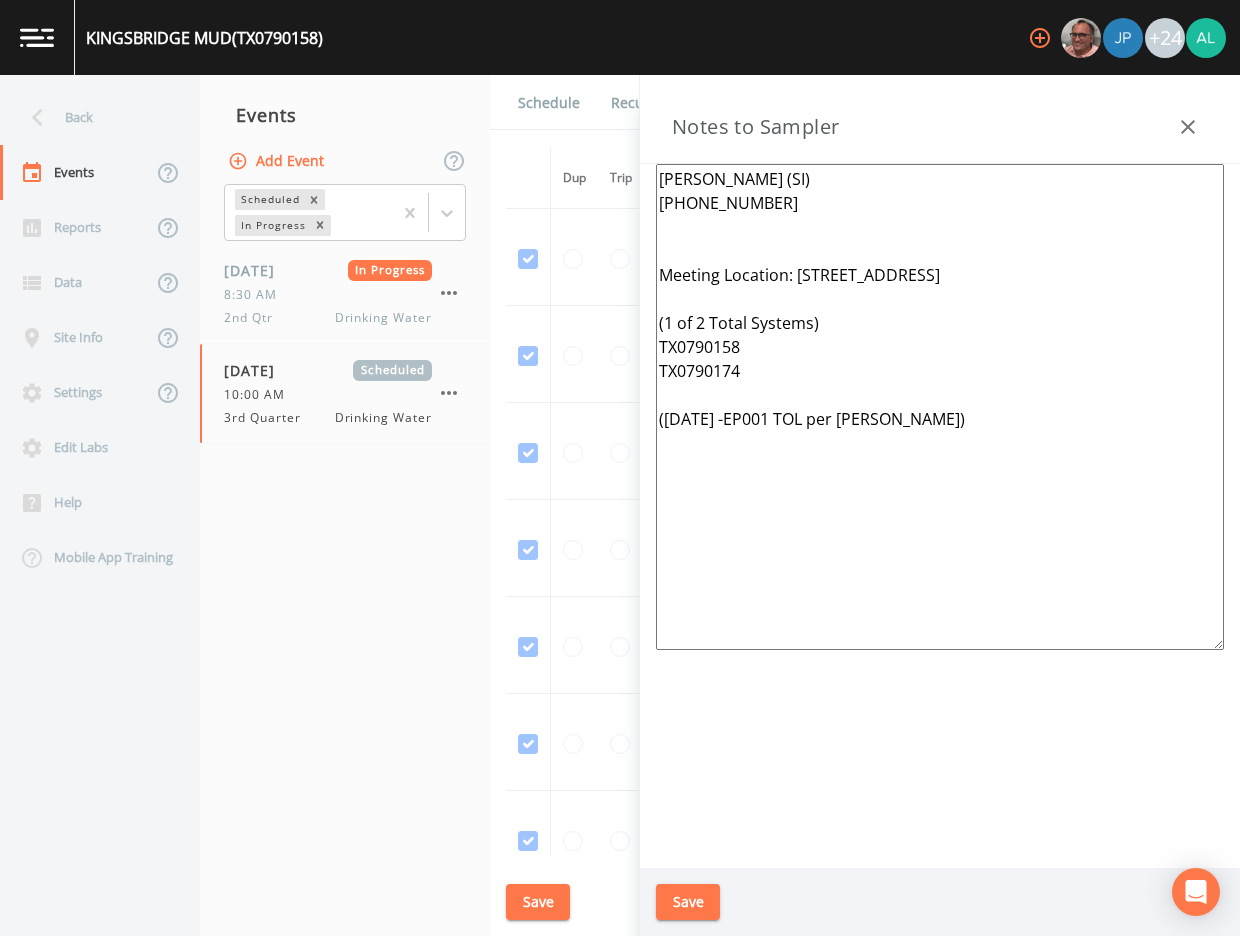 drag, startPoint x: 894, startPoint y: 428, endPoint x: 659, endPoint y: 422, distance: 235.07658 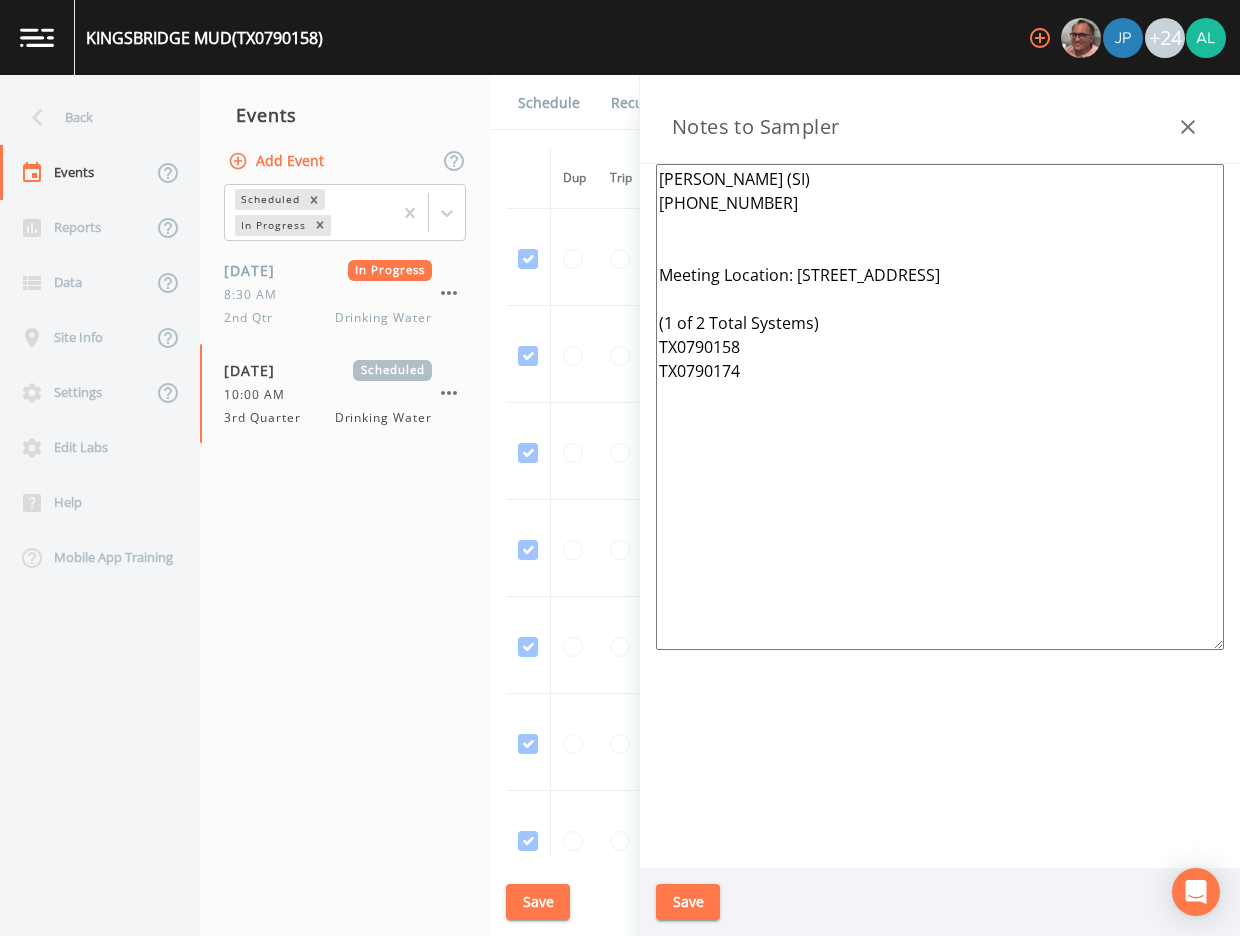 type on "[PERSON_NAME] (SI)
[PHONE_NUMBER]
Meeting Location: [STREET_ADDRESS]
(1 of 2 Total Systems)
TX0790158
TX0790174" 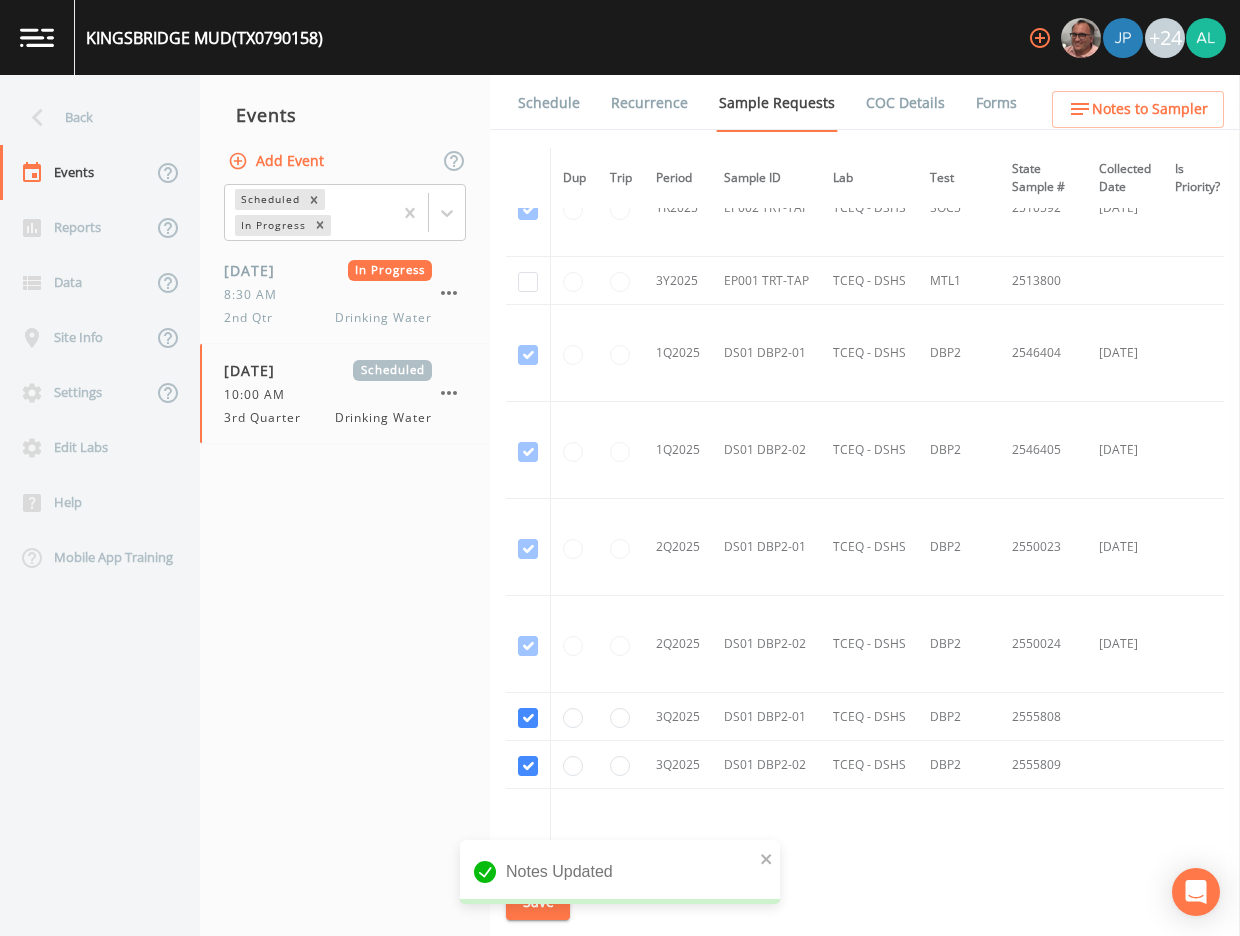 scroll, scrollTop: 1208, scrollLeft: 0, axis: vertical 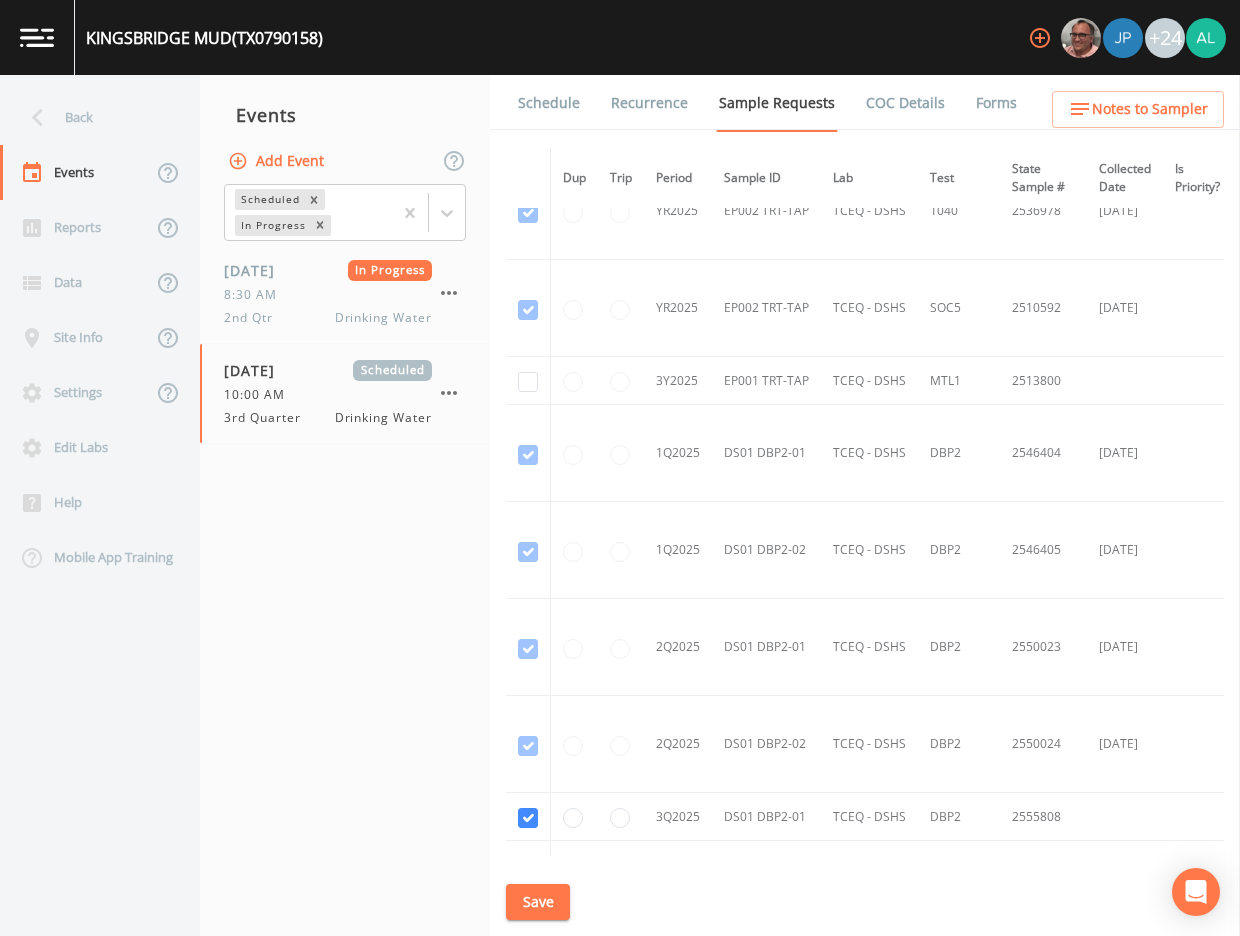 click on "Schedule Recurrence Sample Requests COC Details Forms Dup Trip Period Sample ID Lab Test State Sample # Collected Date Is Priority? Season Start Season End Deleted? YR2024 EP002 TRT-TAP TCEQ - DSHS 1040 2434242 [DATE] This sample has been collected YR2024 EP002 TRT-TAP TCEQ - DSHS SOC5 2409664 [DATE] This sample has been collected 1Q2024 DS01 DBP2-01 TCEQ - DSHS DBP2 2443917 [DATE] This sample has been collected 1Q2024 DS01 DBP2-02 TCEQ - DSHS DBP2 2443918 [DATE] This sample has been collected 2Q2024 DS01 DBP2-01 TCEQ - DSHS DBP2 2447448 [DATE] This sample has been collected 2Q2024 DS01 DBP2-02 TCEQ - DSHS DBP2 2447449 [DATE] This sample has been collected 3Q2024 DS01 DBP2-01 TCEQ - DSHS DBP2 2453121 [DATE] This sample has been collected 3Q2024 DS01 DBP2-02 TCEQ - DSHS DBP2 2453122 [DATE] This sample has been collected 4Q2024 DS01 DBP2-01 TCEQ - DSHS DBP2 2456646 [DATE] This sample has been collected 4Q2024 DS01 DBP2-02 TCEQ - DSHS DBP2 2456647 [DATE] YR2025 EP001 TRT-TAP 1040" at bounding box center (865, 505) 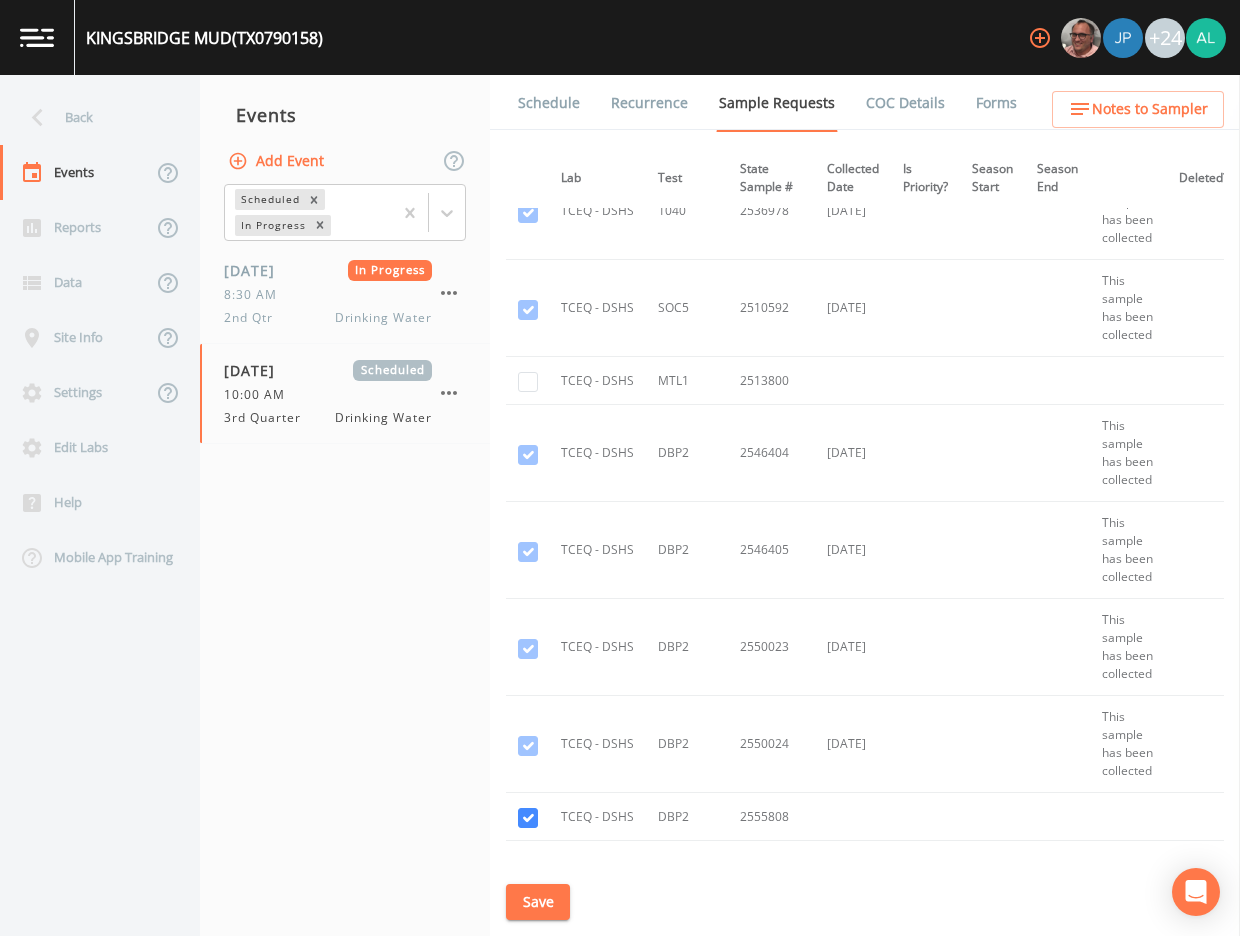 scroll, scrollTop: 1208, scrollLeft: 200, axis: both 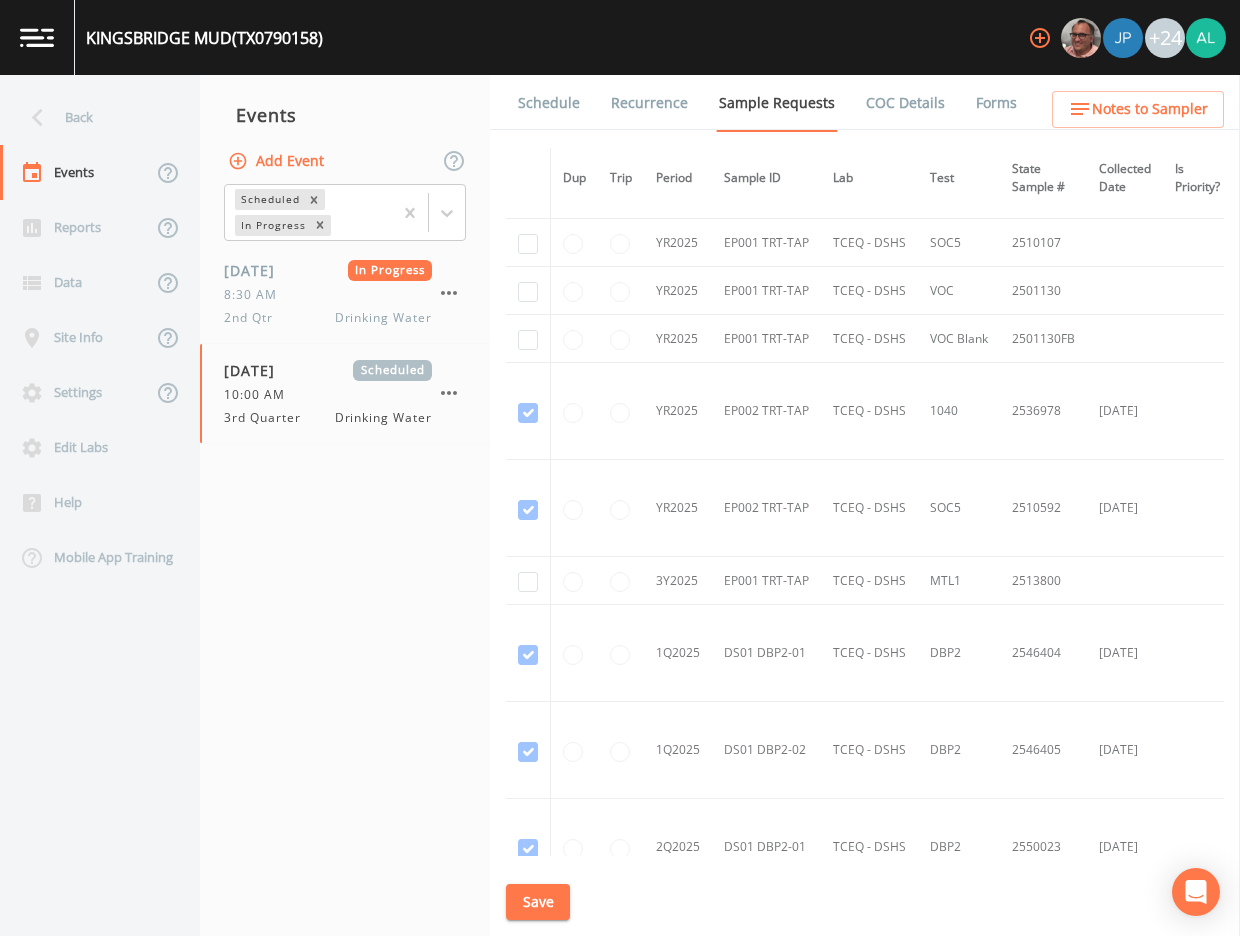 click on "Notes to Sampler" at bounding box center [1150, 109] 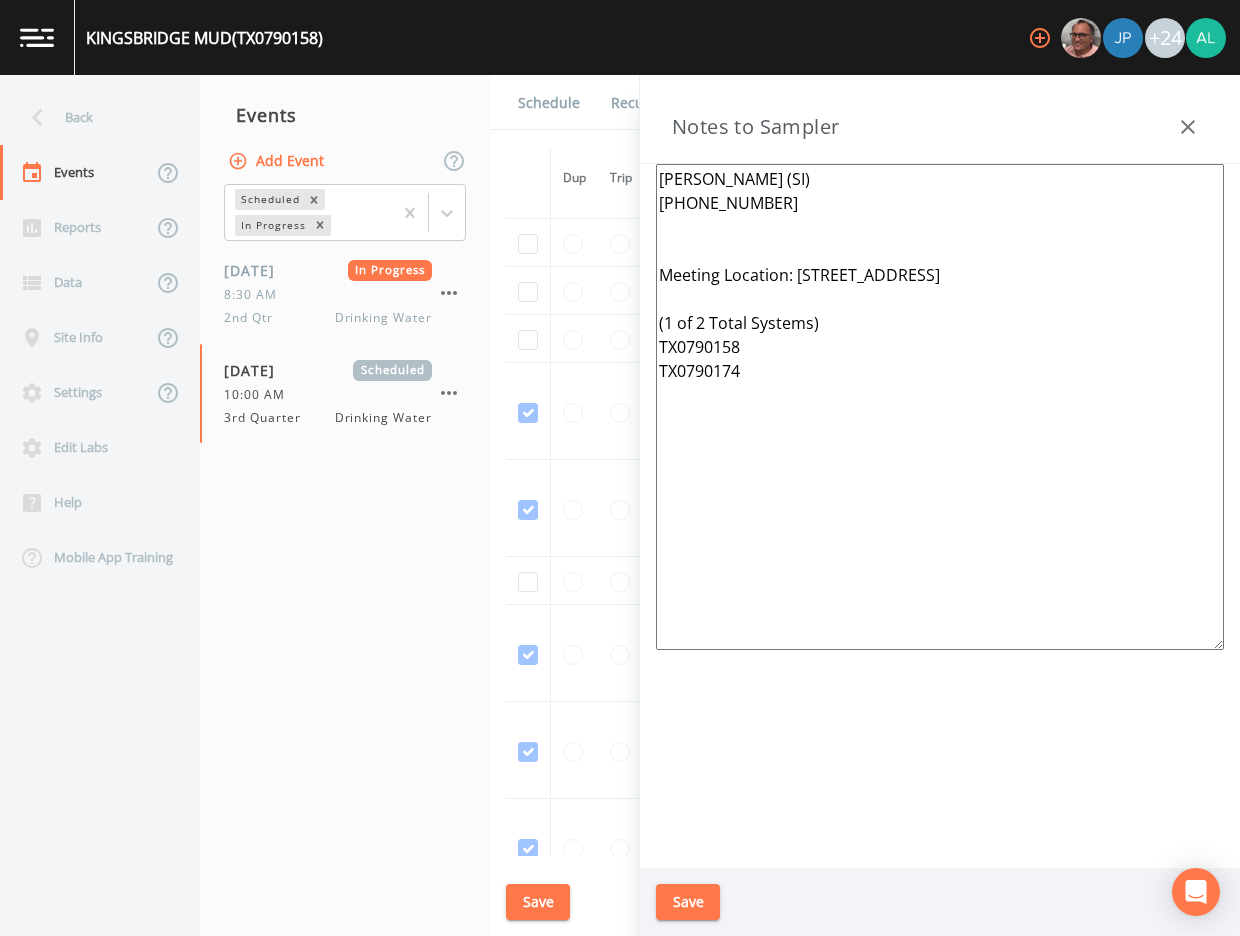 drag, startPoint x: 1005, startPoint y: 283, endPoint x: 798, endPoint y: 281, distance: 207.00966 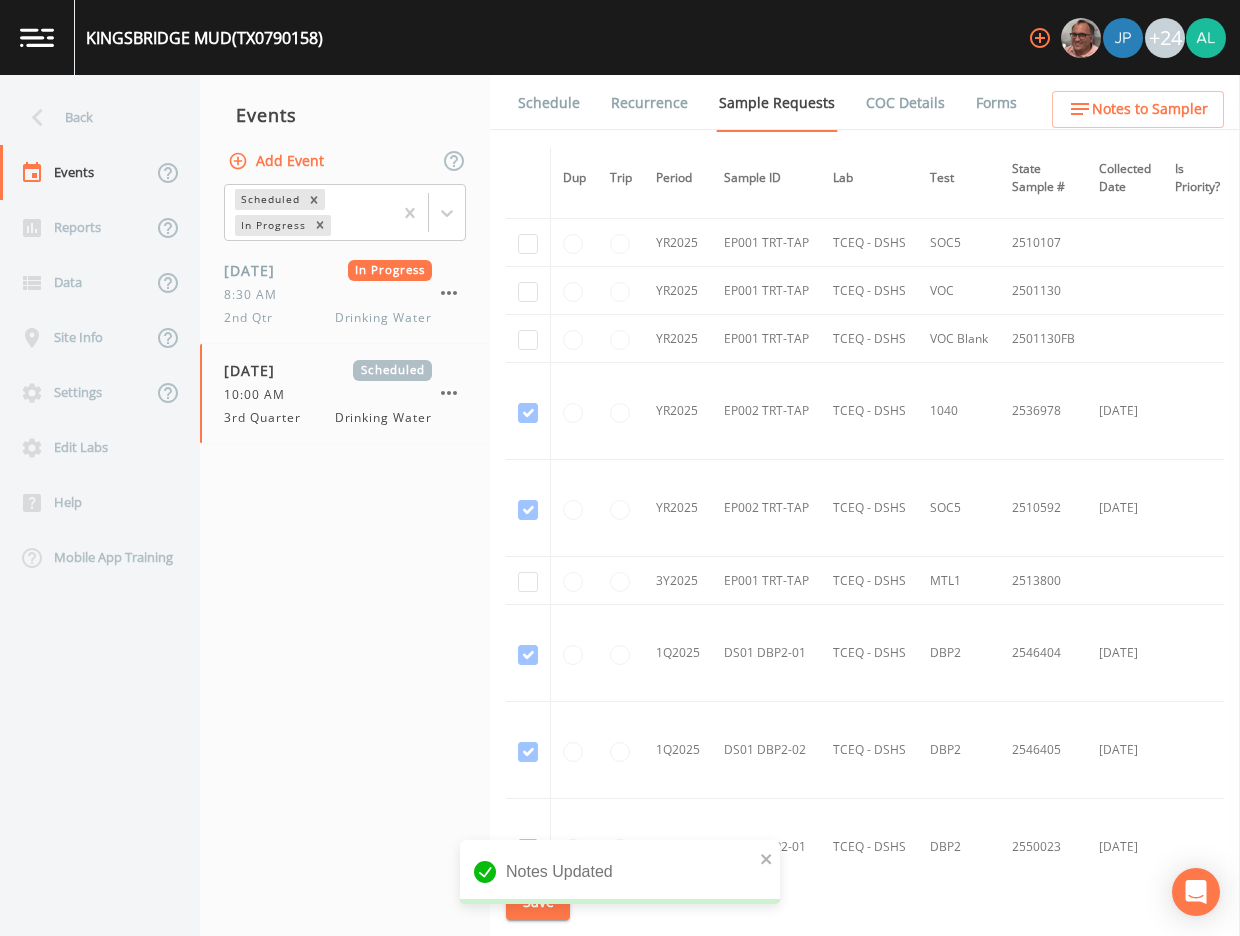 click on "Schedule" at bounding box center (549, 103) 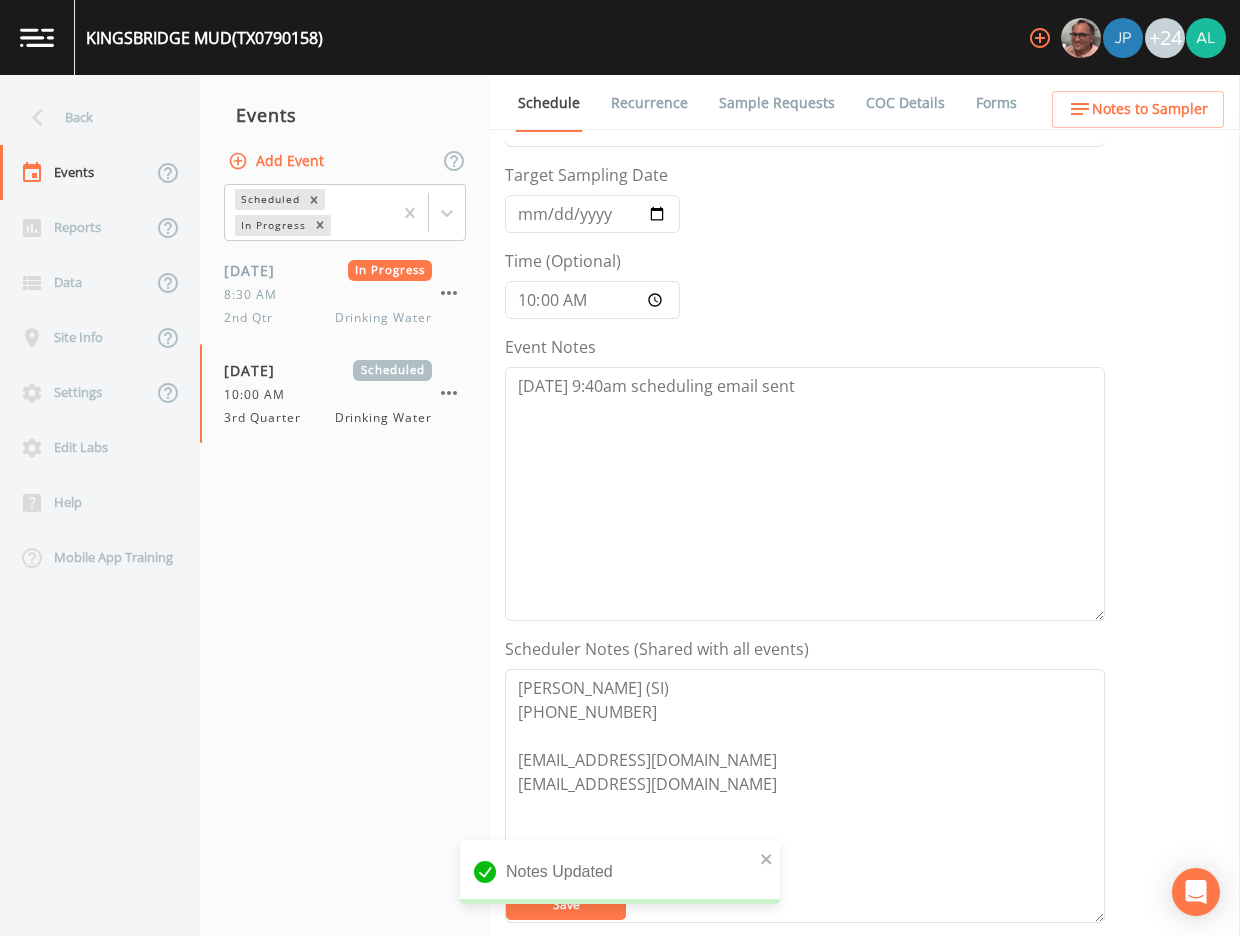 scroll, scrollTop: 200, scrollLeft: 0, axis: vertical 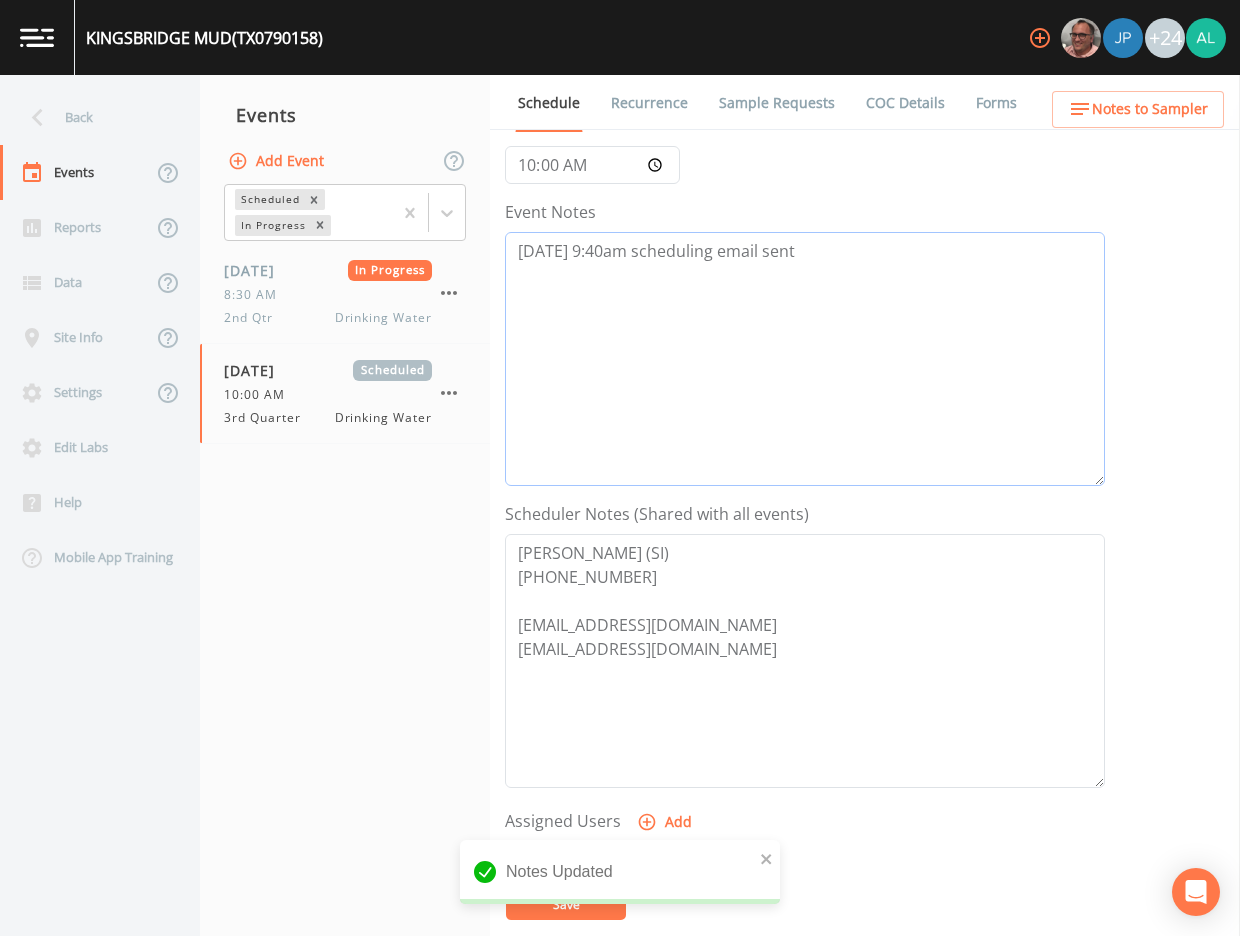 click on "[DATE] 9:40am scheduling email sent" at bounding box center [805, 359] 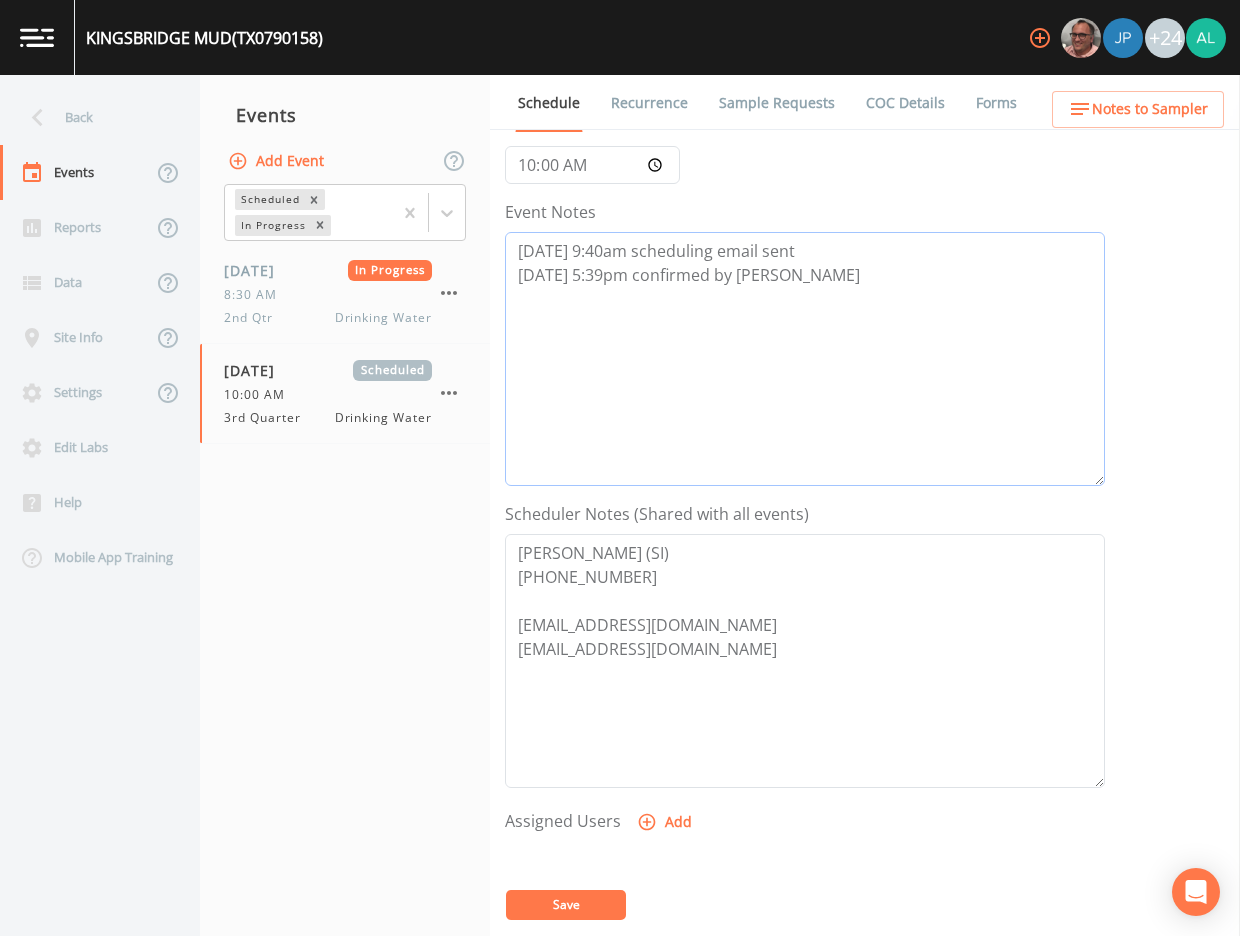 scroll, scrollTop: 300, scrollLeft: 0, axis: vertical 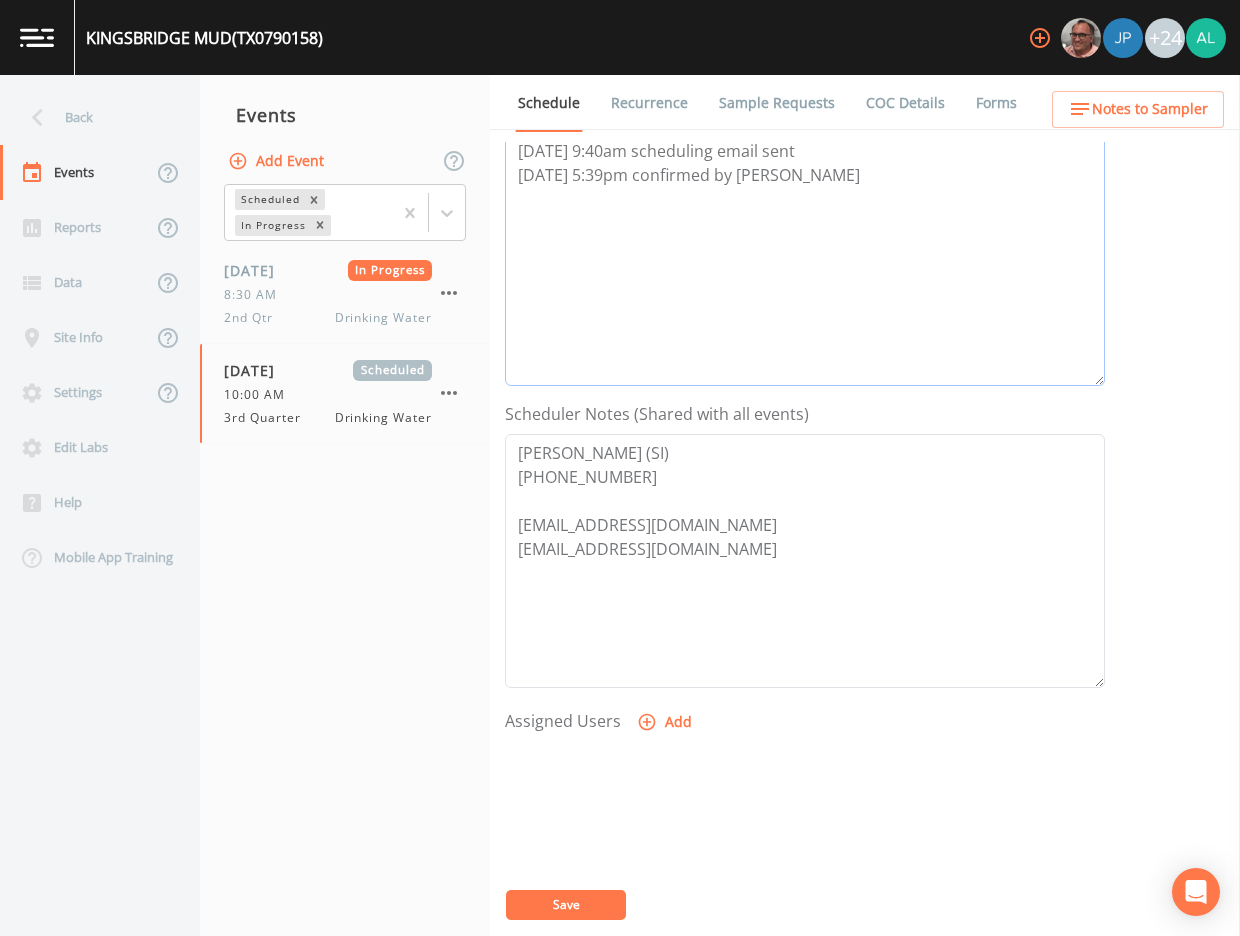 type on "[DATE] 9:40am scheduling email sent
[DATE] 5:39pm confirmed by [PERSON_NAME]" 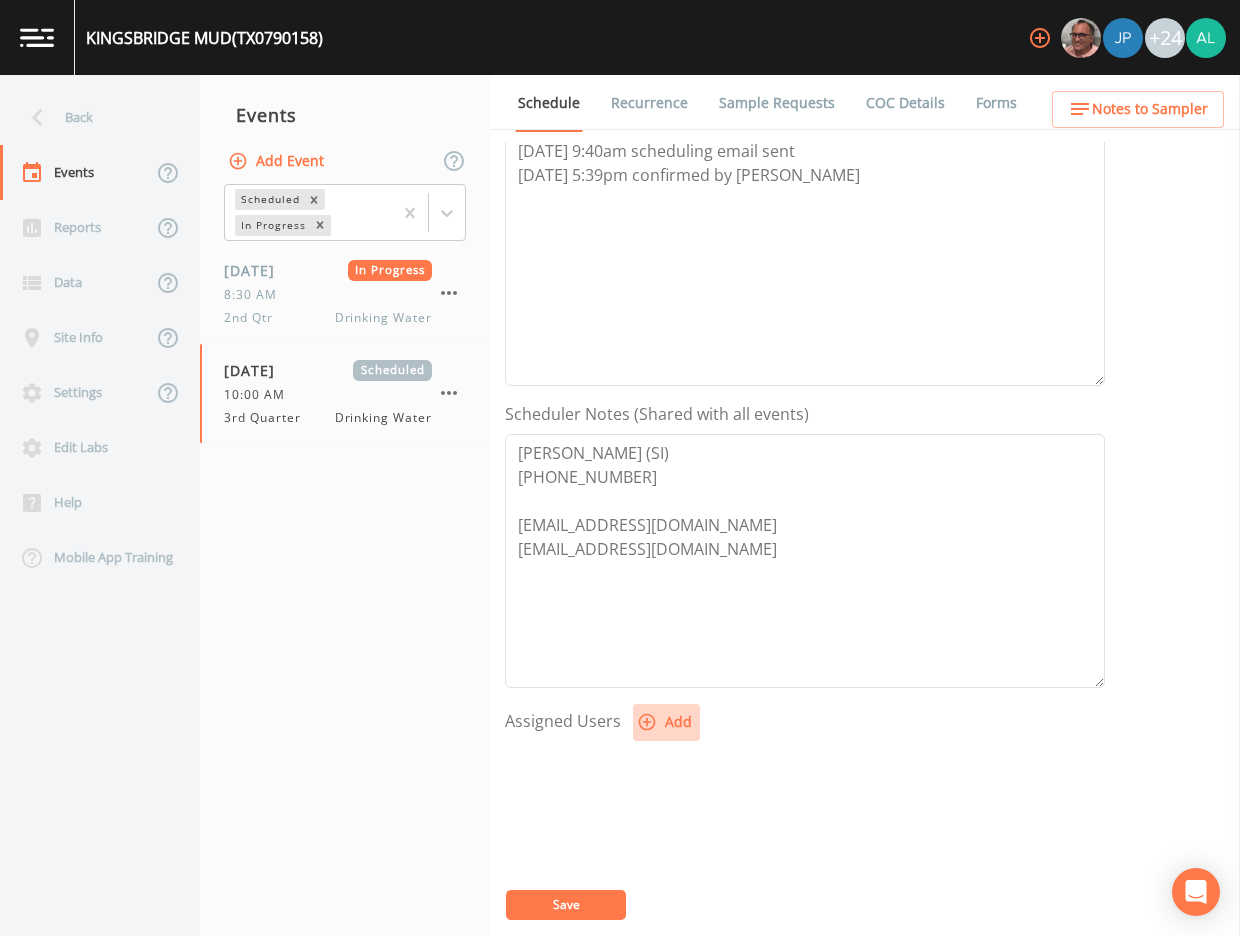 click 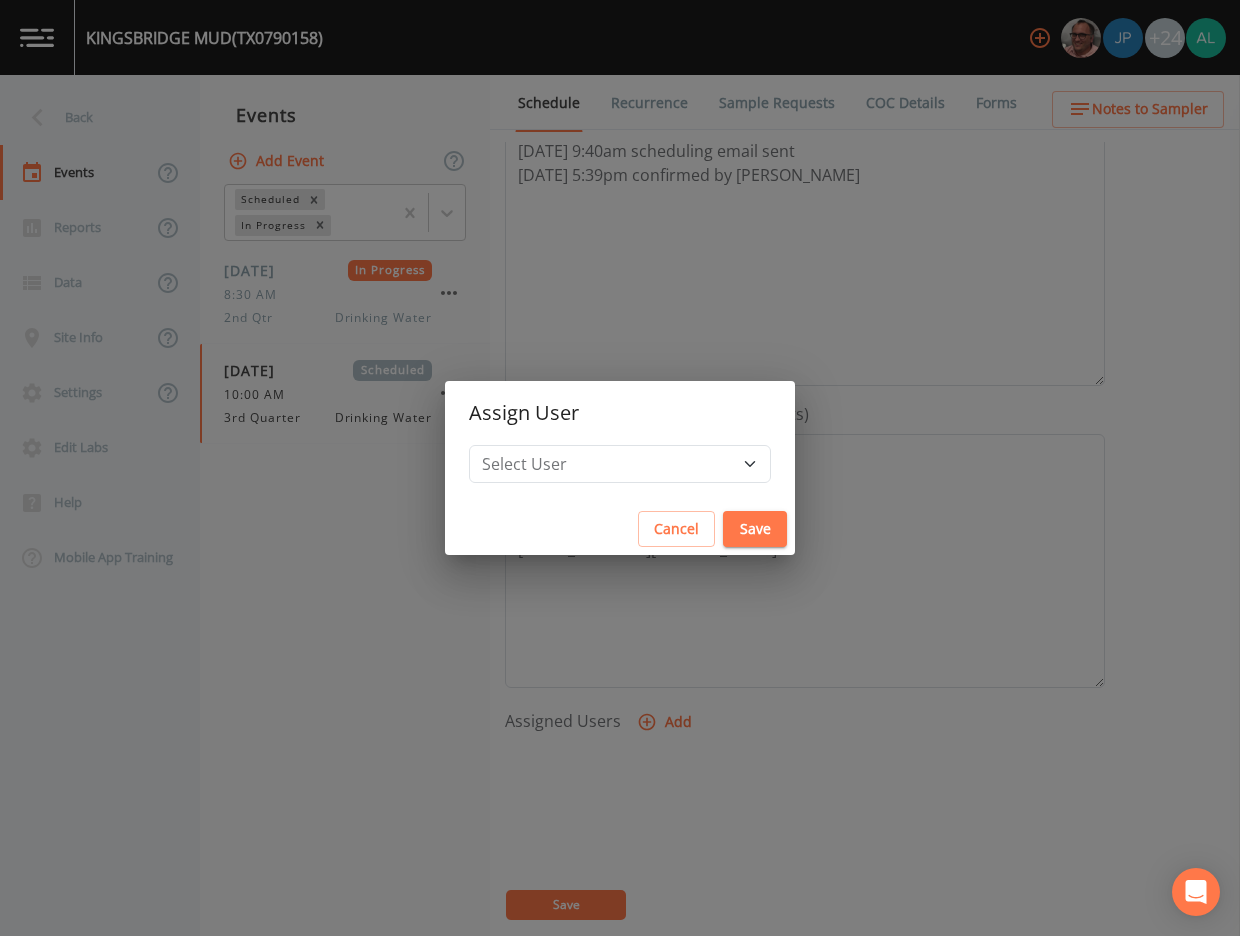 click on "Assign User" at bounding box center [620, 413] 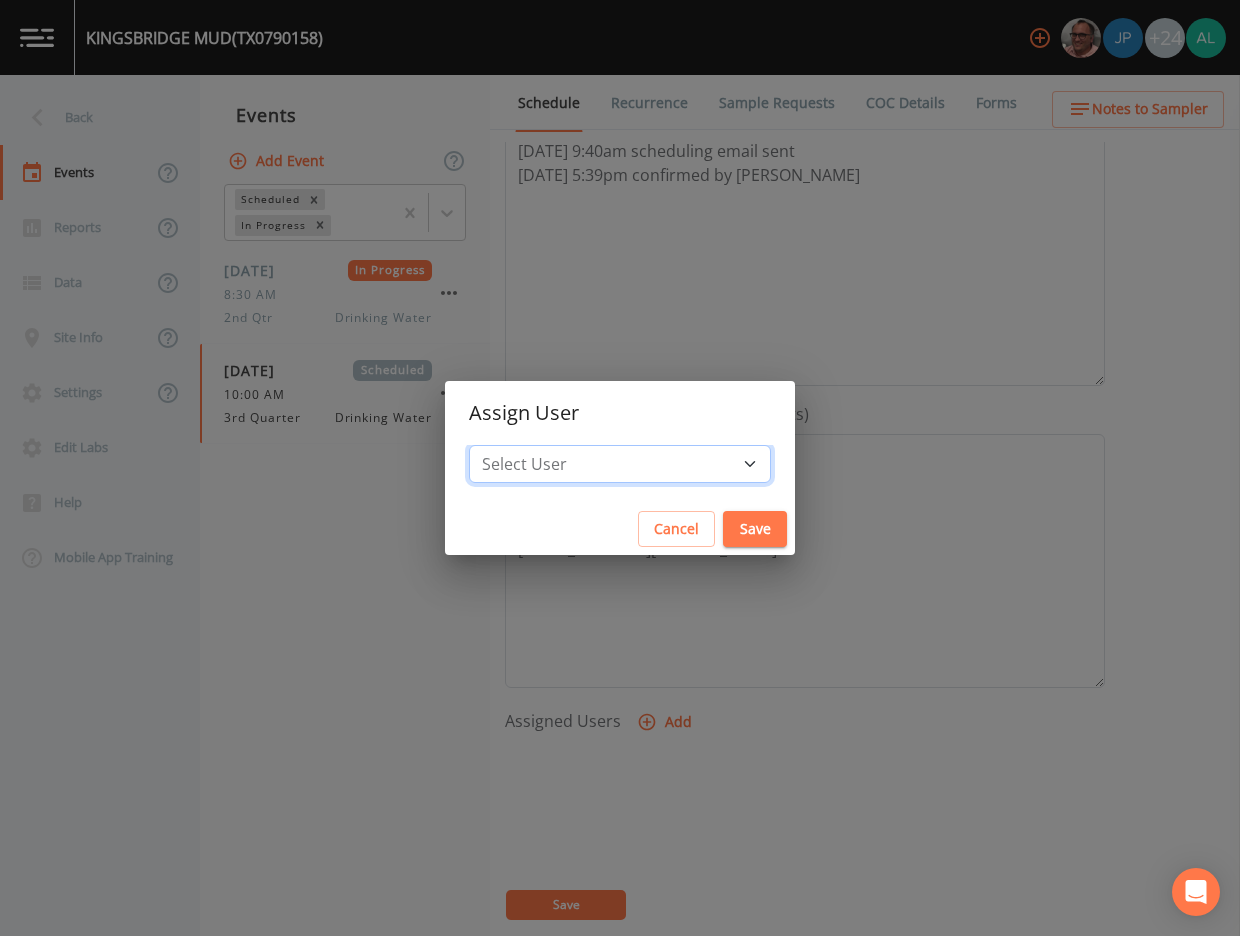 click on "Select User [PERSON_NAME] [PERSON_NAME]  [PERSON_NAME] [PERSON_NAME] [PERSON_NAME] [PERSON_NAME] [PERSON_NAME] [PERSON_NAME] [PERSON_NAME] [PERSON_NAME] [PERSON_NAME]   [PERSON_NAME] [PERSON_NAME] [PERSON_NAME] [PERSON_NAME] [PERSON_NAME] [PERSON_NAME]   [PERSON_NAME] [PERSON_NAME]   [PERSON_NAME] [PERSON_NAME] [PERSON_NAME] [PERSON_NAME] [PERSON_NAME] [PERSON_NAME] [PERSON_NAME] [PERSON_NAME]" at bounding box center (620, 464) 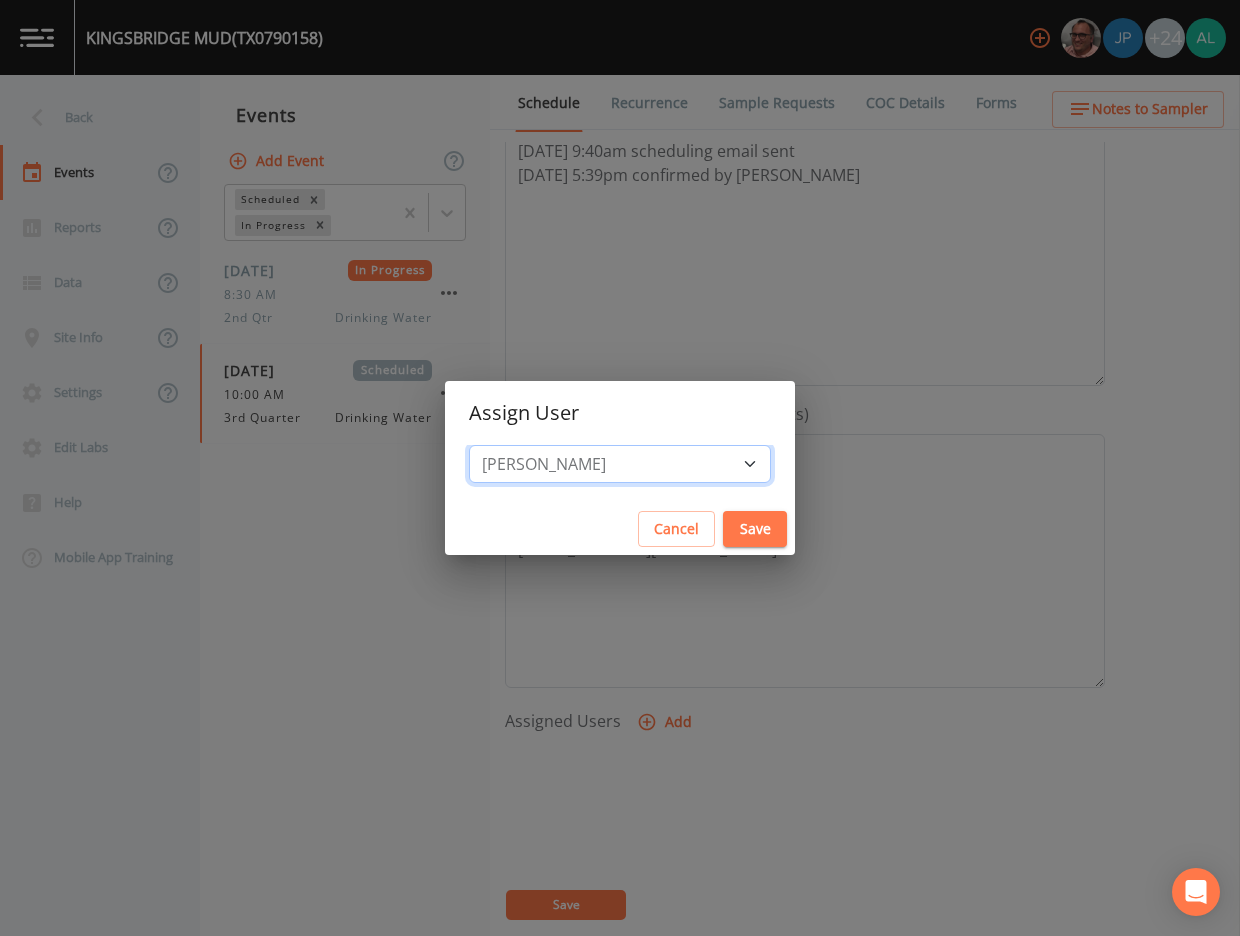 click on "Select User [PERSON_NAME] [PERSON_NAME]  [PERSON_NAME] [PERSON_NAME] [PERSON_NAME] [PERSON_NAME] [PERSON_NAME] [PERSON_NAME] [PERSON_NAME] [PERSON_NAME] [PERSON_NAME]   [PERSON_NAME] [PERSON_NAME] [PERSON_NAME] [PERSON_NAME] [PERSON_NAME] [PERSON_NAME]   [PERSON_NAME] [PERSON_NAME]   [PERSON_NAME] [PERSON_NAME] [PERSON_NAME] [PERSON_NAME] [PERSON_NAME] [PERSON_NAME] [PERSON_NAME] [PERSON_NAME]" at bounding box center (620, 464) 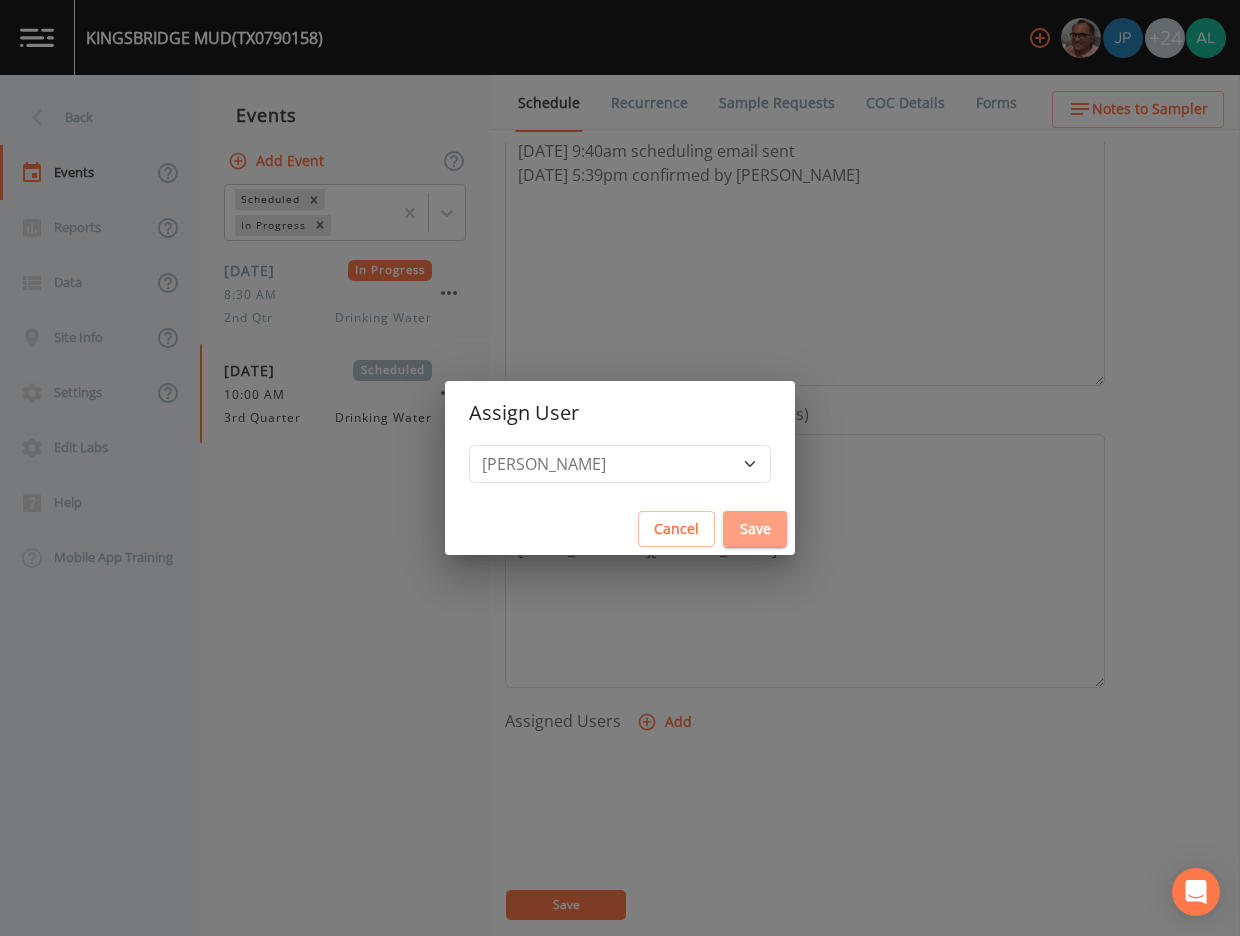 click on "Save" at bounding box center (755, 529) 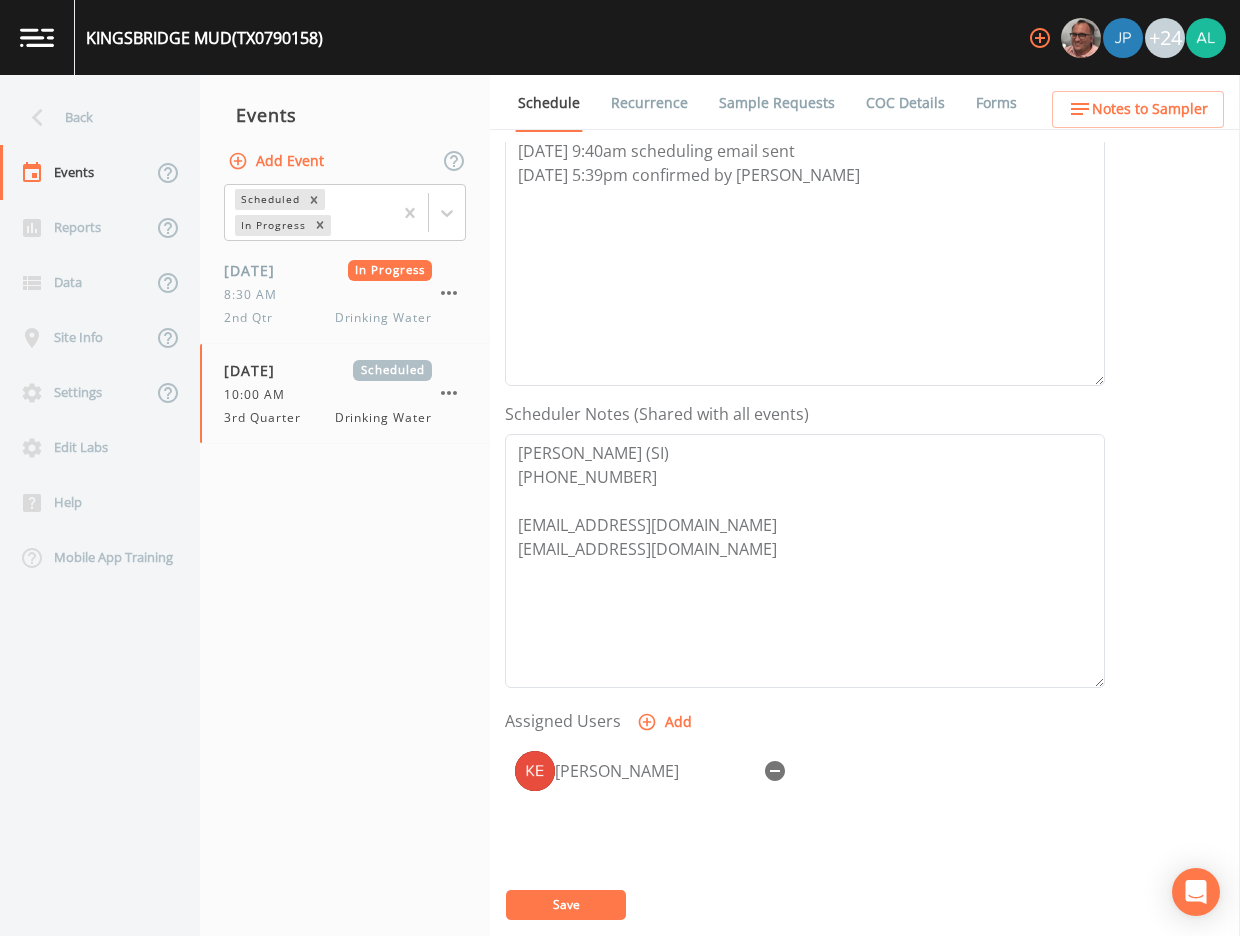click on "[PERSON_NAME]" at bounding box center (805, 846) 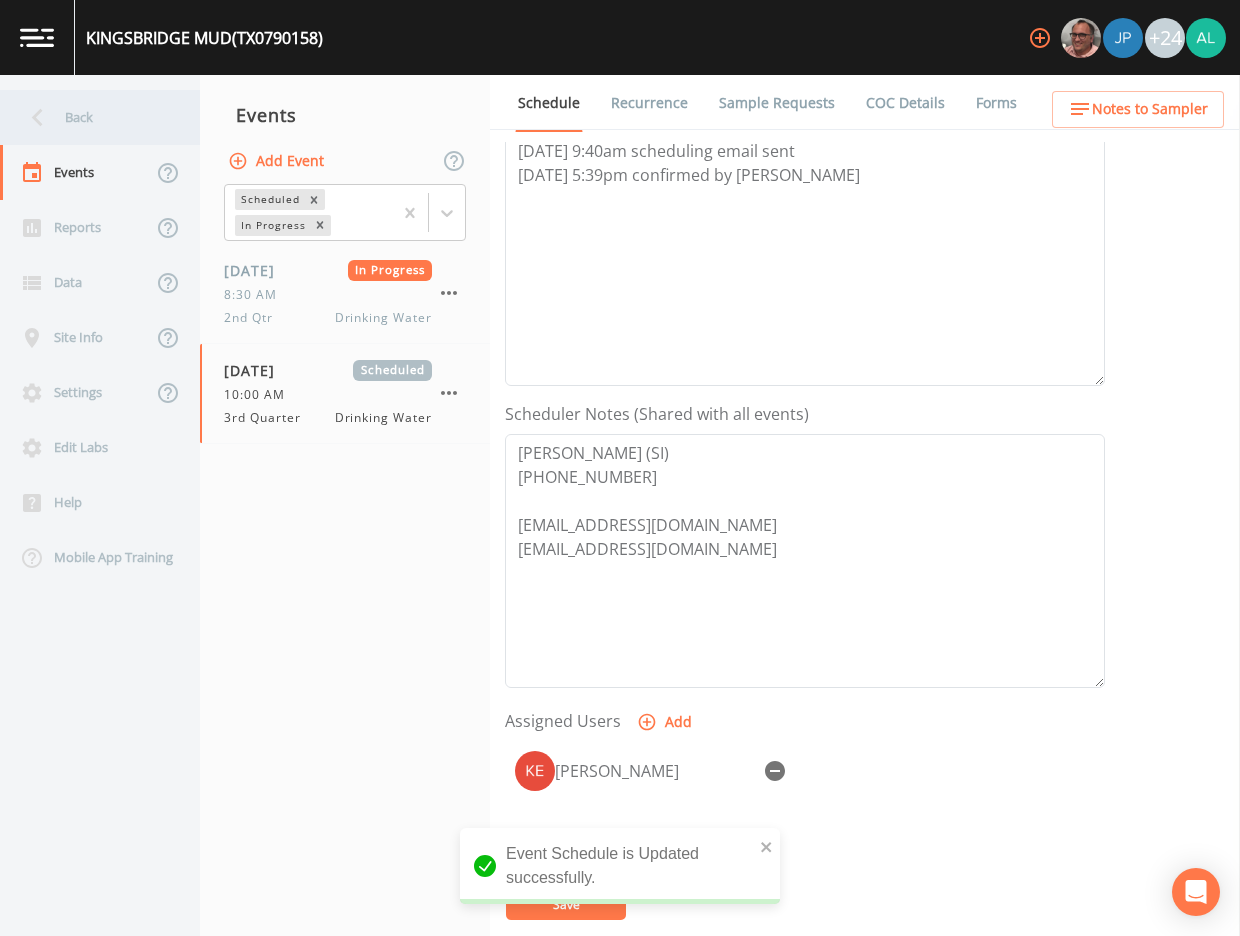click on "Back" at bounding box center [90, 117] 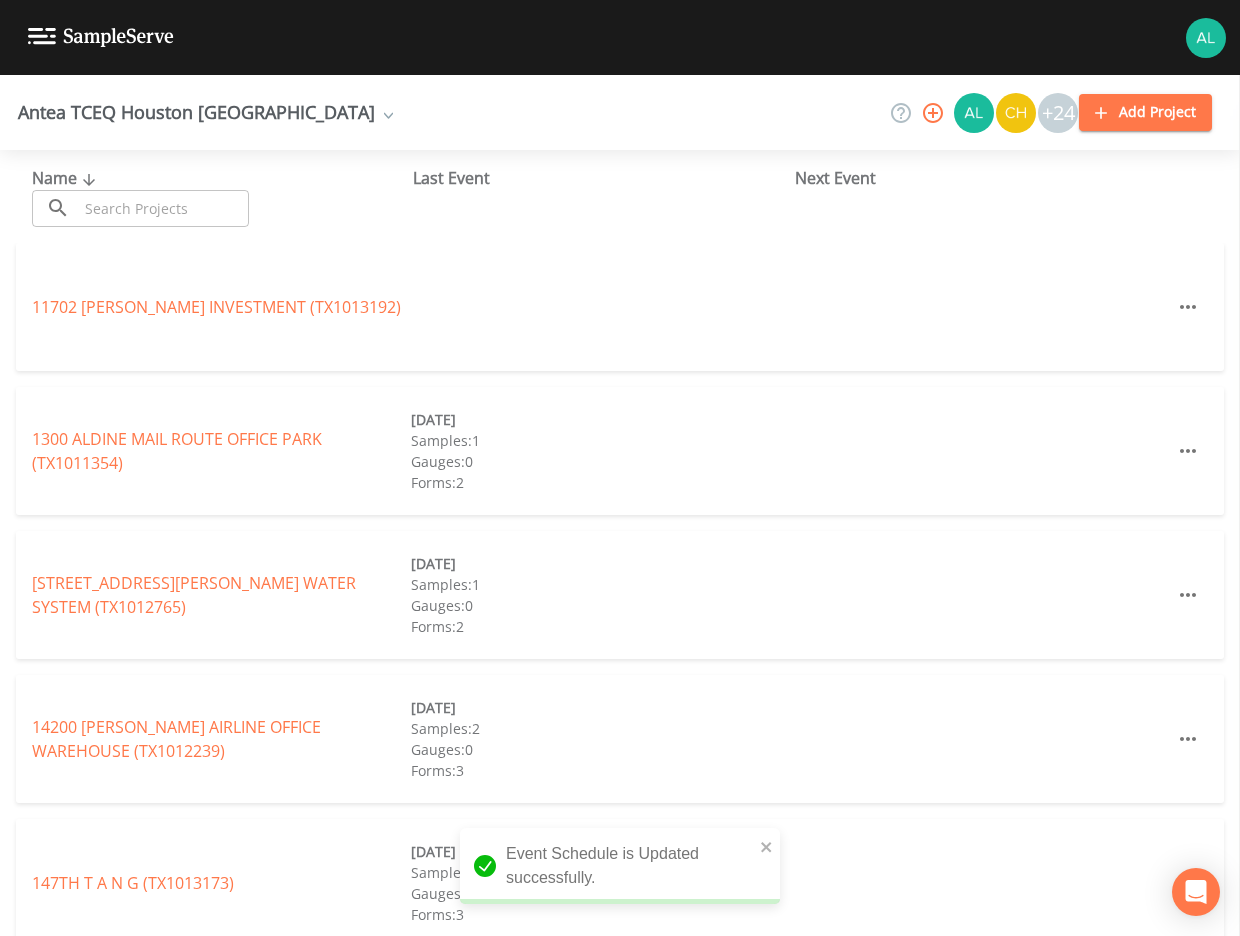 click at bounding box center [163, 208] 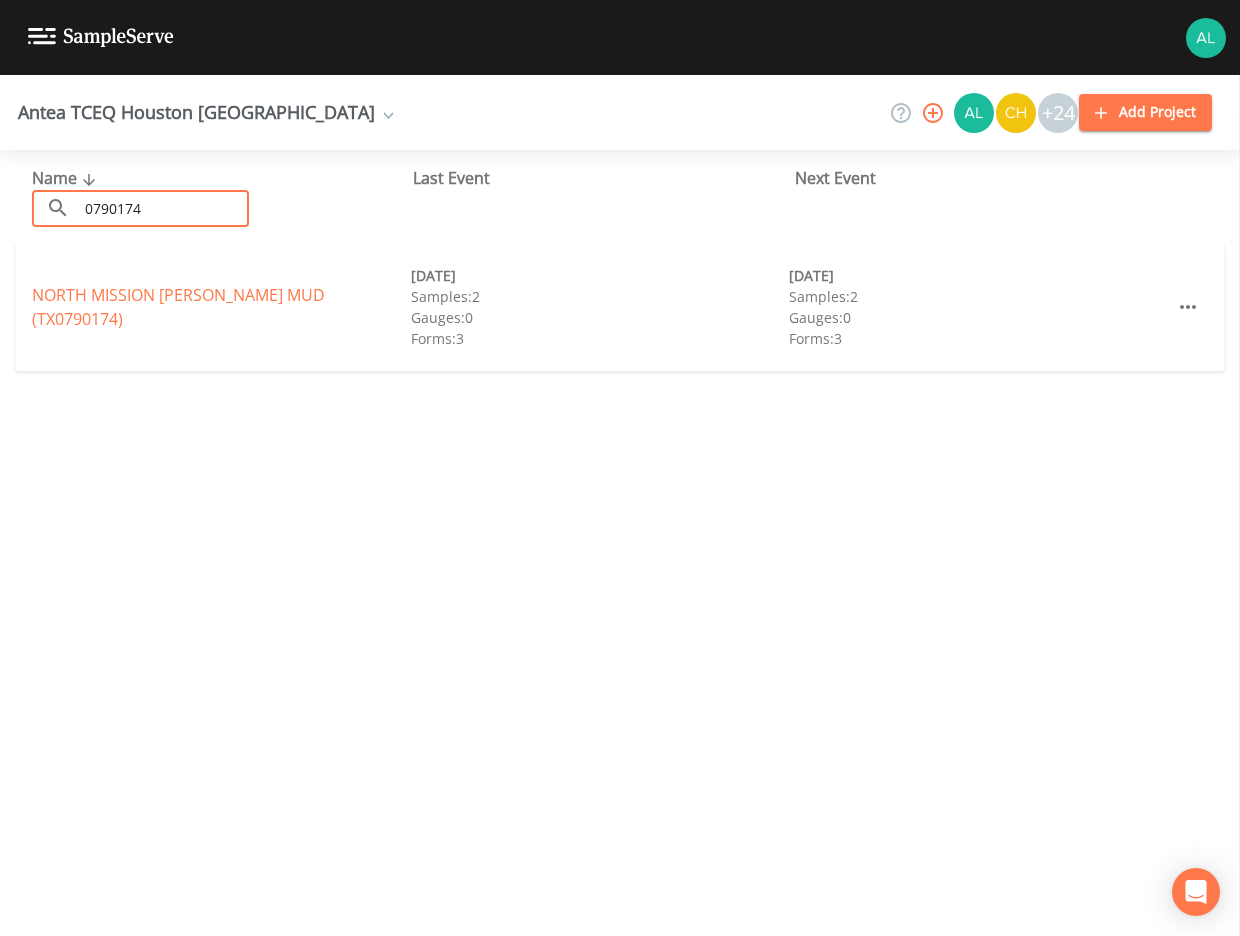 type on "0790174" 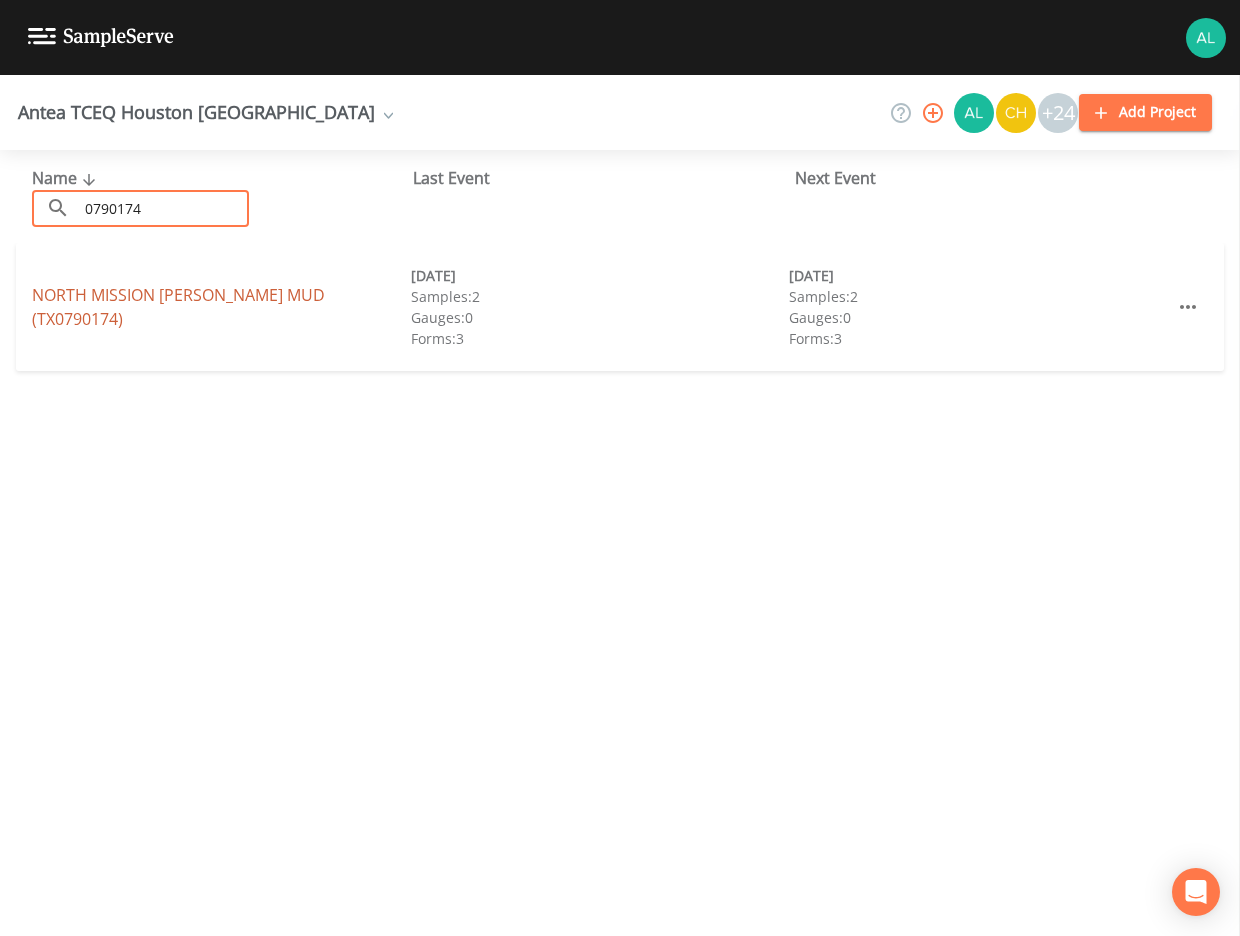 click on "[GEOGRAPHIC_DATA][PERSON_NAME]   (TX0790174)" at bounding box center (178, 307) 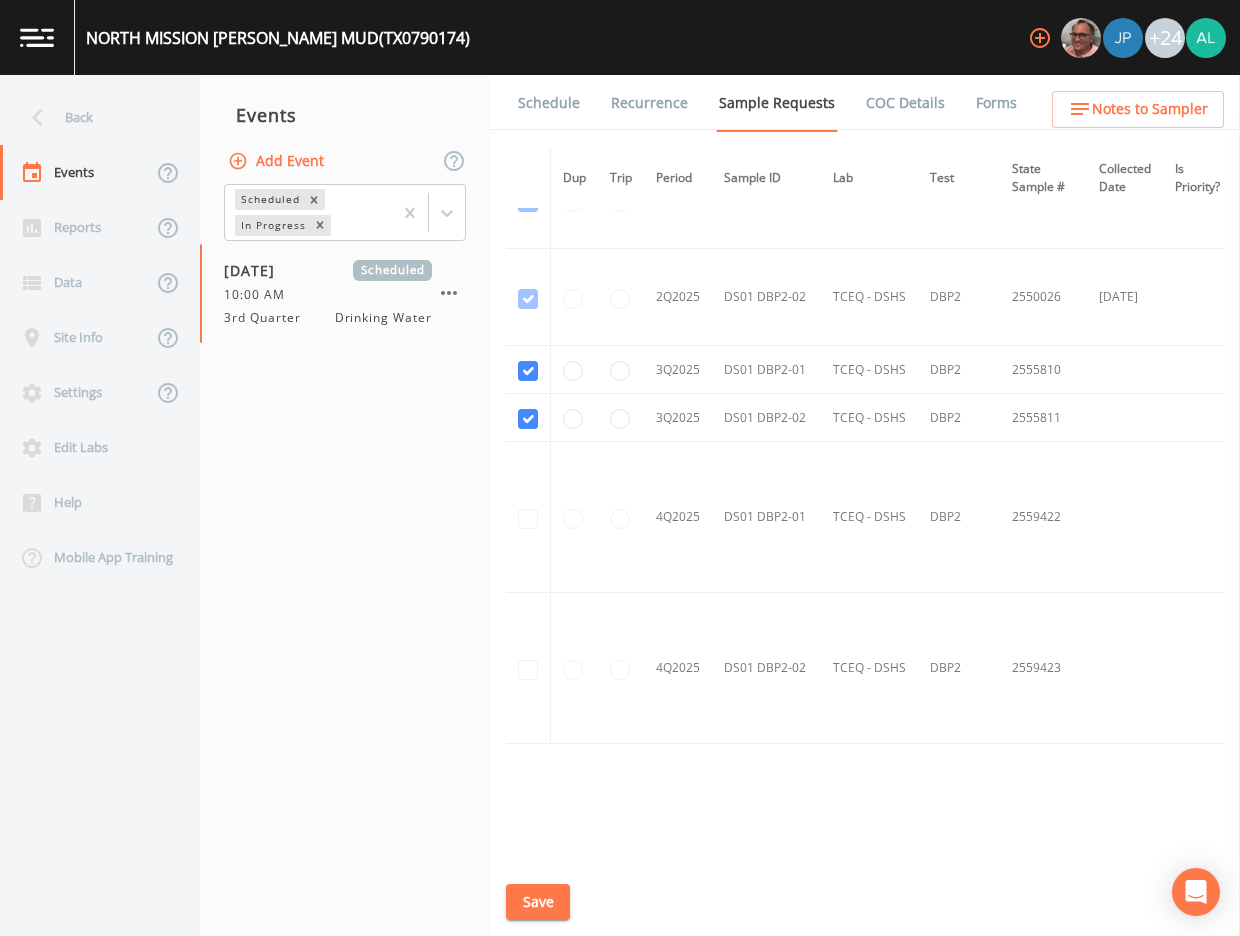 scroll, scrollTop: 1953, scrollLeft: 0, axis: vertical 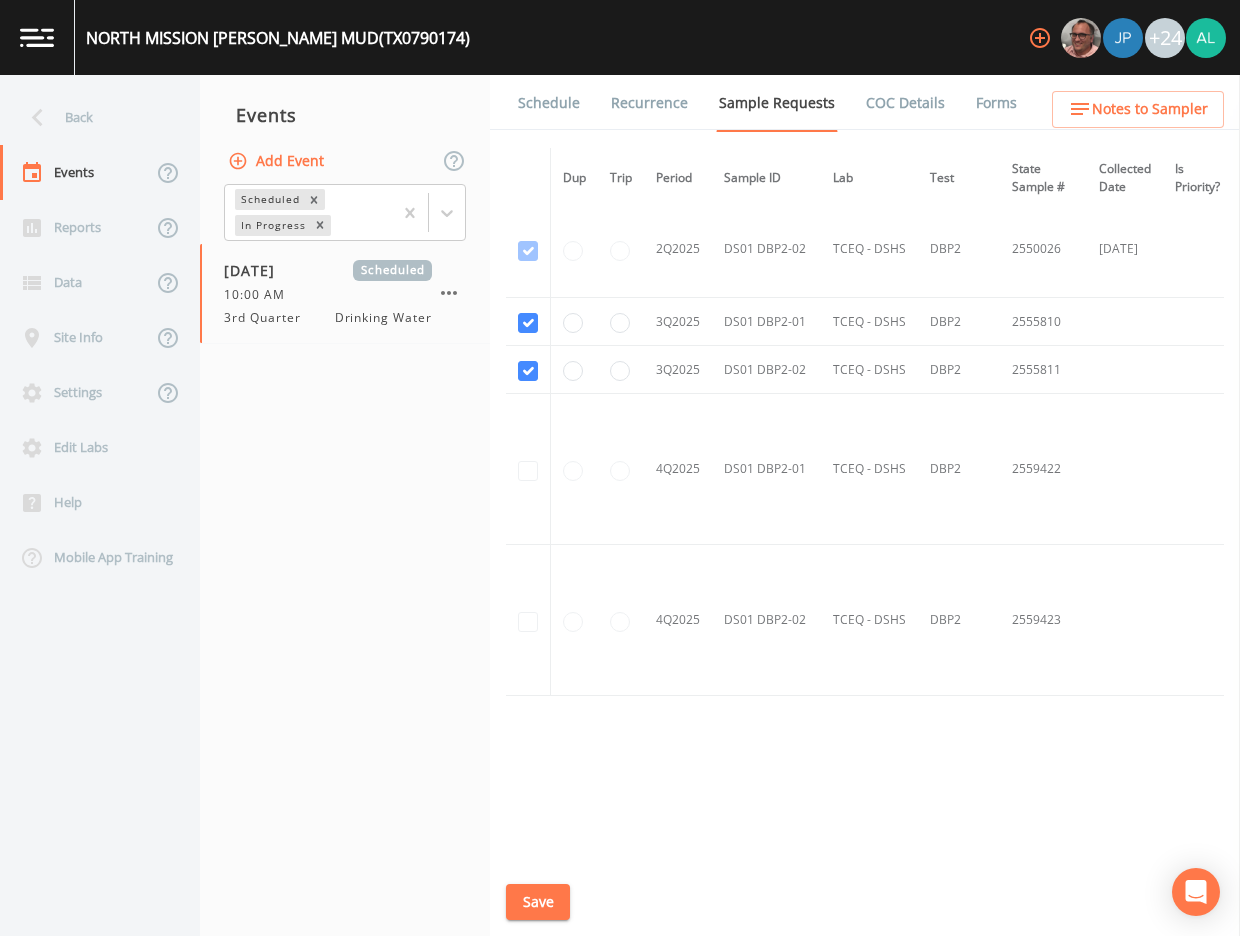 click on "Schedule" at bounding box center (549, 103) 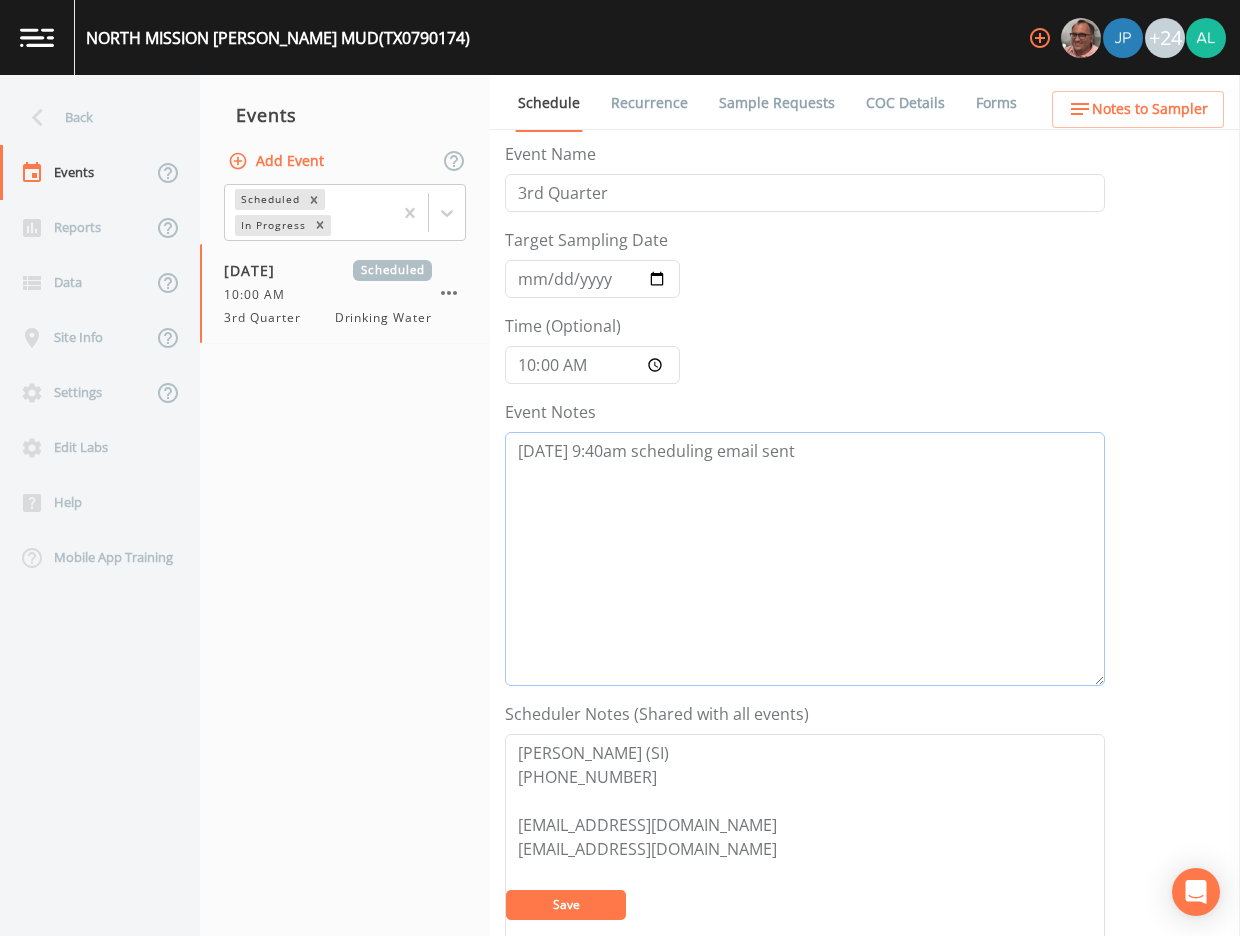 click on "[DATE] 9:40am scheduling email sent" at bounding box center (805, 559) 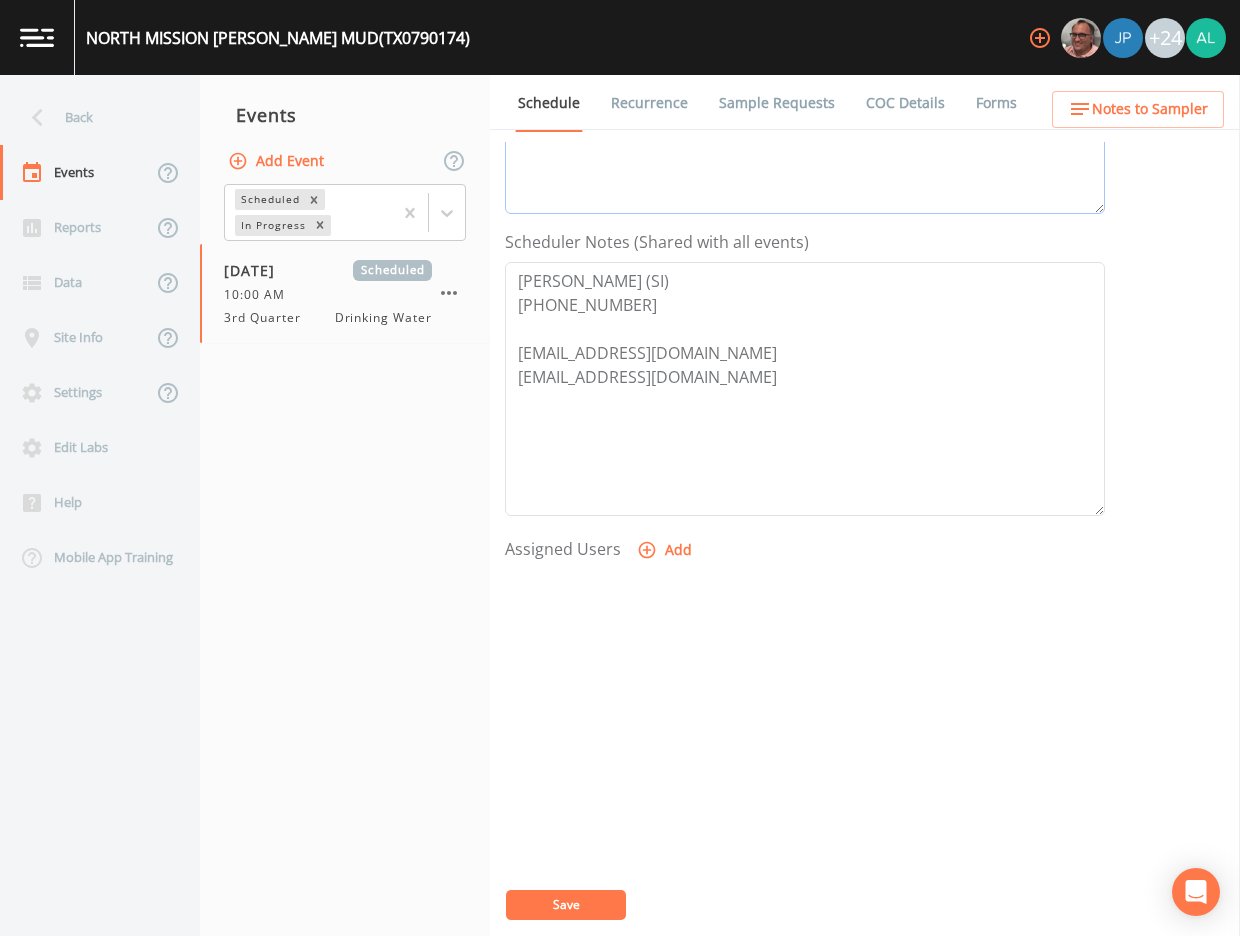 scroll, scrollTop: 475, scrollLeft: 0, axis: vertical 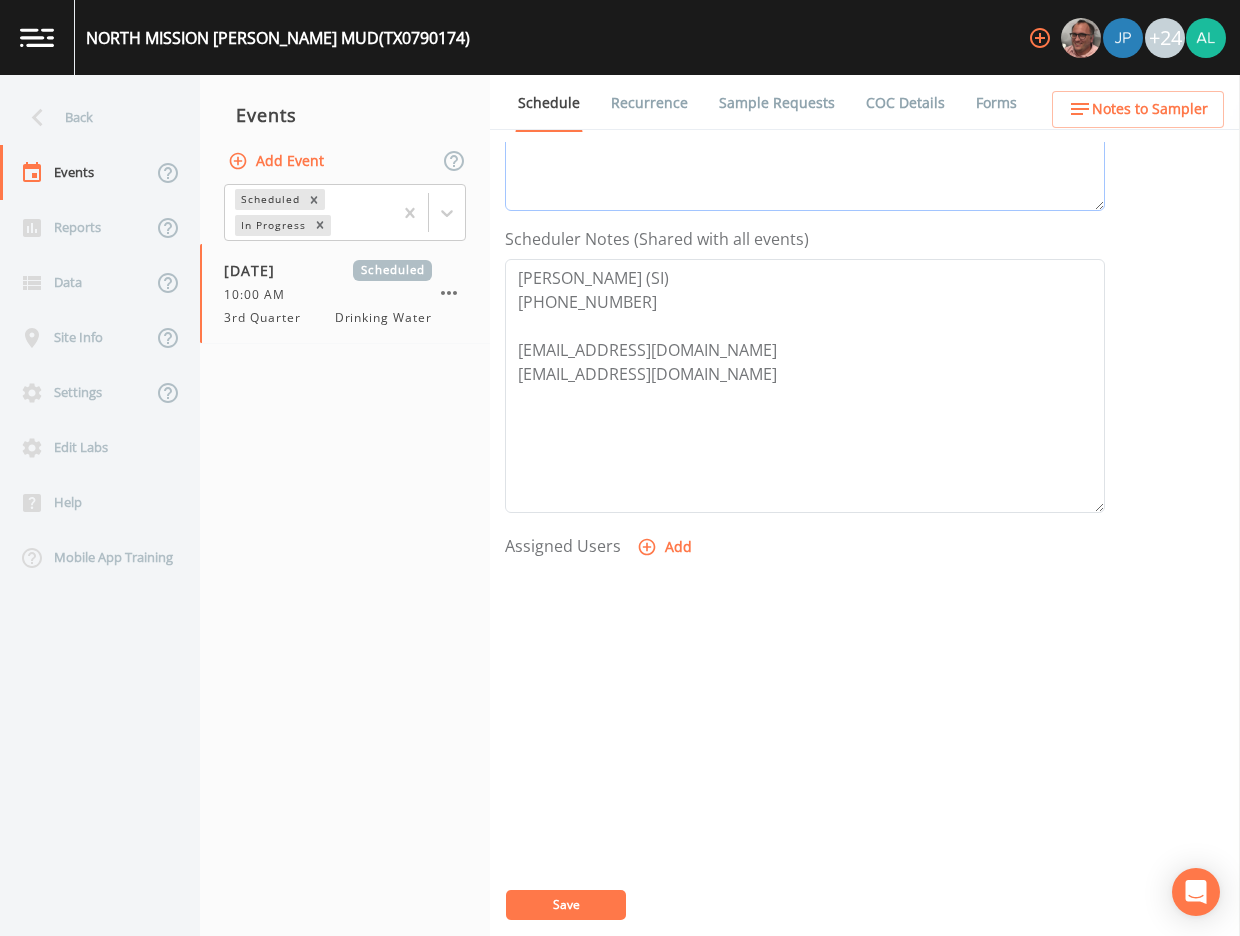 type on "[DATE] 9:40am scheduling email sent
[DATE] 5:39pm confirmed by [PERSON_NAME]" 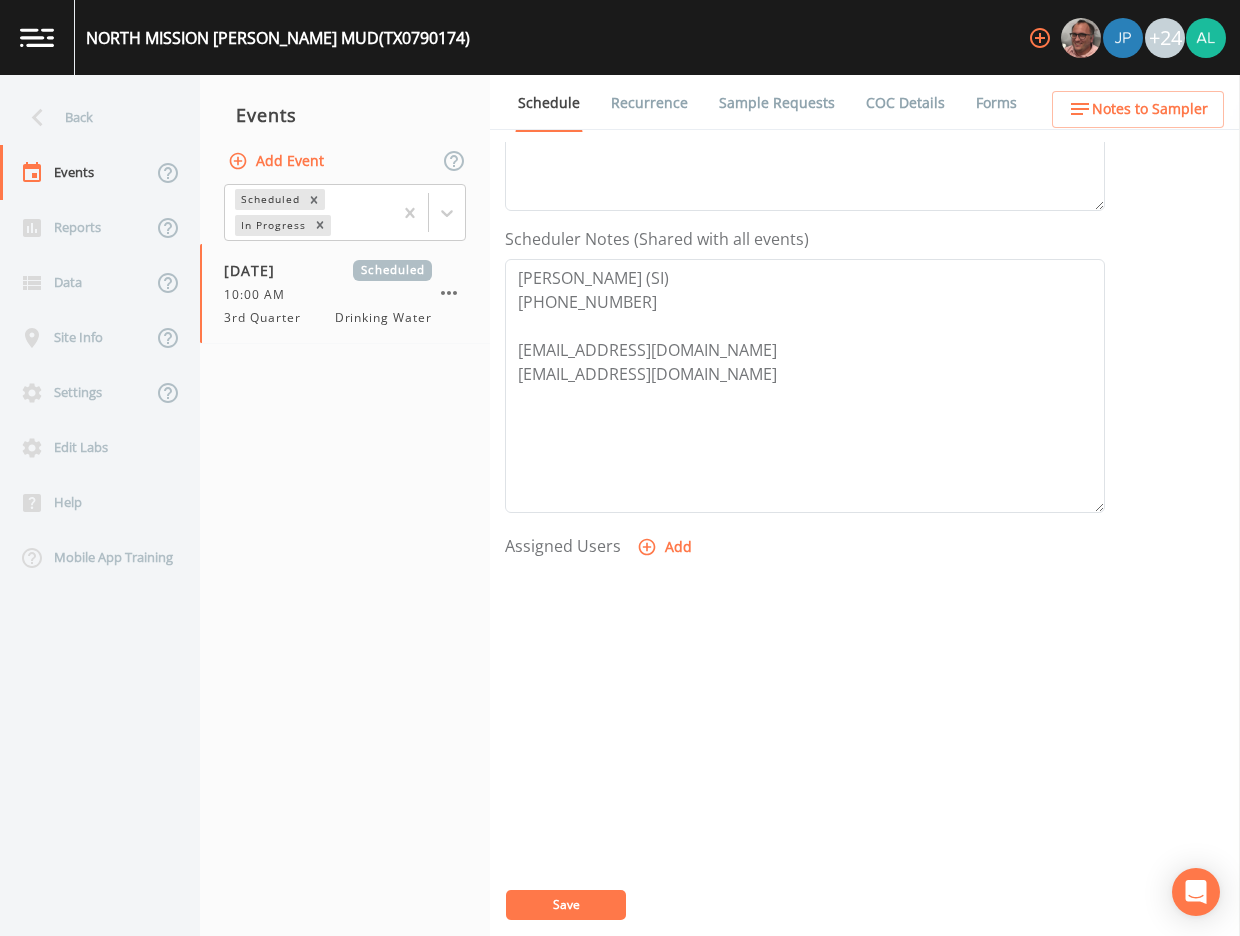 click on "Add" at bounding box center (666, 547) 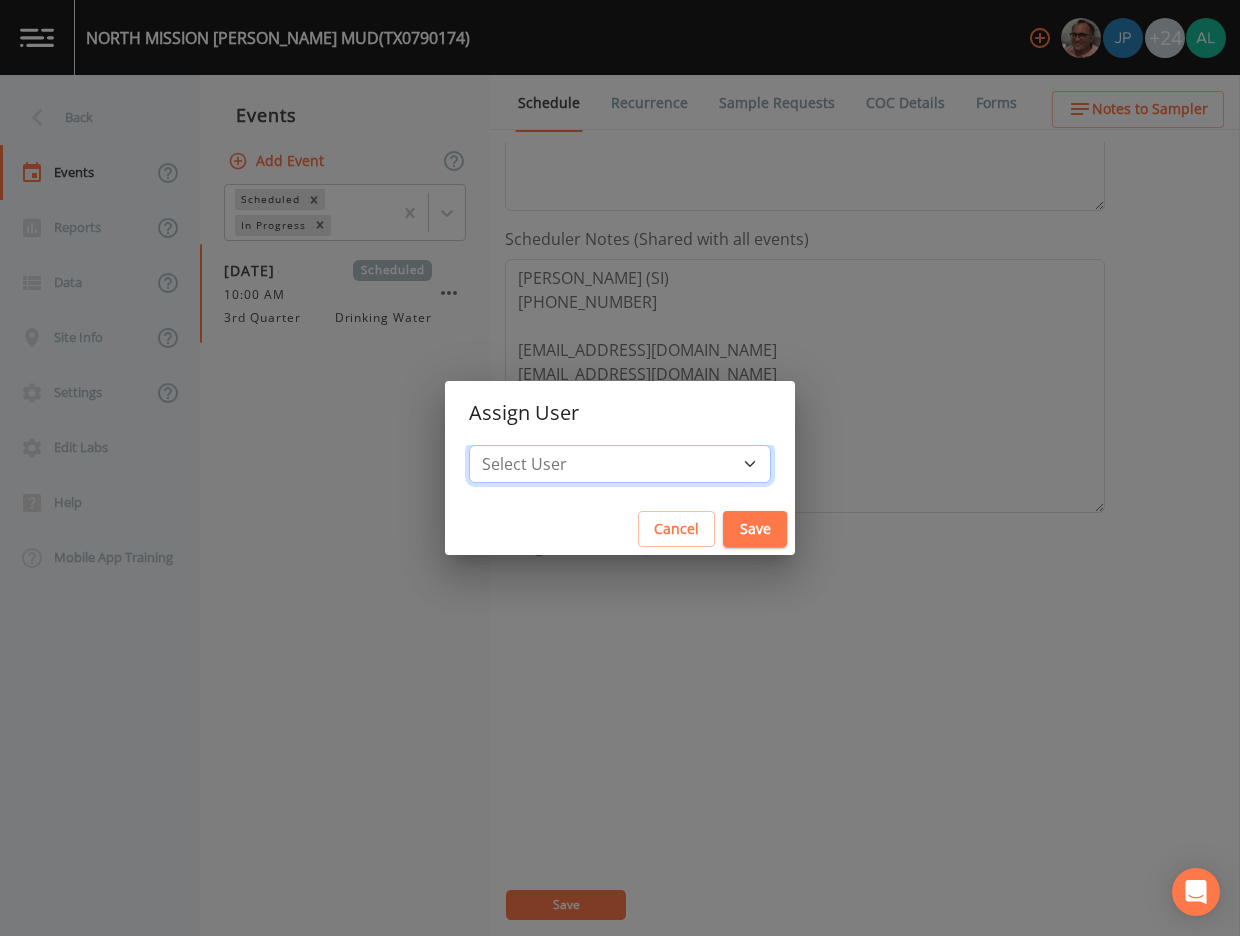 click on "Select User [PERSON_NAME] [PERSON_NAME]  [PERSON_NAME] [PERSON_NAME] [PERSON_NAME] [PERSON_NAME] [PERSON_NAME] [PERSON_NAME] [PERSON_NAME] [PERSON_NAME] [PERSON_NAME]   [PERSON_NAME] [PERSON_NAME] [PERSON_NAME] [PERSON_NAME] [PERSON_NAME] [PERSON_NAME]   [PERSON_NAME] [PERSON_NAME]   [PERSON_NAME] [PERSON_NAME] [PERSON_NAME] [PERSON_NAME] [PERSON_NAME] [PERSON_NAME] [PERSON_NAME] [PERSON_NAME]" at bounding box center [620, 464] 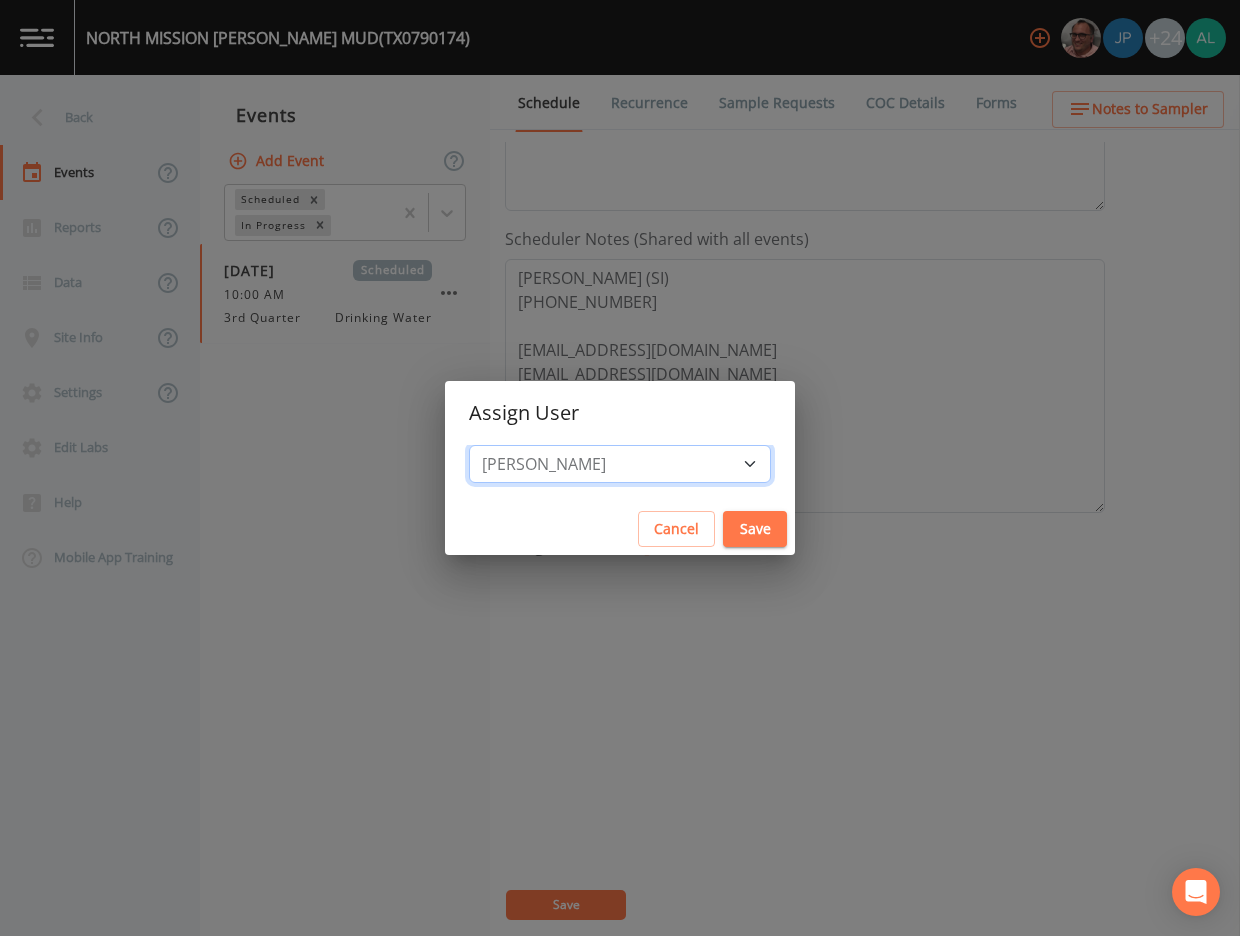click on "Select User [PERSON_NAME] [PERSON_NAME]  [PERSON_NAME] [PERSON_NAME] [PERSON_NAME] [PERSON_NAME] [PERSON_NAME] [PERSON_NAME] [PERSON_NAME] [PERSON_NAME] [PERSON_NAME]   [PERSON_NAME] [PERSON_NAME] [PERSON_NAME] [PERSON_NAME] [PERSON_NAME] [PERSON_NAME]   [PERSON_NAME] [PERSON_NAME]   [PERSON_NAME] [PERSON_NAME] [PERSON_NAME] [PERSON_NAME] [PERSON_NAME] [PERSON_NAME] [PERSON_NAME] [PERSON_NAME]" at bounding box center [620, 464] 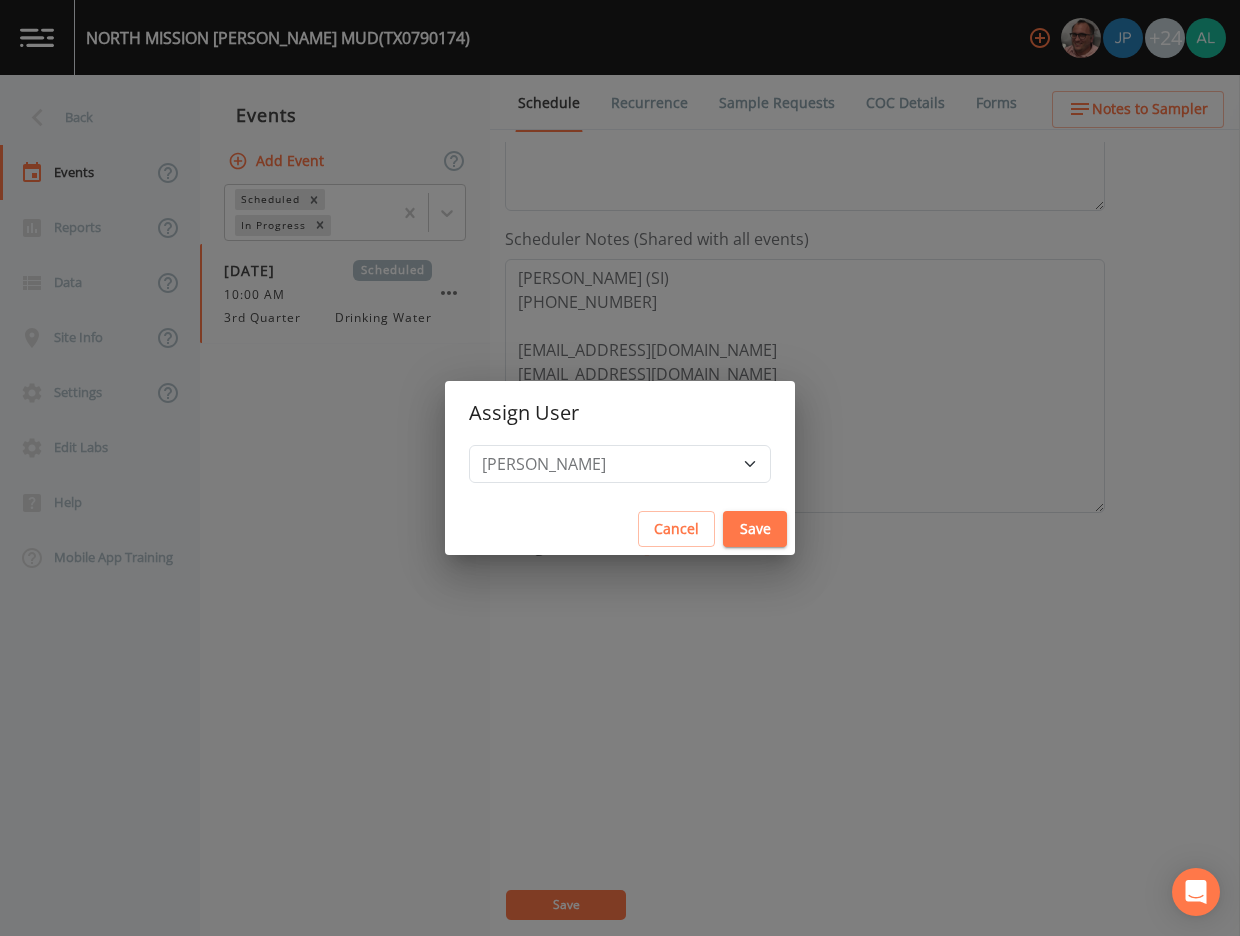 click on "Select User [PERSON_NAME] [PERSON_NAME]  [PERSON_NAME] [PERSON_NAME] [PERSON_NAME] [PERSON_NAME] [PERSON_NAME] [PERSON_NAME] [PERSON_NAME] [PERSON_NAME] [PERSON_NAME]   [PERSON_NAME] [PERSON_NAME] [PERSON_NAME] [PERSON_NAME] [PERSON_NAME] [PERSON_NAME]   [PERSON_NAME] [PERSON_NAME]   [PERSON_NAME] [PERSON_NAME] [PERSON_NAME] [PERSON_NAME] [PERSON_NAME] [PERSON_NAME] [PERSON_NAME] [PERSON_NAME]" at bounding box center (620, 474) 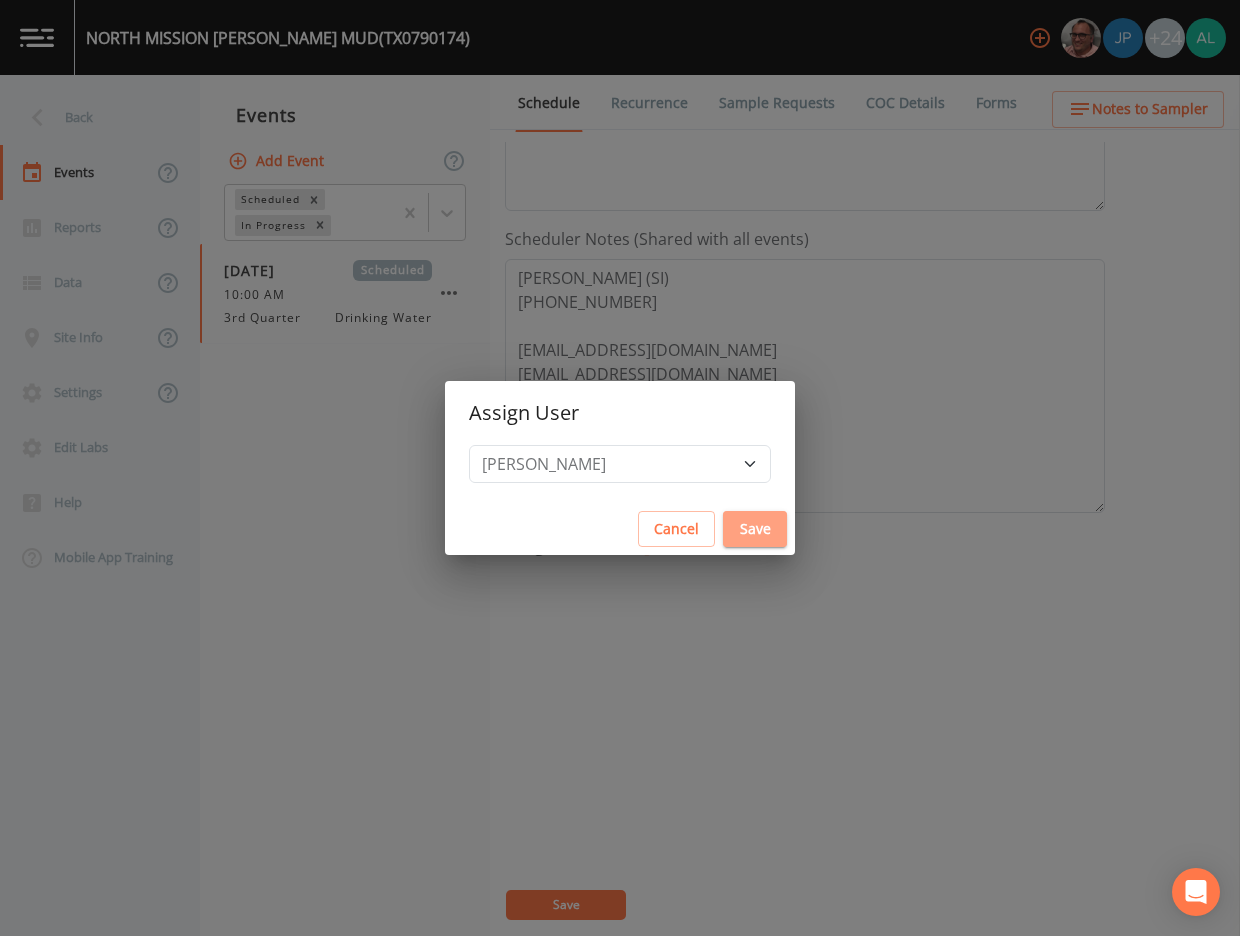 click on "Save" at bounding box center [755, 529] 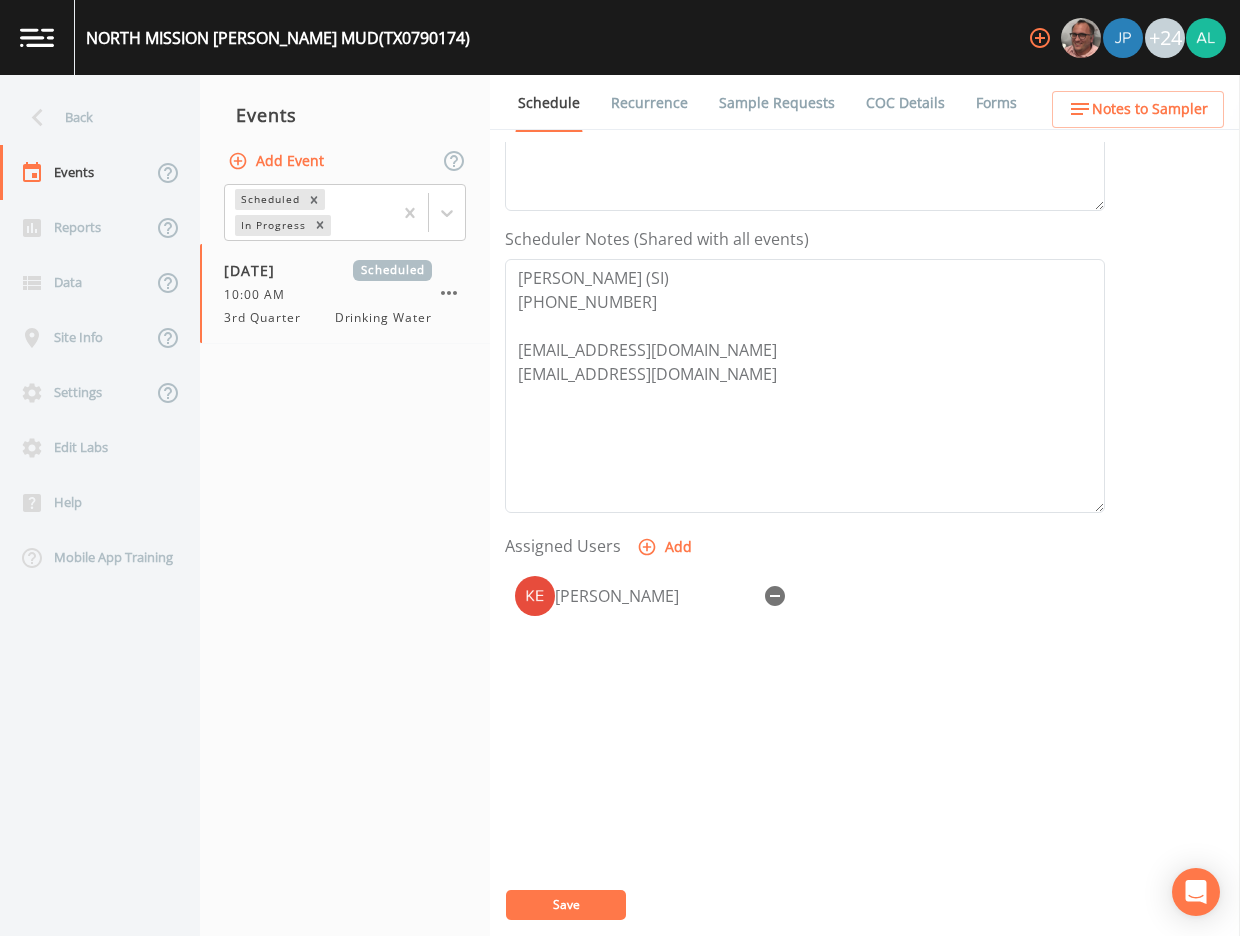 click on "Save" at bounding box center [566, 905] 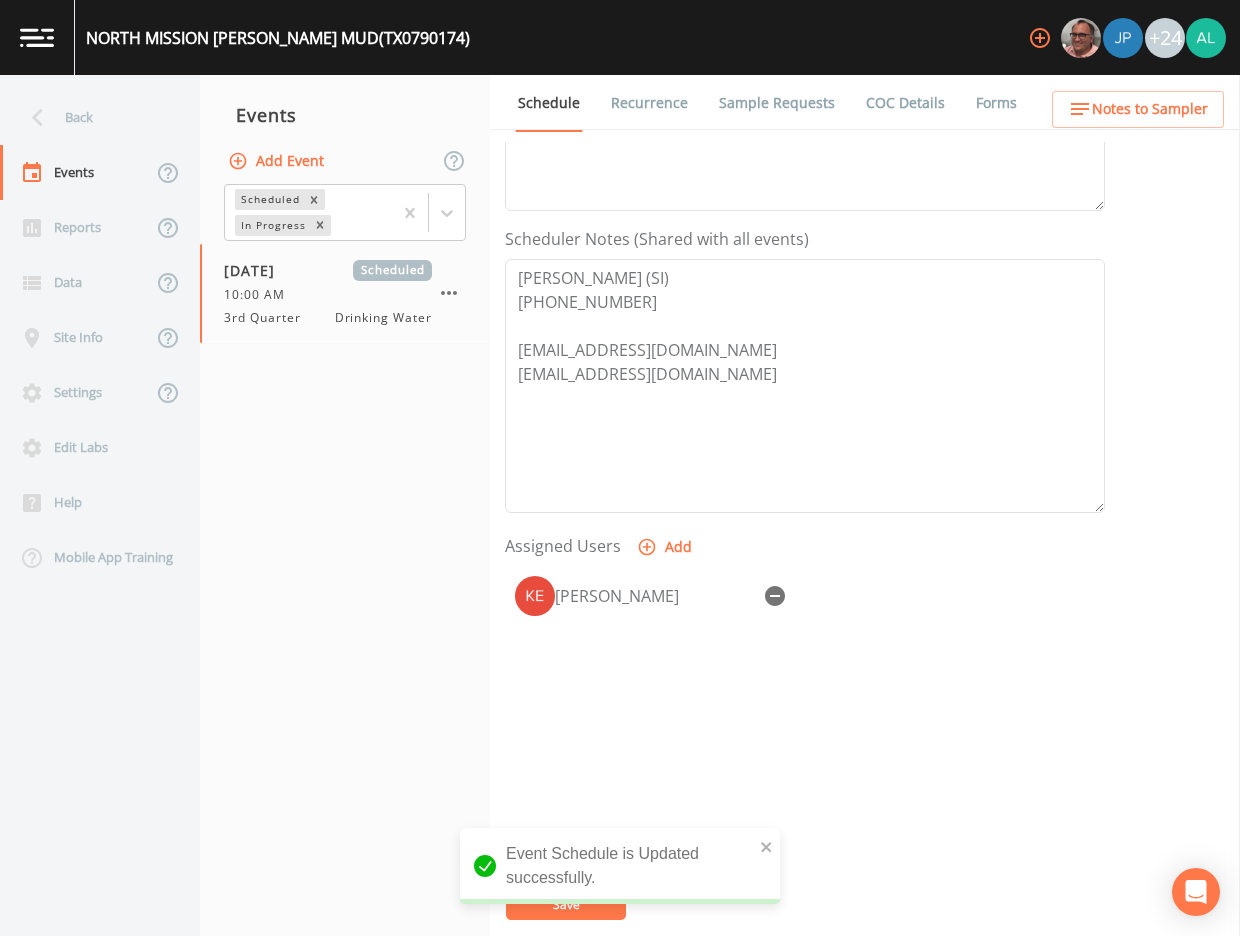 click on "Schedule Recurrence Sample Requests COC Details Forms Event Name 3rd Quarter Target Sampling Date [DATE] Time (Optional) 10:00:00 Event Notes [DATE] 9:40am scheduling email sent
[DATE] 5:39pm confirmed by [PERSON_NAME] Notes (Shared with all events) [PERSON_NAME] (SI)
[PHONE_NUMBER]
[EMAIL_ADDRESS][DOMAIN_NAME]
[EMAIL_ADDRESS][DOMAIN_NAME]  Assigned Users Add [PERSON_NAME] Save" at bounding box center [865, 505] 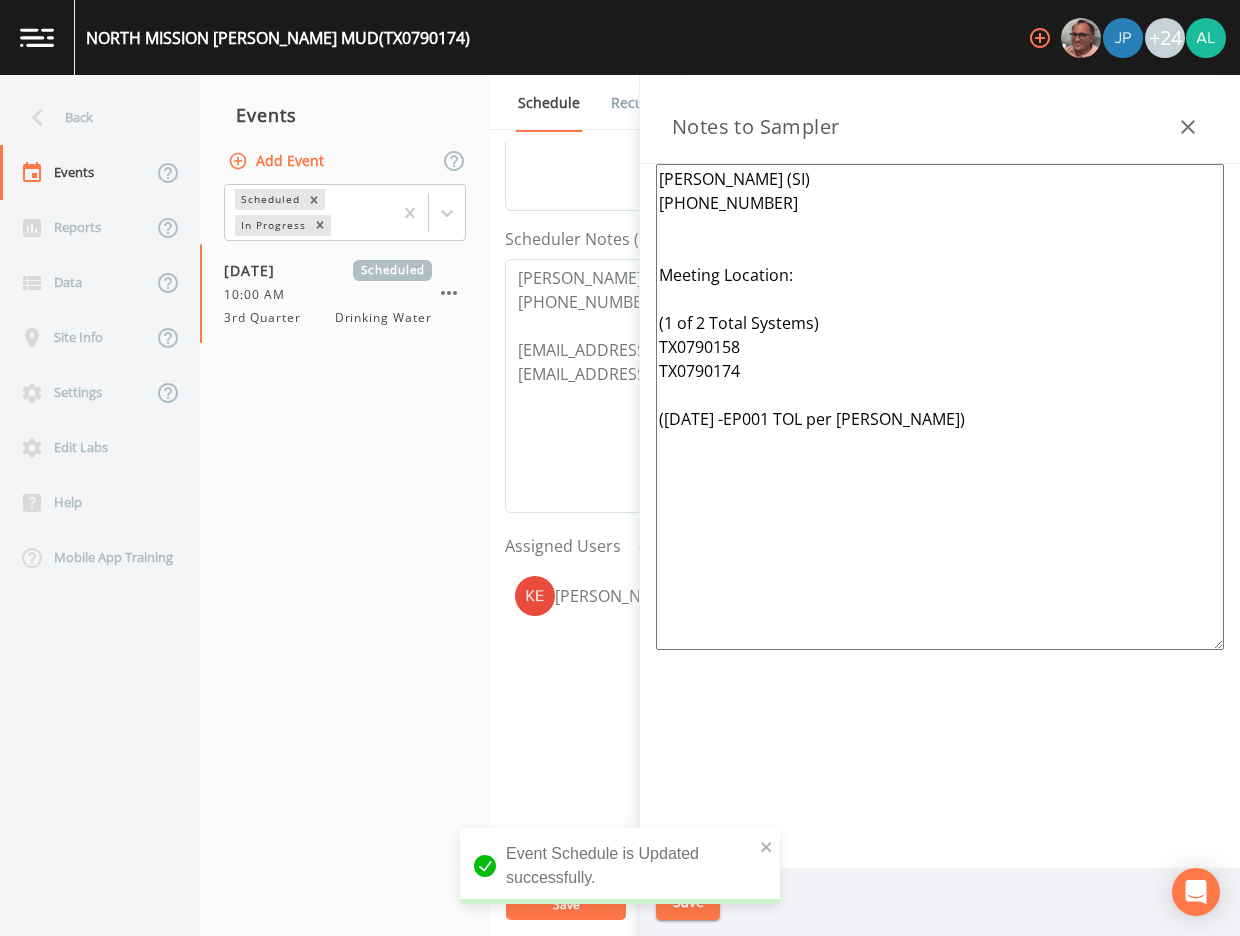 drag, startPoint x: 831, startPoint y: 512, endPoint x: 598, endPoint y: 157, distance: 424.63397 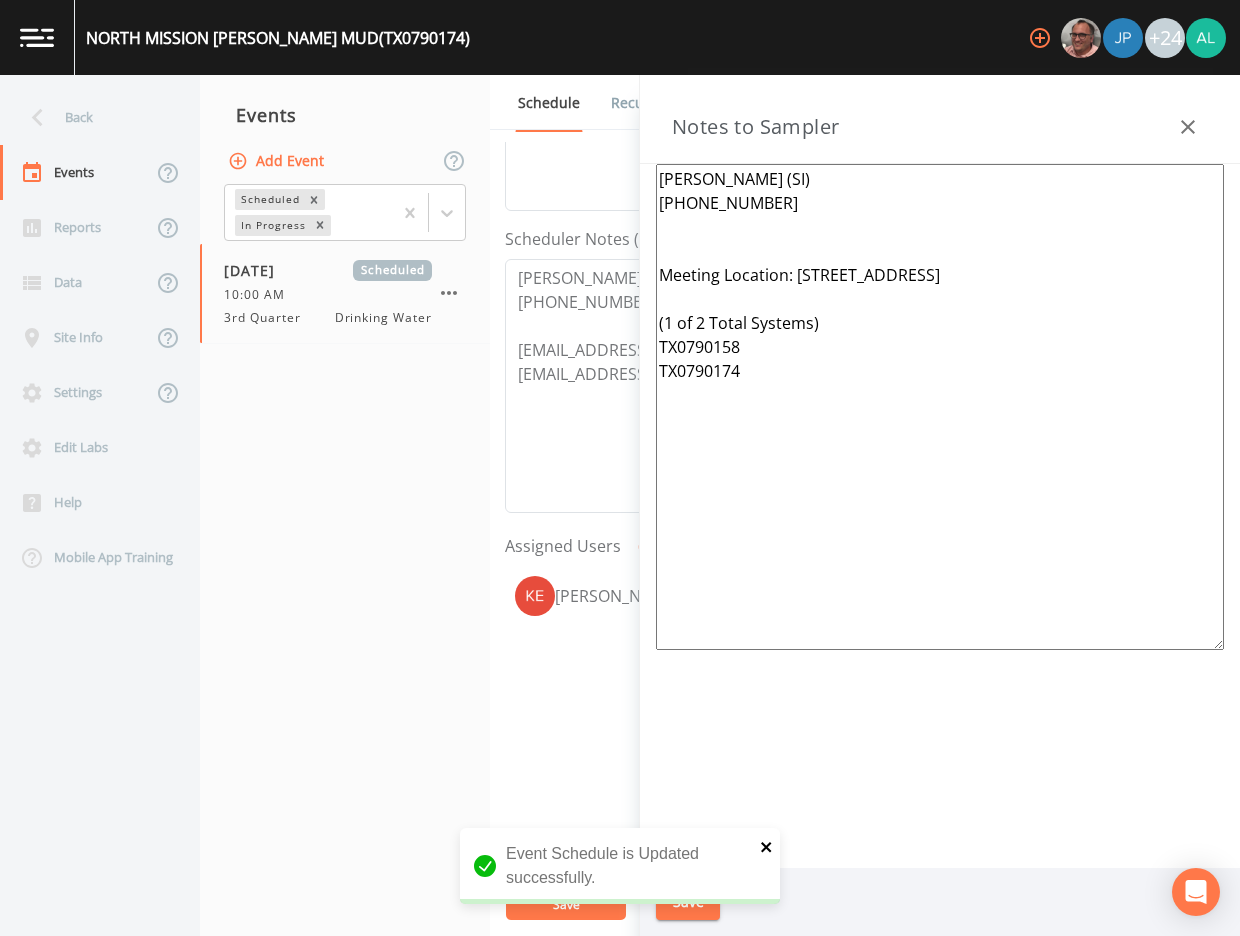 type on "[PERSON_NAME] (SI)
[PHONE_NUMBER]
Meeting Location: [STREET_ADDRESS]
(1 of 2 Total Systems)
TX0790158
TX0790174" 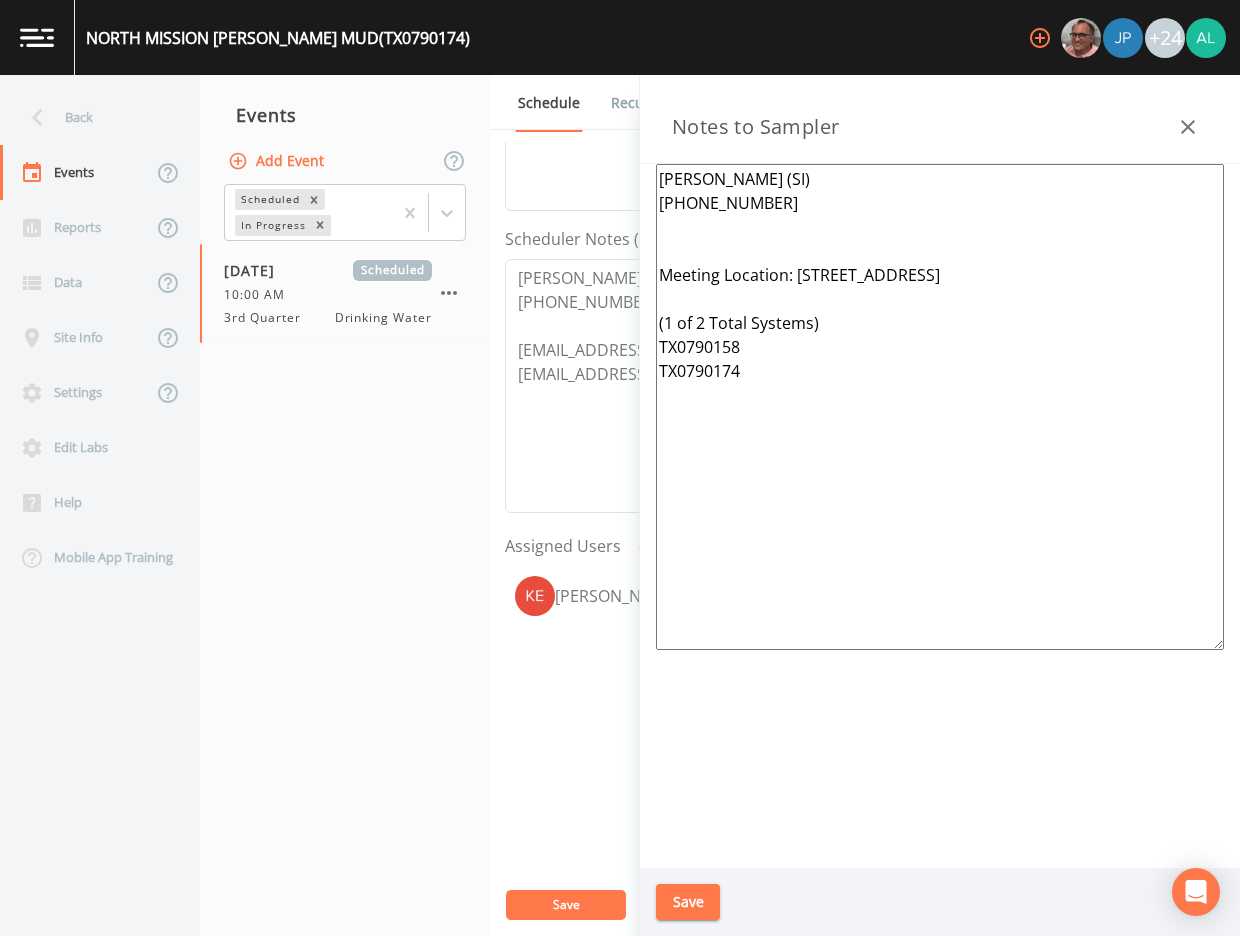 click on "Save" at bounding box center [688, 902] 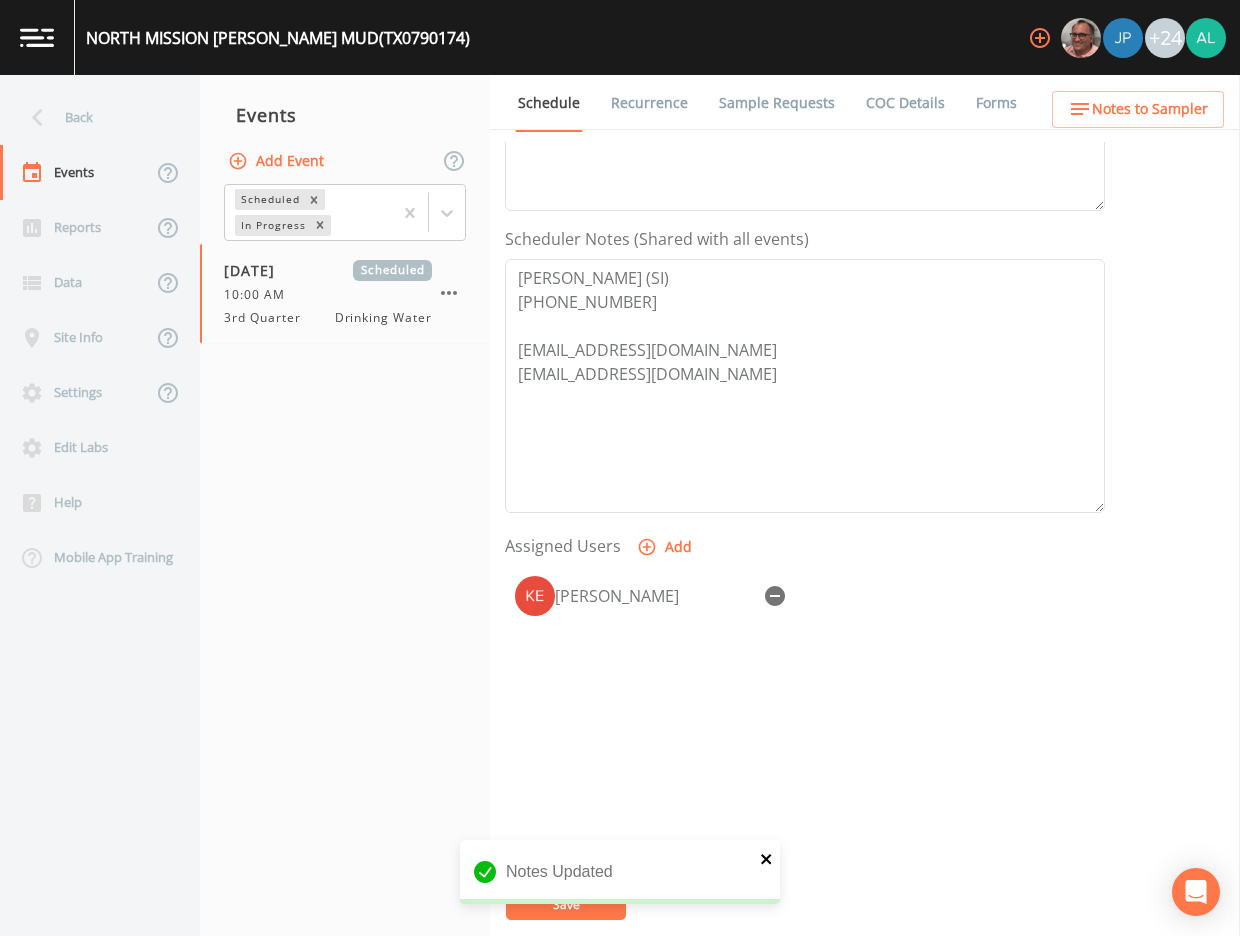 click 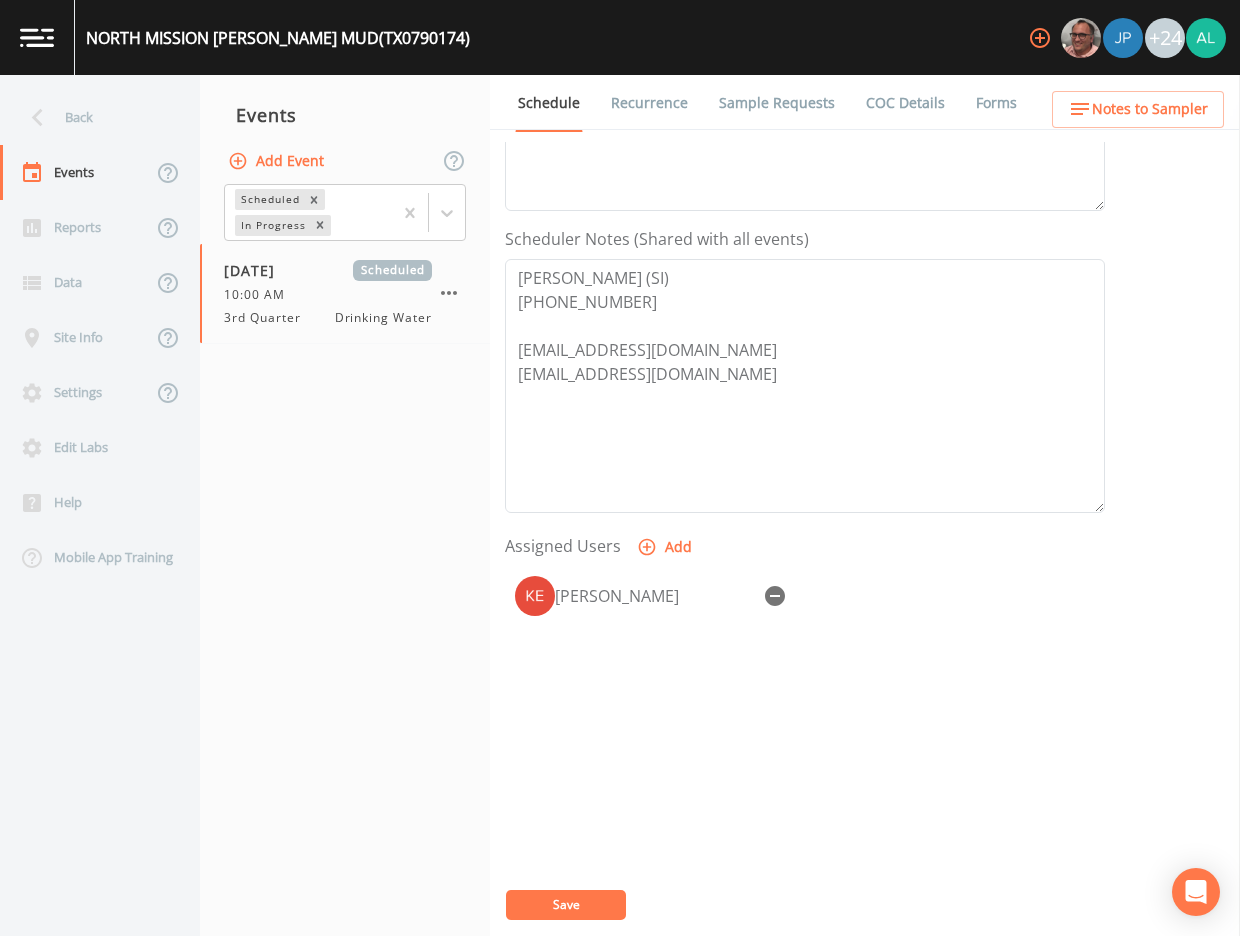 click on "Save" at bounding box center [566, 905] 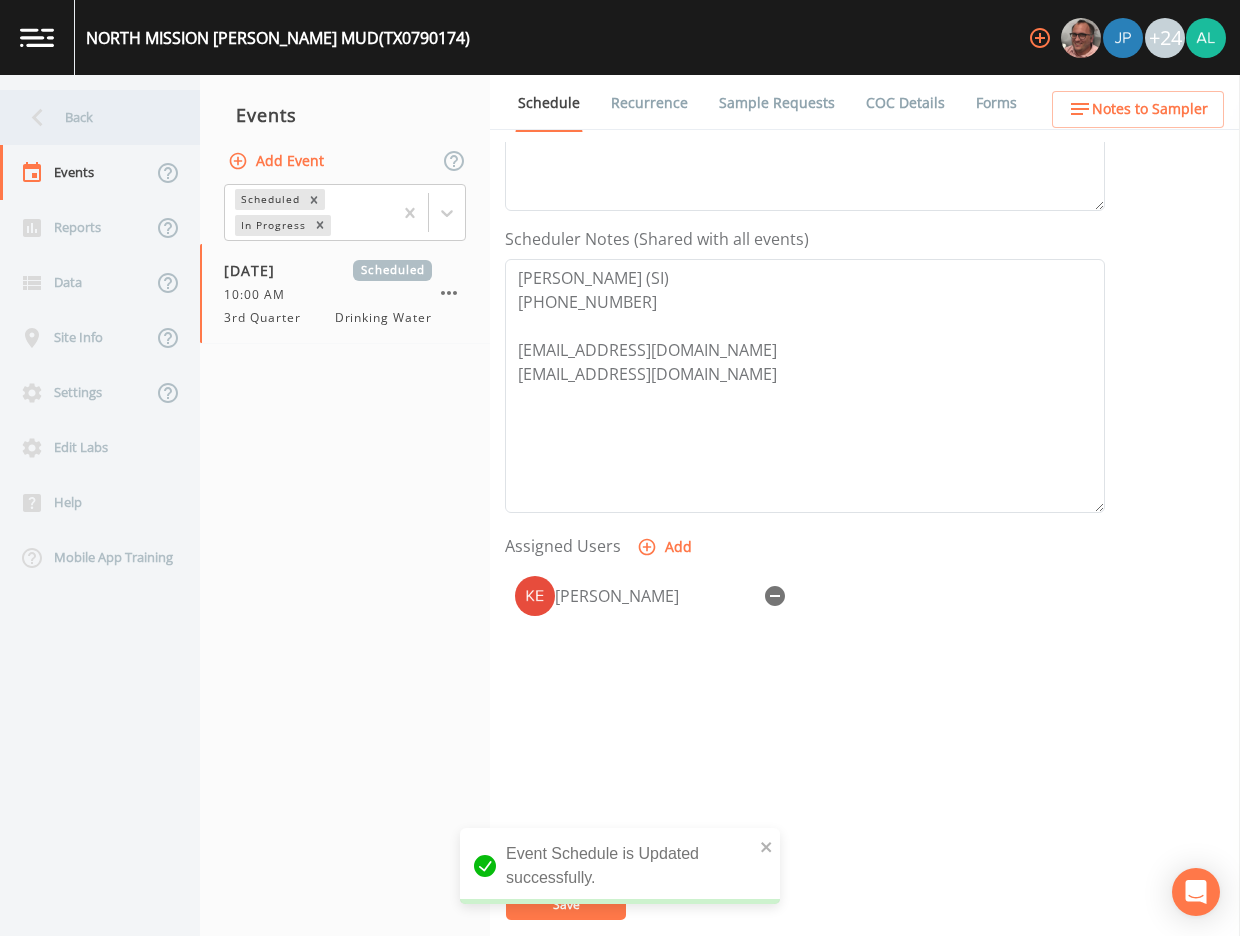 click on "Back" at bounding box center [90, 117] 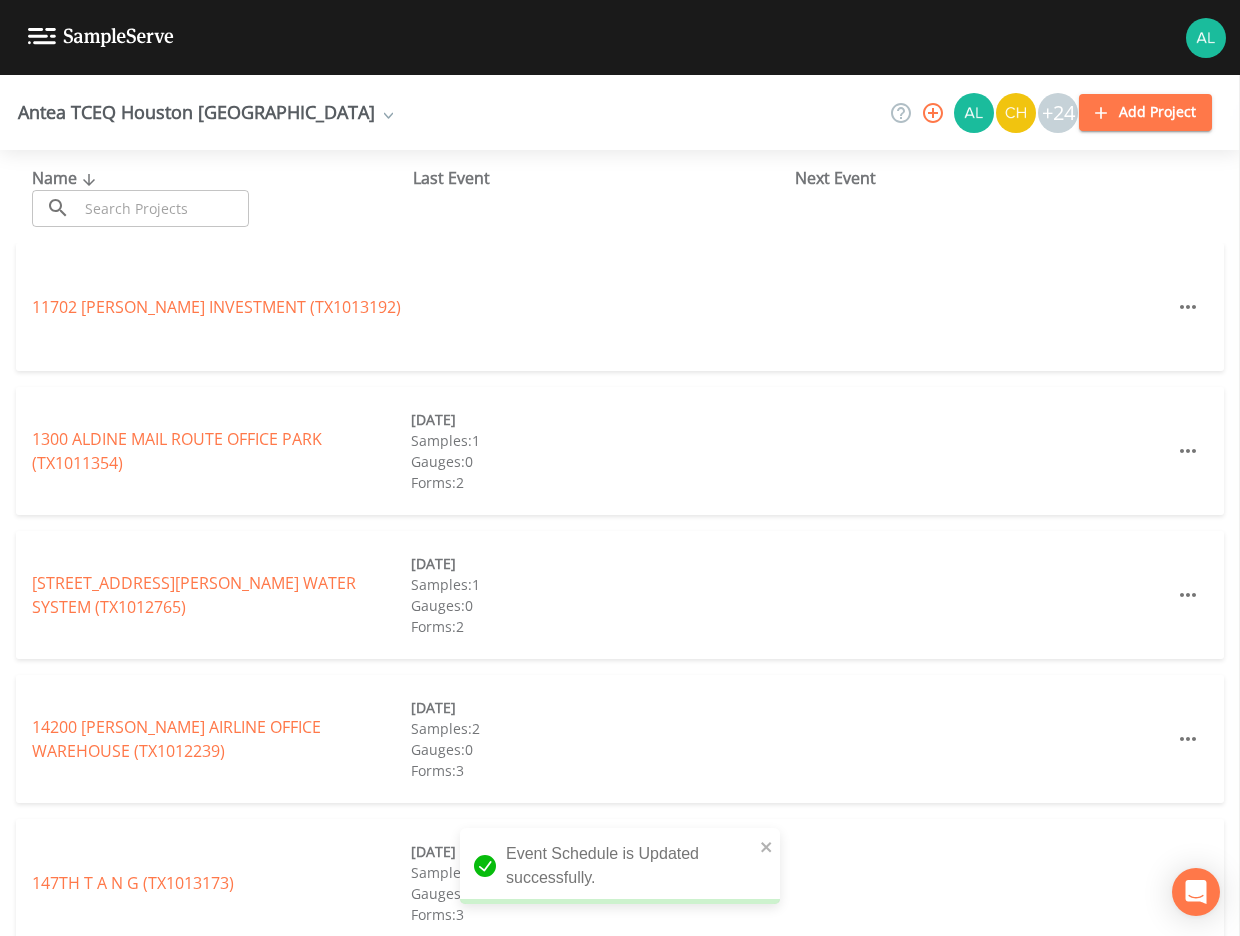 click at bounding box center [163, 208] 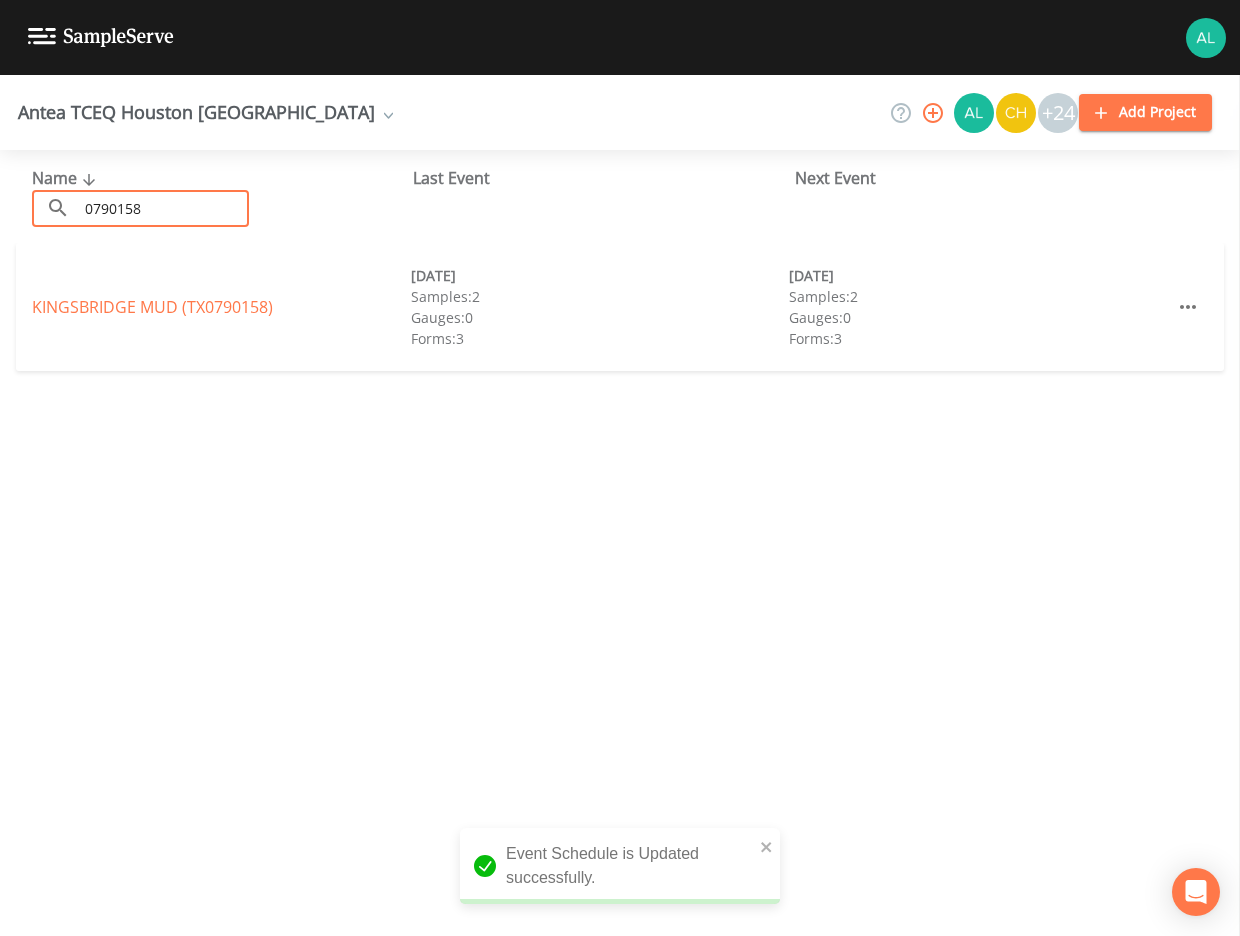 type on "0790158" 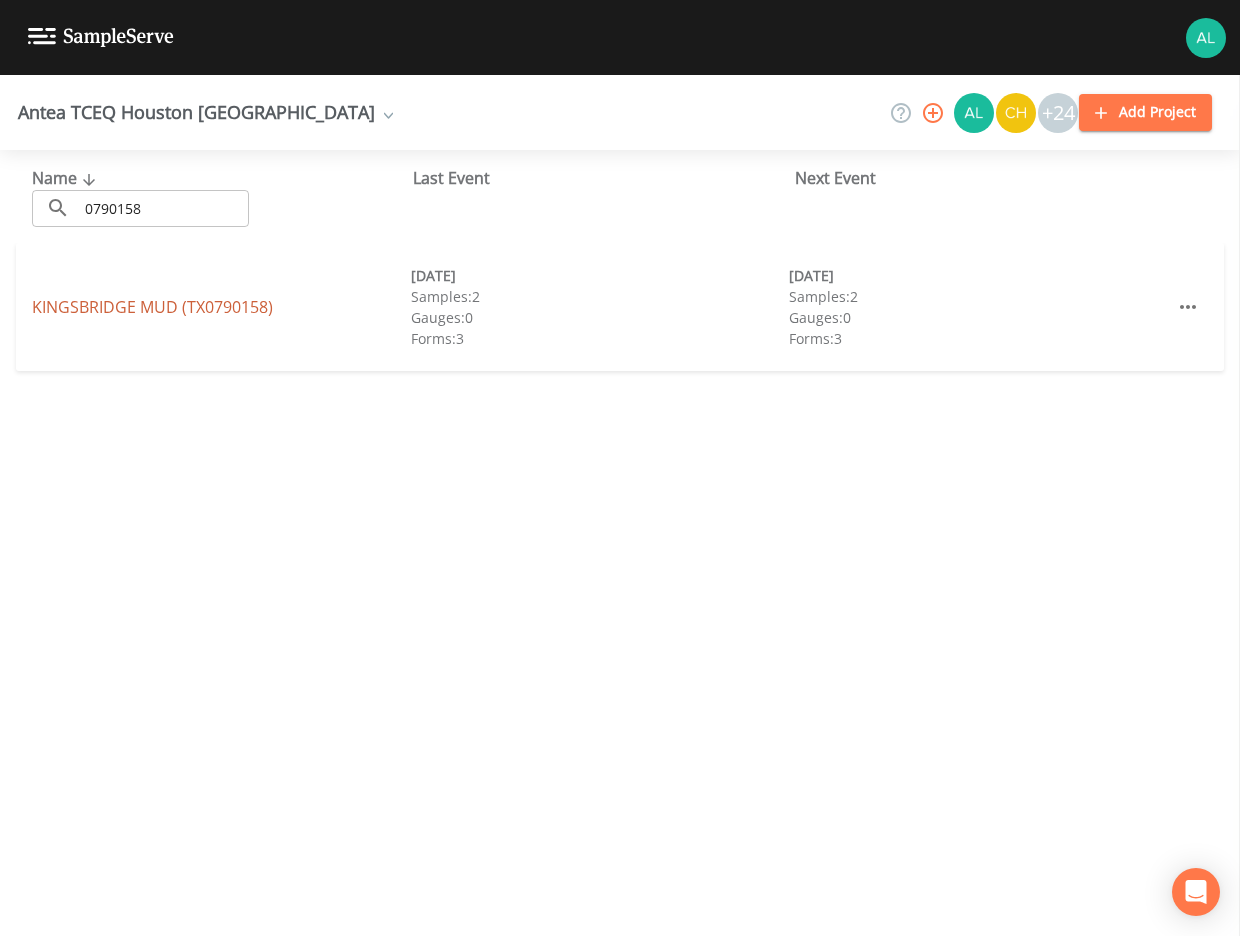 click on "[GEOGRAPHIC_DATA]   (TX0790158)" at bounding box center (152, 307) 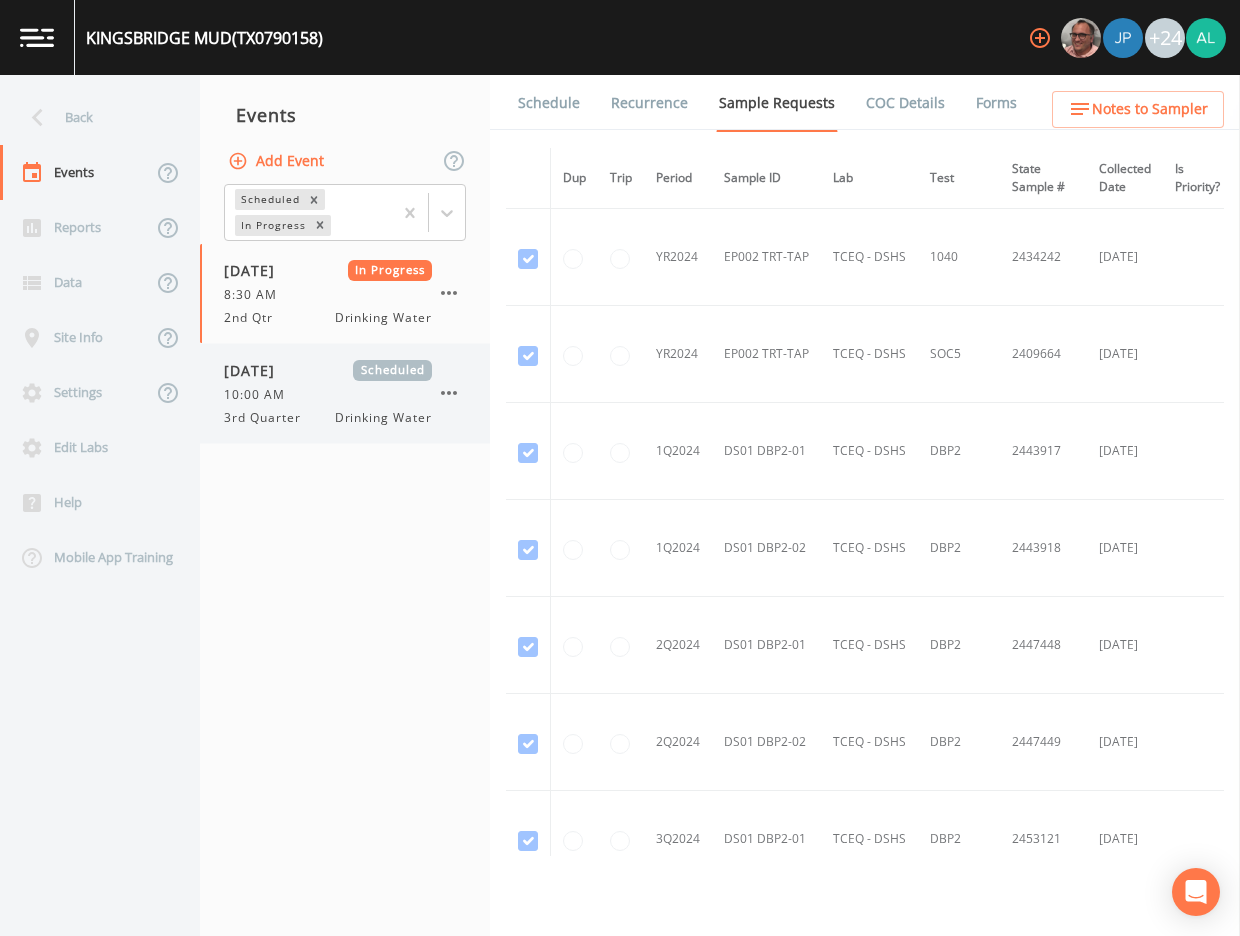 click on "10:00 AM" at bounding box center [328, 395] 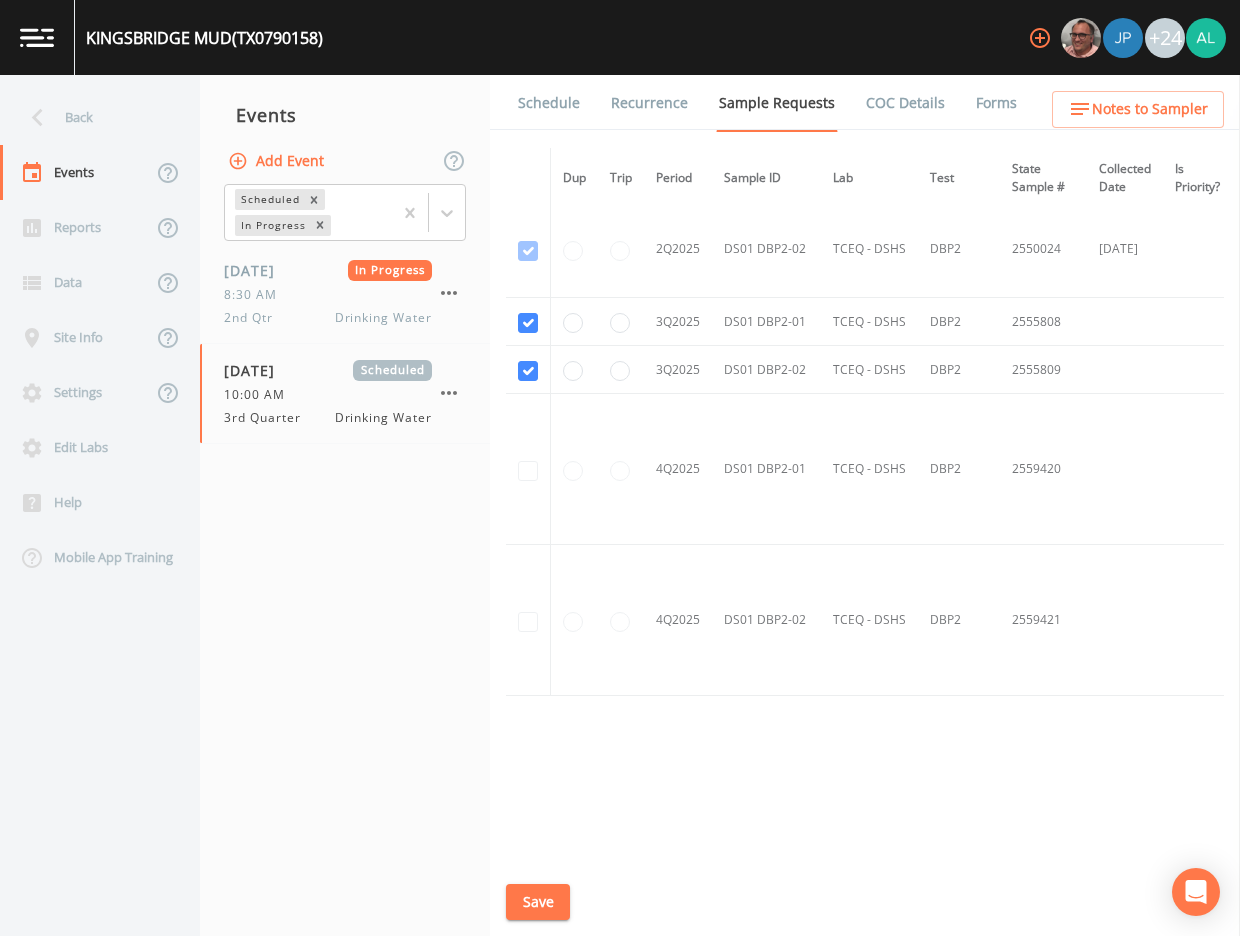 scroll, scrollTop: 1708, scrollLeft: 0, axis: vertical 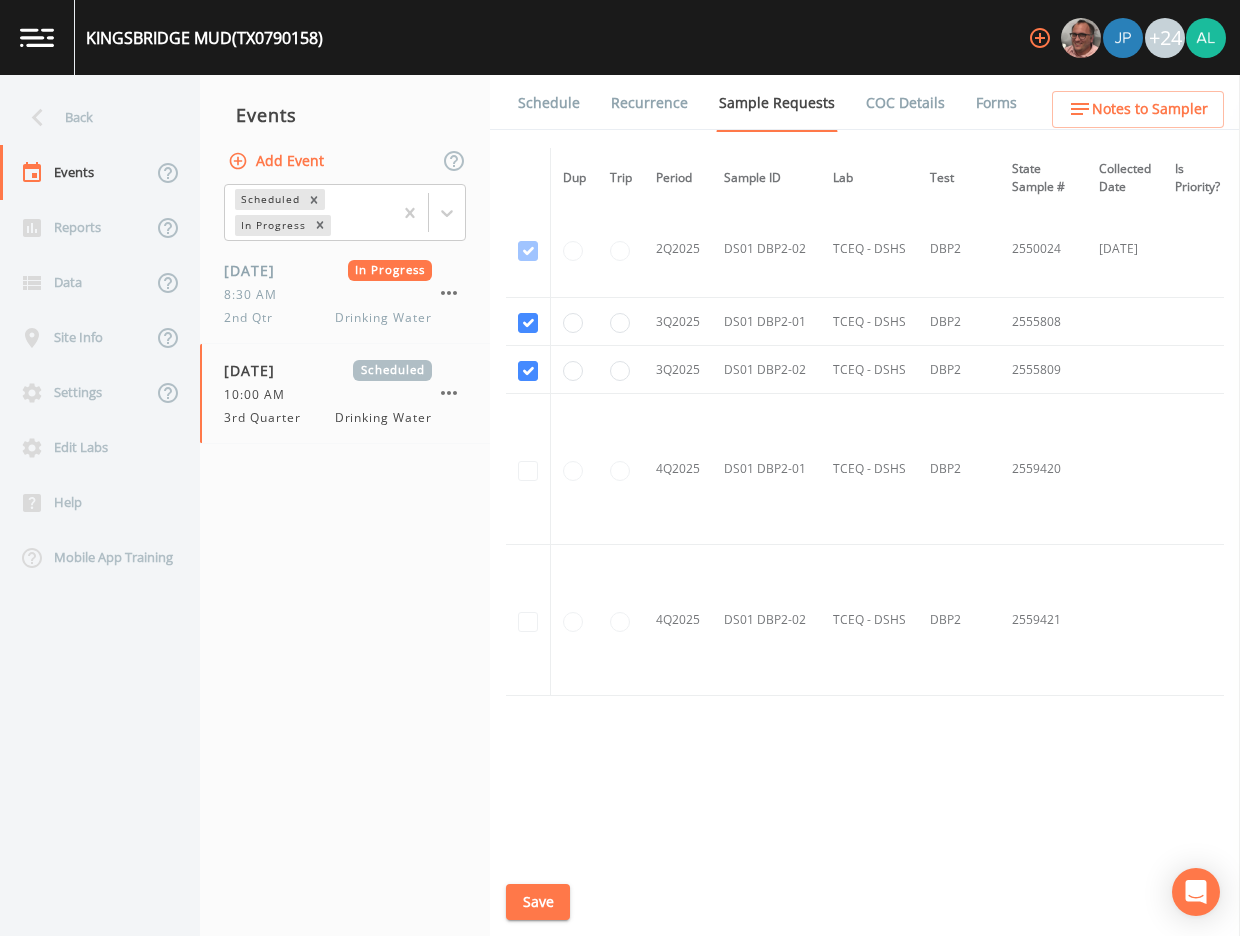 click on "Schedule" at bounding box center [549, 103] 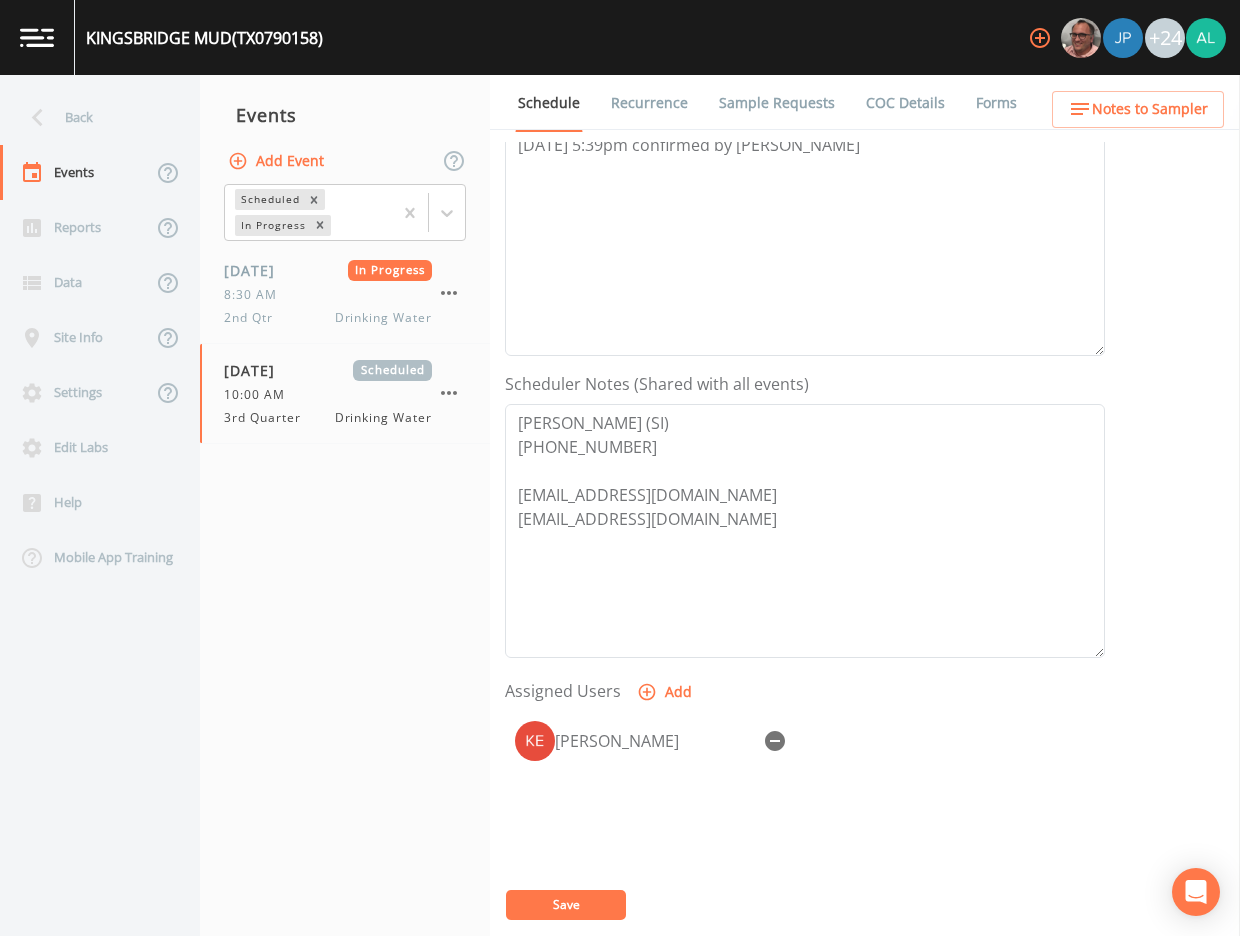scroll, scrollTop: 475, scrollLeft: 0, axis: vertical 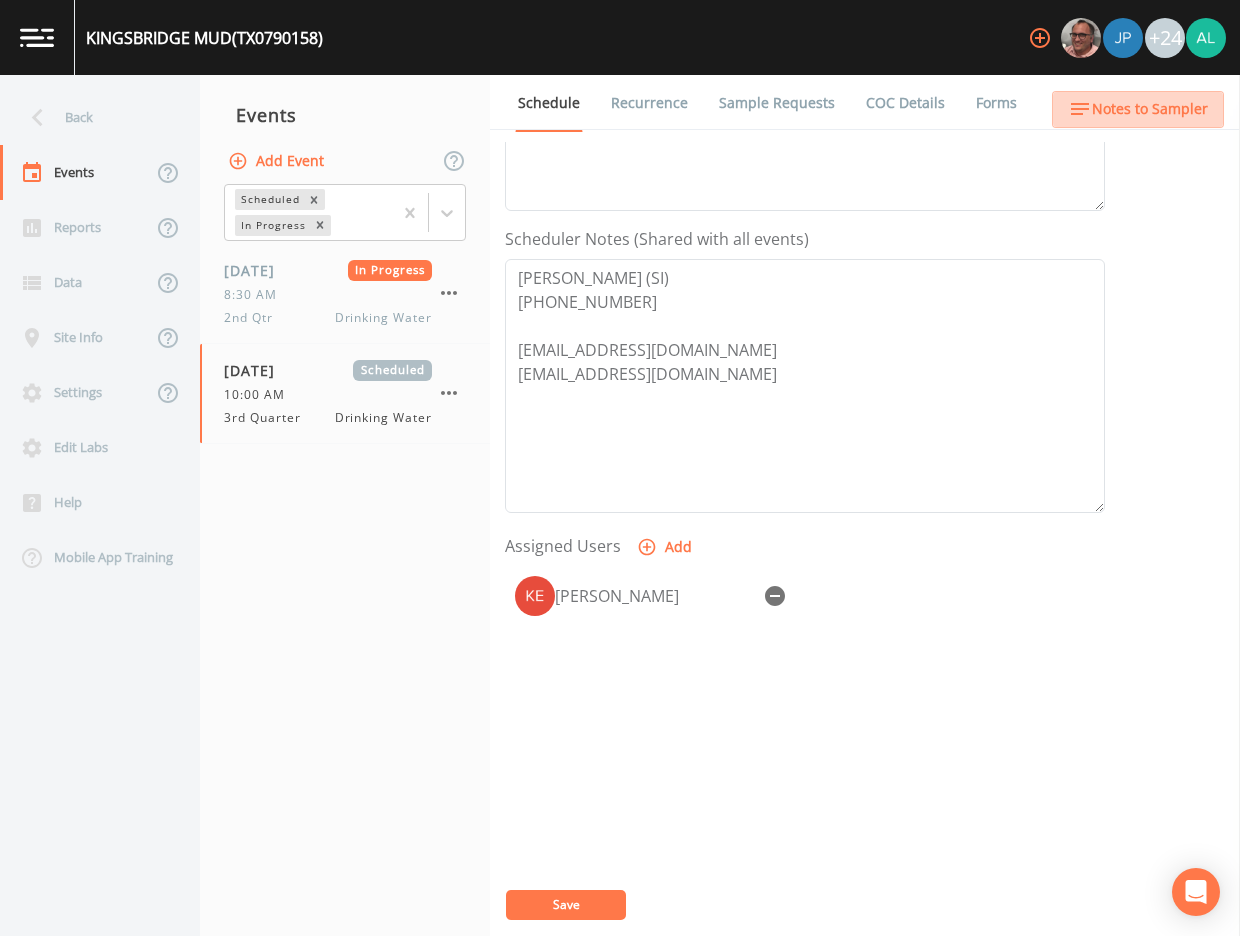 click on "Notes to Sampler" at bounding box center [1150, 109] 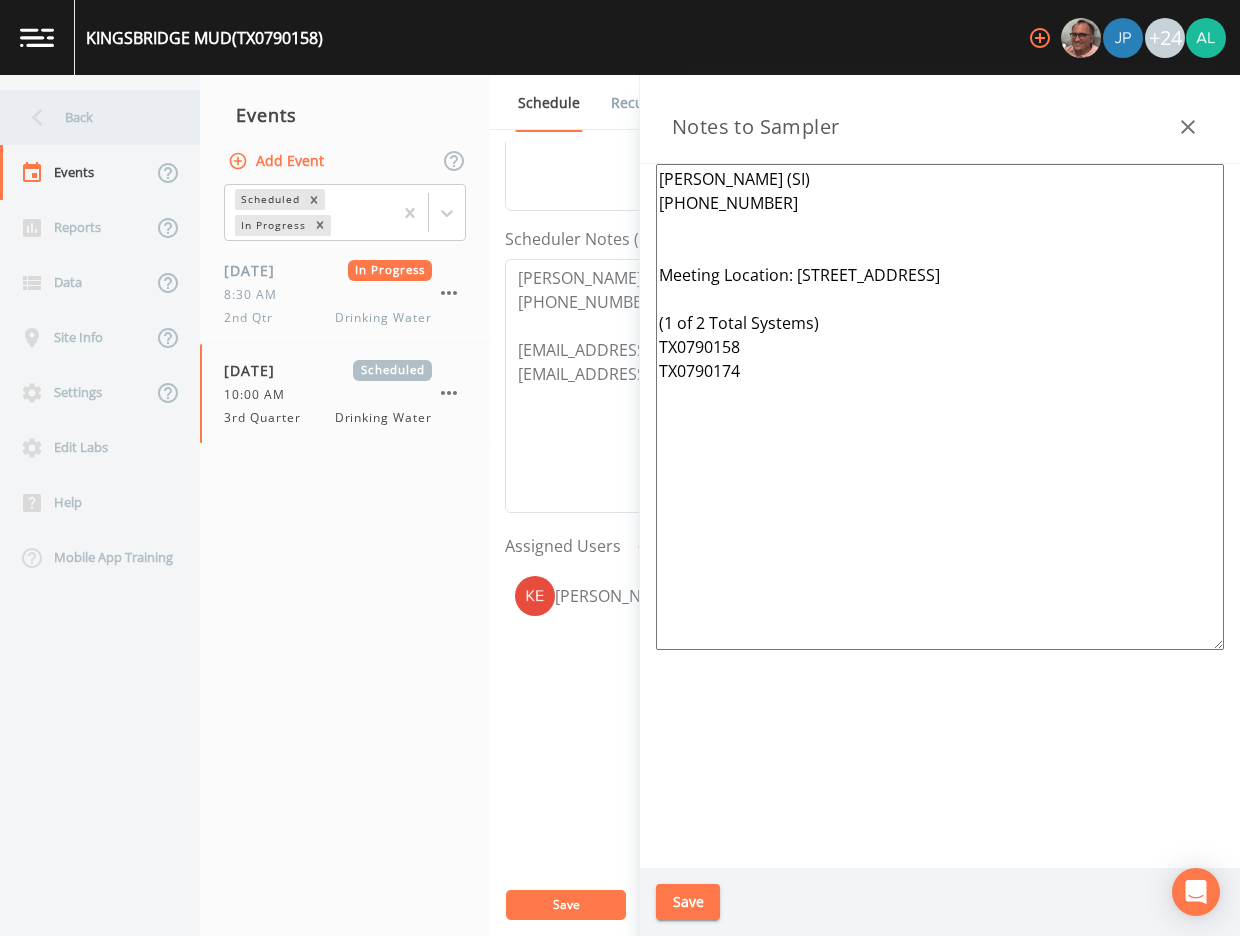 click on "Back" at bounding box center (90, 117) 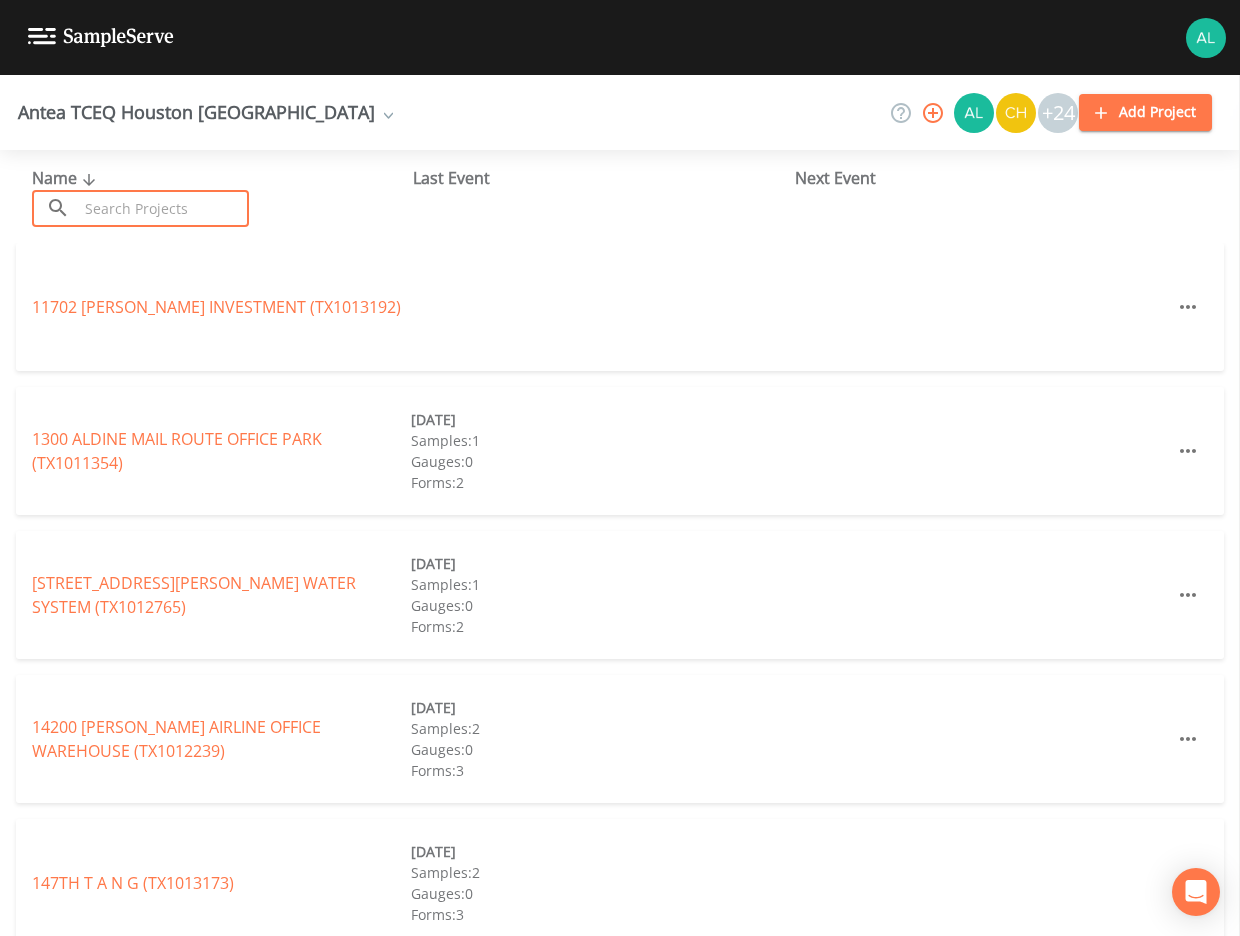 click at bounding box center [163, 208] 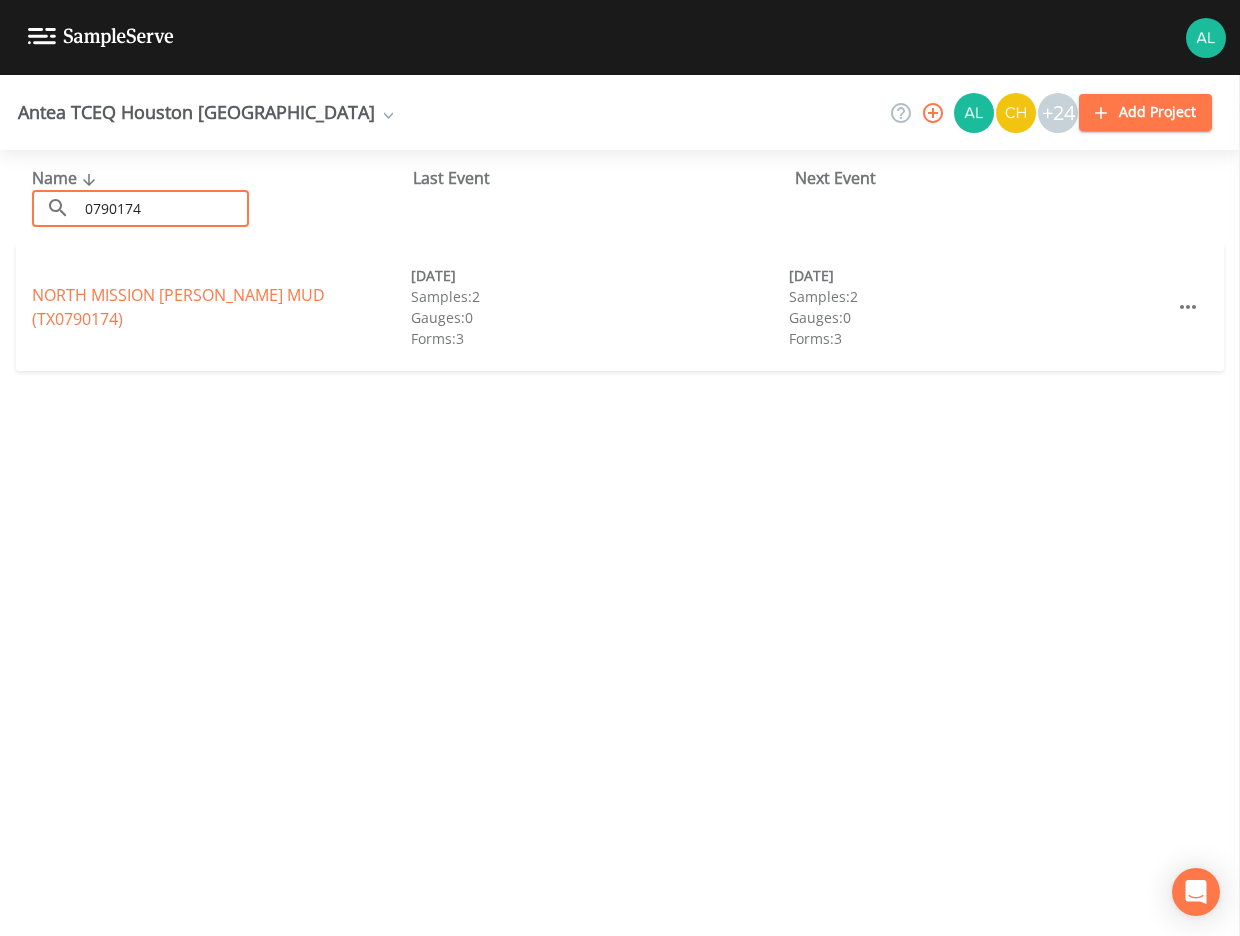 type on "0790174" 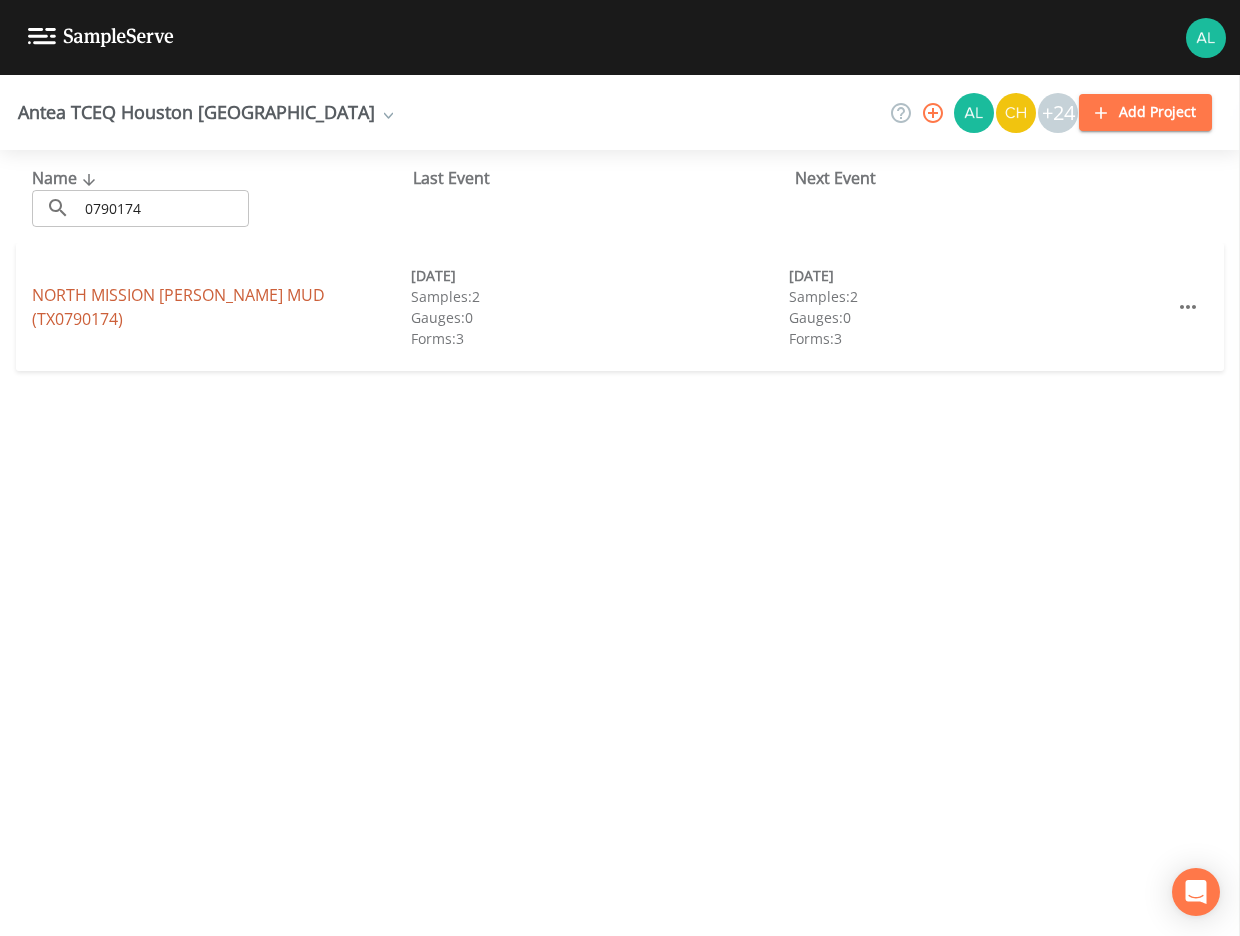 click on "[GEOGRAPHIC_DATA][PERSON_NAME]   (TX0790174)" at bounding box center (178, 307) 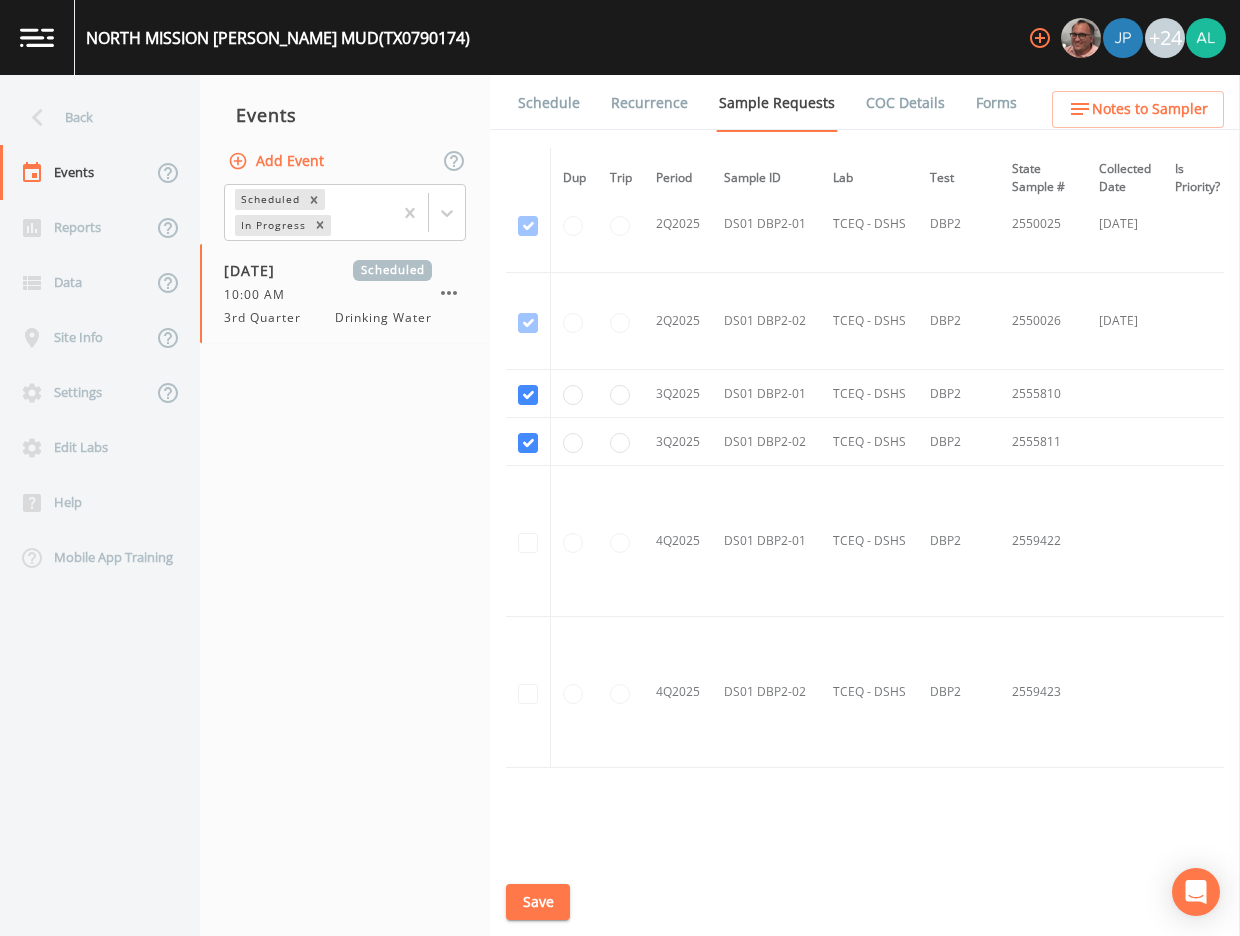 scroll, scrollTop: 1953, scrollLeft: 0, axis: vertical 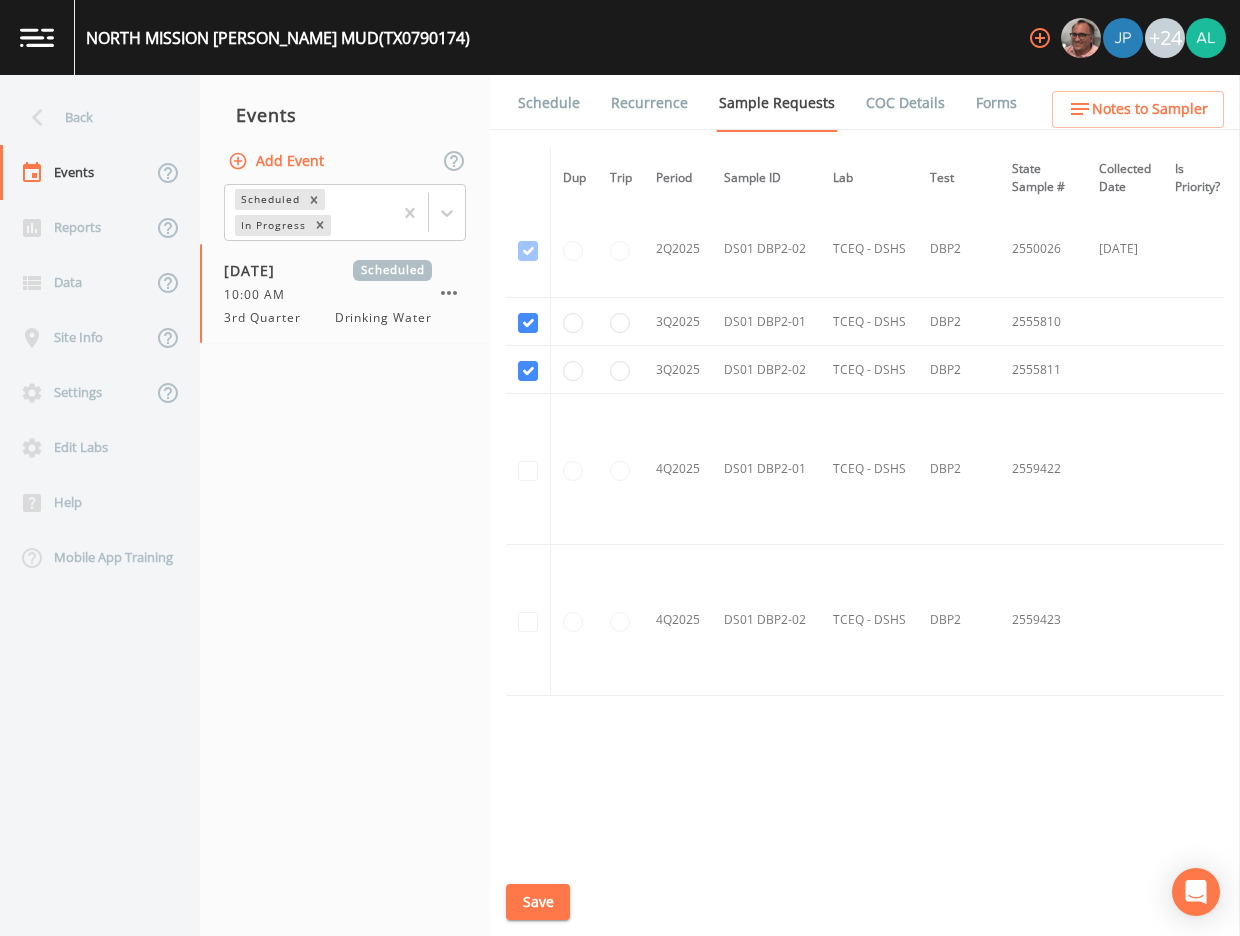 click on "Schedule" at bounding box center [549, 103] 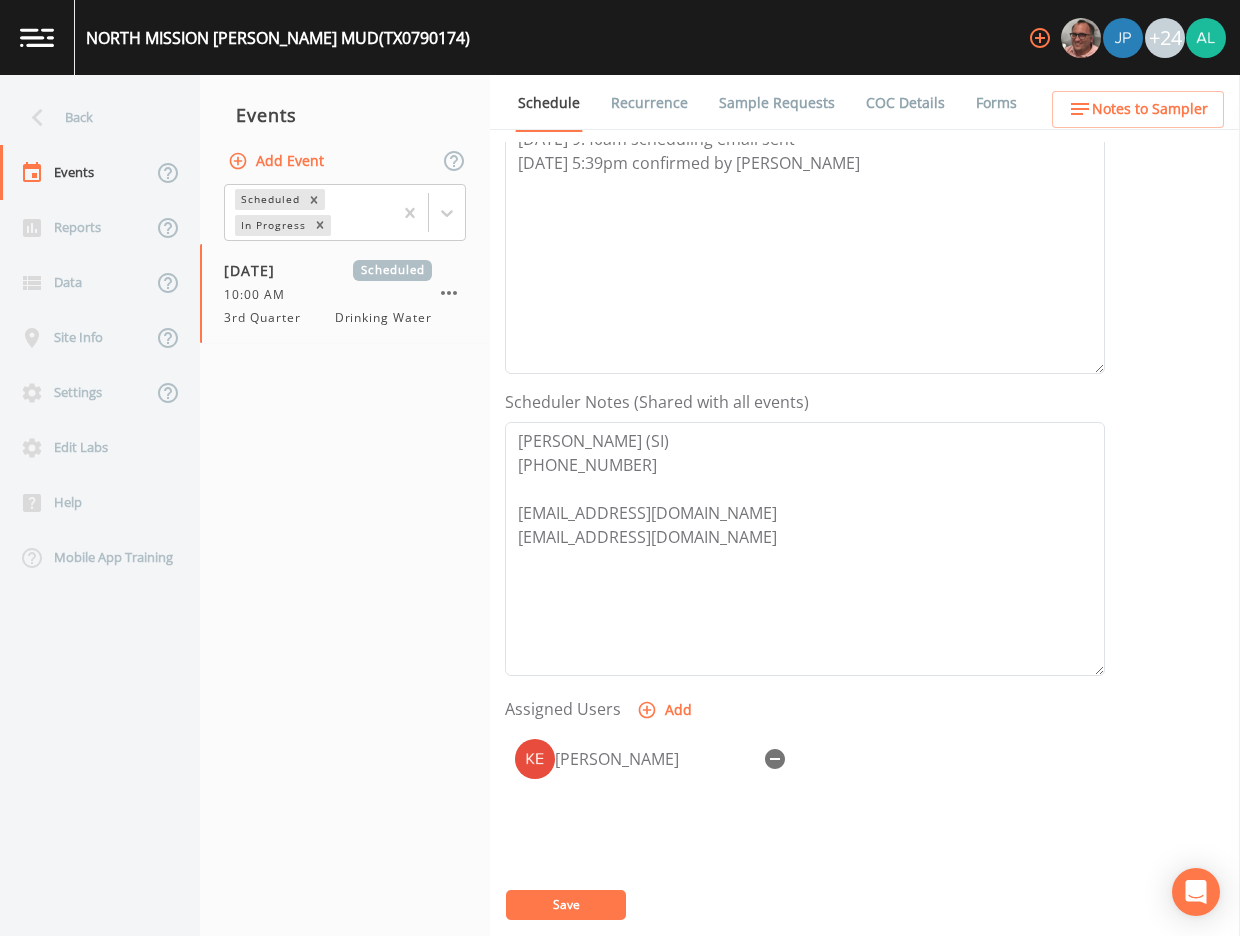 scroll, scrollTop: 475, scrollLeft: 0, axis: vertical 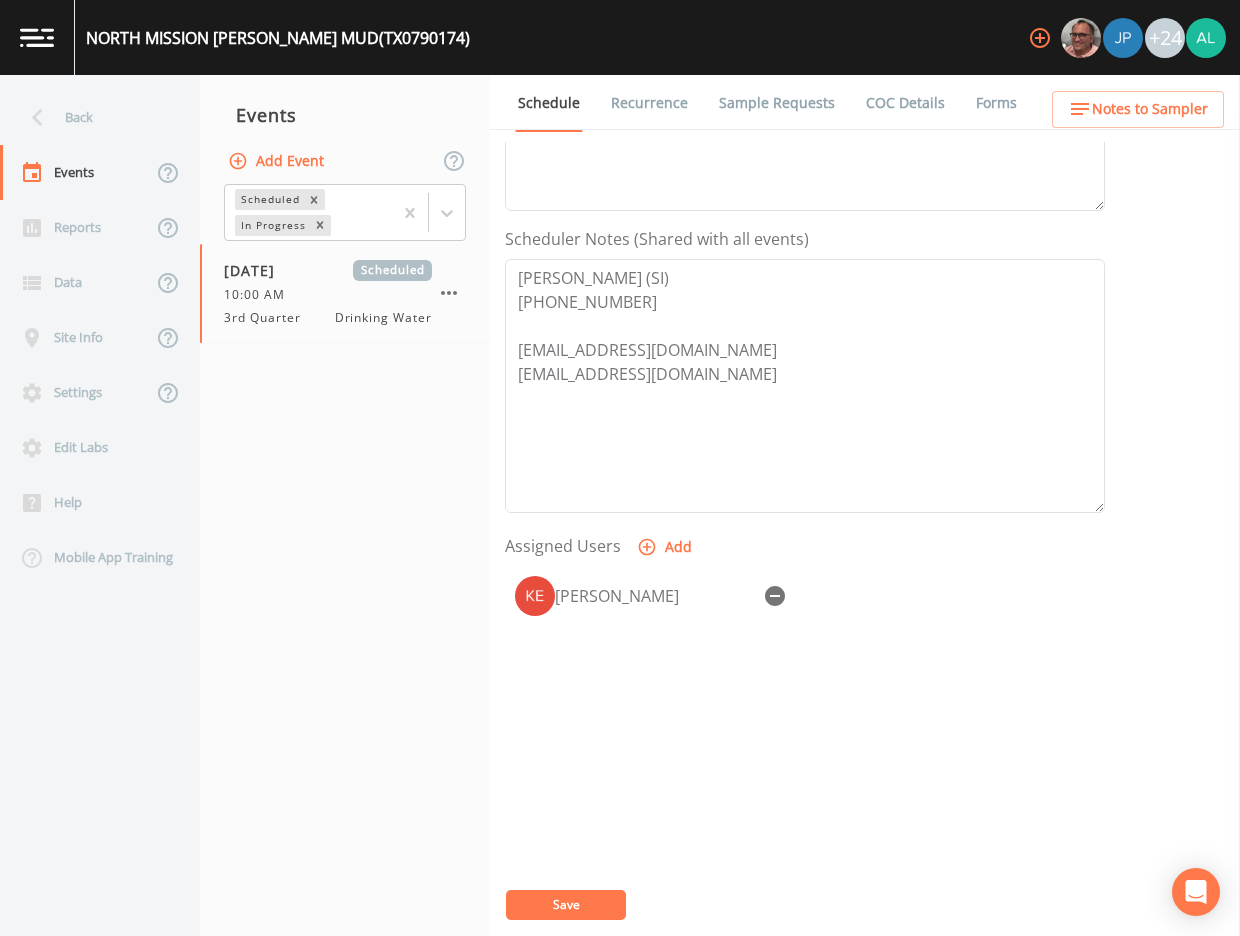 click on "Notes to Sampler" at bounding box center (1138, 109) 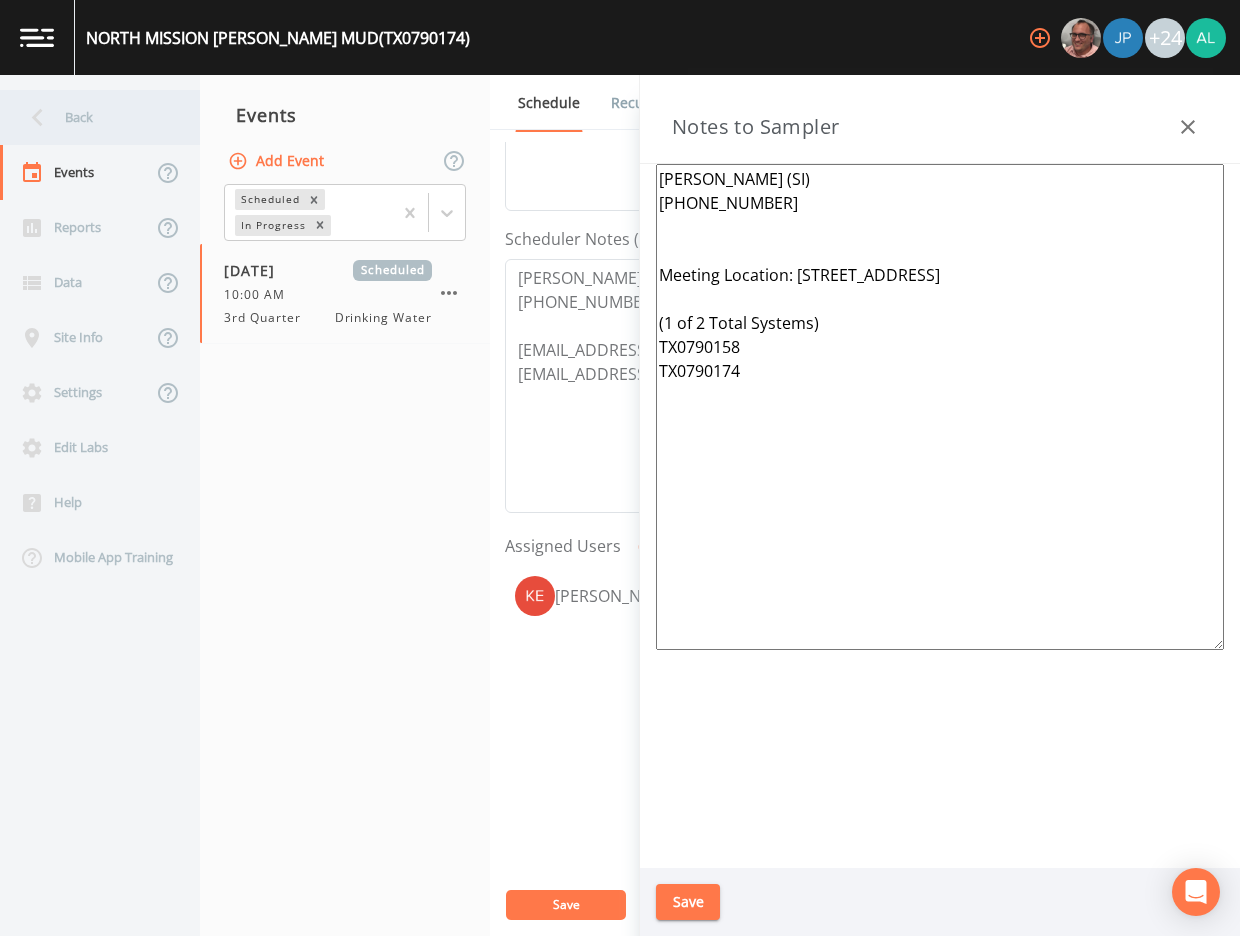 click on "Back" at bounding box center (90, 117) 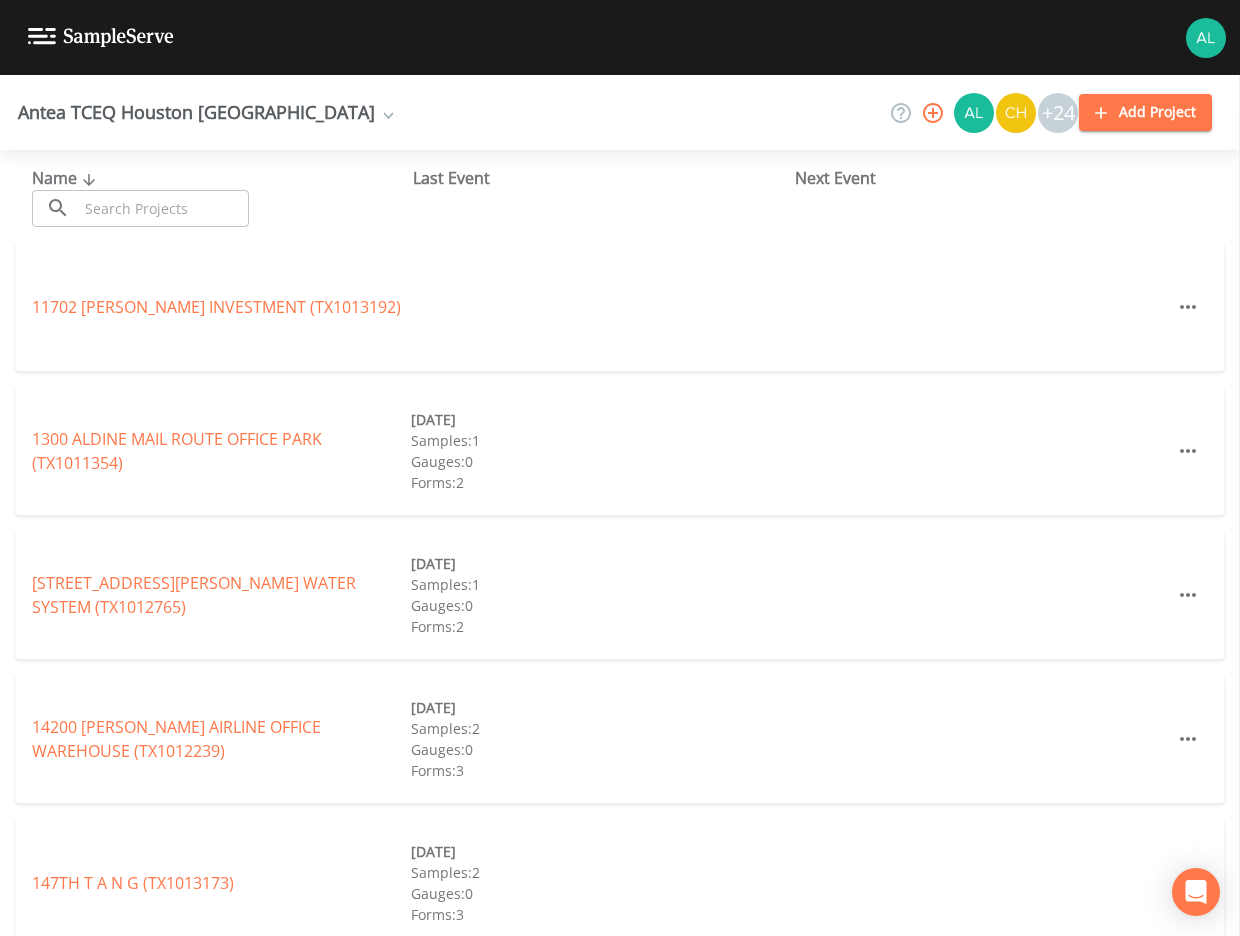 click at bounding box center [163, 208] 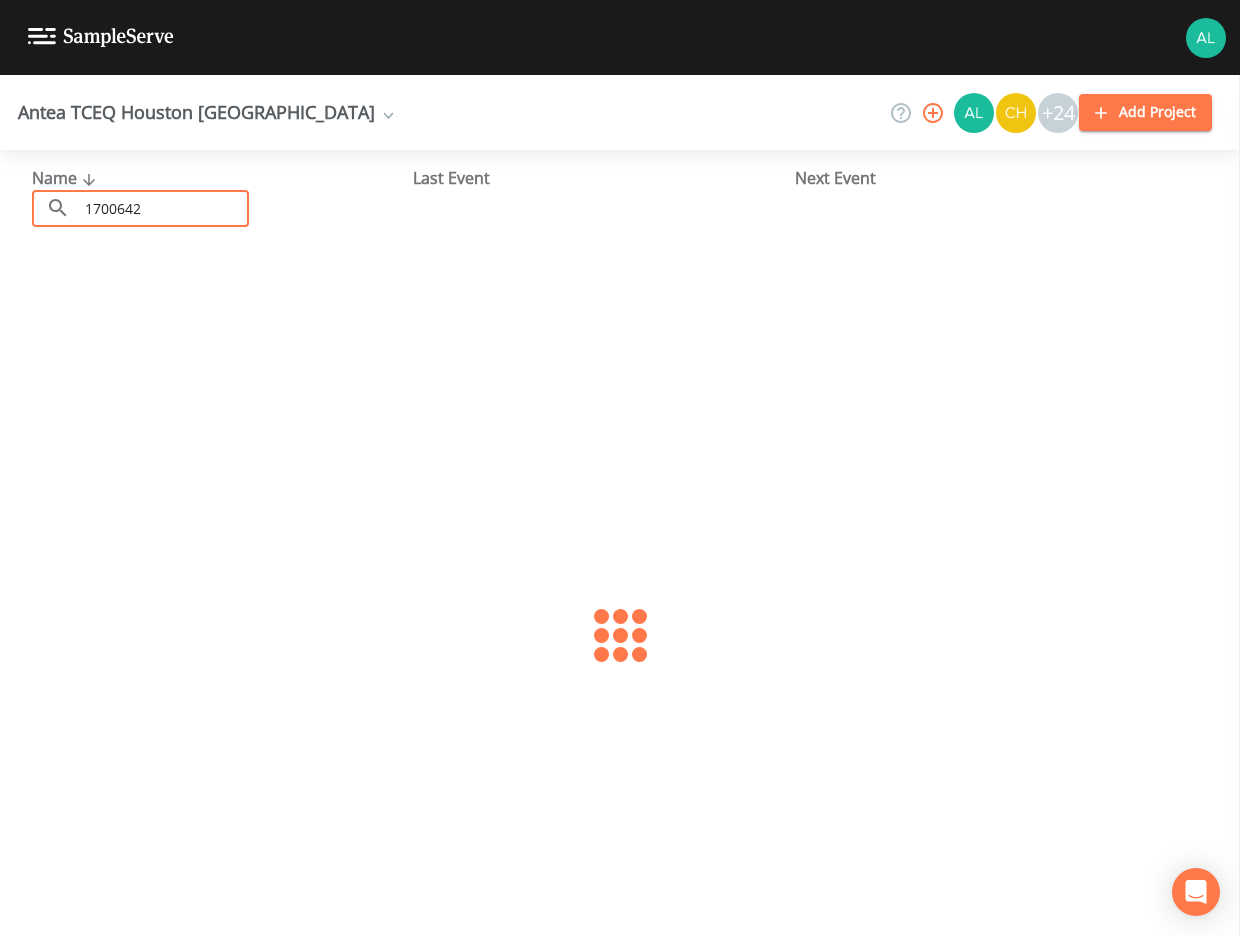 type on "1700642" 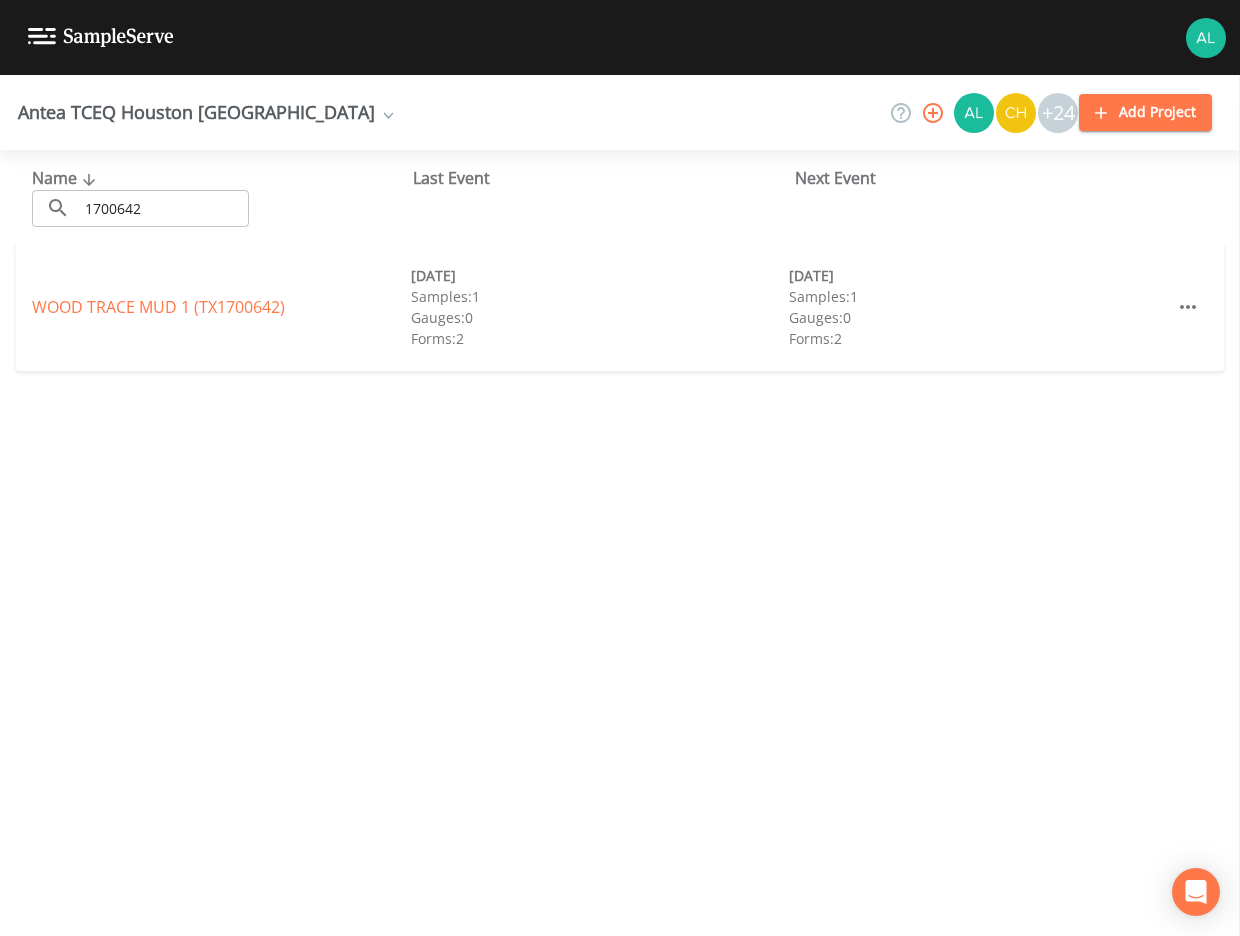 click on "WOOD TRACE MUD 1   (TX1700642)" at bounding box center [158, 307] 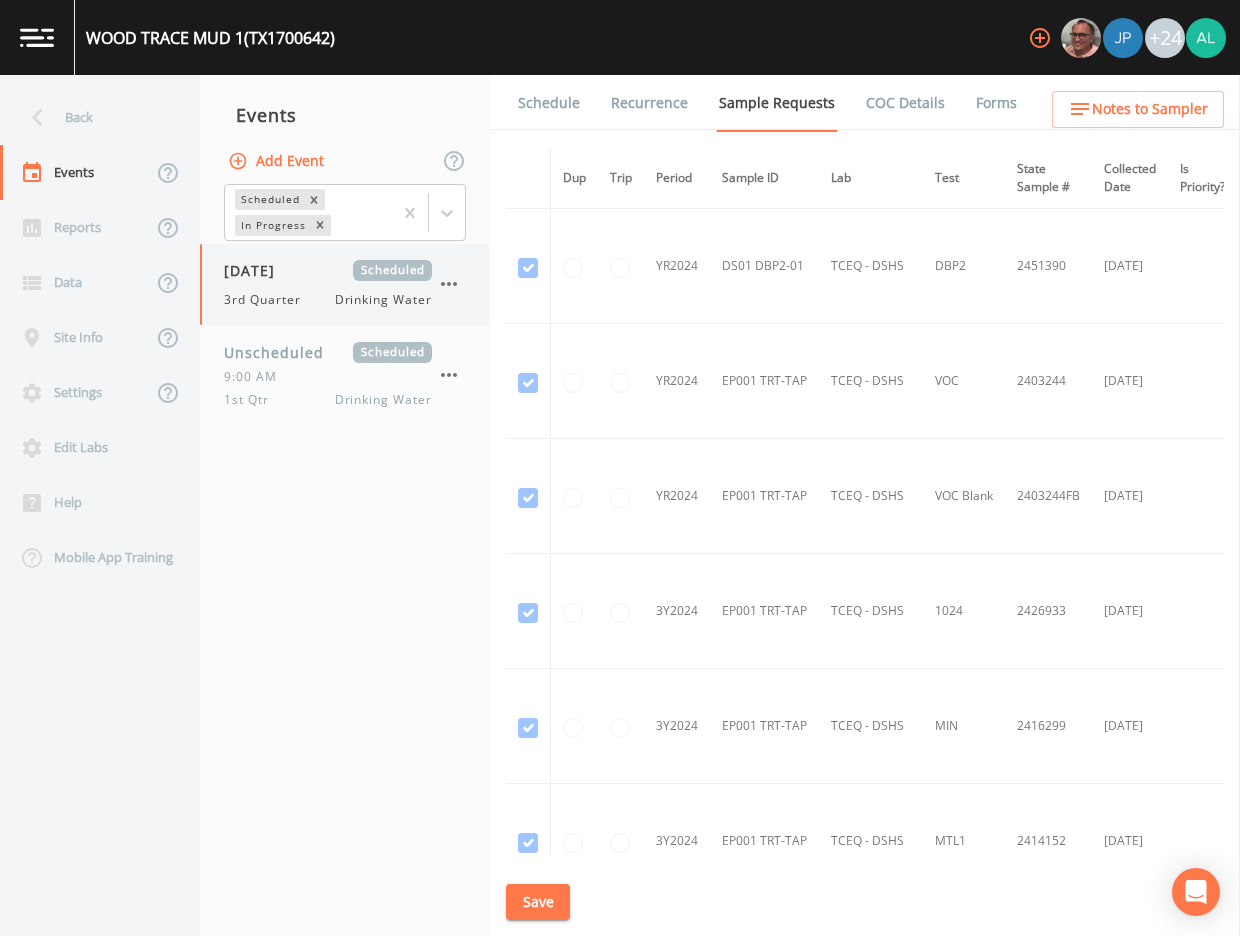 click on "3rd Quarter Drinking Water" at bounding box center [328, 300] 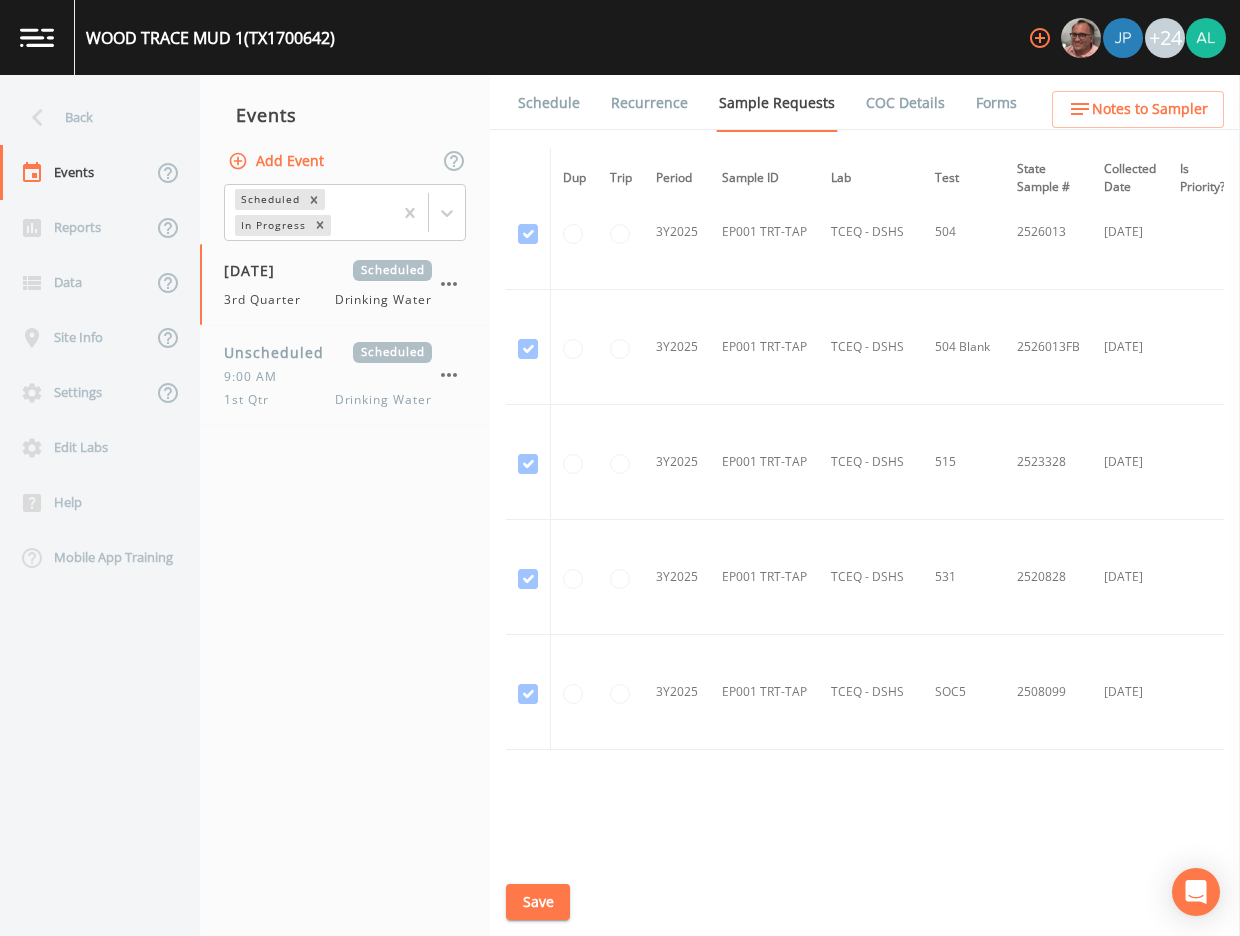 scroll, scrollTop: 1521, scrollLeft: 0, axis: vertical 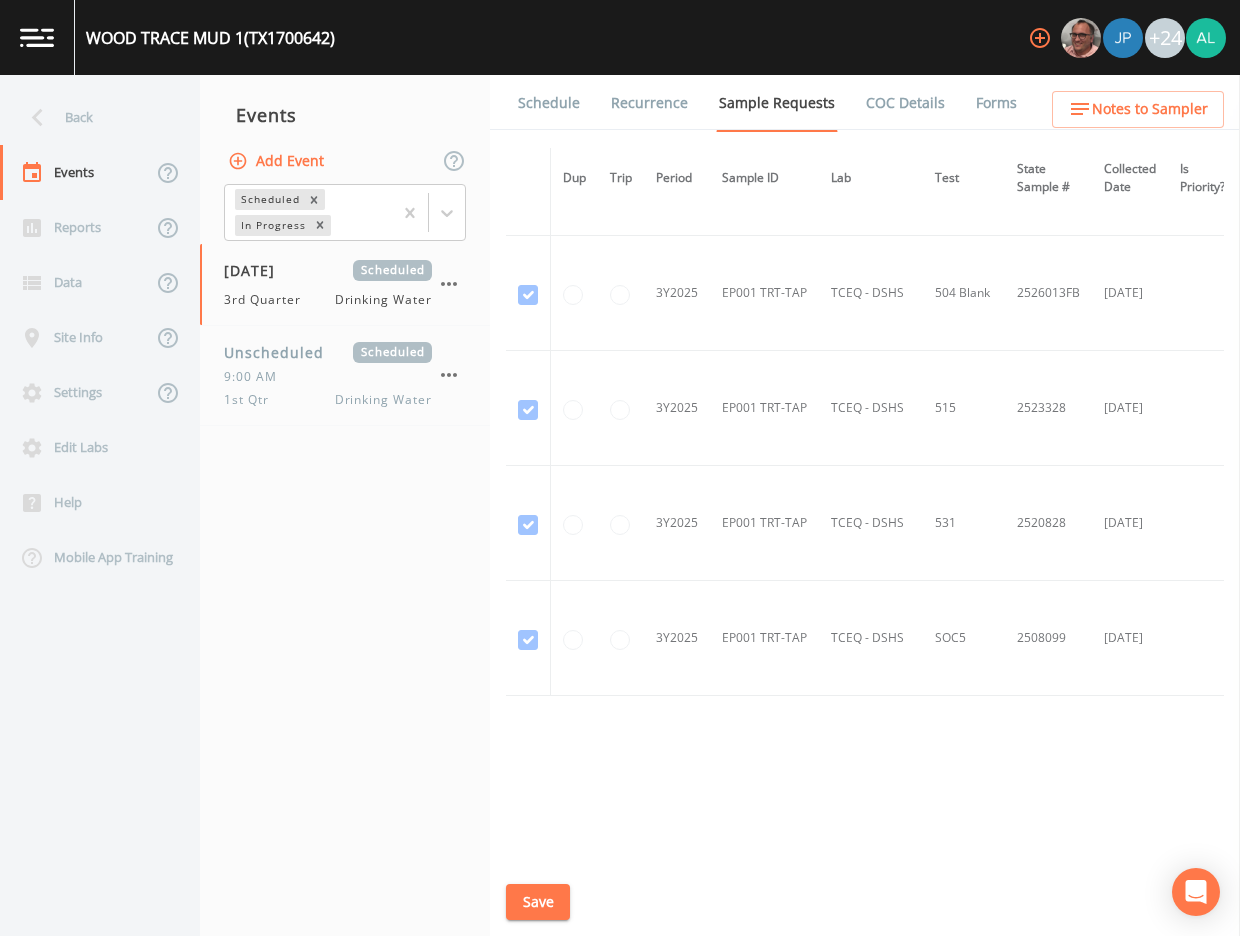 click on "Schedule" at bounding box center (549, 103) 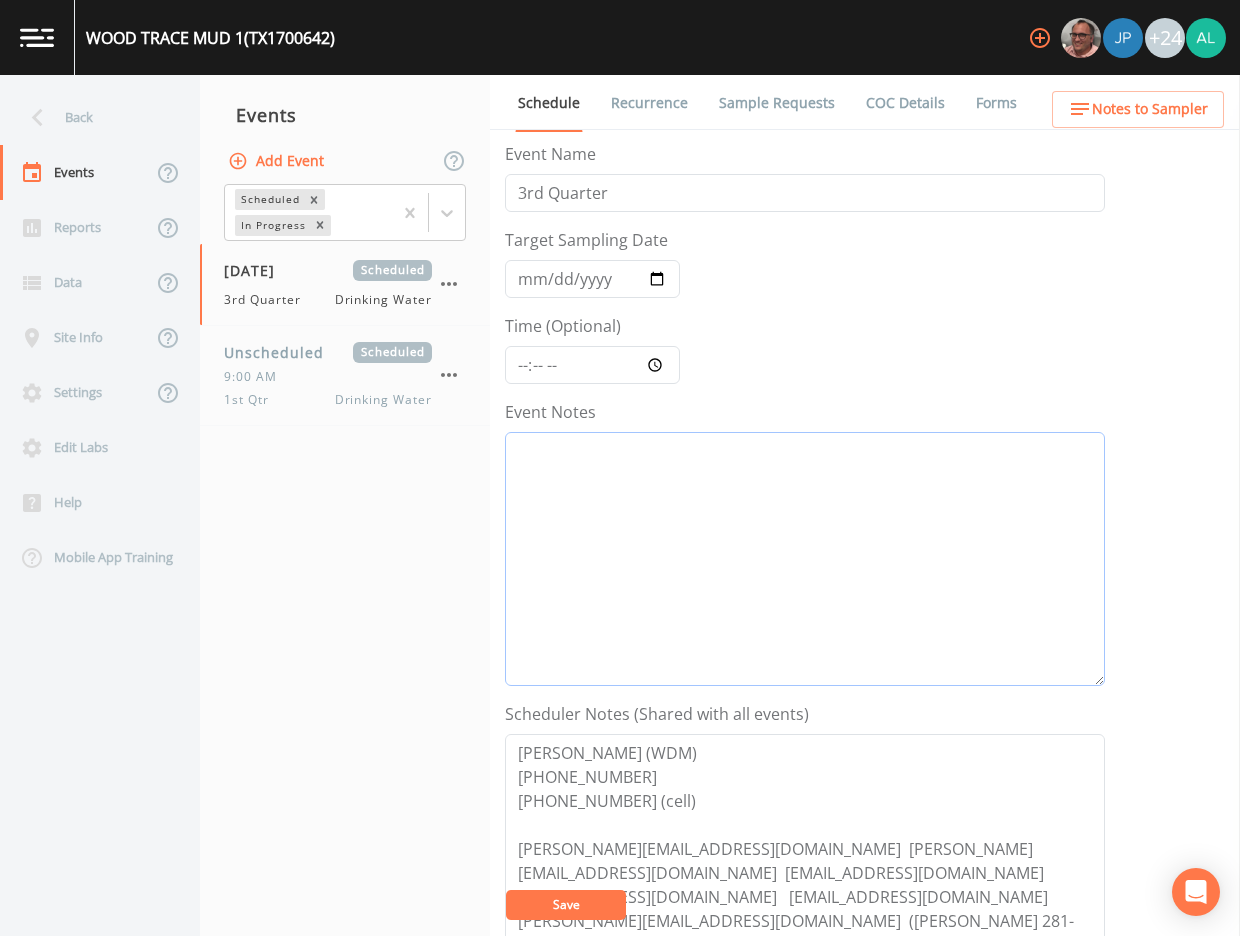 click on "Event Notes" at bounding box center (805, 559) 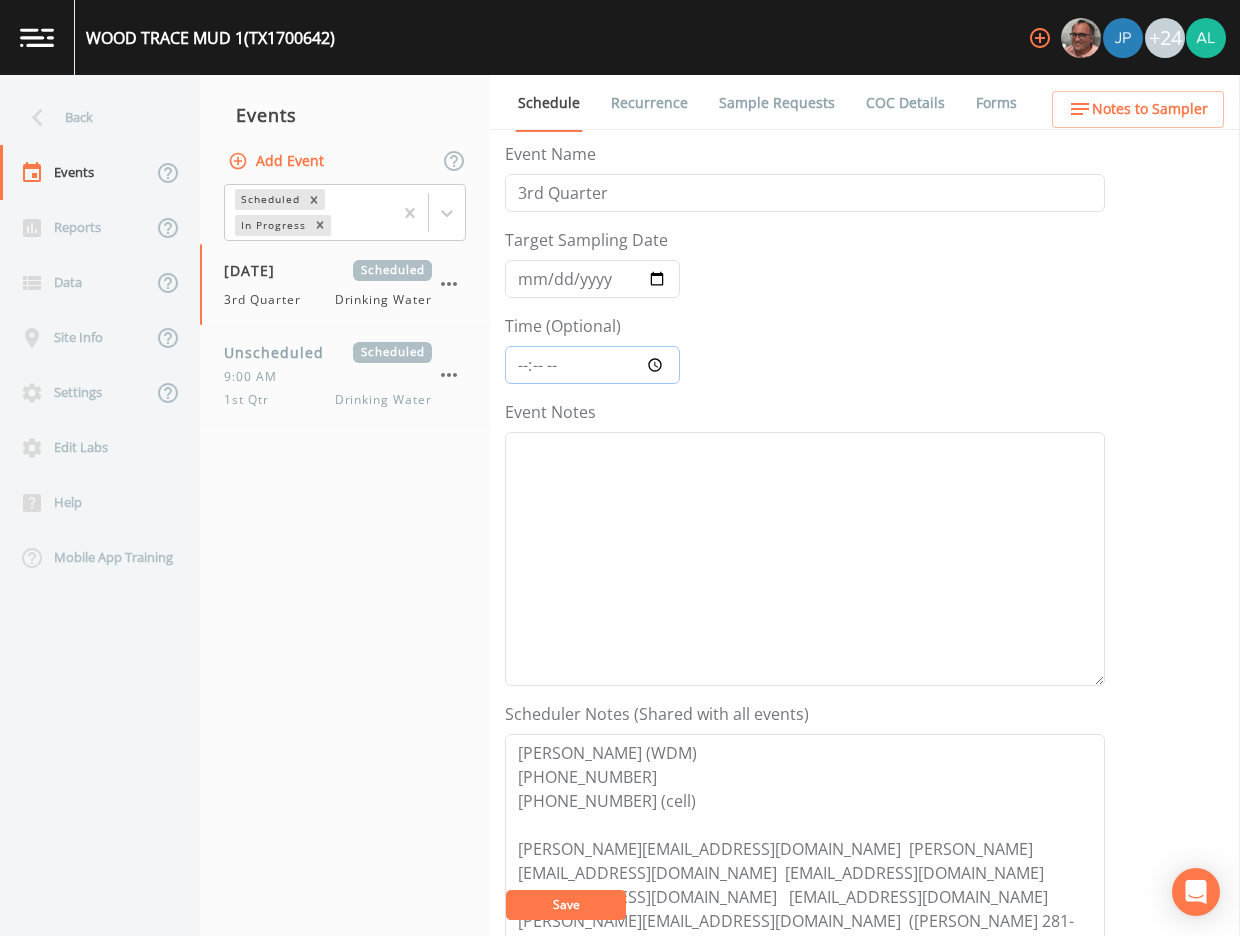 click on "Time (Optional)" at bounding box center [592, 365] 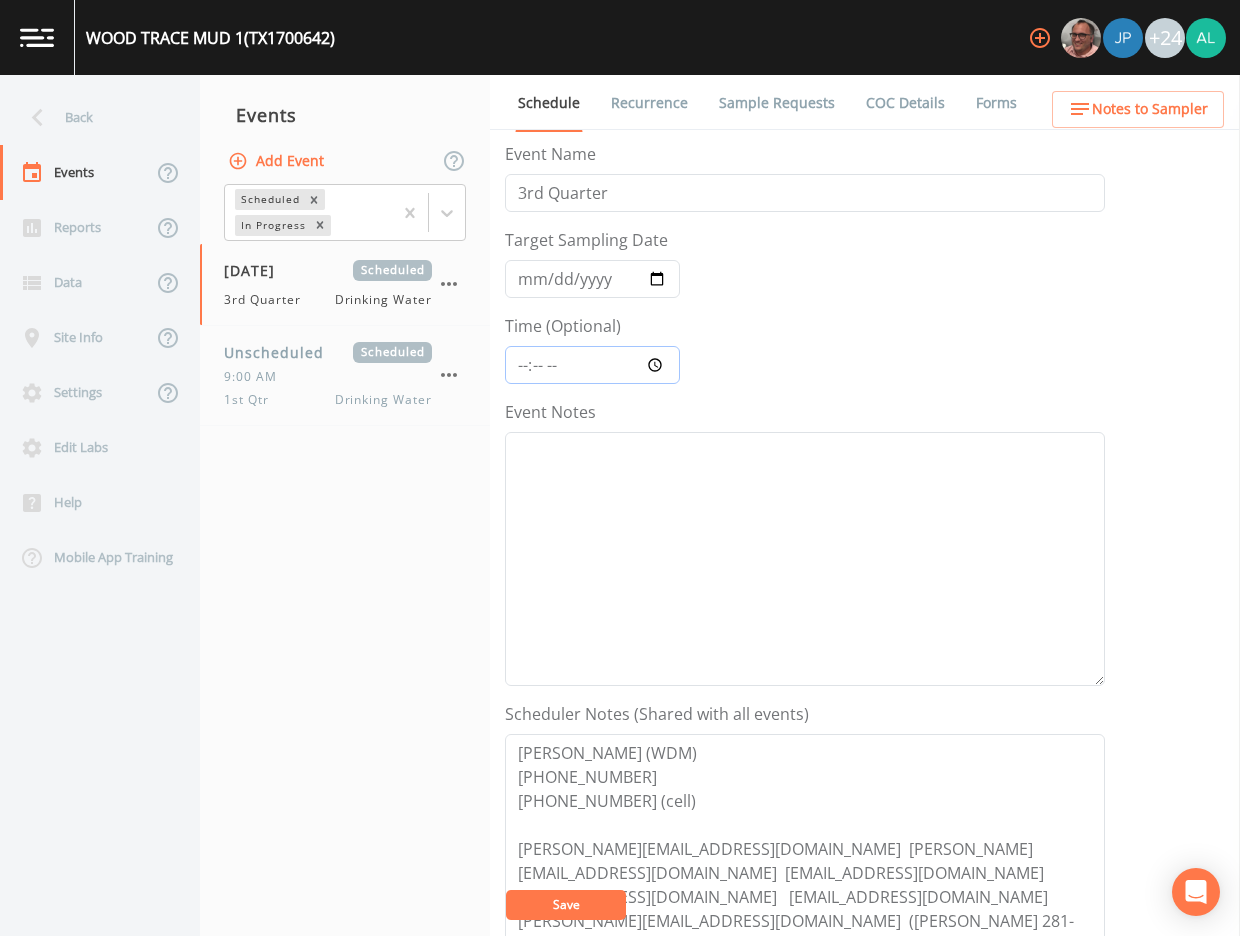 type on "09:30" 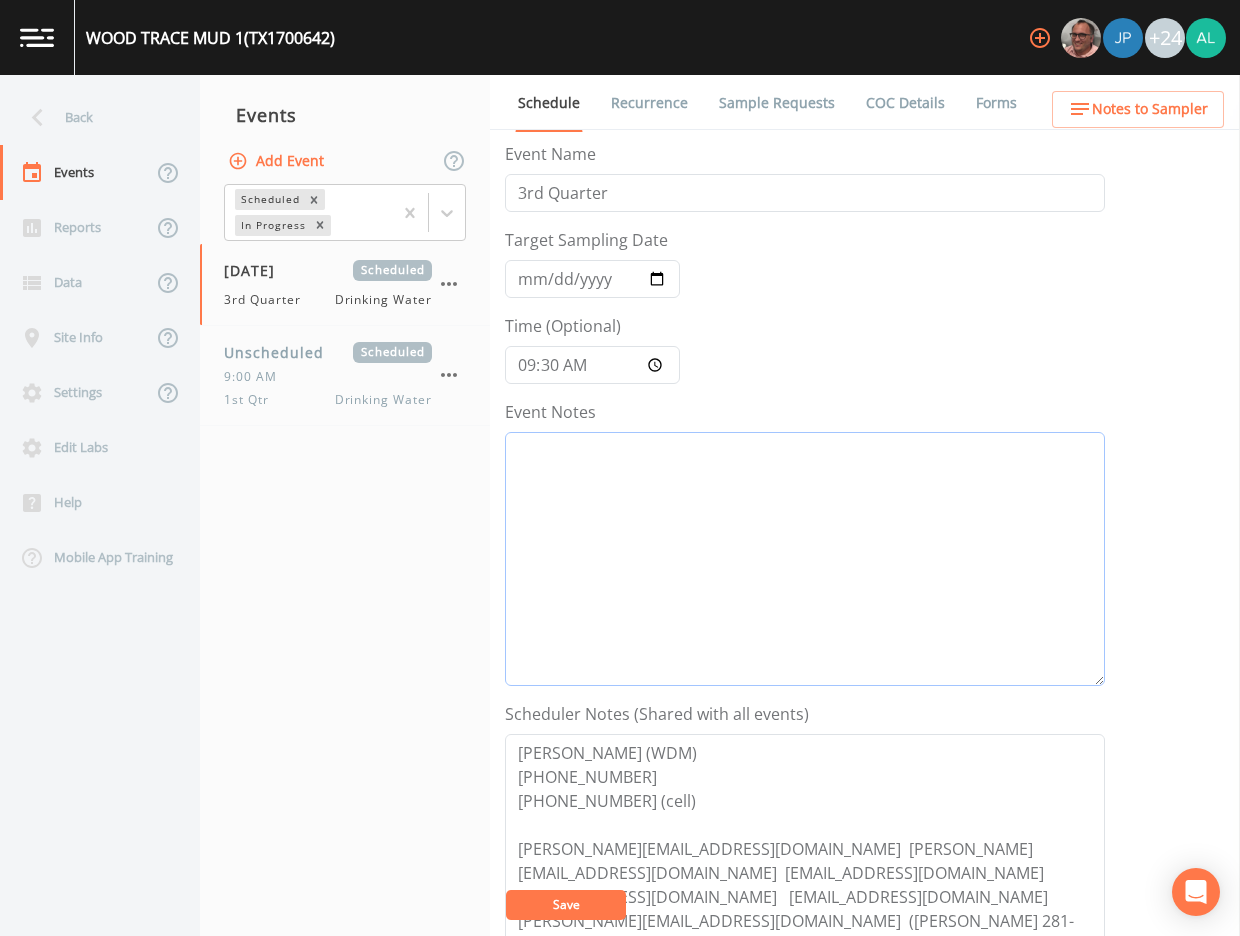 click on "Event Notes" at bounding box center (805, 559) 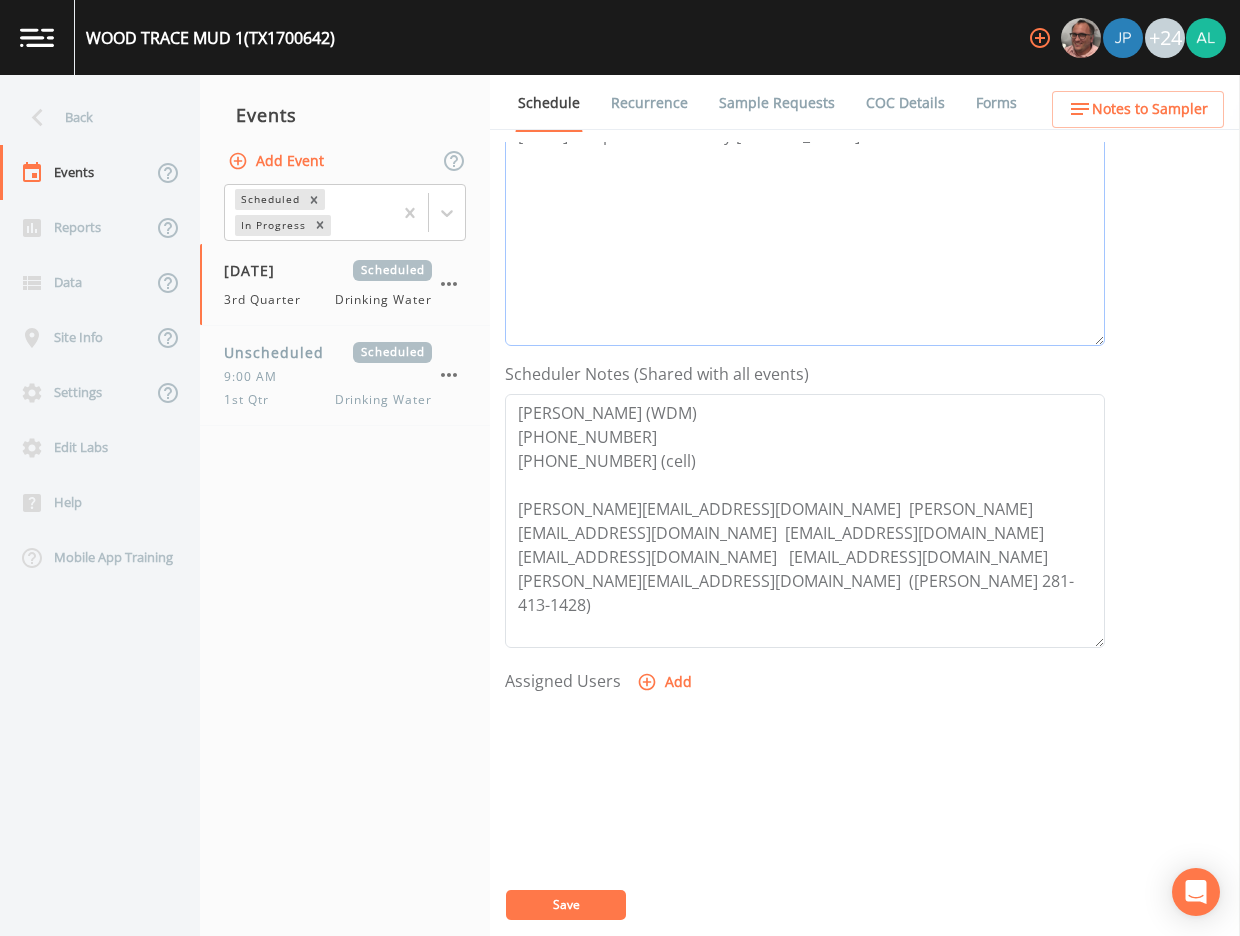 scroll, scrollTop: 400, scrollLeft: 0, axis: vertical 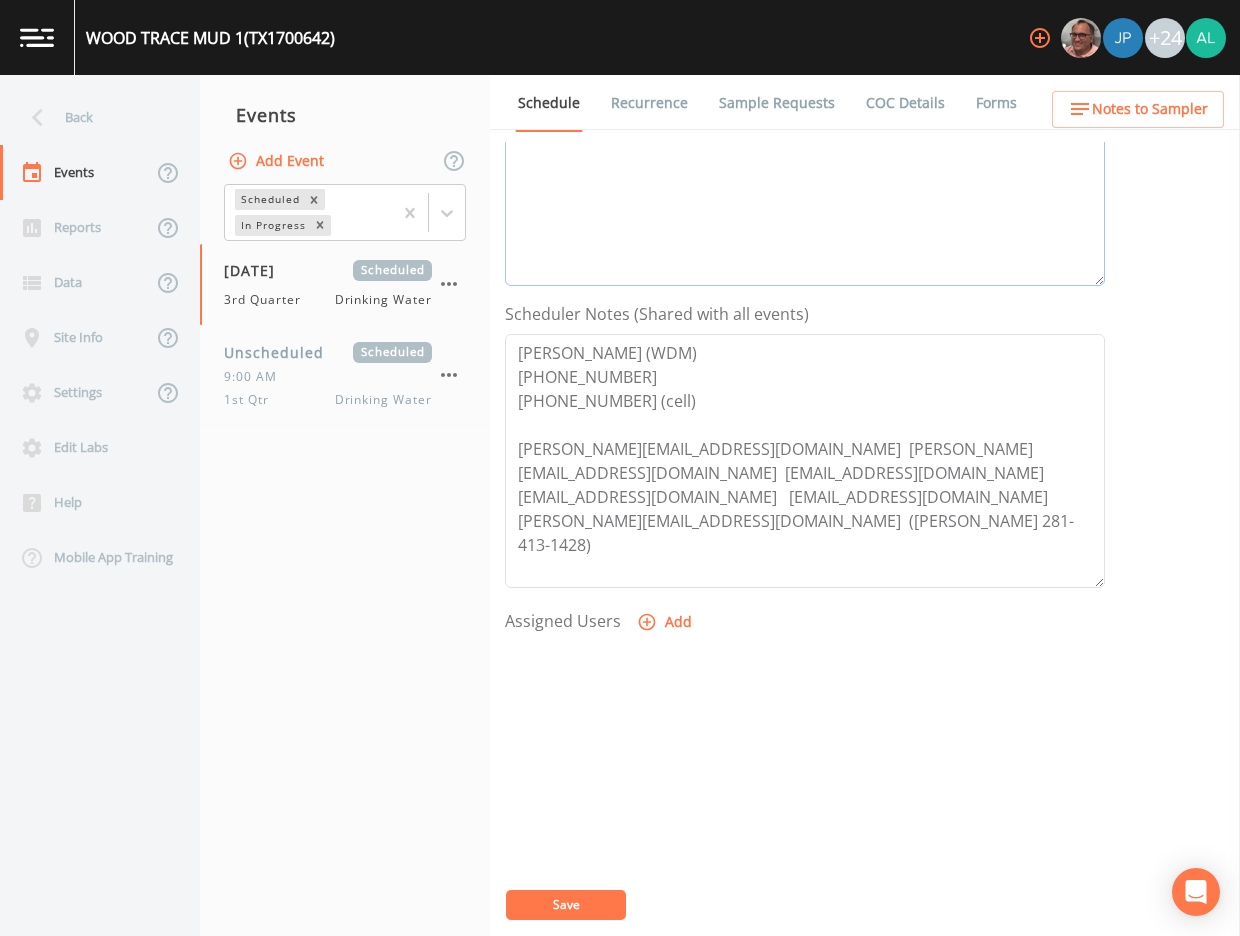 type on "[DATE] 2:57pm scheduling email sent
[DATE] 5:39pm confirmed by [PERSON_NAME]" 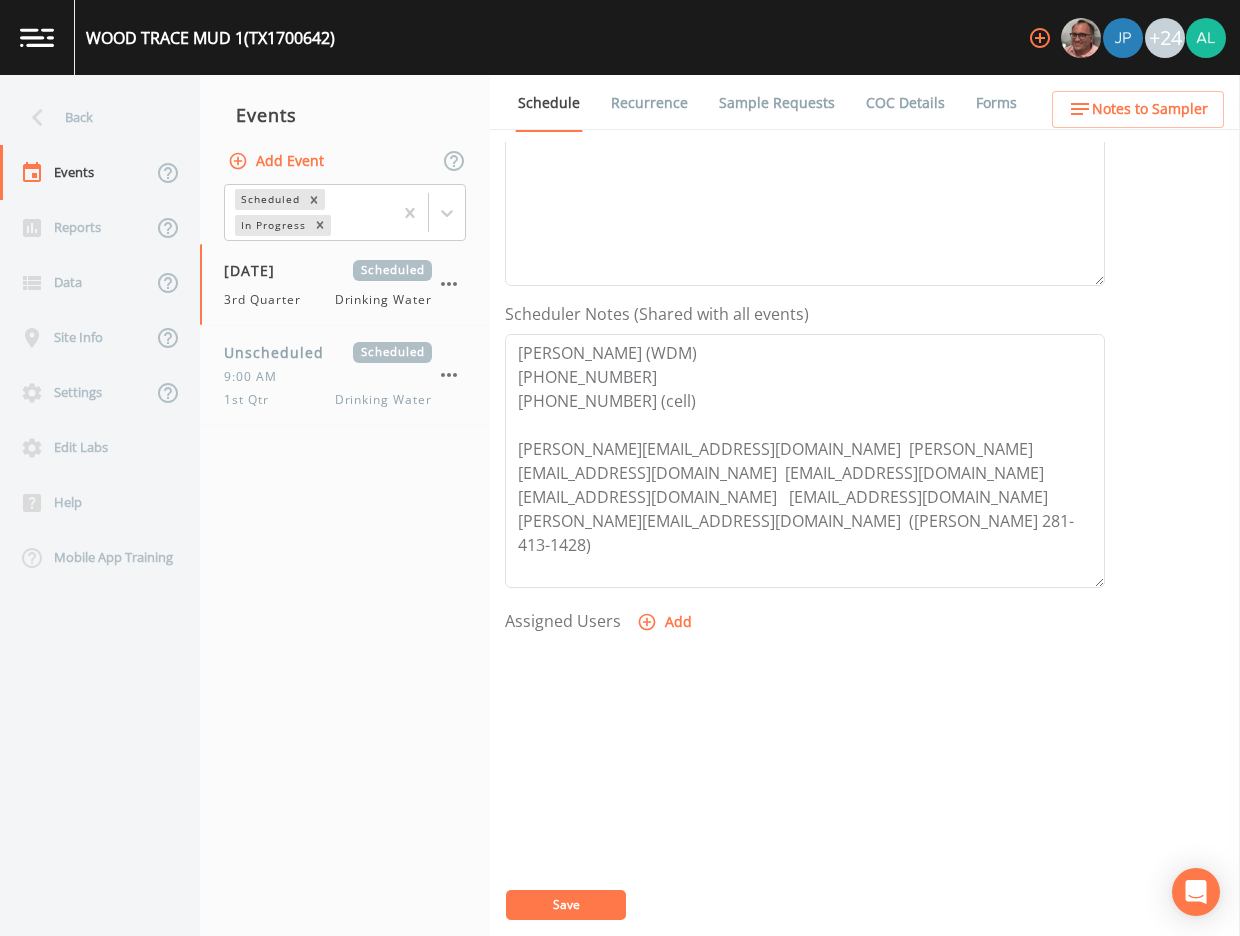 click on "Add" at bounding box center (666, 622) 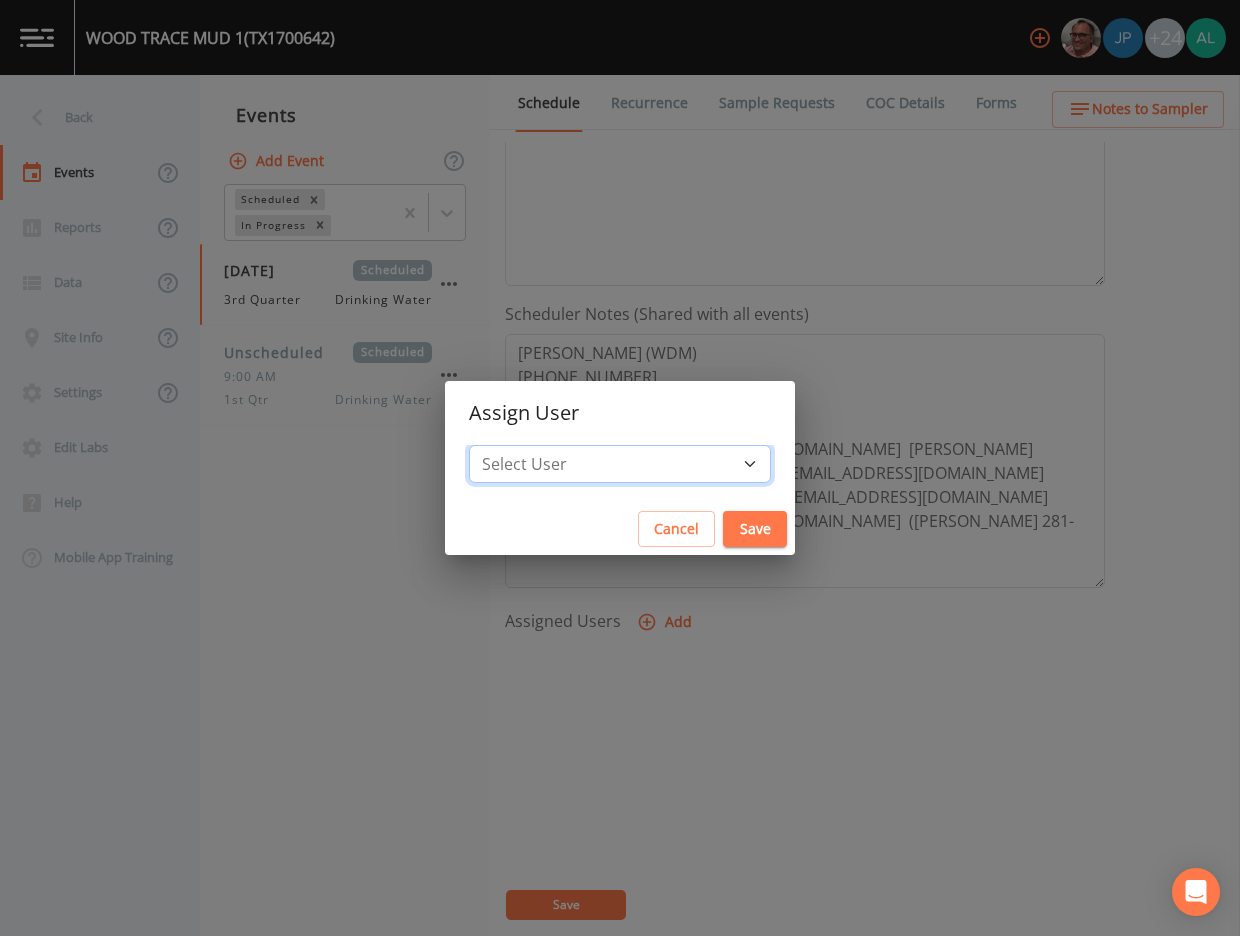 click on "Select User [PERSON_NAME] [PERSON_NAME]  [PERSON_NAME] [PERSON_NAME] [PERSON_NAME] [PERSON_NAME] [PERSON_NAME] [PERSON_NAME] [PERSON_NAME] [PERSON_NAME]   [PERSON_NAME] [PERSON_NAME] [PERSON_NAME] [PERSON_NAME] [PERSON_NAME] [PERSON_NAME] [PERSON_NAME]   [PERSON_NAME] [PERSON_NAME]   [PERSON_NAME] [PERSON_NAME] [PERSON_NAME] [PERSON_NAME] [PERSON_NAME] [PERSON_NAME] [PERSON_NAME] [PERSON_NAME]" at bounding box center (620, 464) 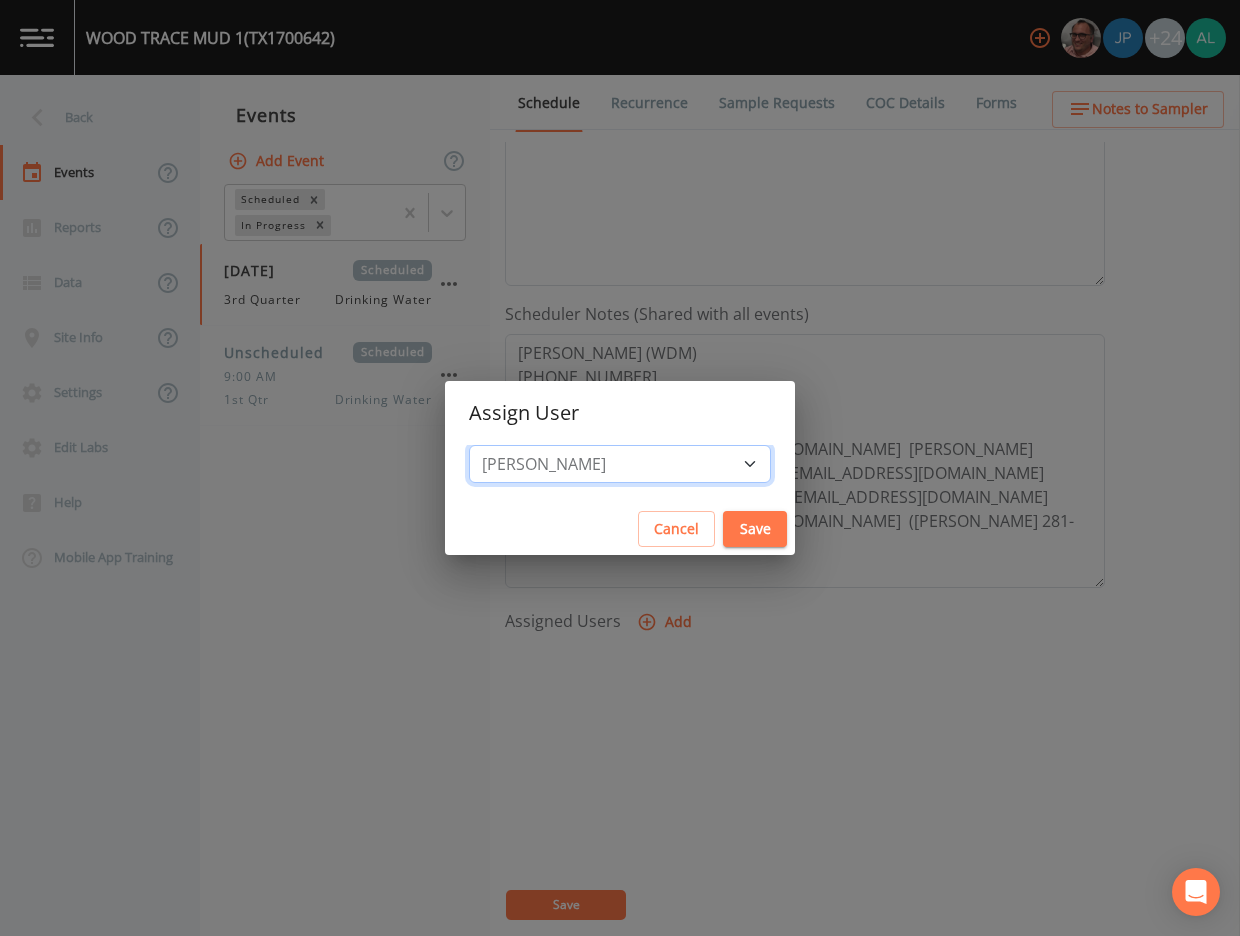 click on "Select User [PERSON_NAME] [PERSON_NAME]  [PERSON_NAME] [PERSON_NAME] [PERSON_NAME] [PERSON_NAME] [PERSON_NAME] [PERSON_NAME] [PERSON_NAME] [PERSON_NAME]   [PERSON_NAME] [PERSON_NAME] [PERSON_NAME] [PERSON_NAME] [PERSON_NAME] [PERSON_NAME] [PERSON_NAME]   [PERSON_NAME] [PERSON_NAME]   [PERSON_NAME] [PERSON_NAME] [PERSON_NAME] [PERSON_NAME] [PERSON_NAME] [PERSON_NAME] [PERSON_NAME] [PERSON_NAME]" at bounding box center [620, 464] 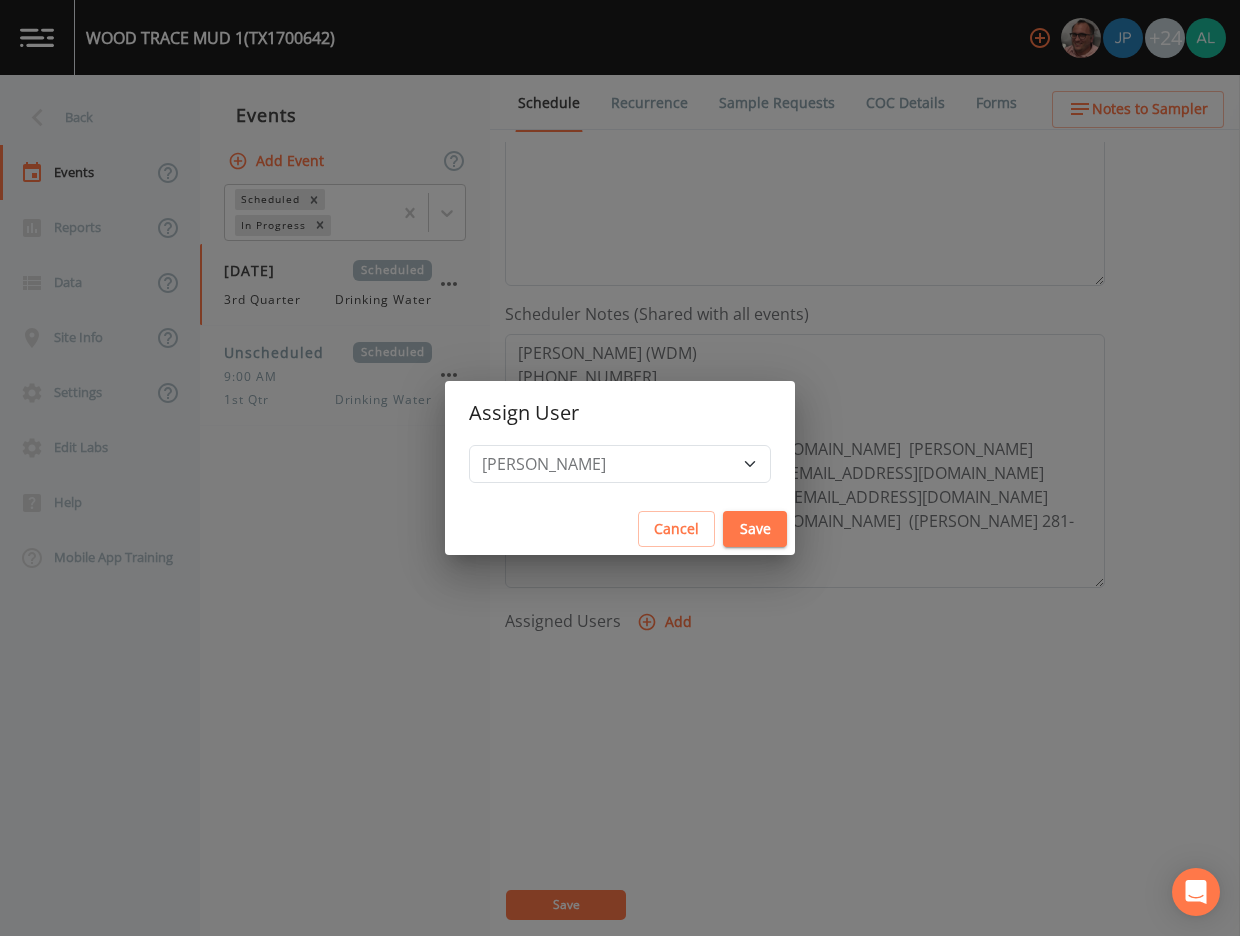 click on "Save" at bounding box center (755, 529) 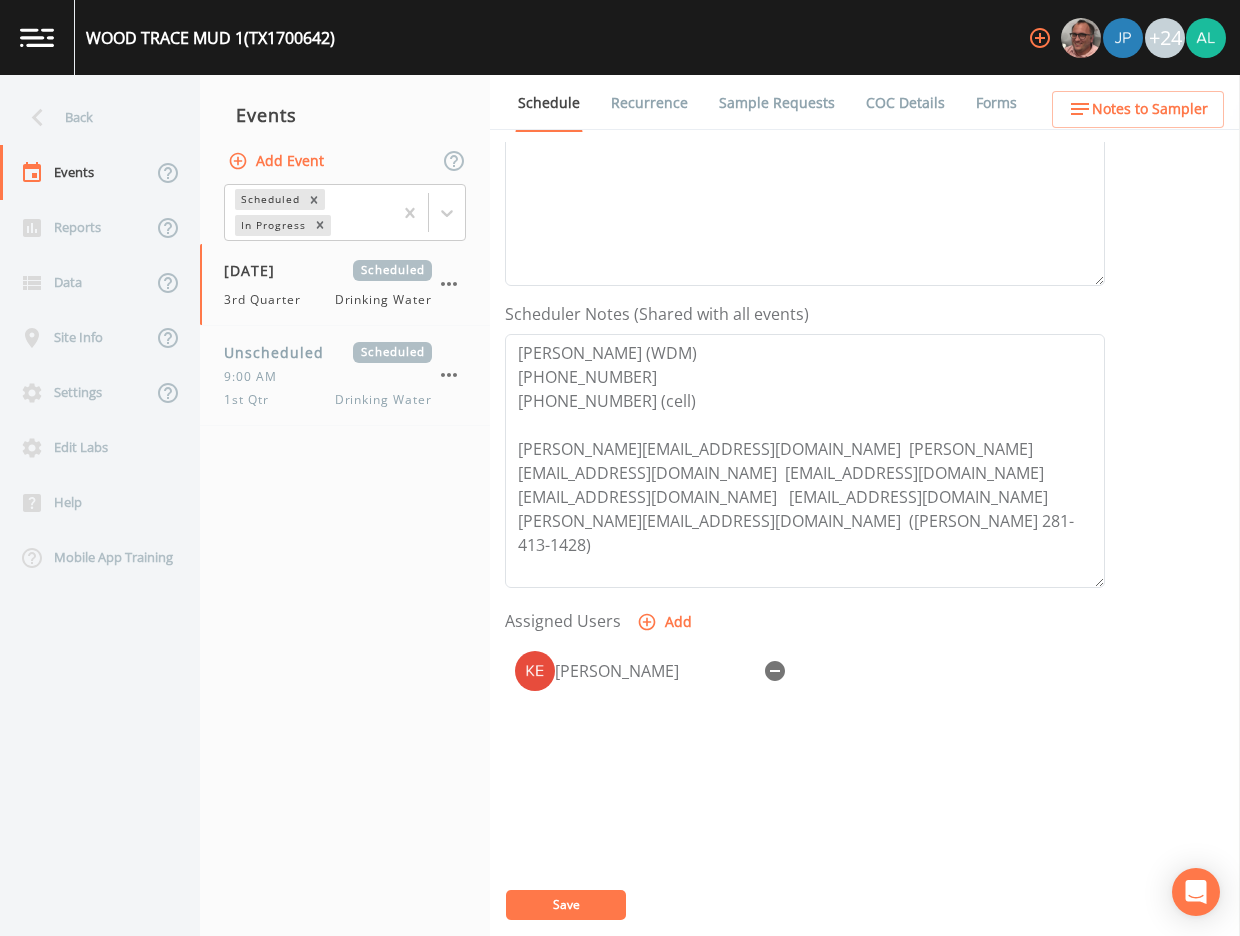 click on "Event Name 3rd Quarter Target Sampling Date [DATE] Time (Optional) 09:30 Event Notes [DATE] 2:57pm scheduling email sent
[DATE] 5:39pm confirmed by [PERSON_NAME] Notes (Shared with all events) [PERSON_NAME] (WDM)
[PHONE_NUMBER]
[PHONE_NUMBER] (cell)
[PERSON_NAME][EMAIL_ADDRESS][DOMAIN_NAME]  [PERSON_NAME][EMAIL_ADDRESS][DOMAIN_NAME]  [EMAIL_ADDRESS][DOMAIN_NAME]  [EMAIL_ADDRESS][DOMAIN_NAME]   [EMAIL_ADDRESS][DOMAIN_NAME] [PERSON_NAME][EMAIL_ADDRESS][DOMAIN_NAME]  ([PERSON_NAME] 281-413-1428) Assigned Users Add [PERSON_NAME] Save" at bounding box center (872, 539) 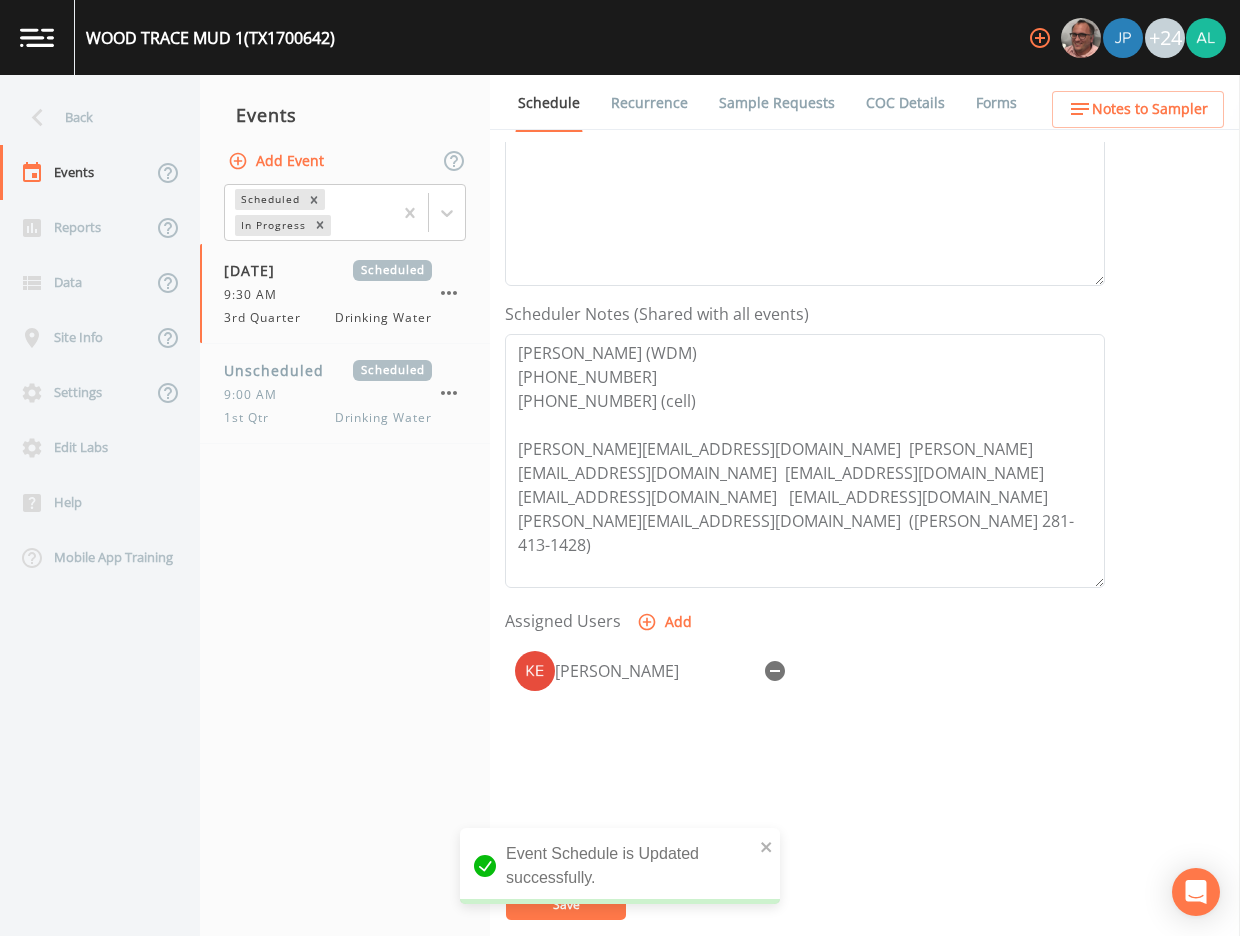 click on "Notes to Sampler" at bounding box center (1150, 109) 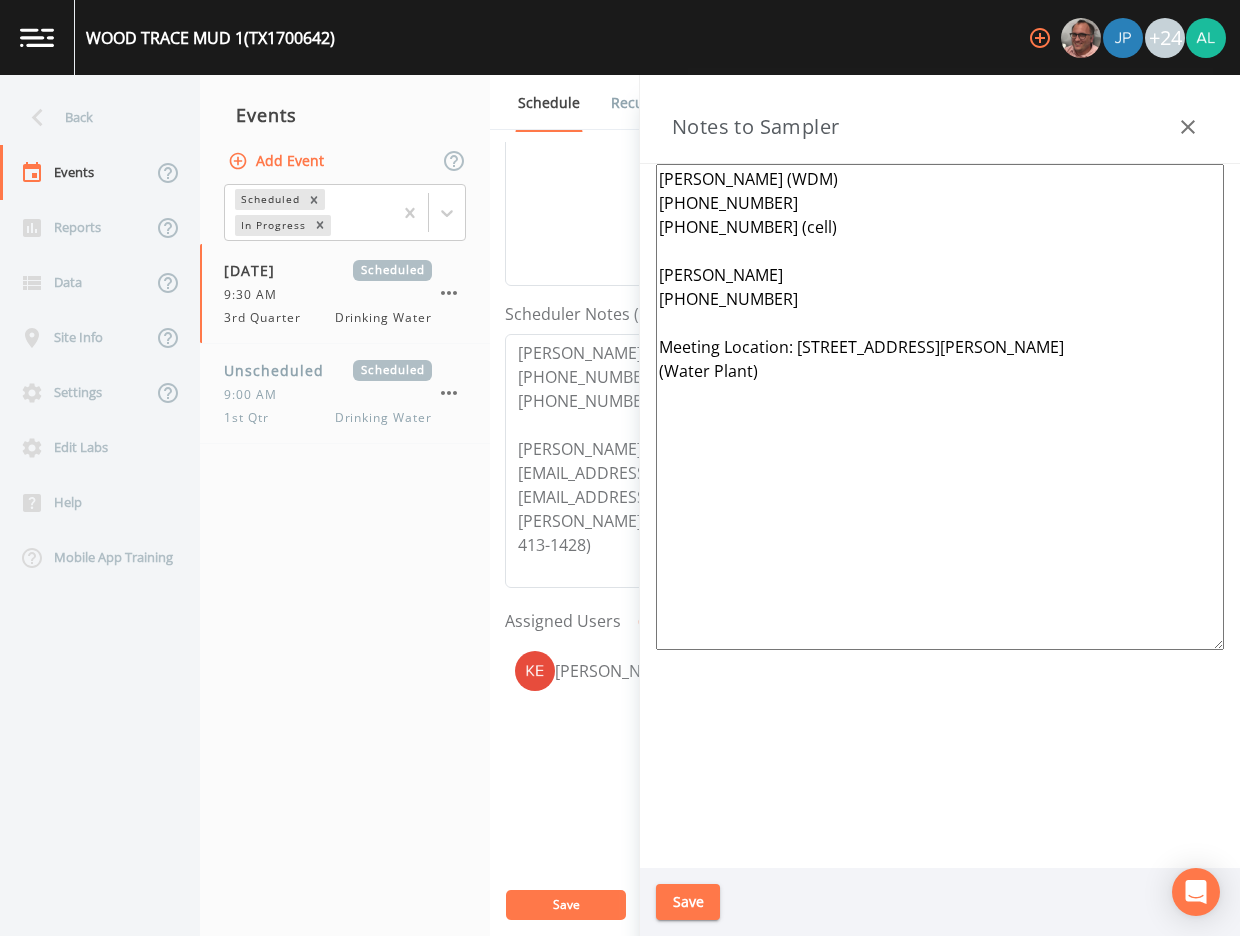 drag, startPoint x: 1068, startPoint y: 353, endPoint x: 798, endPoint y: 352, distance: 270.00186 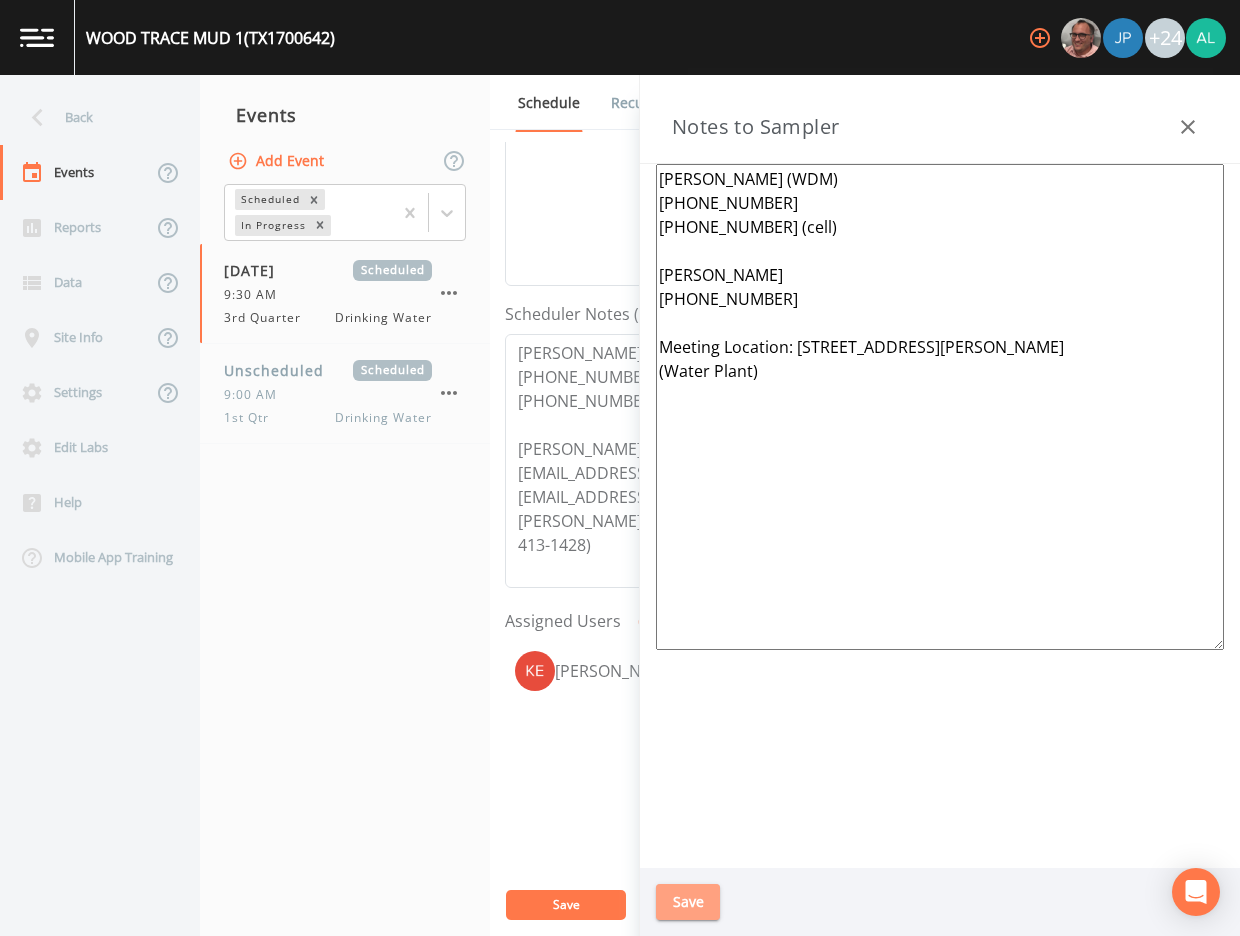 click on "Save" at bounding box center (688, 902) 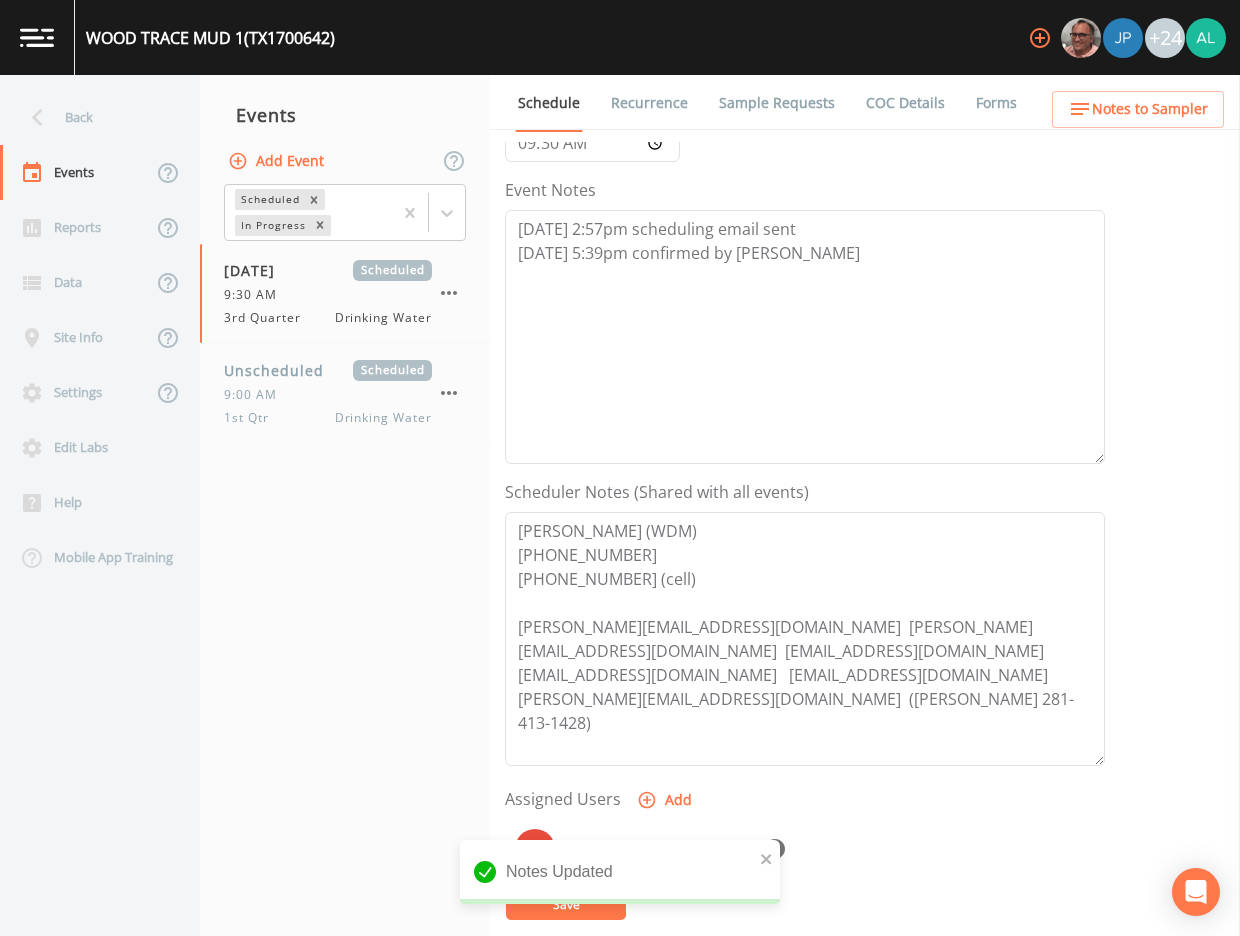 scroll, scrollTop: 0, scrollLeft: 0, axis: both 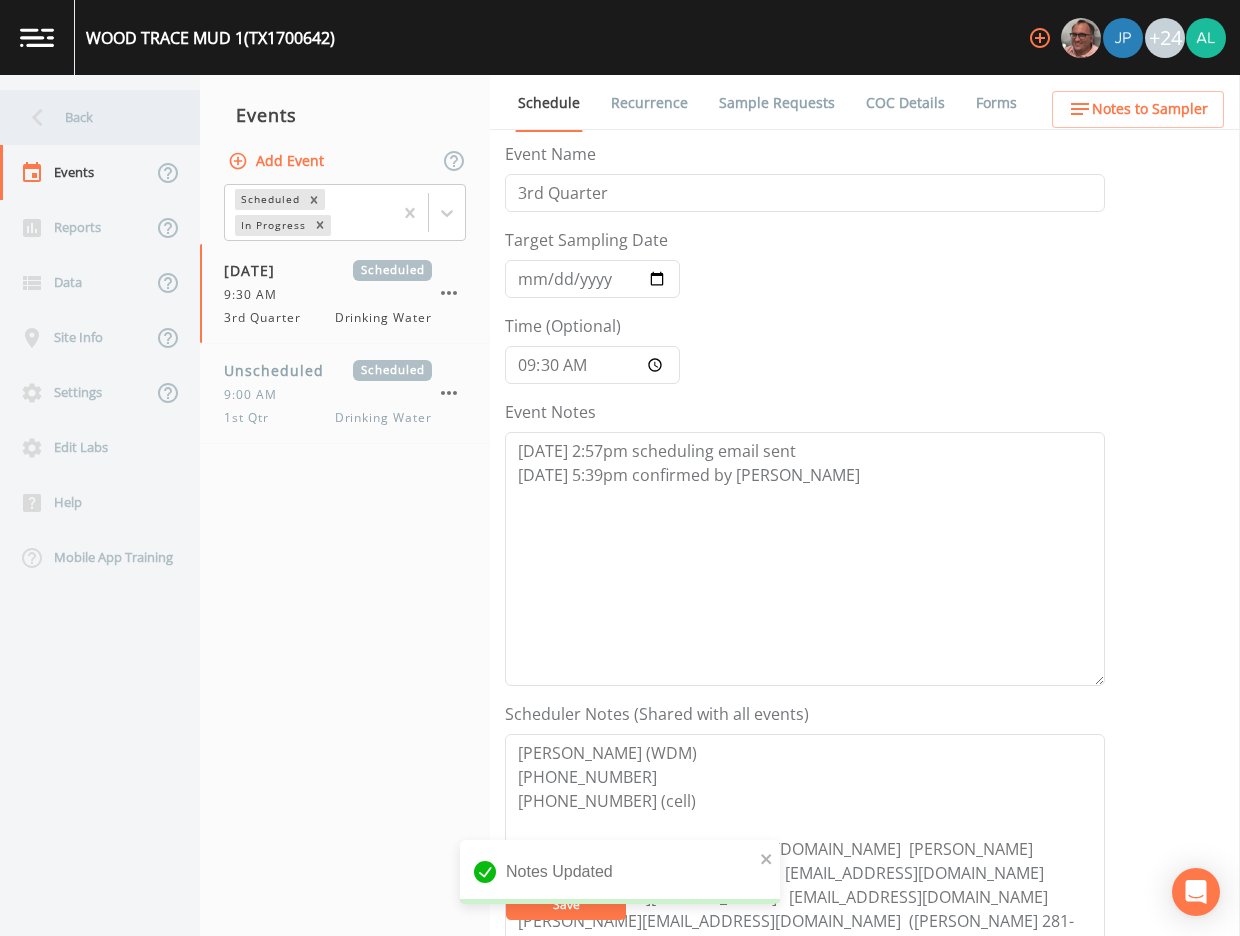 click on "Back" at bounding box center (90, 117) 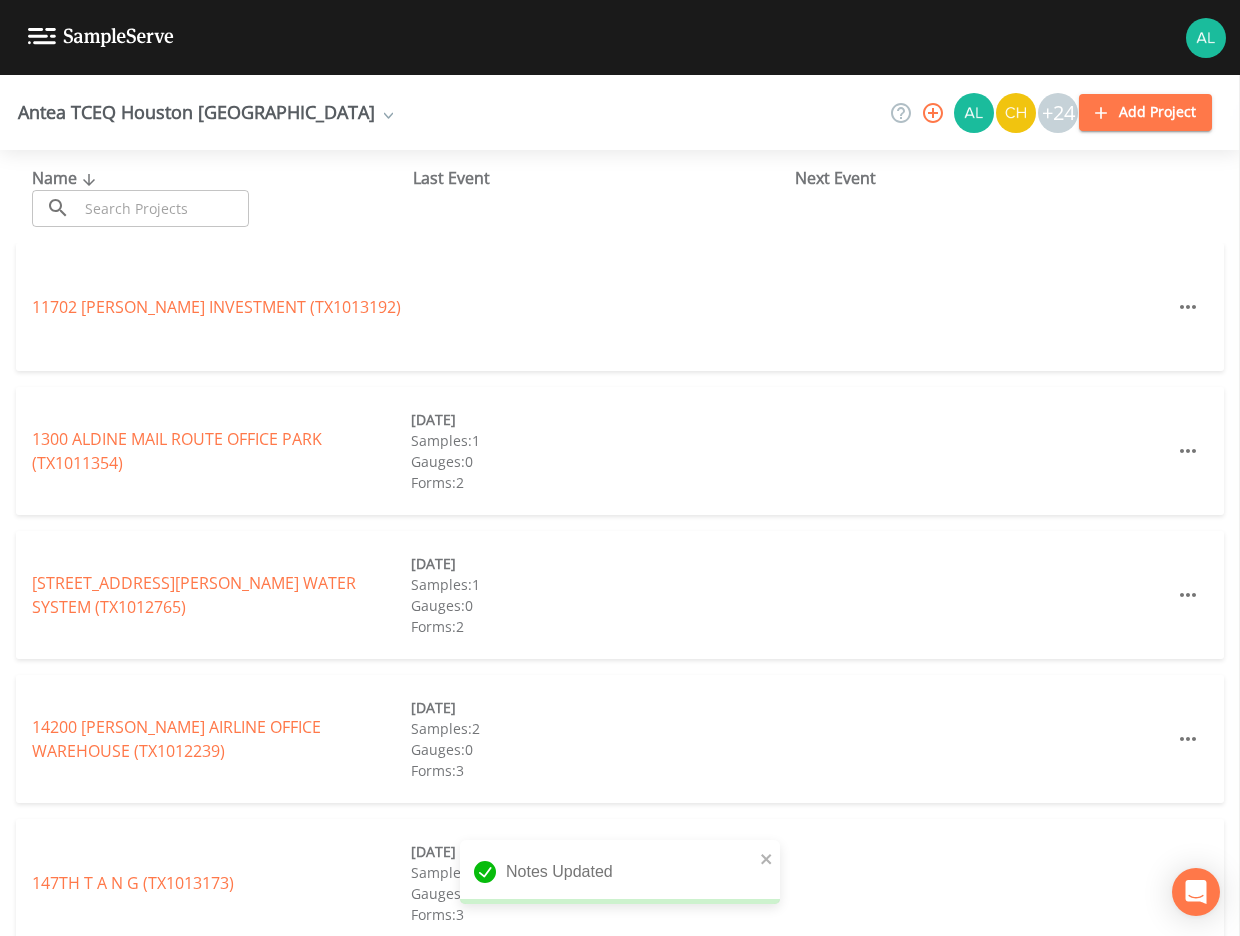 click at bounding box center [163, 208] 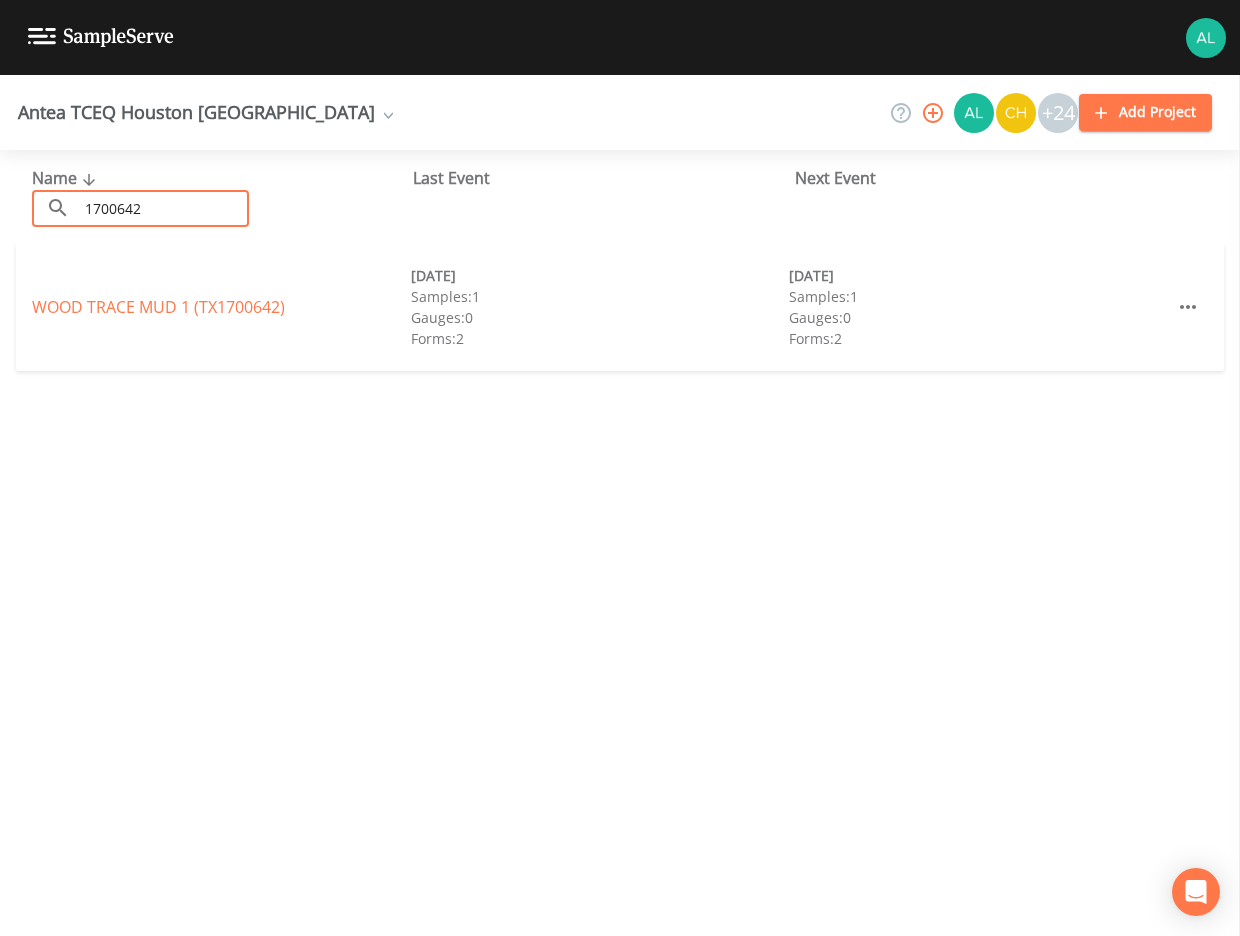 type on "1700642" 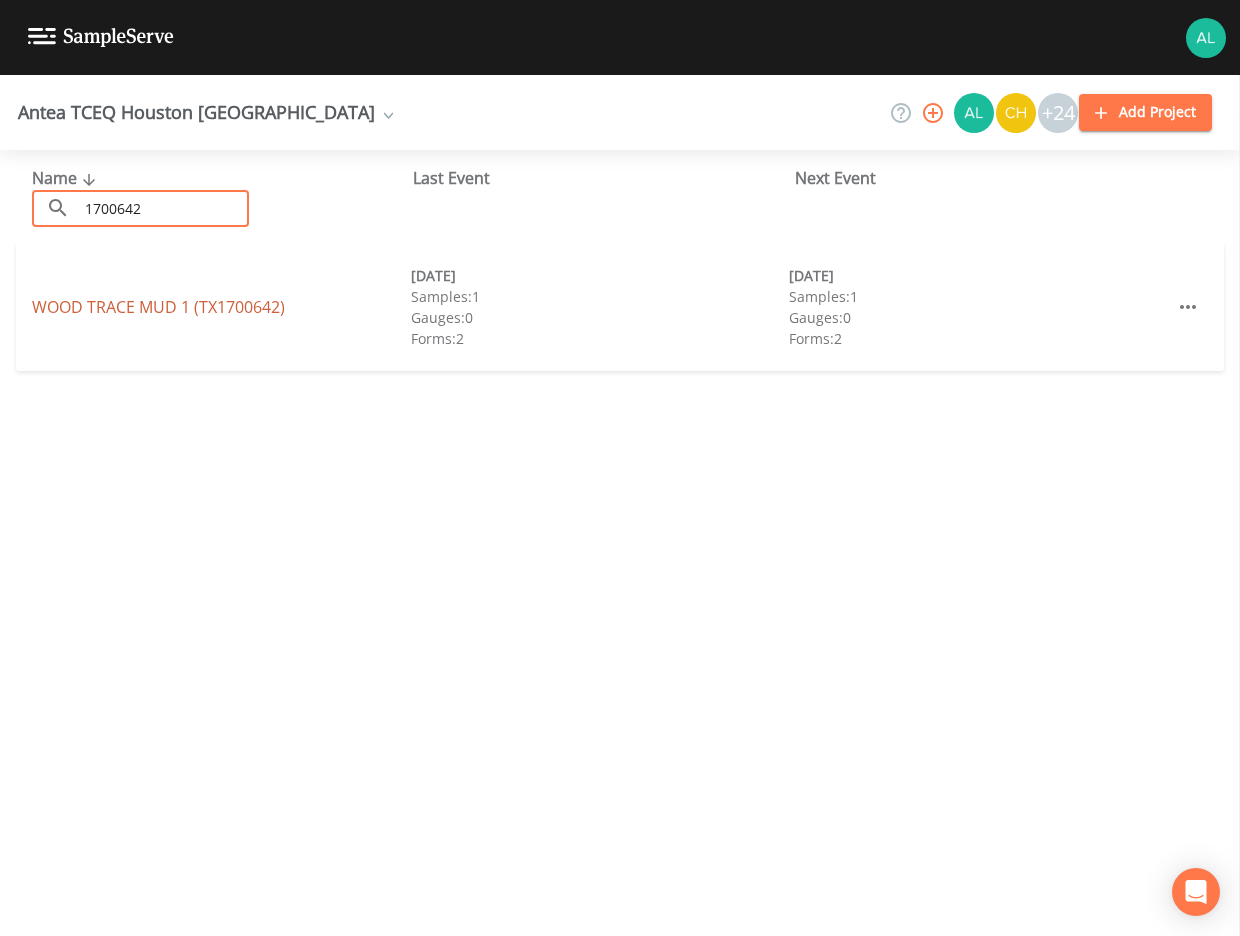 click on "WOOD TRACE MUD 1   (TX1700642)" at bounding box center [158, 307] 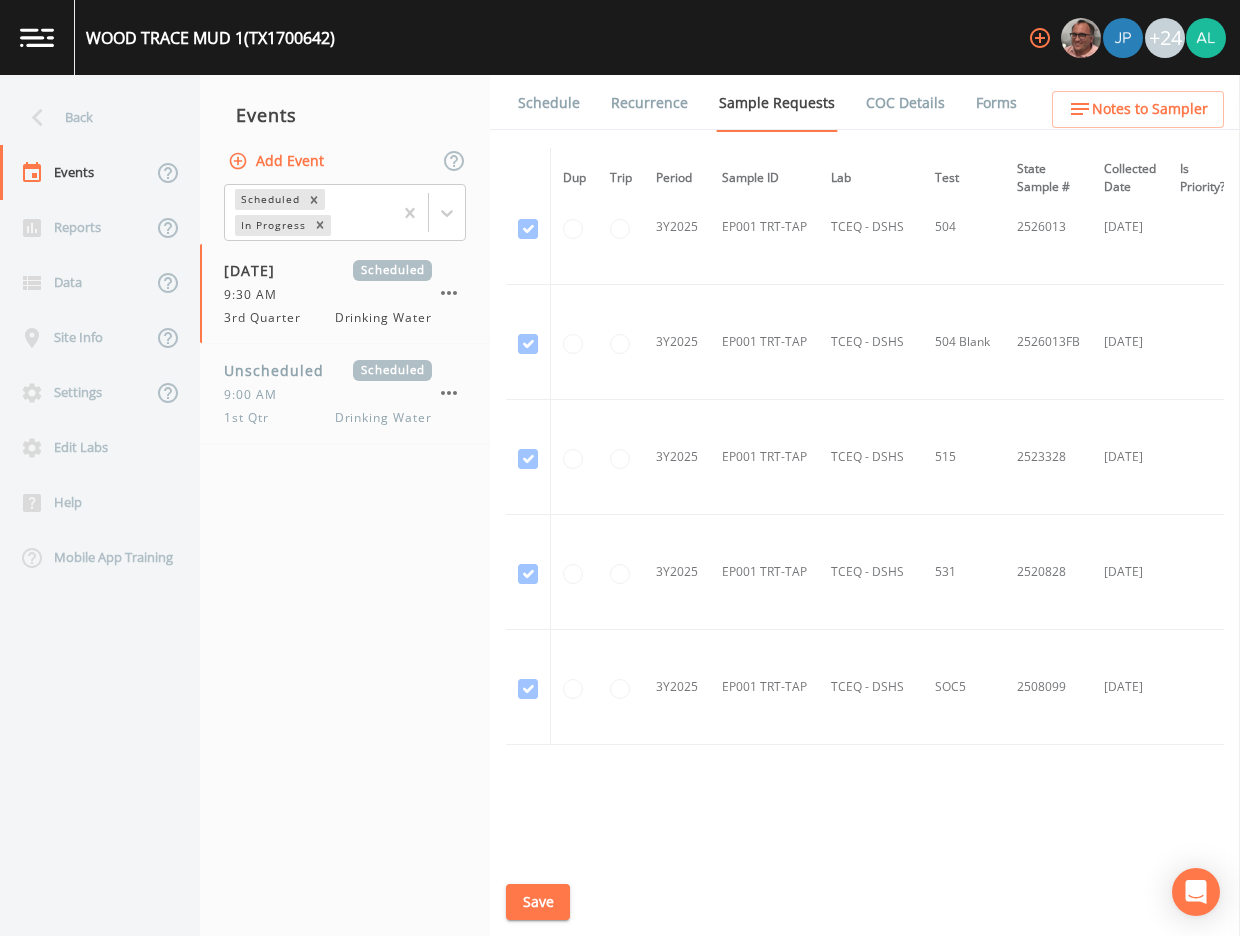 scroll, scrollTop: 1521, scrollLeft: 0, axis: vertical 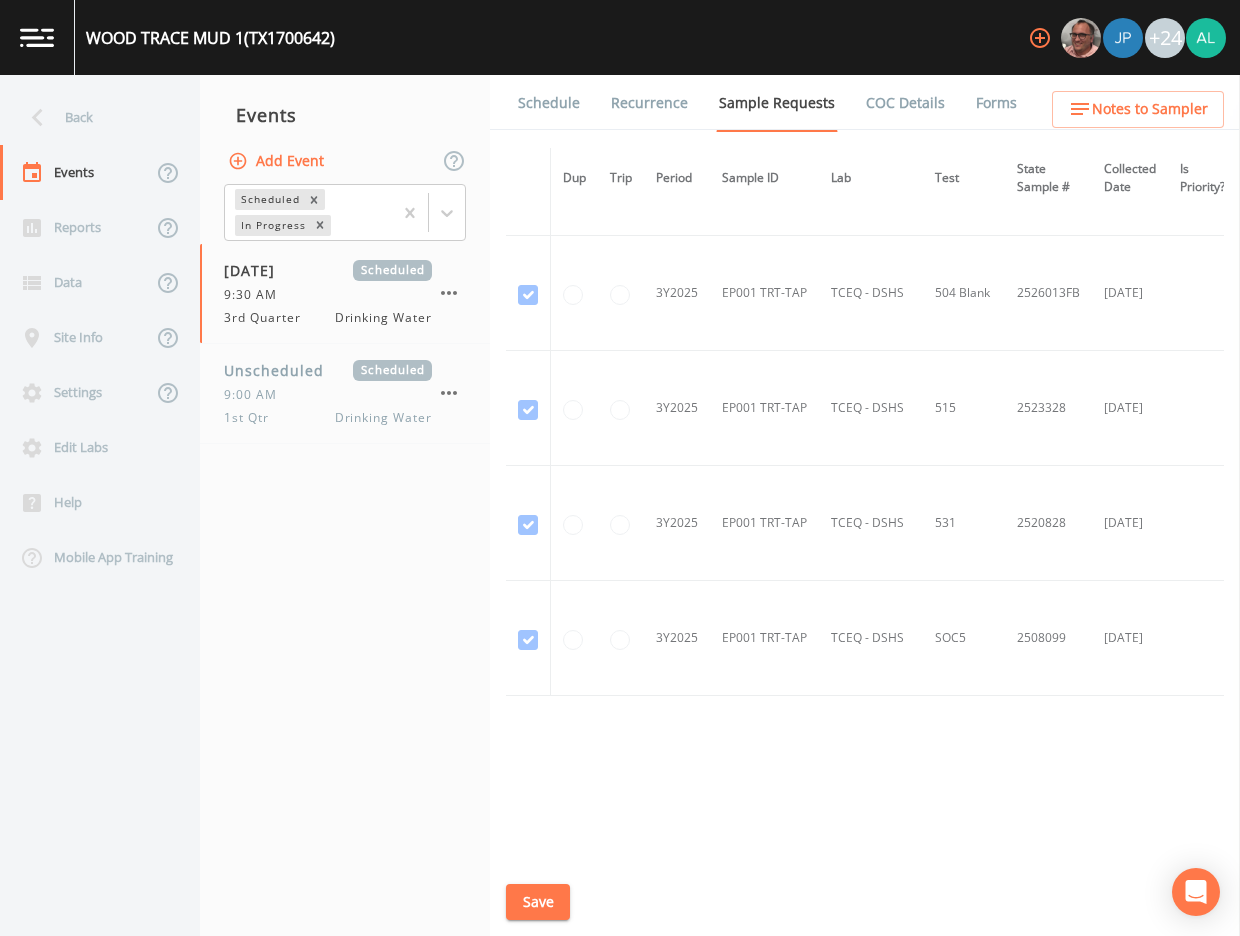 click on "Schedule" at bounding box center (549, 103) 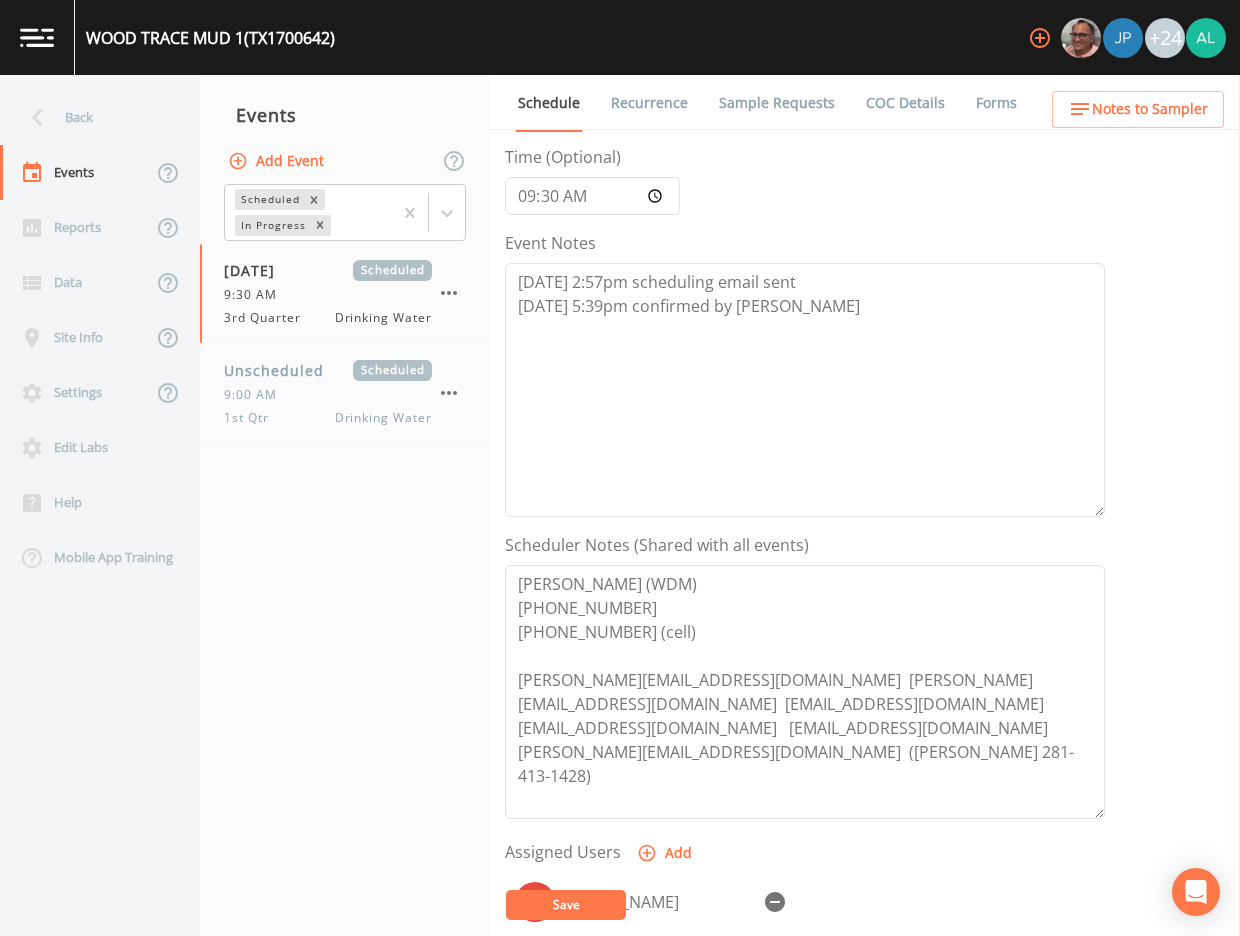 scroll, scrollTop: 475, scrollLeft: 0, axis: vertical 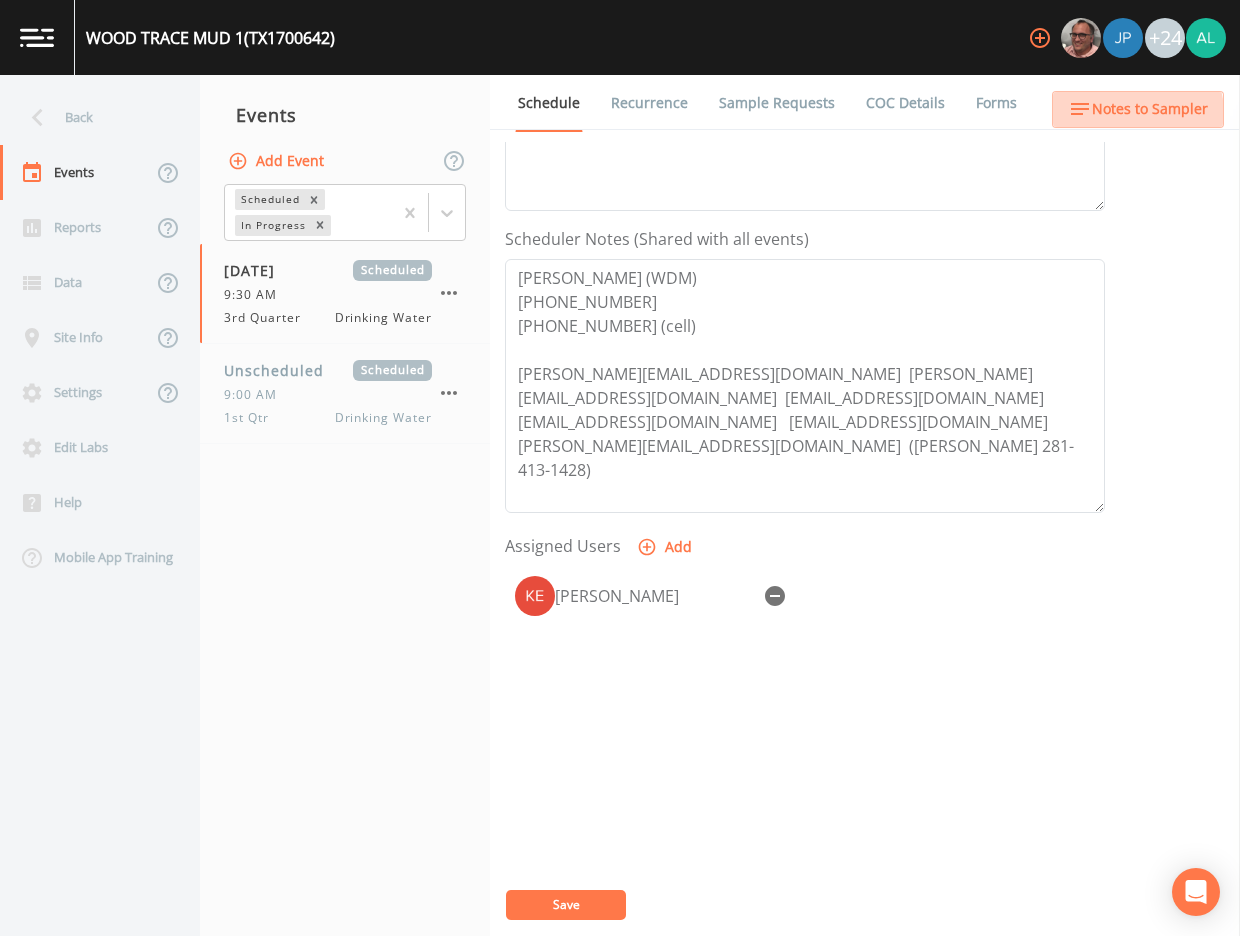 click on "Notes to Sampler" at bounding box center (1150, 109) 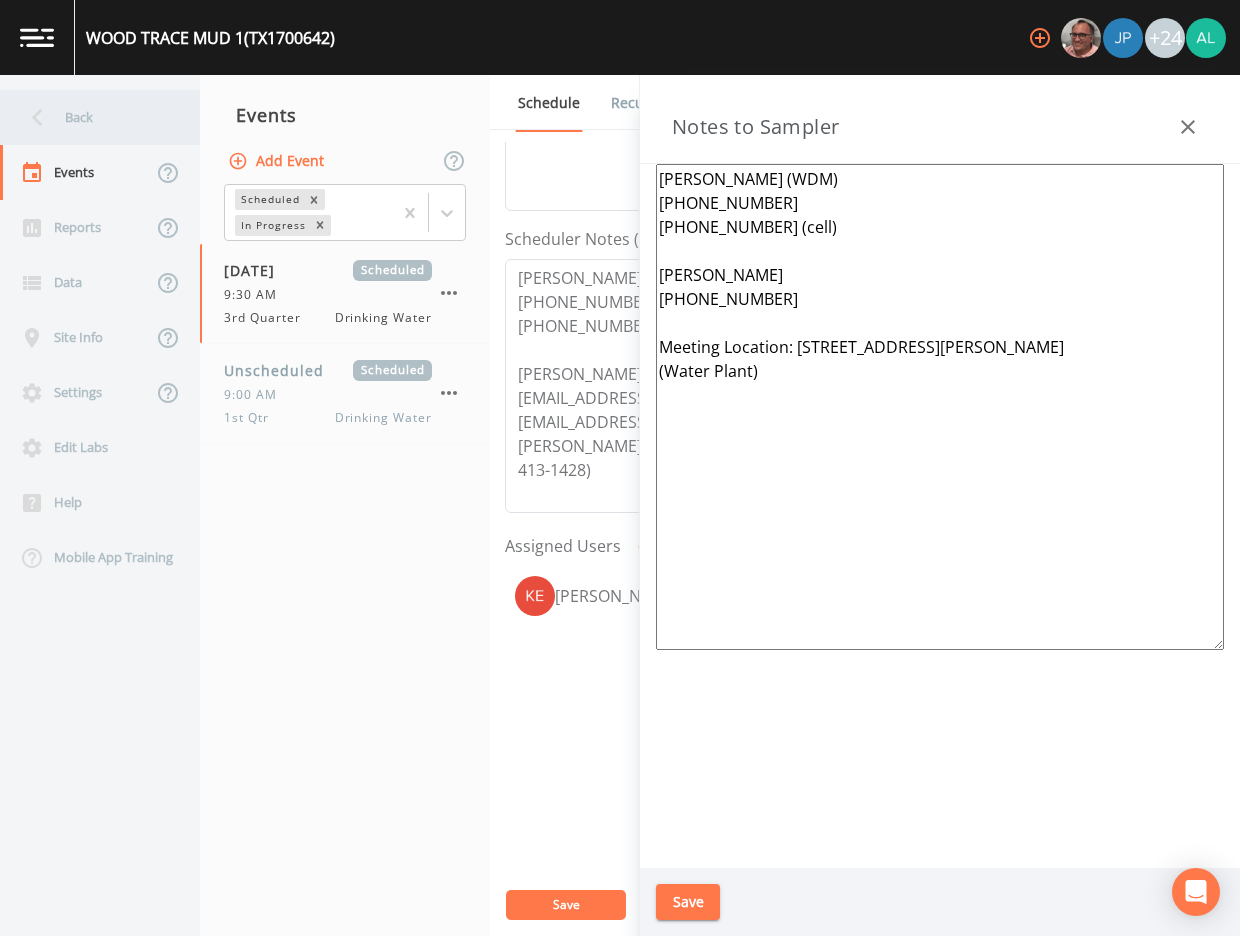 click on "Back" at bounding box center (90, 117) 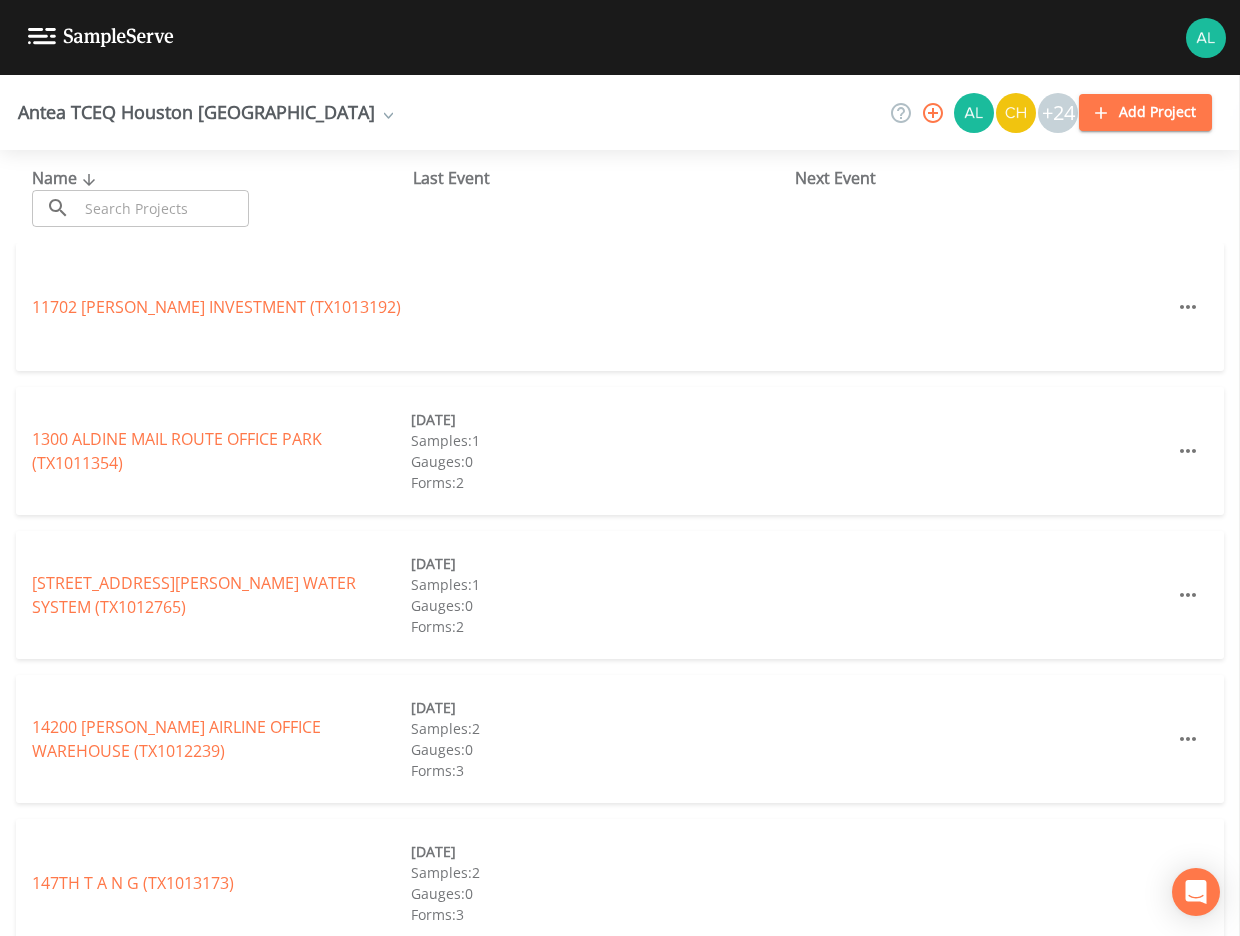 click at bounding box center [163, 208] 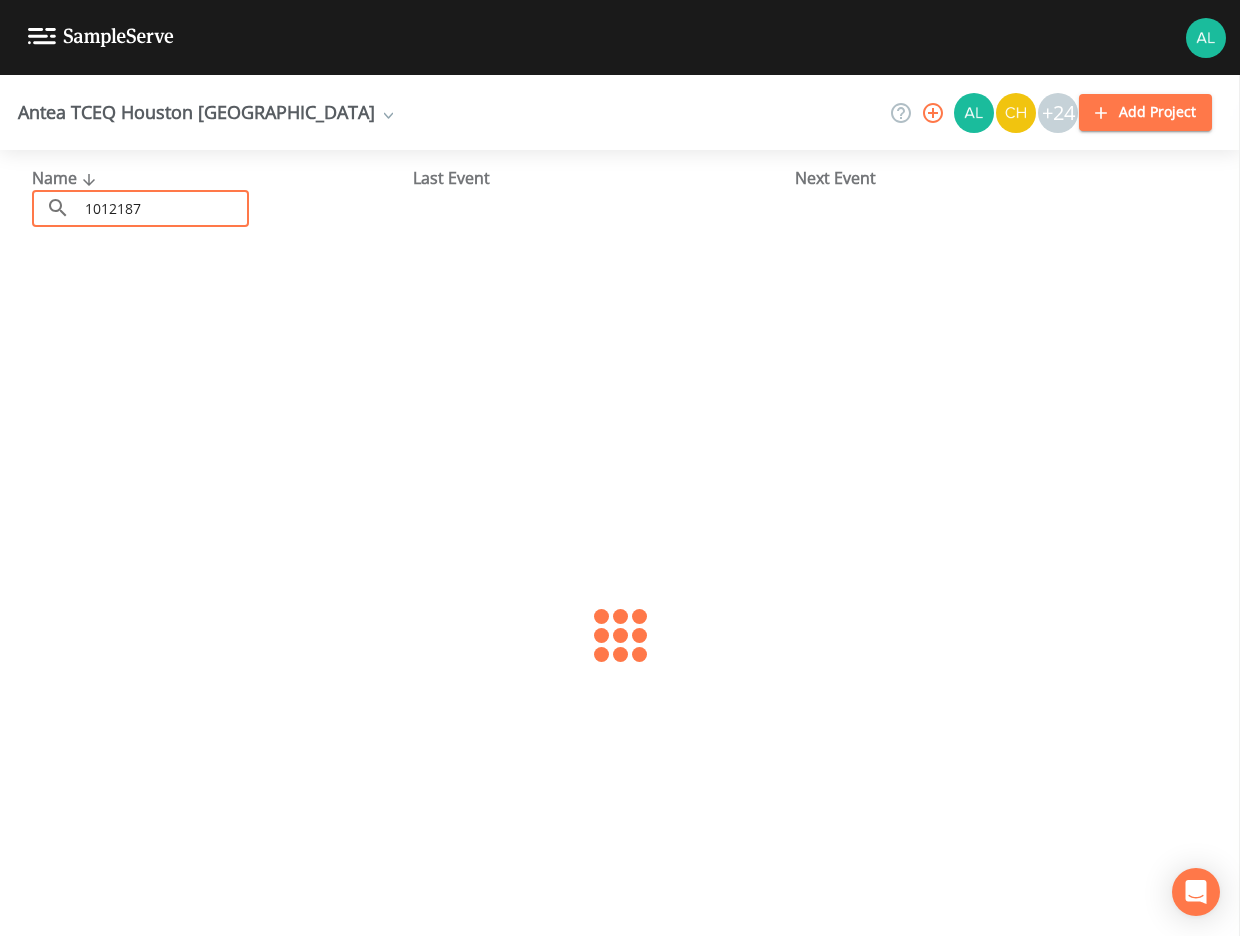 type on "1012187" 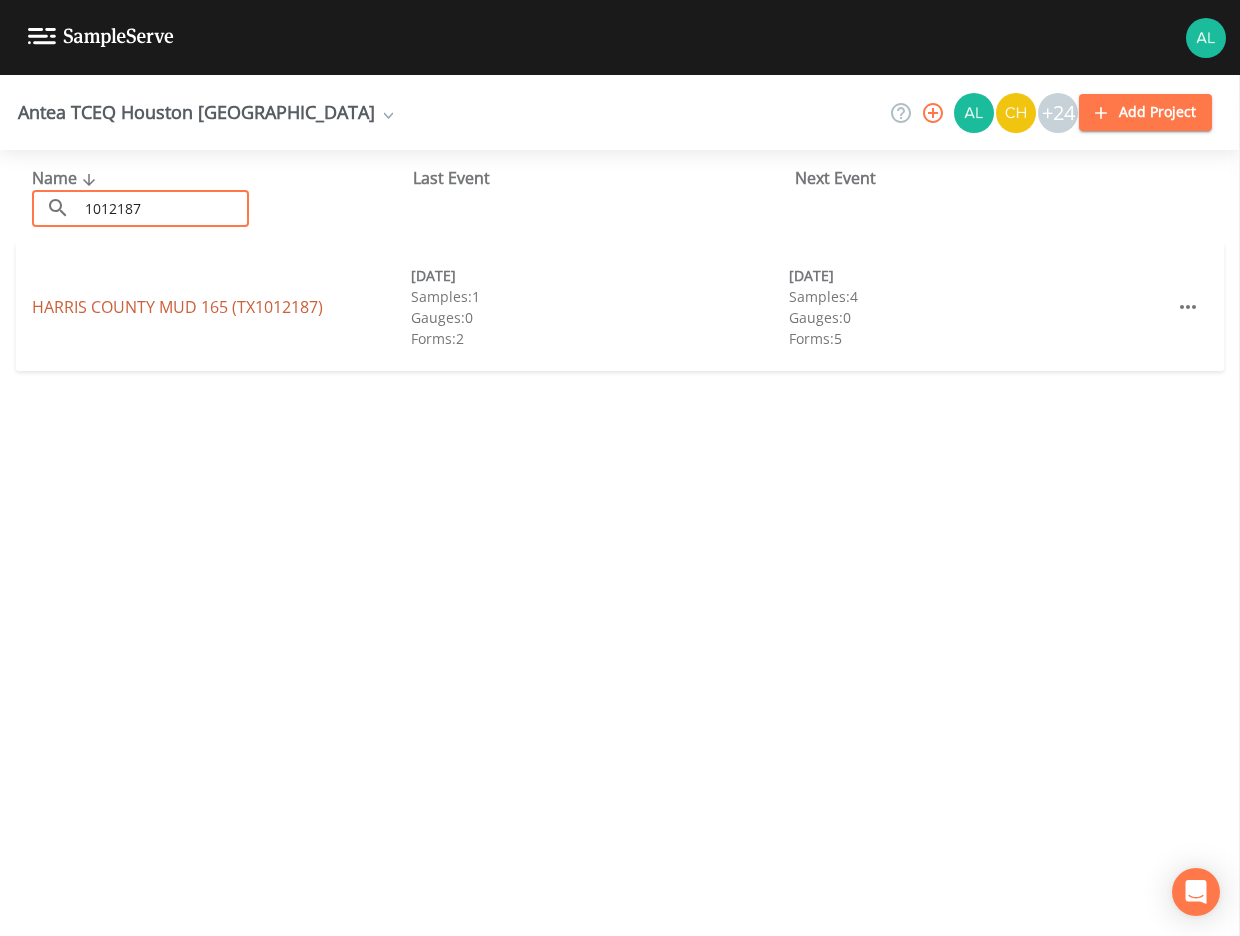 click on "[GEOGRAPHIC_DATA] 165   (TX1012187)" at bounding box center (177, 307) 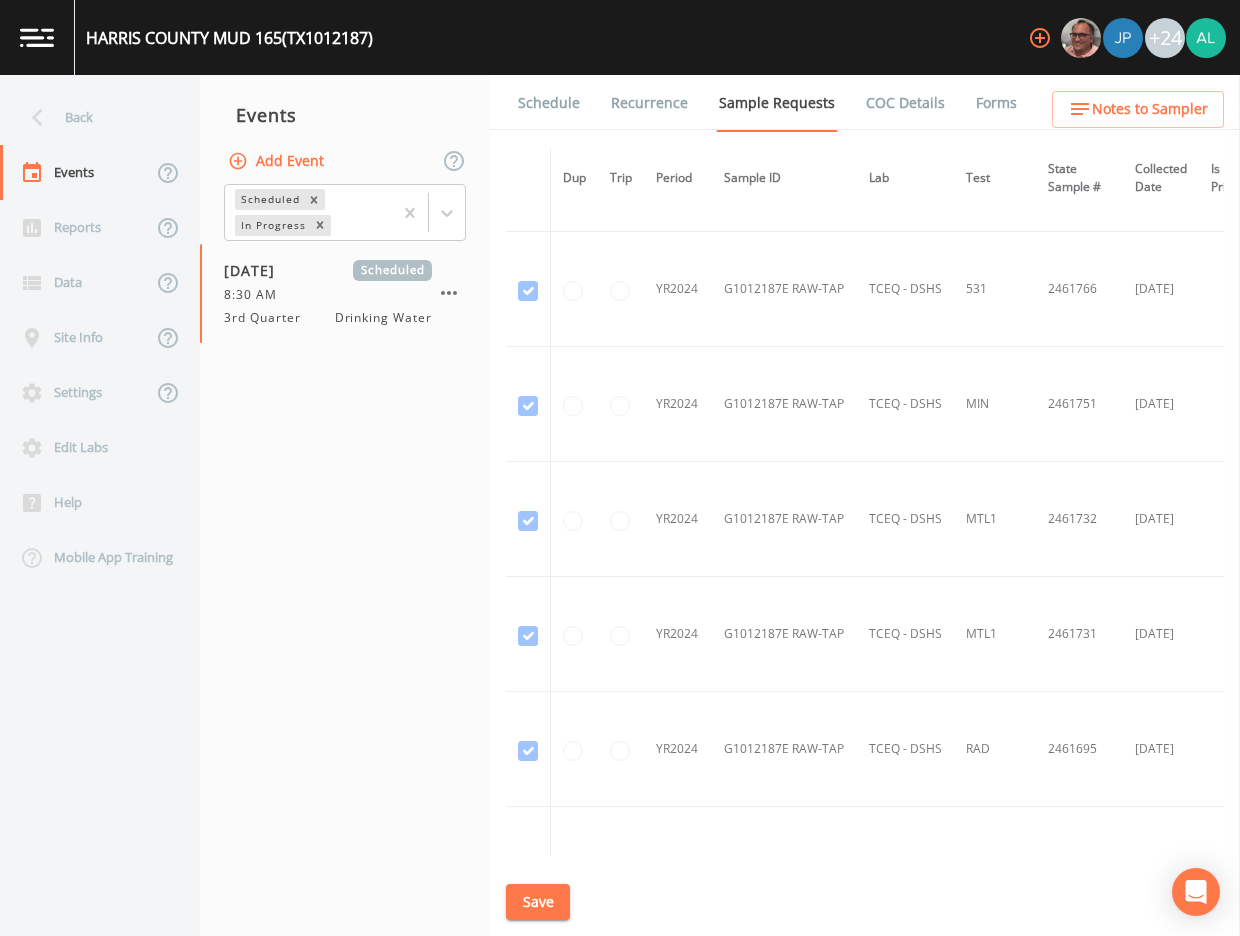 scroll, scrollTop: 3820, scrollLeft: 0, axis: vertical 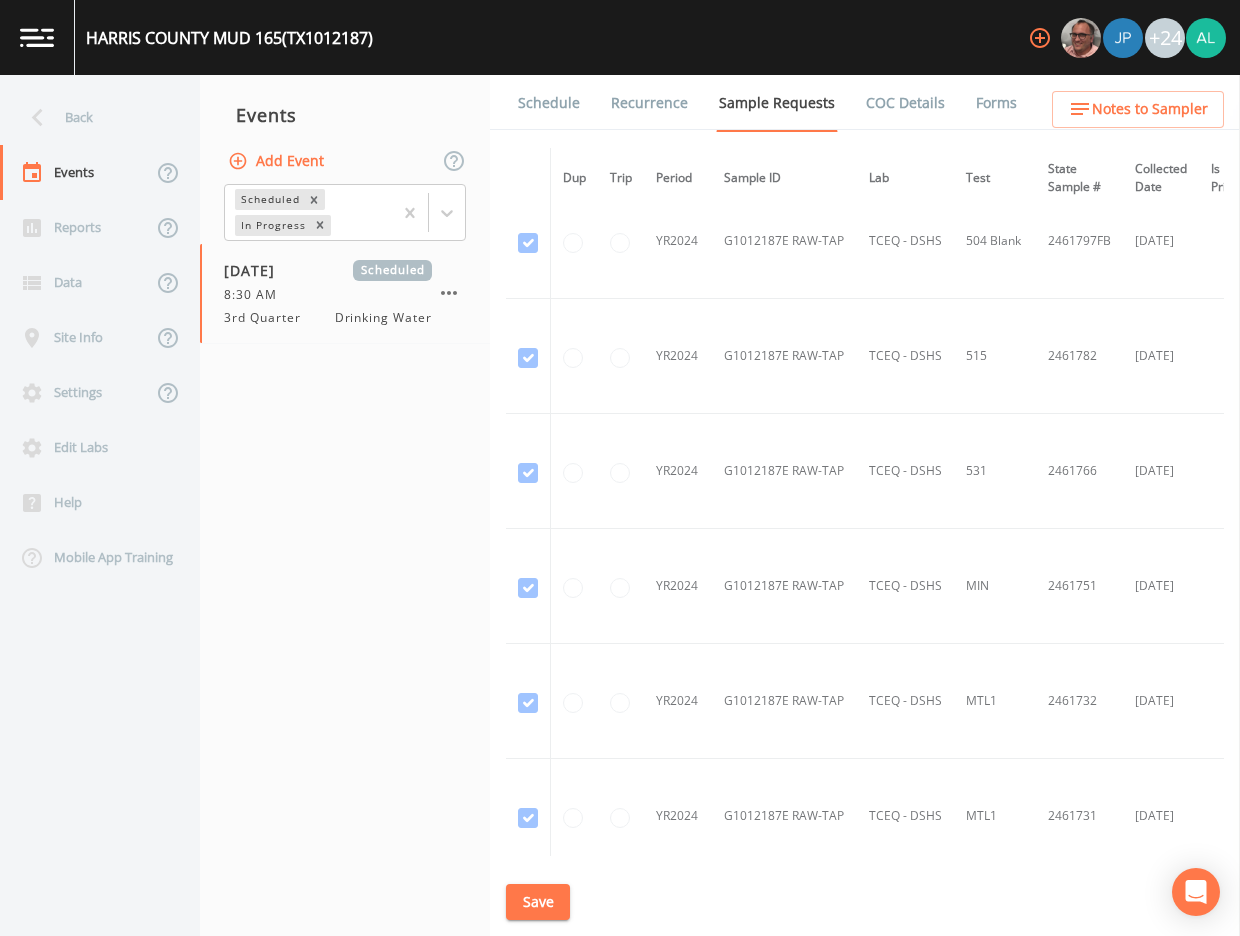 click on "Schedule" at bounding box center (549, 103) 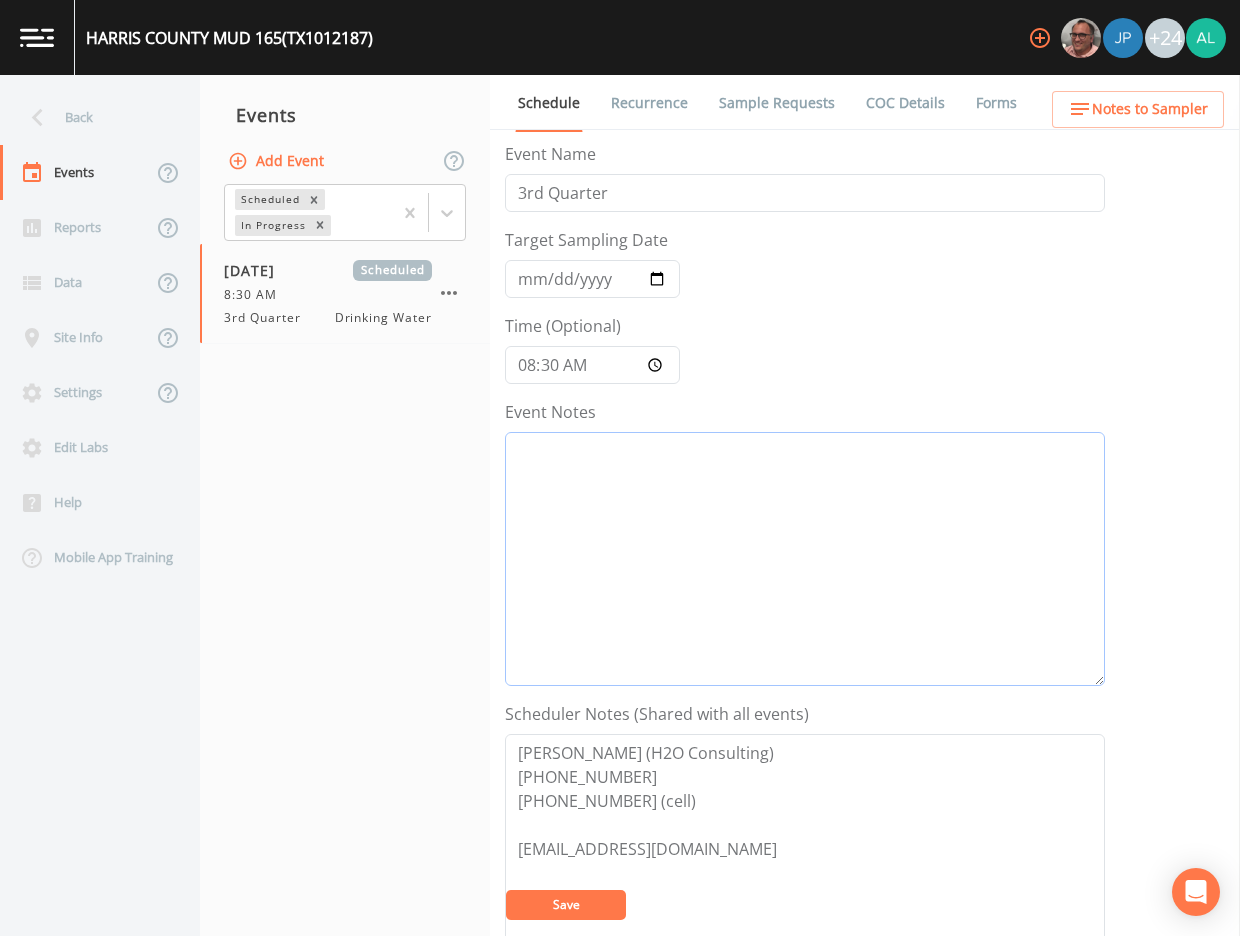 click on "Event Notes" at bounding box center [805, 559] 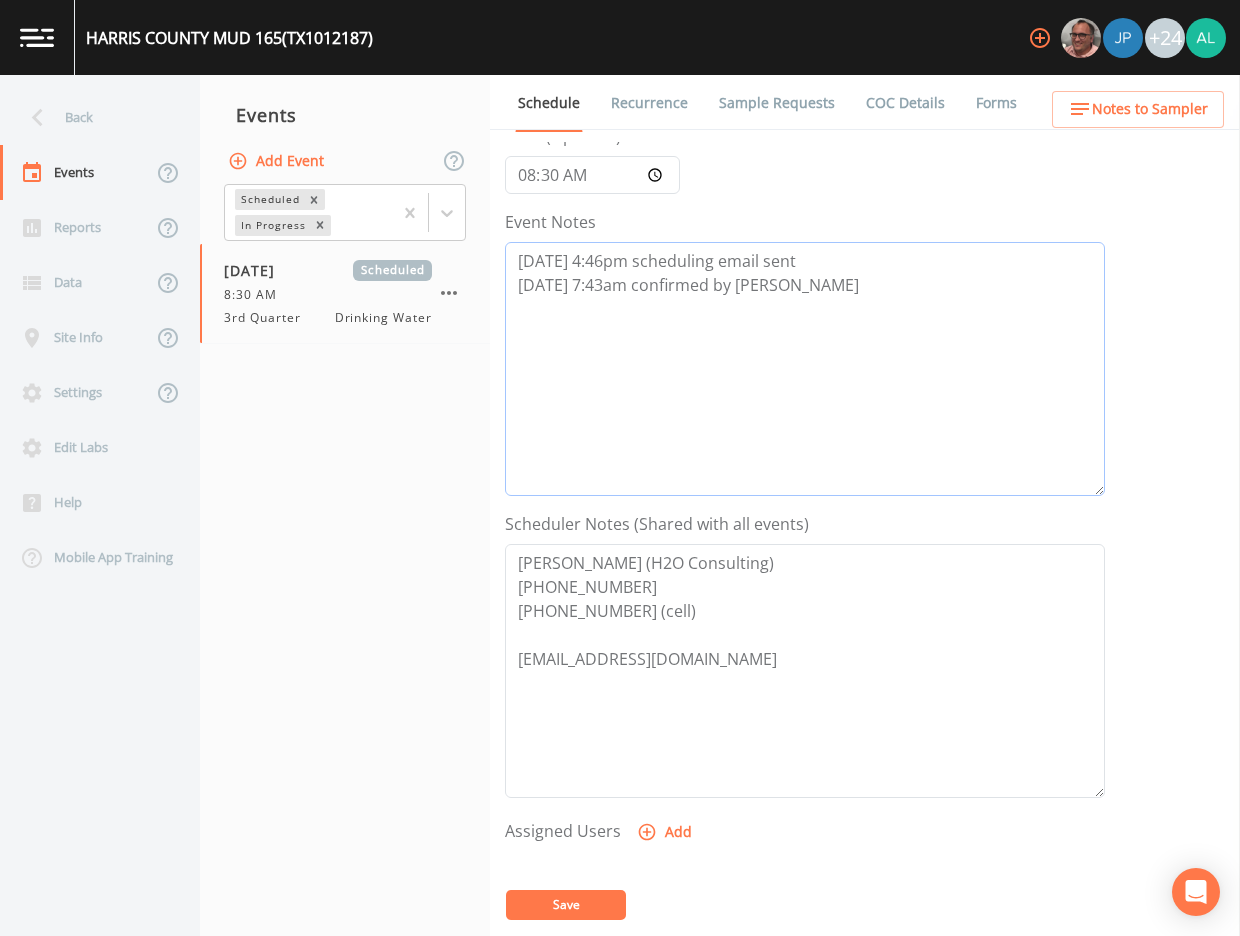 scroll, scrollTop: 400, scrollLeft: 0, axis: vertical 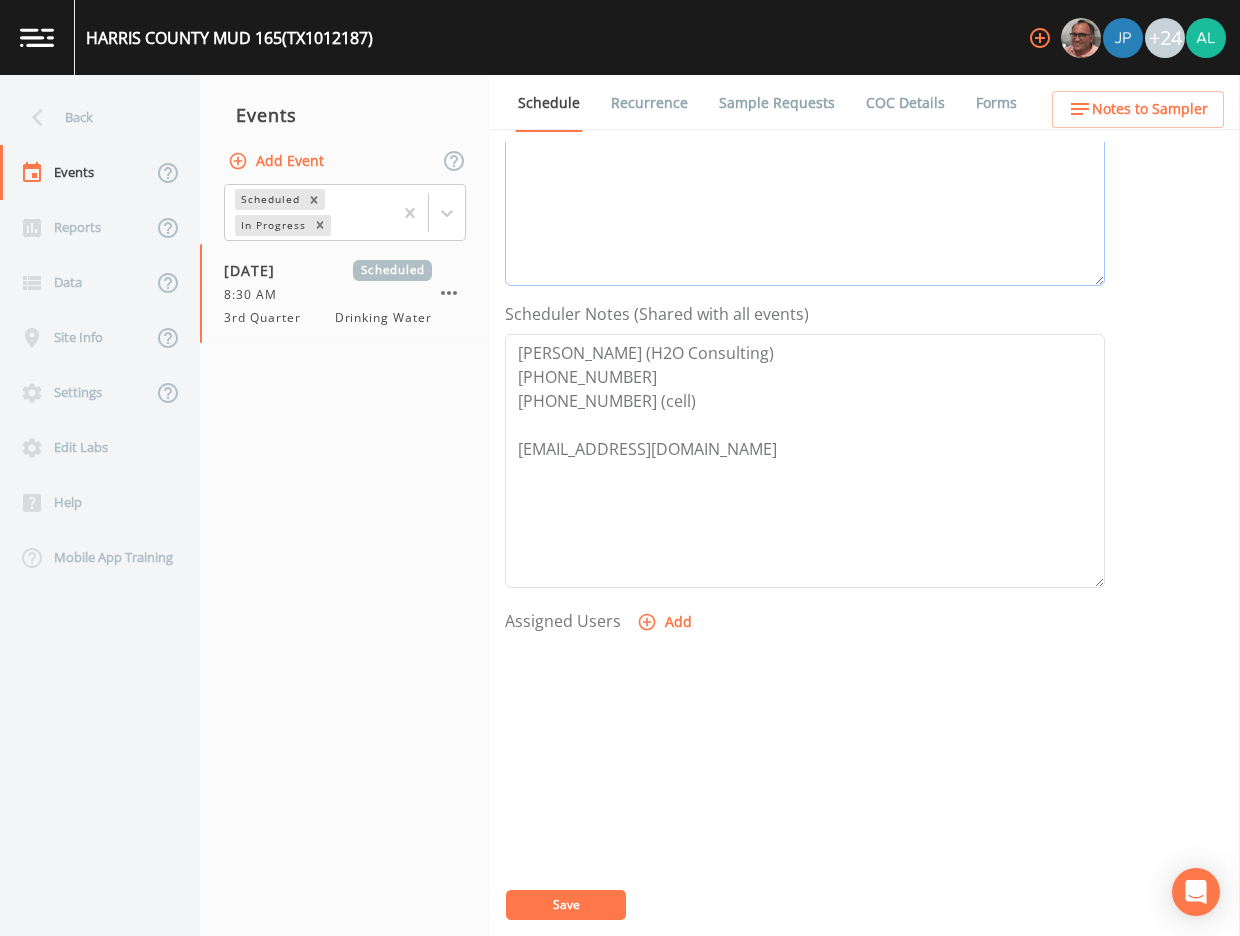 type on "[DATE] 4:46pm scheduling email sent
[DATE] 7:43am confirmed by [PERSON_NAME]" 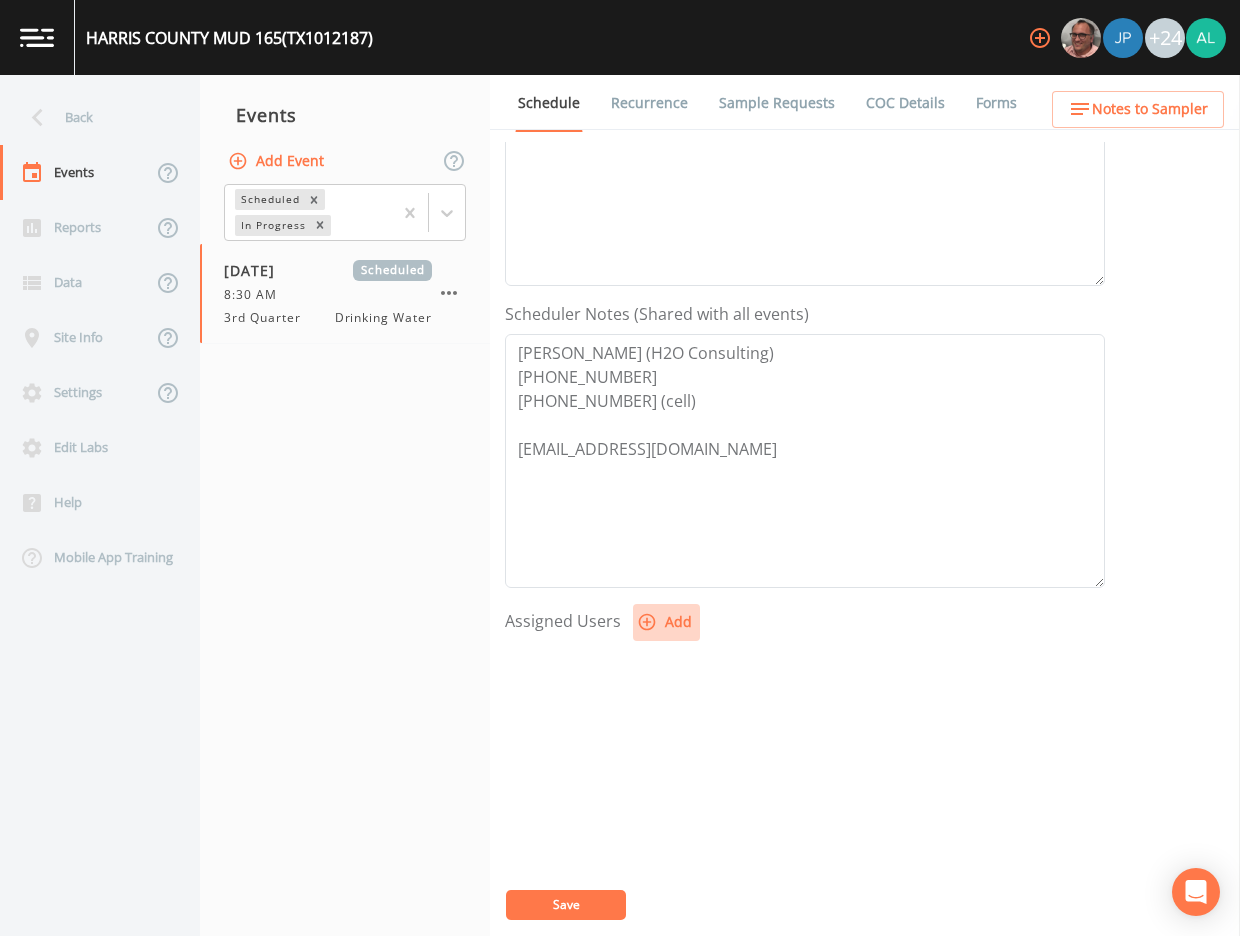 click on "Add" at bounding box center [666, 622] 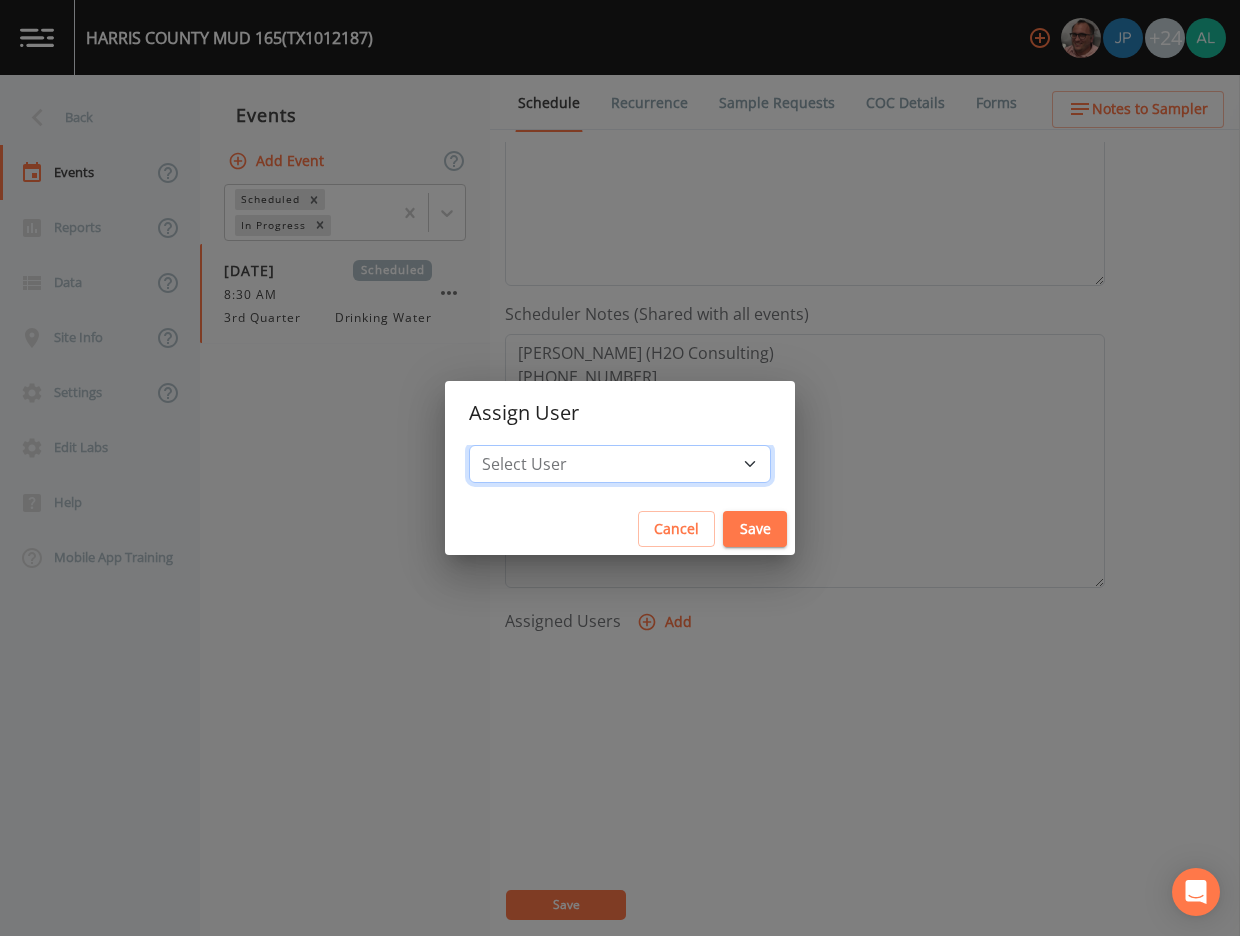 click on "Select User [PERSON_NAME] [PERSON_NAME]  [PERSON_NAME] [PERSON_NAME] [PERSON_NAME] [PERSON_NAME] [PERSON_NAME] [PERSON_NAME] [PERSON_NAME] [PERSON_NAME] [PERSON_NAME]   [PERSON_NAME] [PERSON_NAME] [PERSON_NAME] [PERSON_NAME] [PERSON_NAME] [PERSON_NAME]   [PERSON_NAME] [PERSON_NAME]   [PERSON_NAME] [PERSON_NAME] [PERSON_NAME] [PERSON_NAME] [PERSON_NAME] [PERSON_NAME] [PERSON_NAME] [PERSON_NAME]" at bounding box center [620, 464] 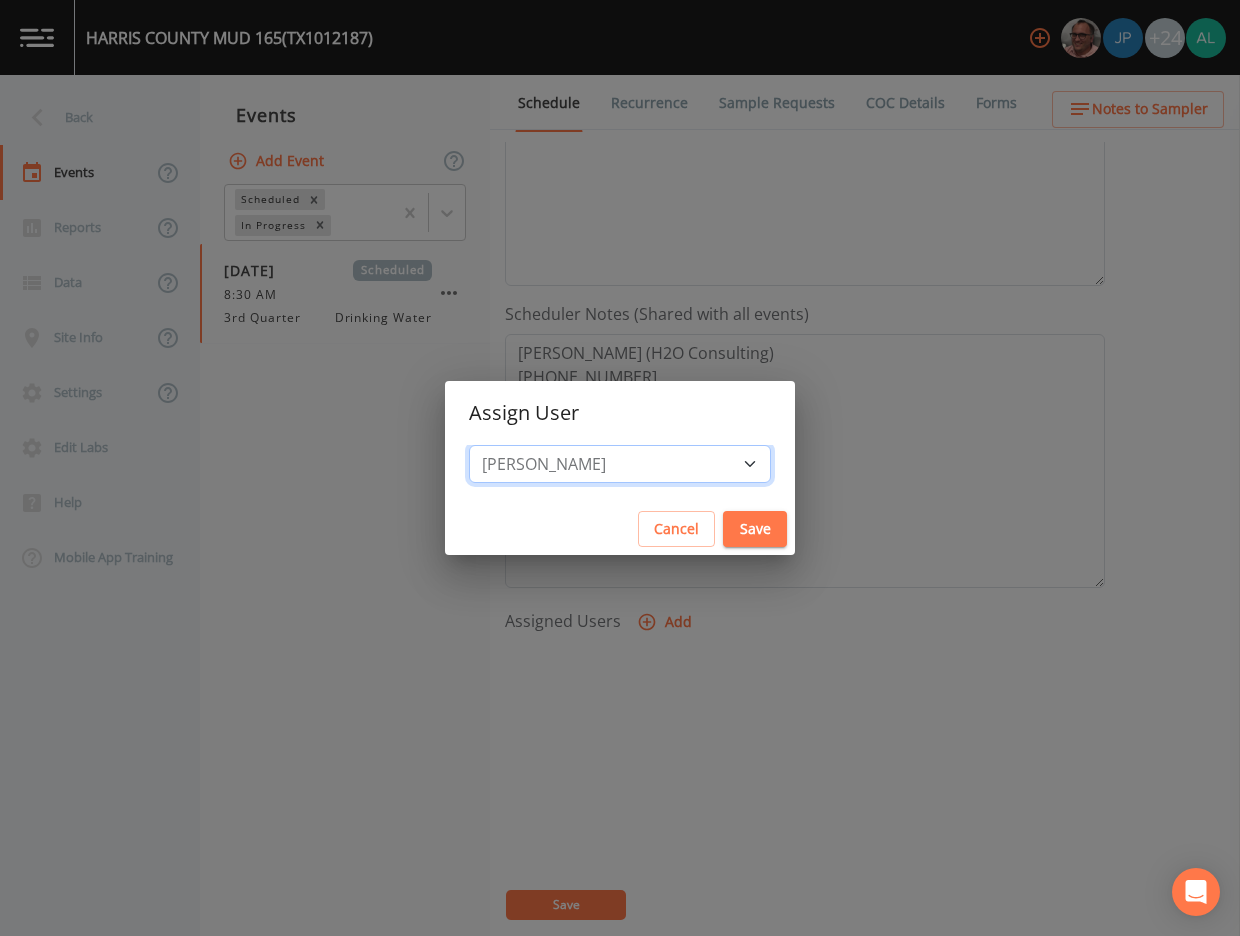 click on "Select User [PERSON_NAME] [PERSON_NAME]  [PERSON_NAME] [PERSON_NAME] [PERSON_NAME] [PERSON_NAME] [PERSON_NAME] [PERSON_NAME] [PERSON_NAME] [PERSON_NAME] [PERSON_NAME]   [PERSON_NAME] [PERSON_NAME] [PERSON_NAME] [PERSON_NAME] [PERSON_NAME] [PERSON_NAME]   [PERSON_NAME] [PERSON_NAME]   [PERSON_NAME] [PERSON_NAME] [PERSON_NAME] [PERSON_NAME] [PERSON_NAME] [PERSON_NAME] [PERSON_NAME] [PERSON_NAME]" at bounding box center (620, 464) 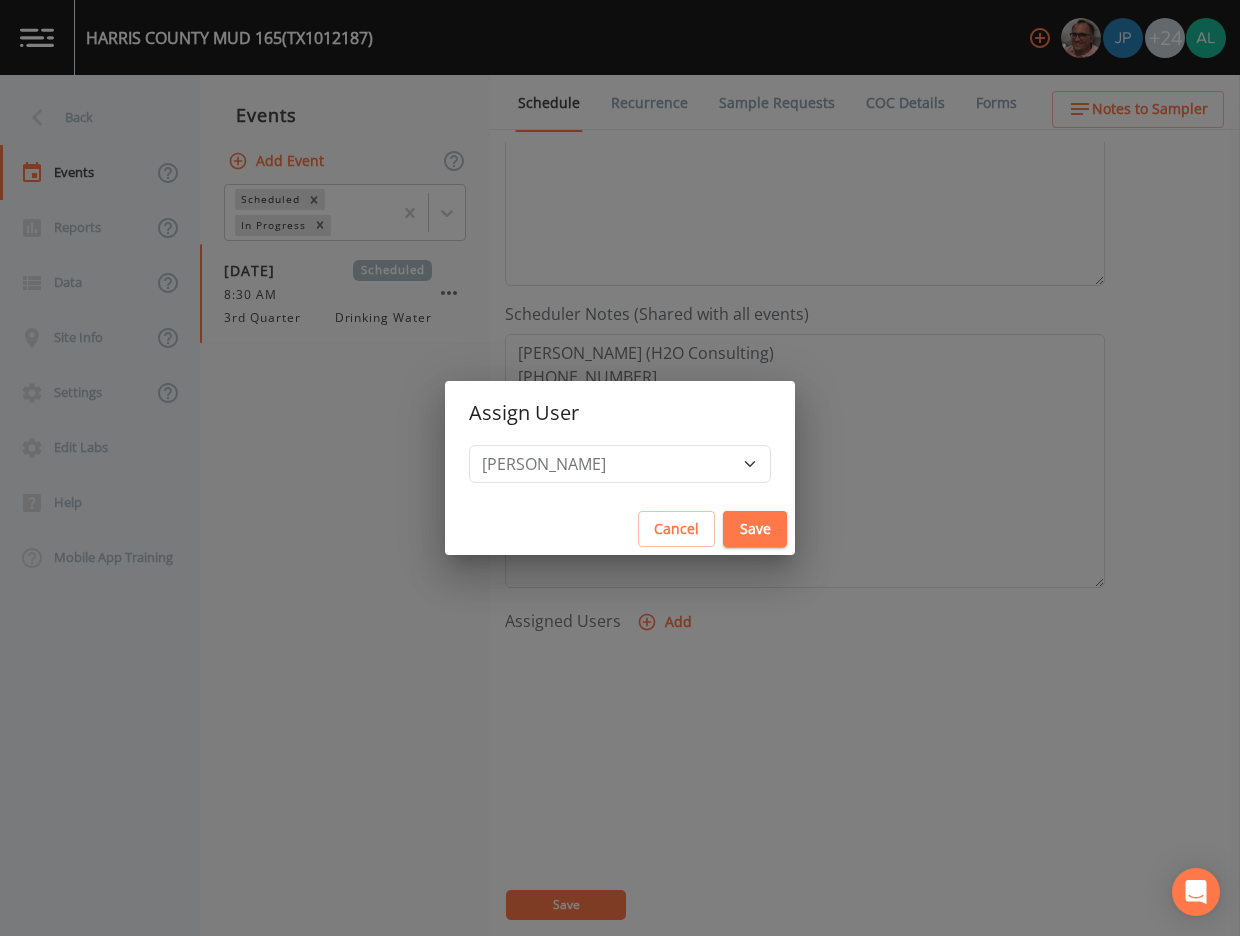 click on "Cancel Save" at bounding box center [620, 529] 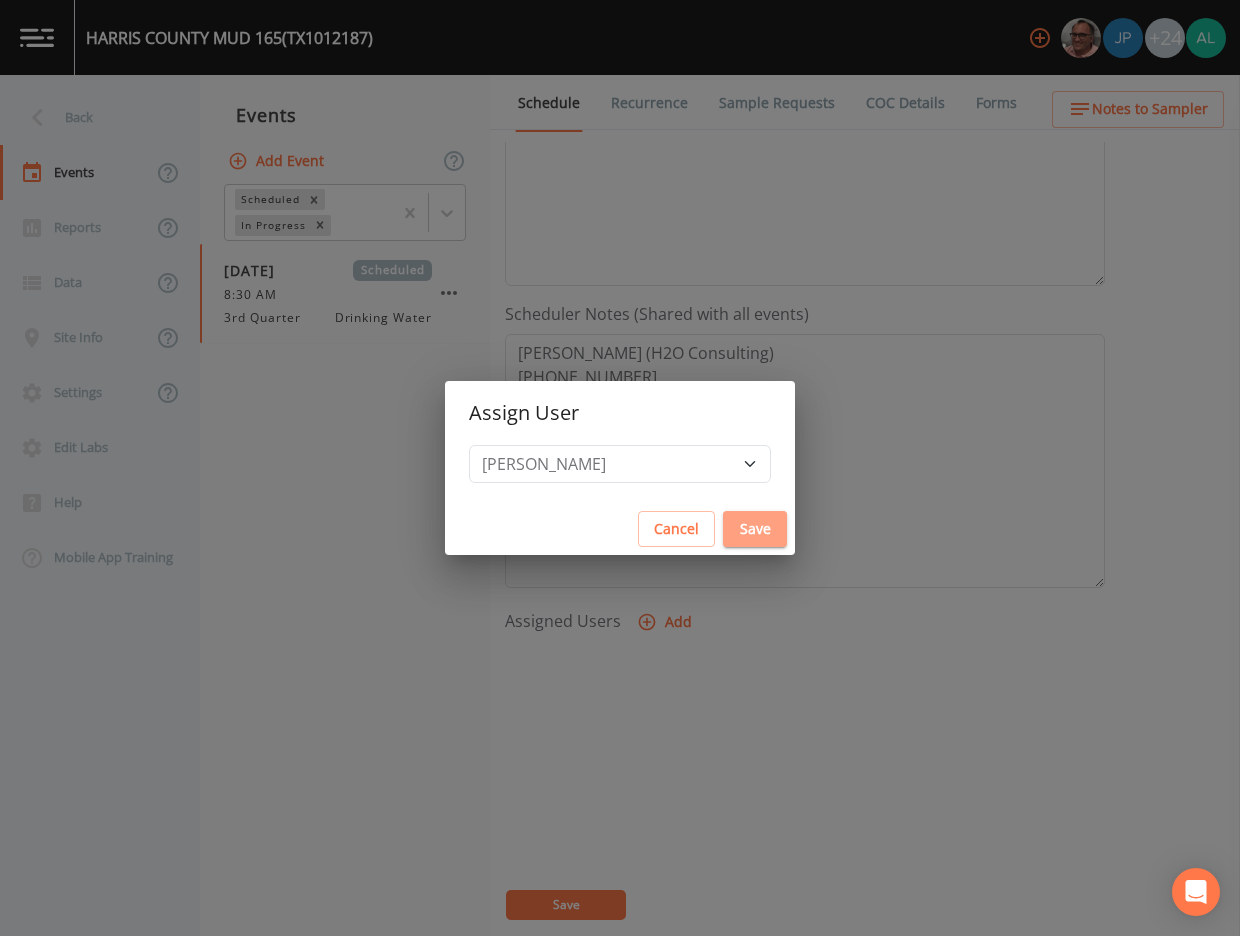 click on "Save" at bounding box center [755, 529] 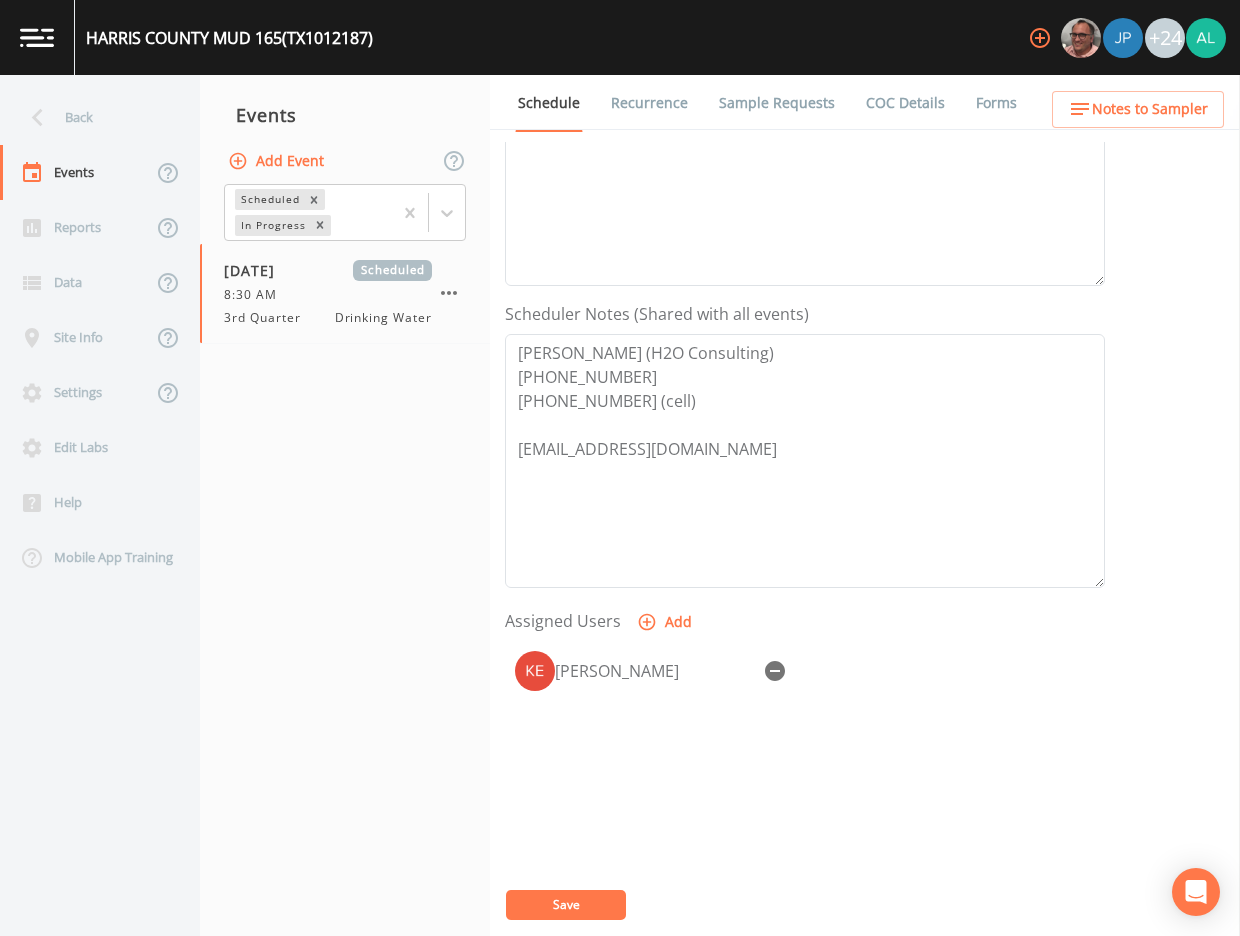 click on "Save" at bounding box center (566, 905) 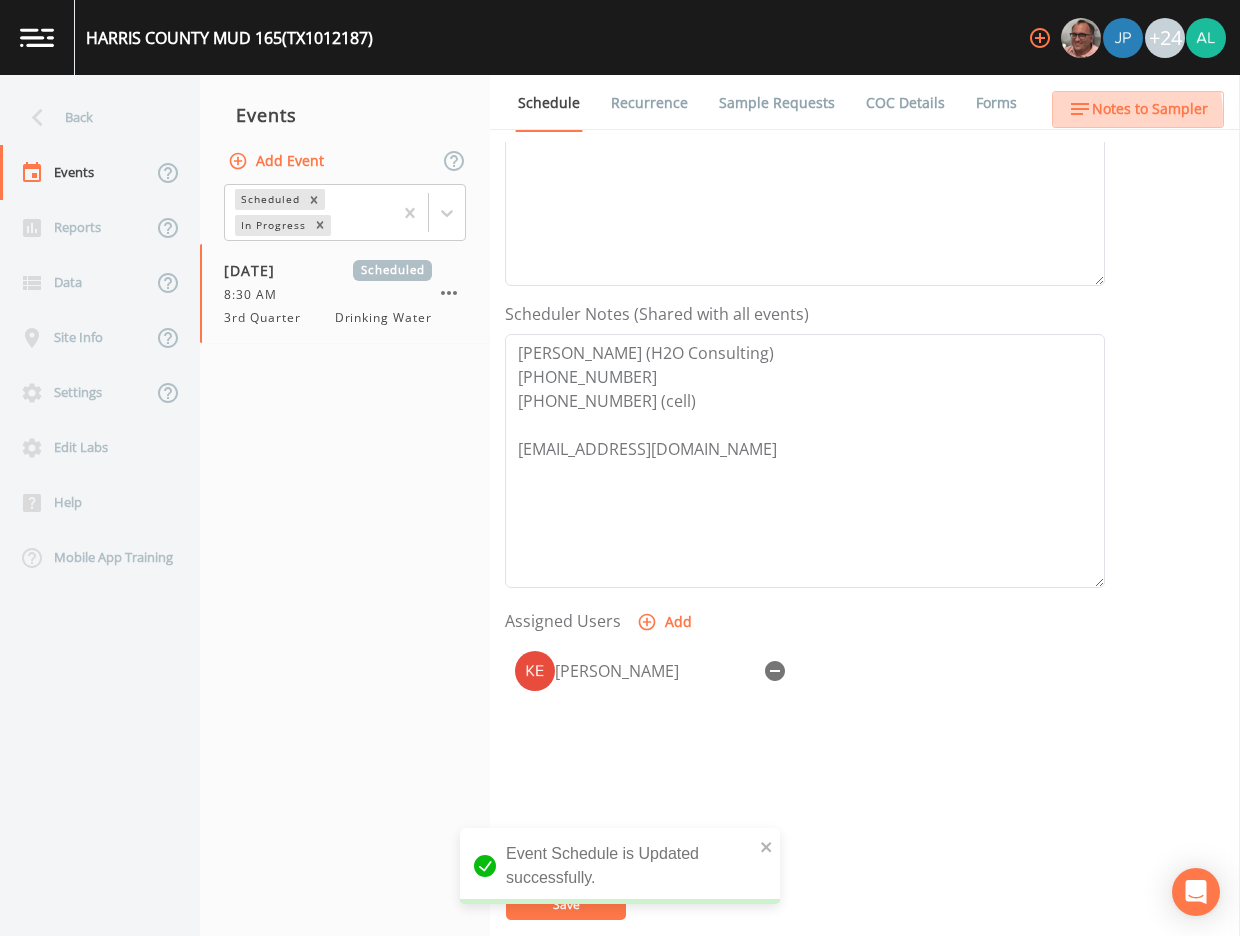 click on "Notes to Sampler" at bounding box center (1150, 109) 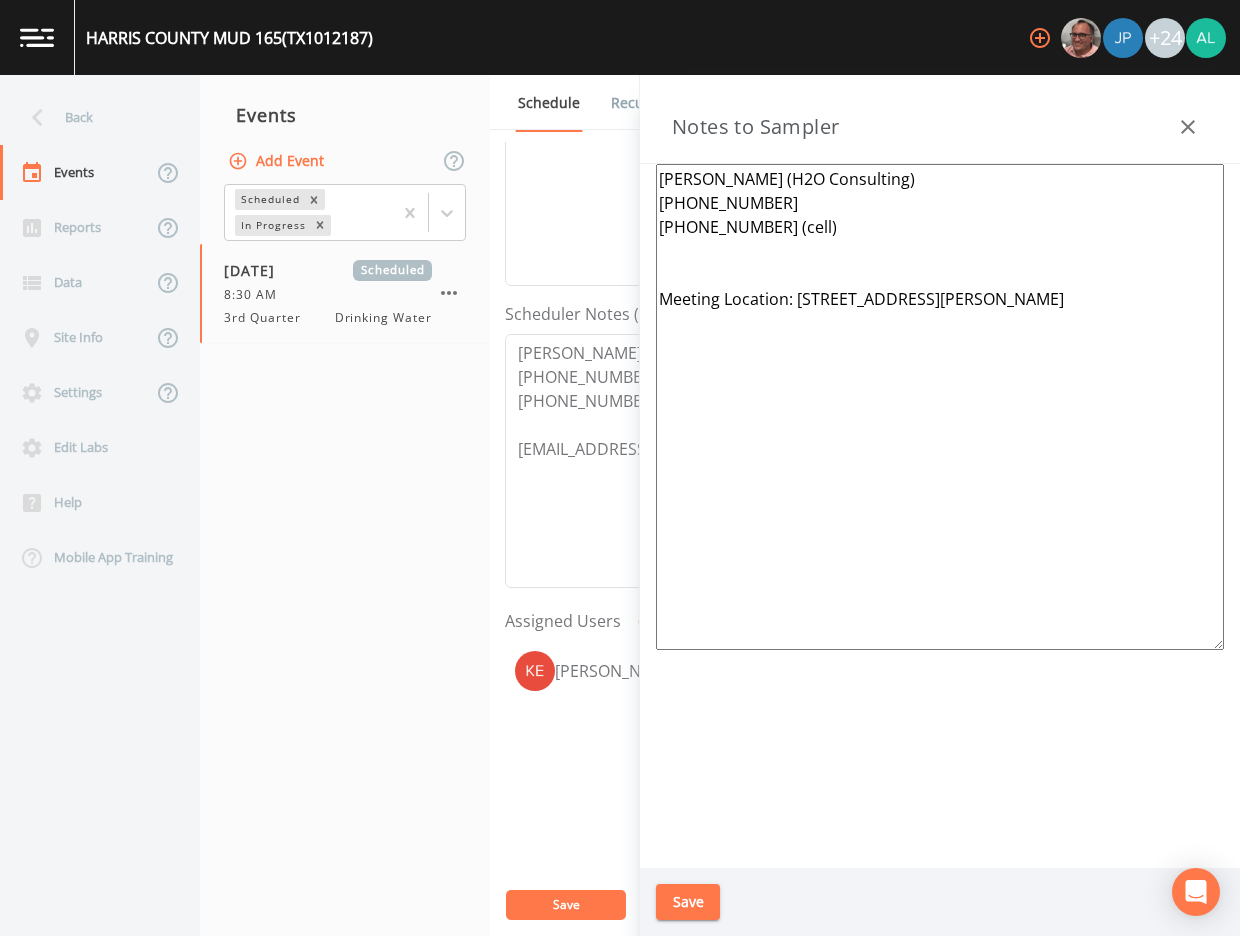 click on "Save" at bounding box center (940, 902) 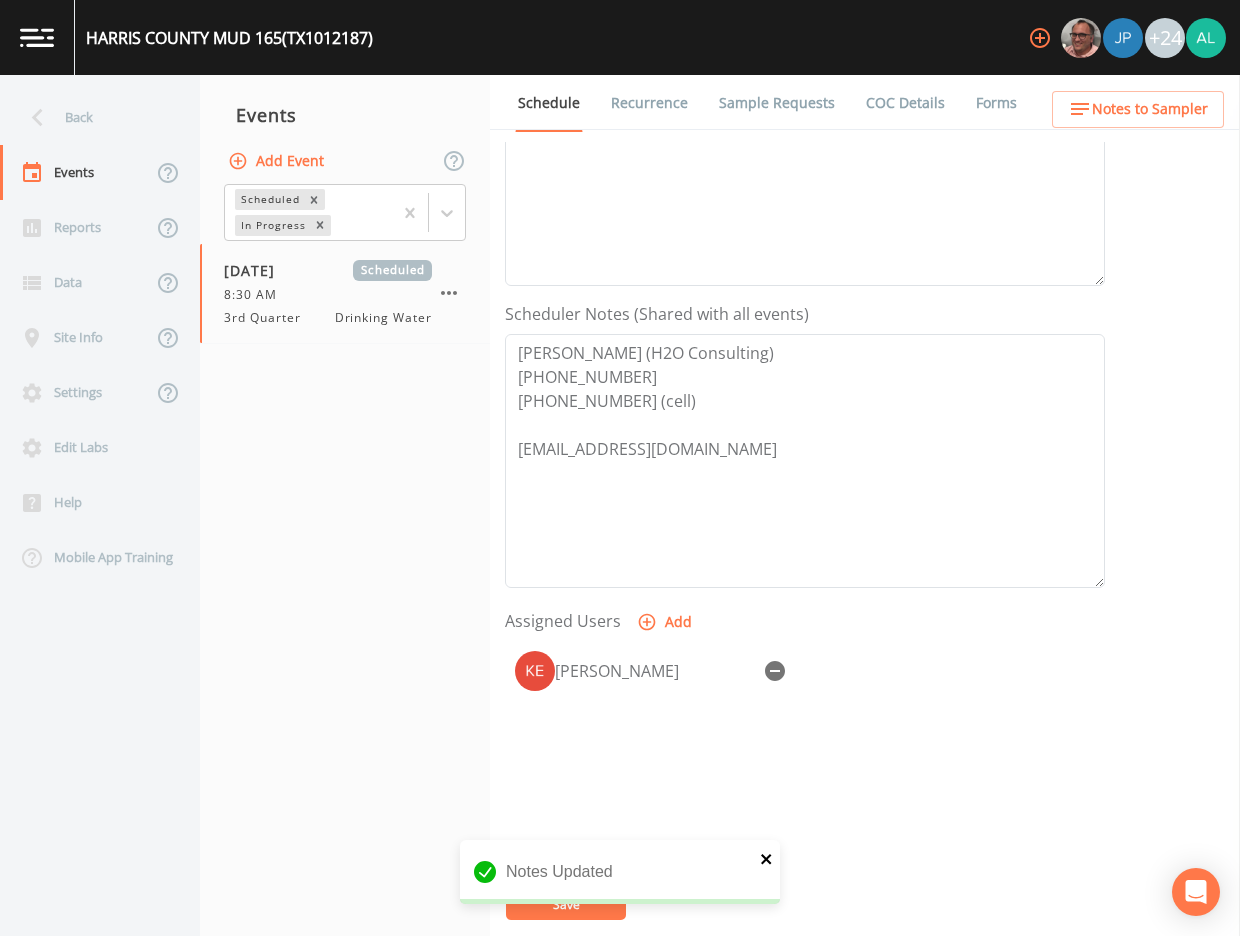 click 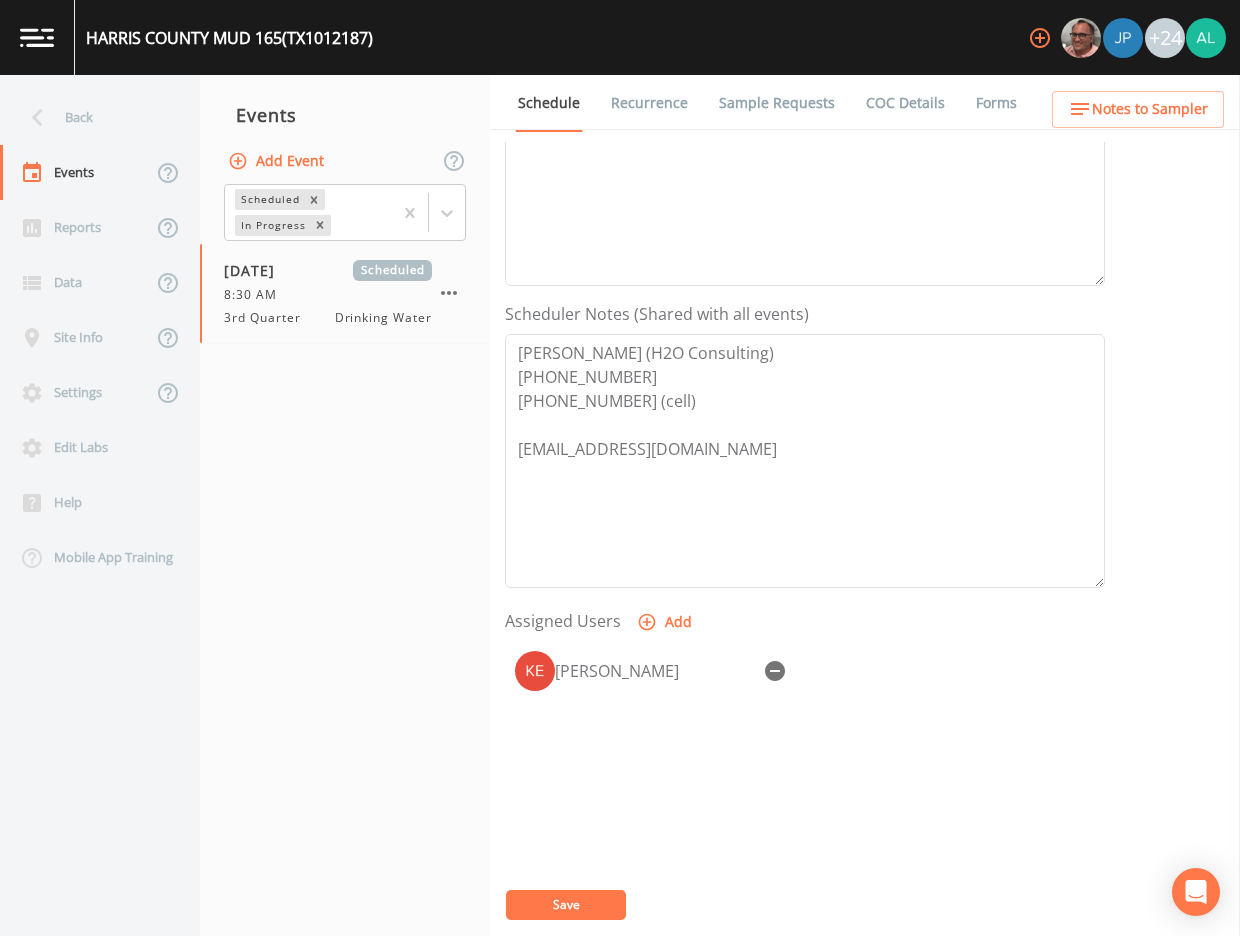 click on "[GEOGRAPHIC_DATA] 165  (TX1012187) +24 Back Events Reports Data Site Info Settings Edit Labs Help Mobile App Training Events Add Event Scheduled In Progress [DATE] Scheduled 8:30 AM 3rd Quarter Drinking Water Schedule Recurrence Sample Requests COC Details Forms Event Name 3rd Quarter Target Sampling Date [DATE] Time (Optional) 08:30:00 Event Notes [DATE] 4:46pm scheduling email sent
[DATE] 7:43am confirmed by [PERSON_NAME] Notes (Shared with all events) [PERSON_NAME] (H2O Consulting)
[PHONE_NUMBER]
[PHONE_NUMBER] (cell)
[EMAIL_ADDRESS][DOMAIN_NAME] Assigned Users Add [PERSON_NAME] Save Notes to Sampler Notes Updated" at bounding box center (620, 468) 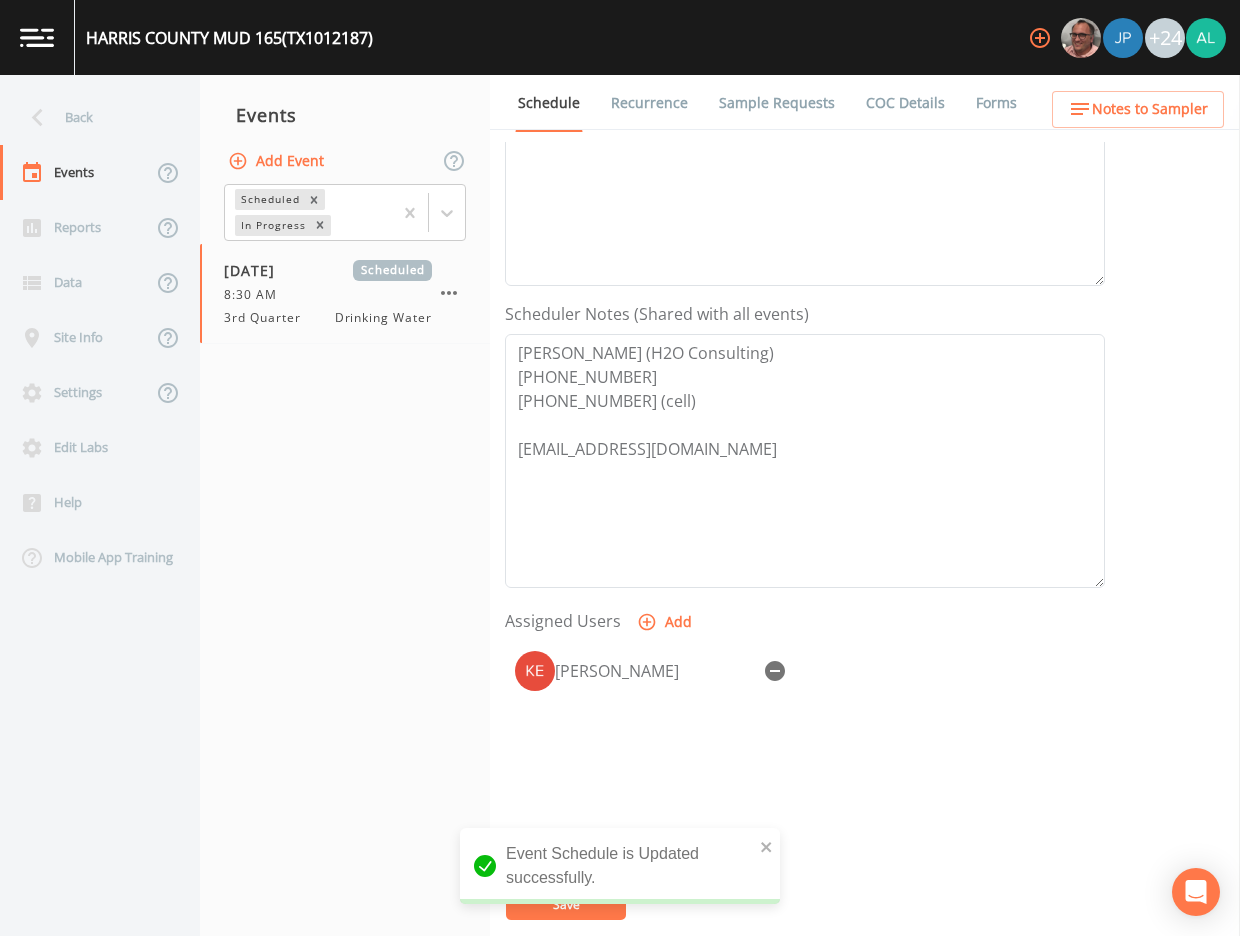 click at bounding box center (37, 37) 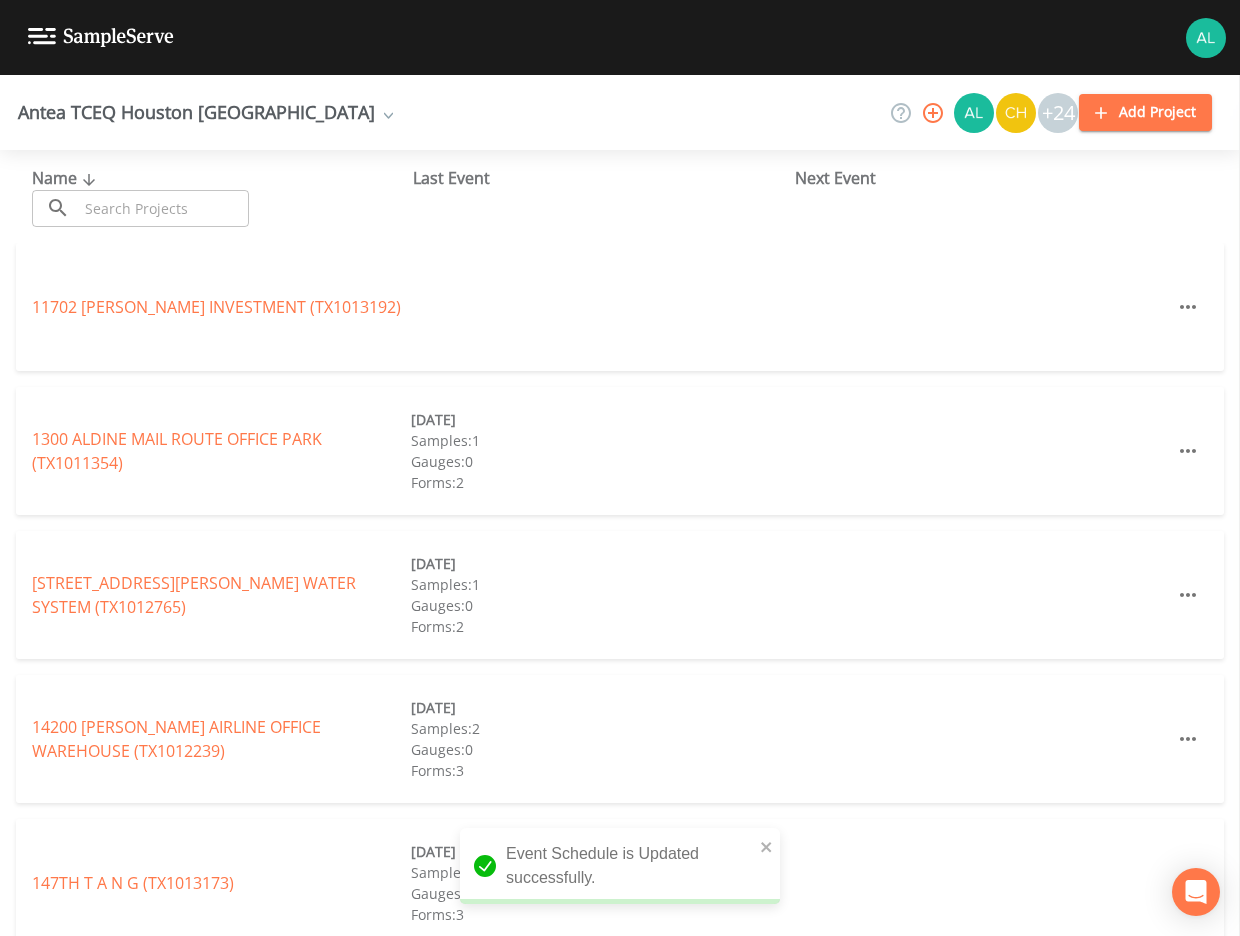 click at bounding box center [163, 208] 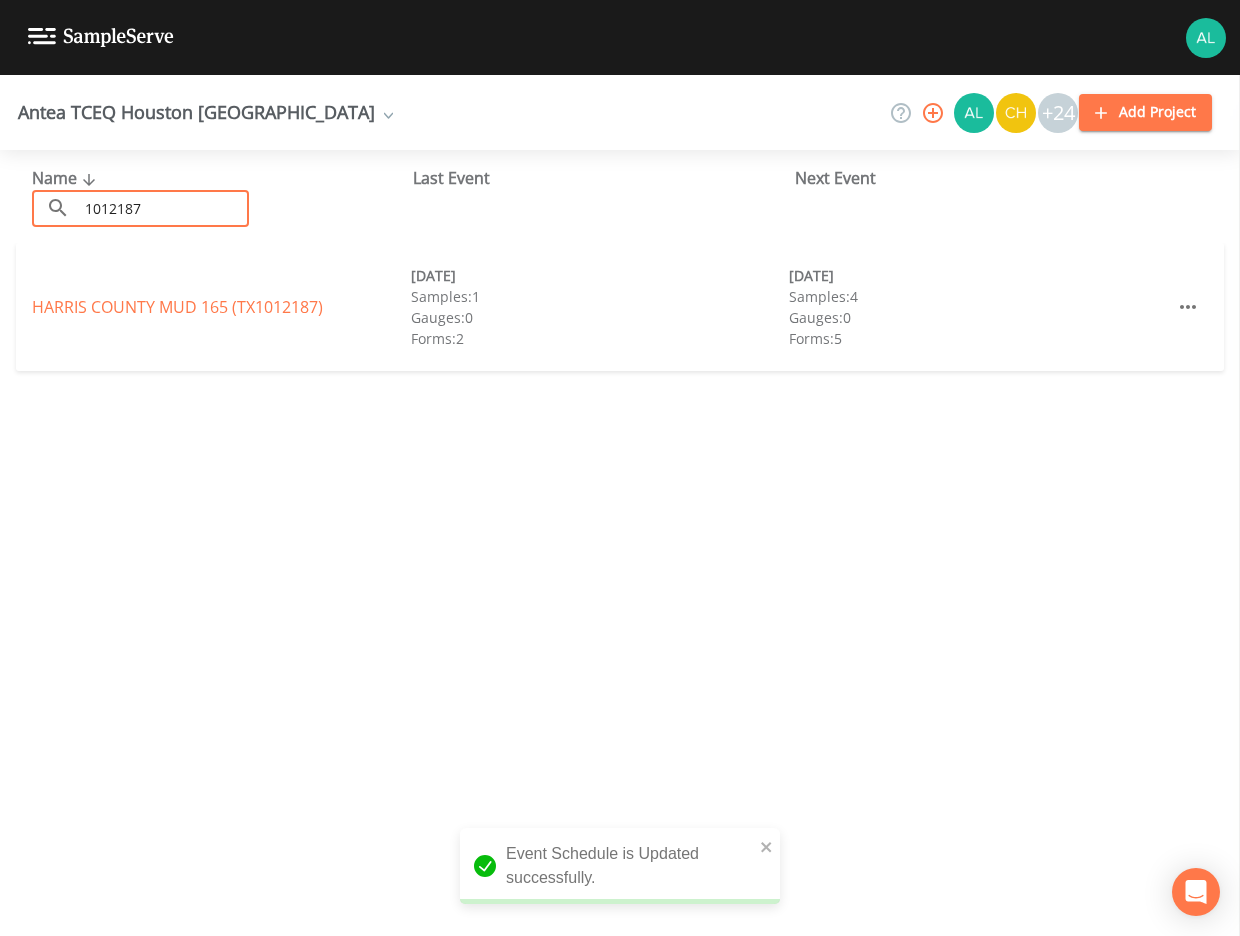 type on "1012187" 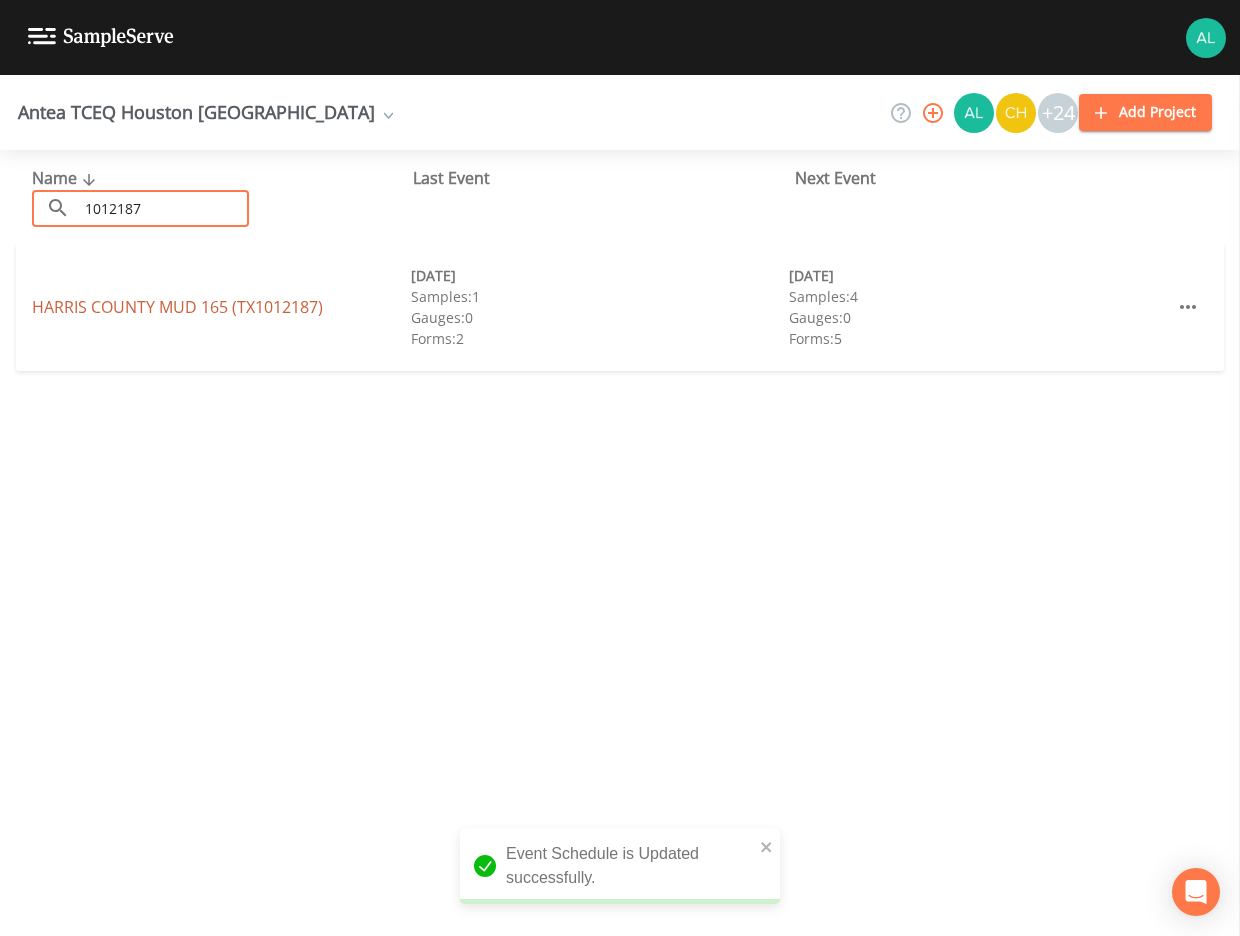 click on "[GEOGRAPHIC_DATA] 165   (TX1012187)" at bounding box center [177, 307] 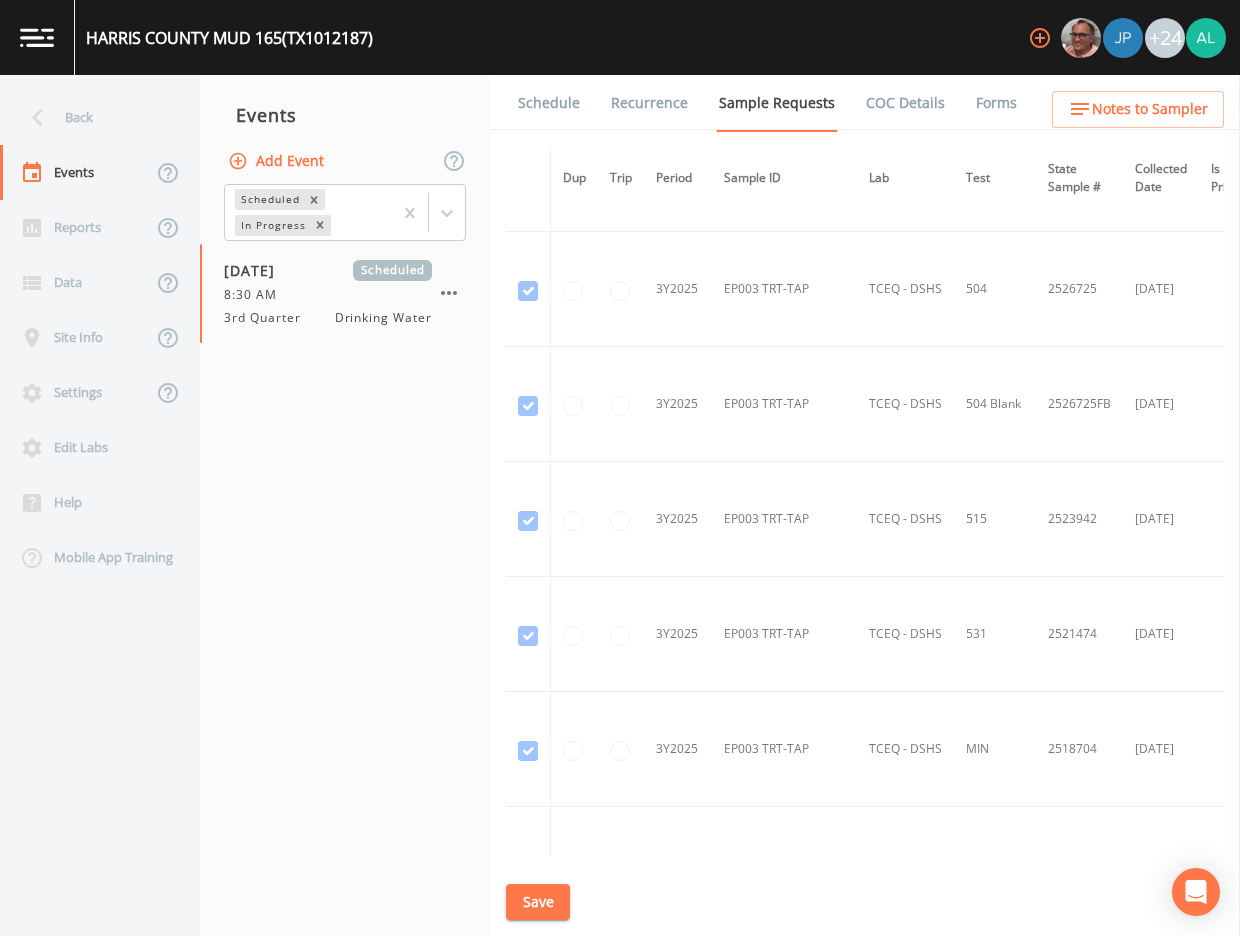 scroll, scrollTop: 9500, scrollLeft: 0, axis: vertical 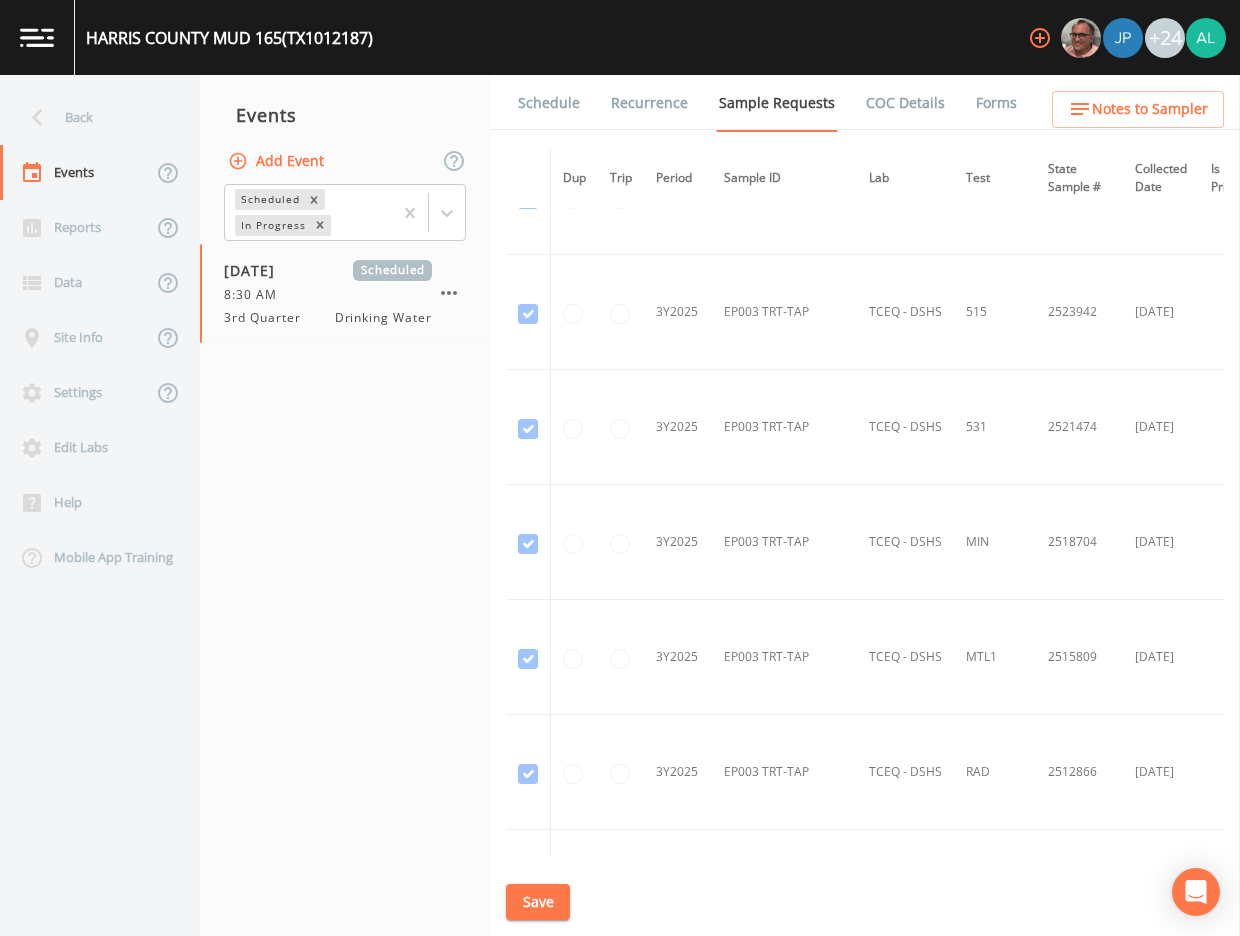 click on "Schedule" at bounding box center (549, 103) 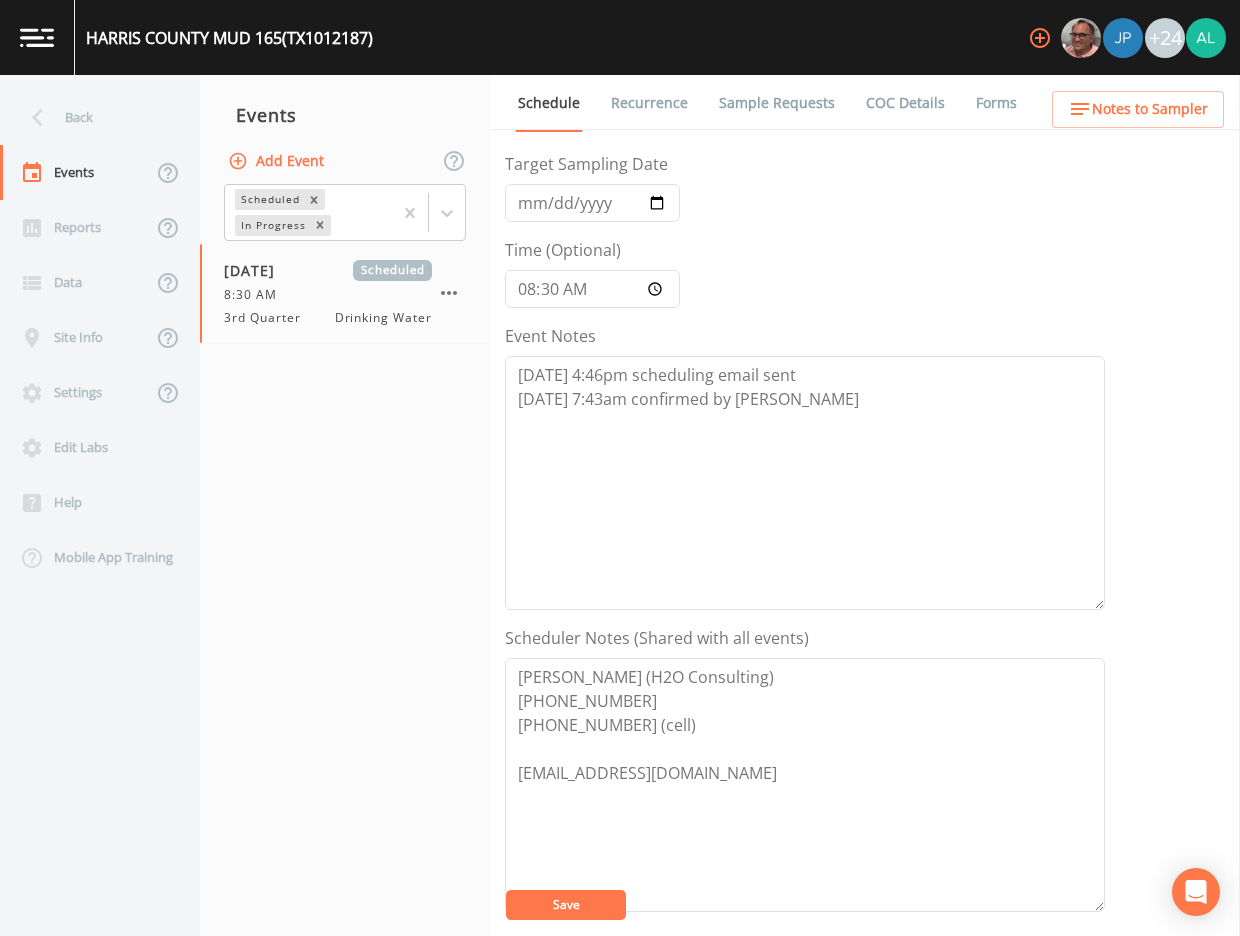 scroll, scrollTop: 400, scrollLeft: 0, axis: vertical 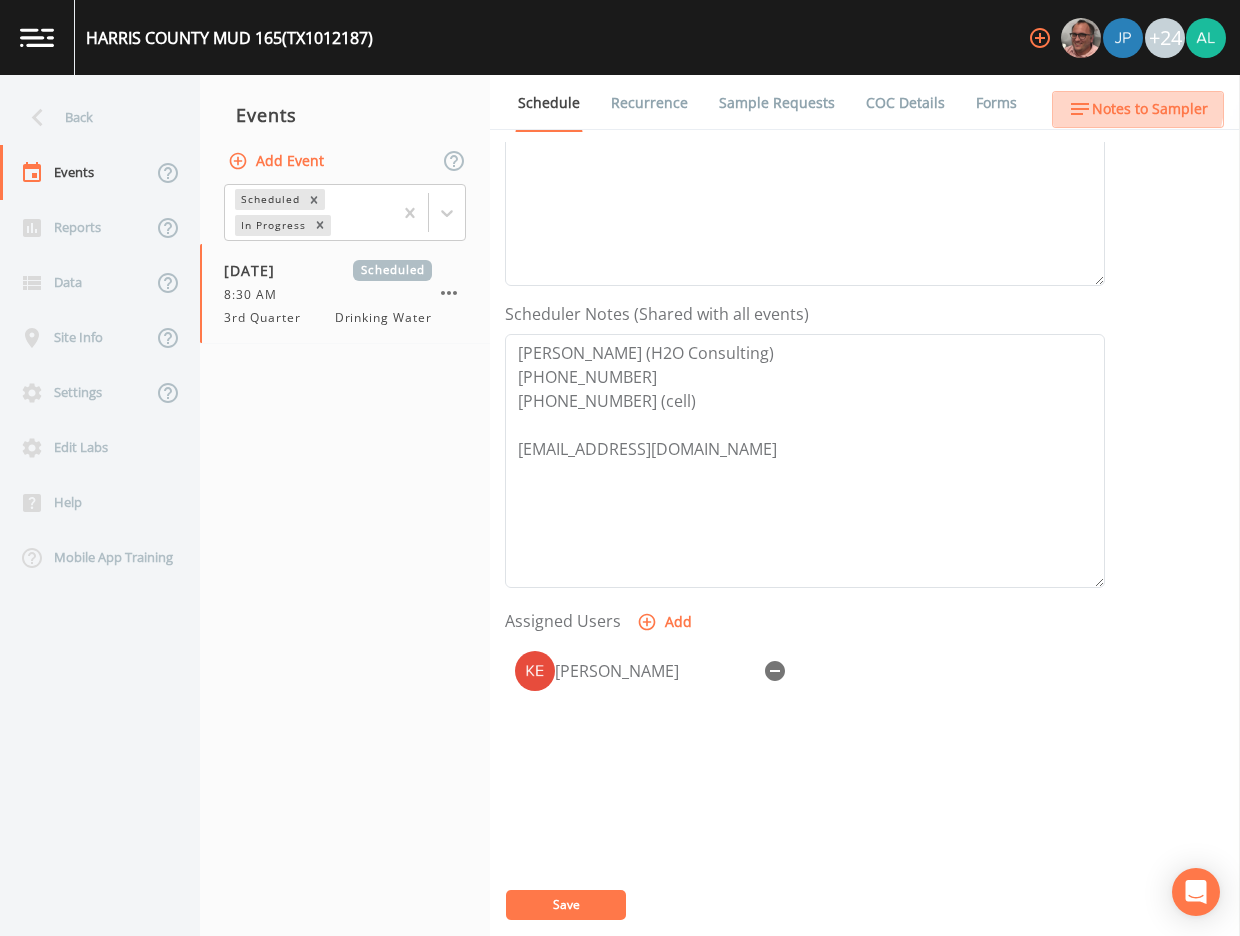 click on "Notes to Sampler" at bounding box center [1150, 109] 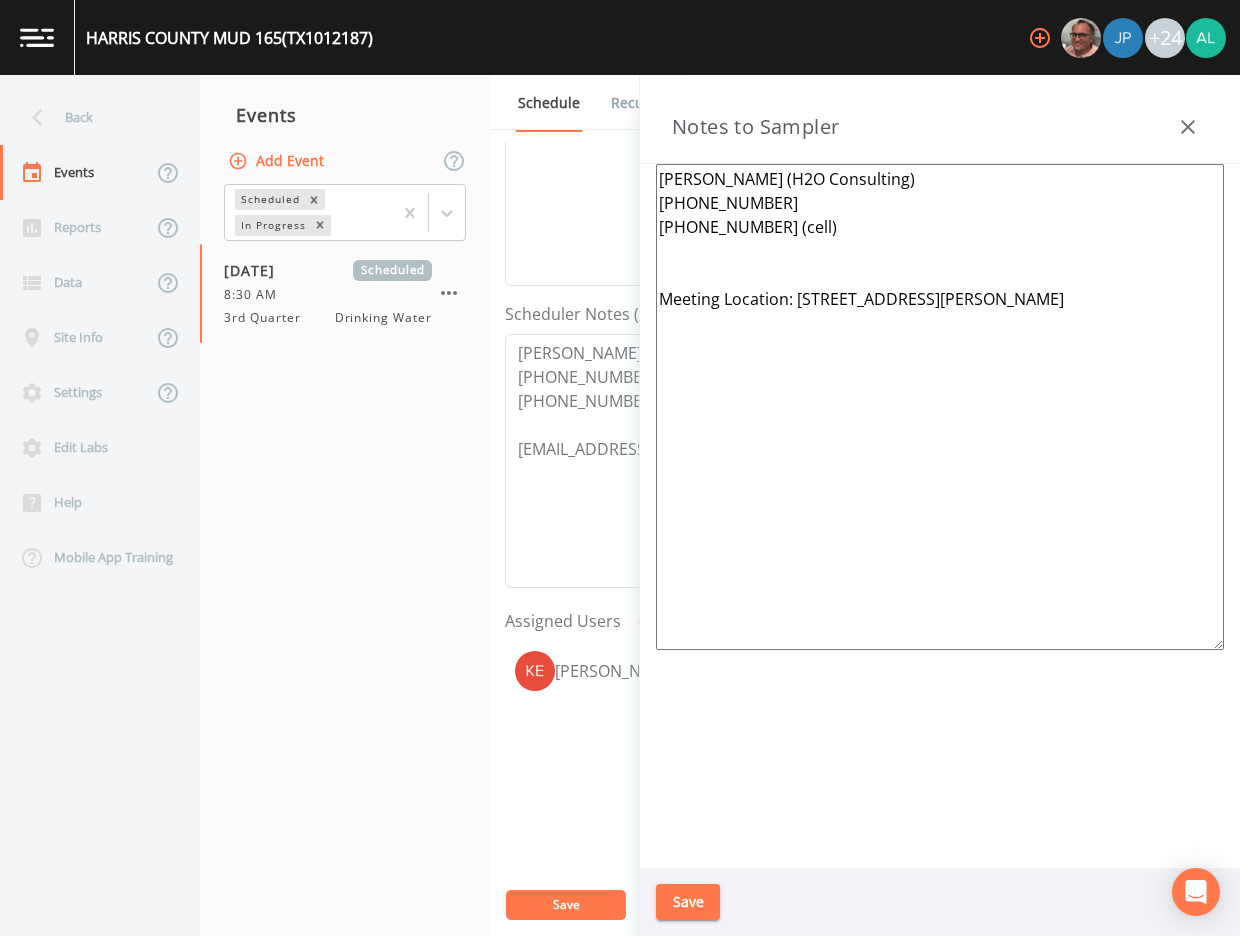 click on "Save" at bounding box center [688, 902] 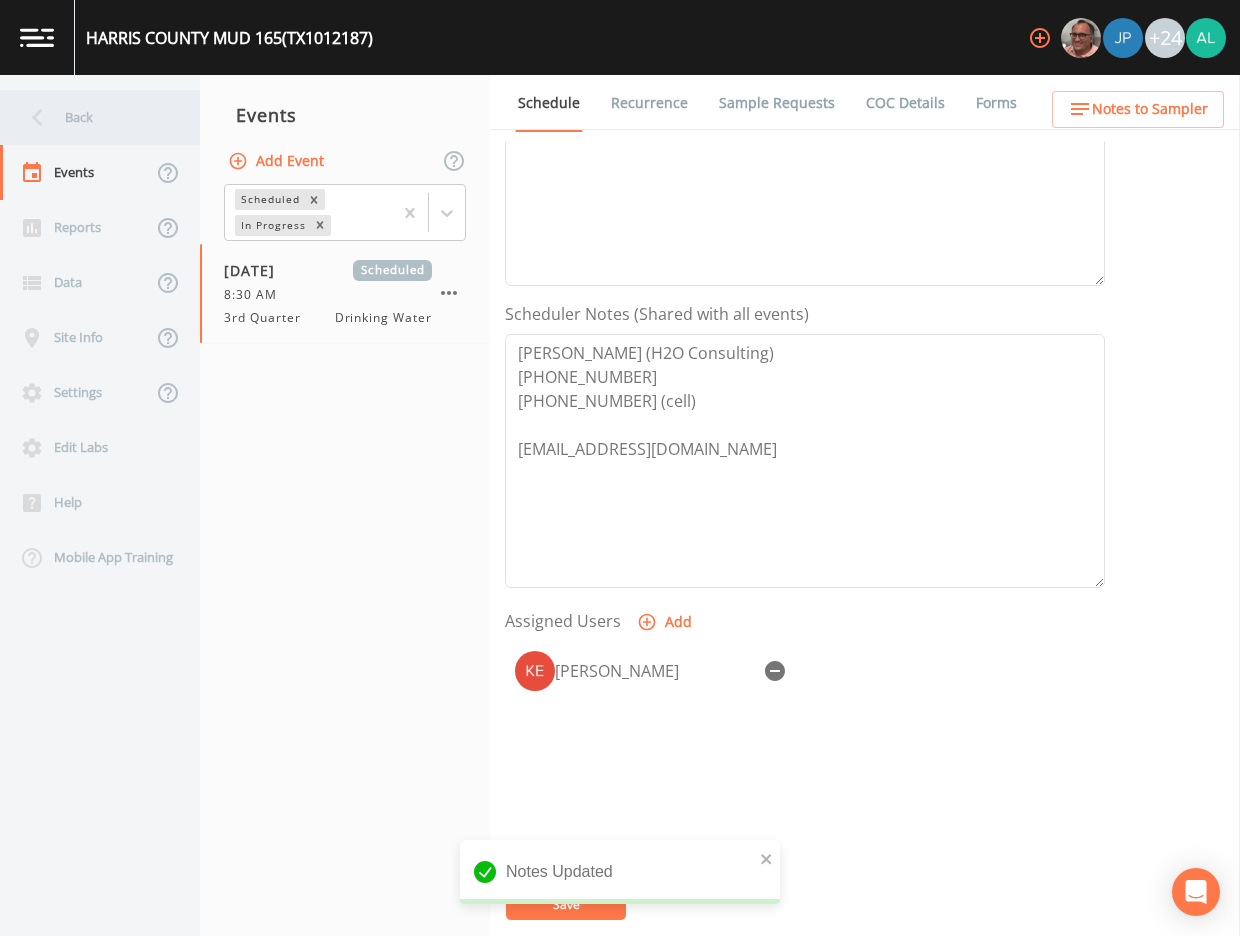 click on "Back" at bounding box center (90, 117) 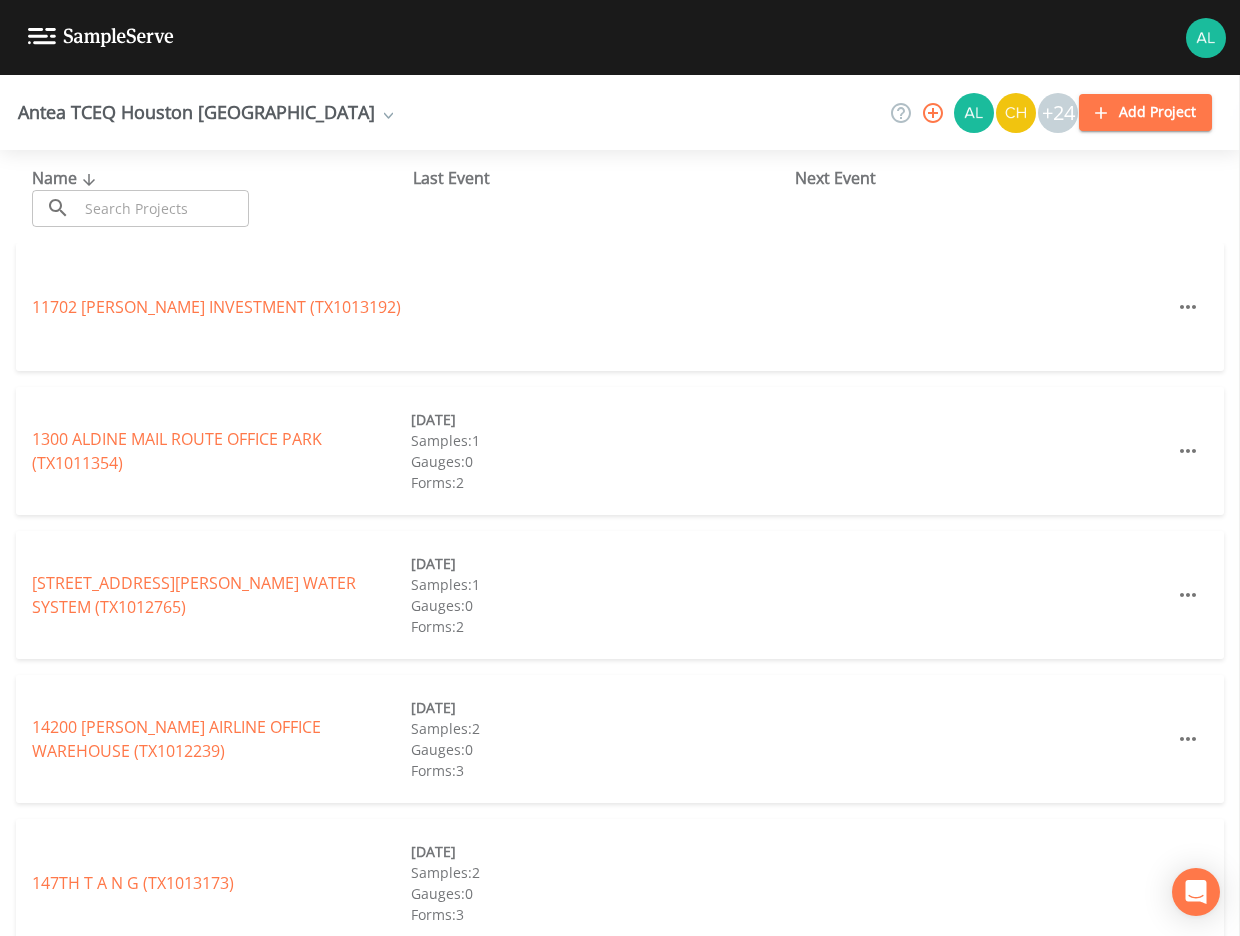click on "Name ​ ​" at bounding box center [222, 196] 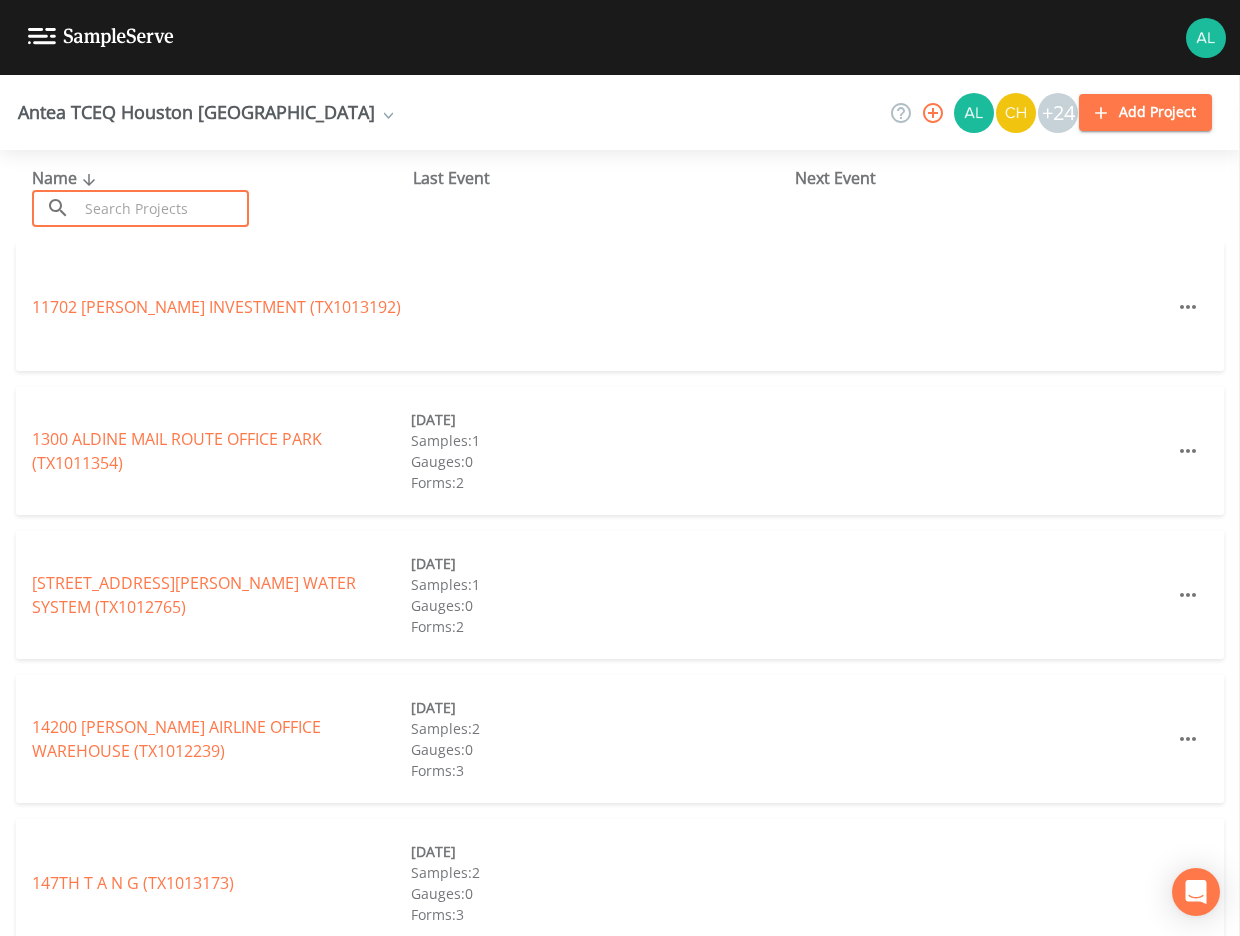 click at bounding box center [163, 208] 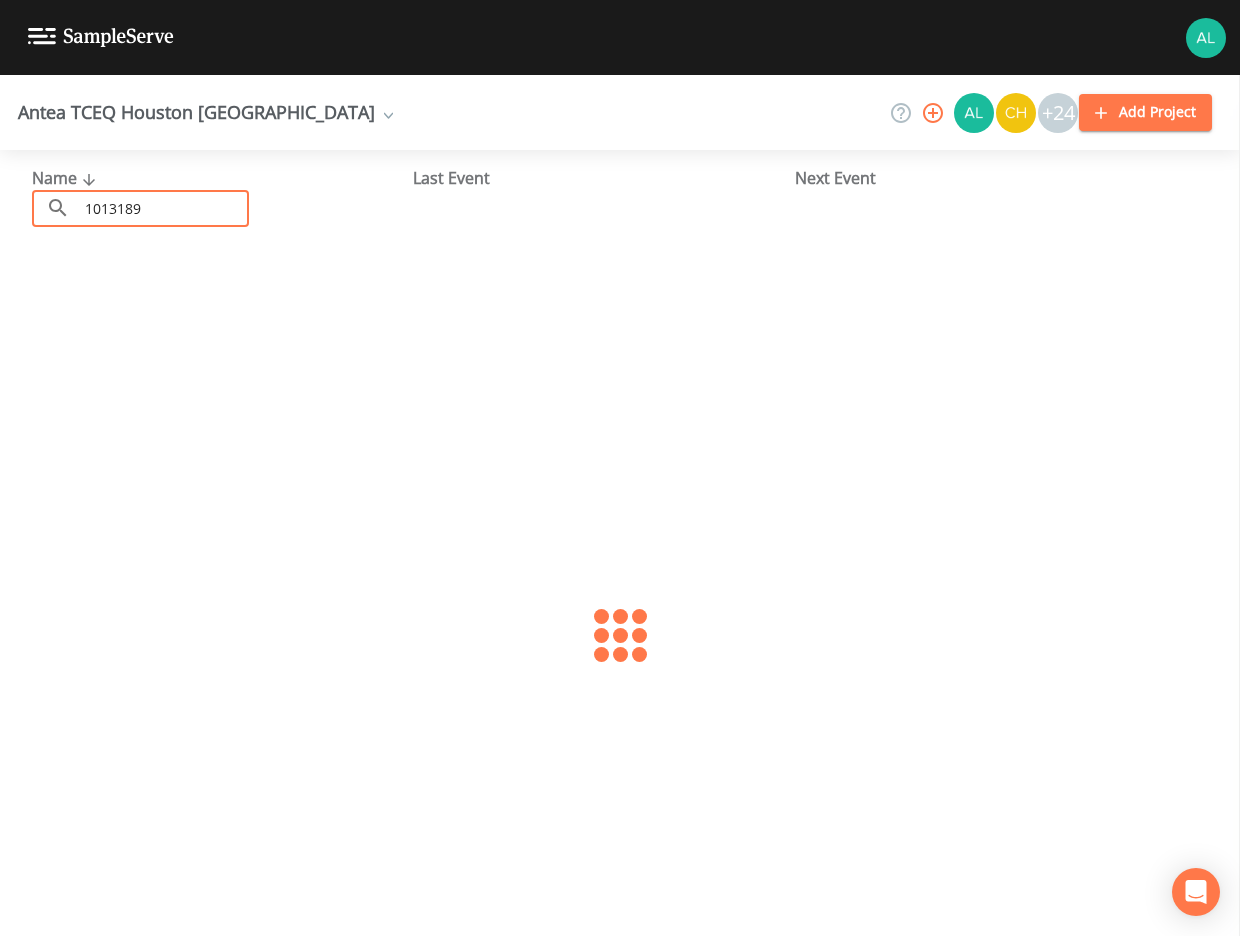 type on "1013189" 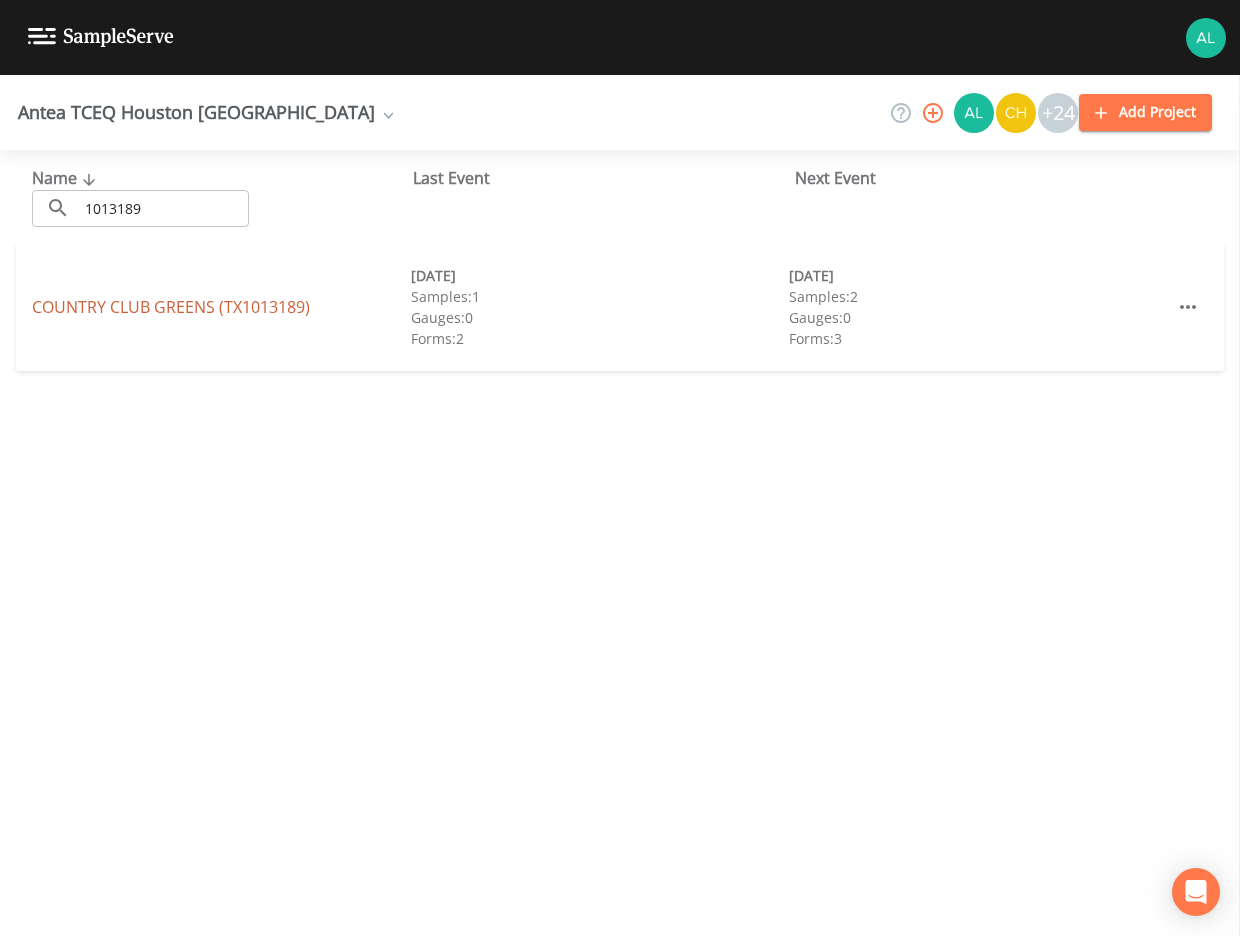 click on "COUNTRY CLUB GREENS   (TX1013189)" at bounding box center [171, 307] 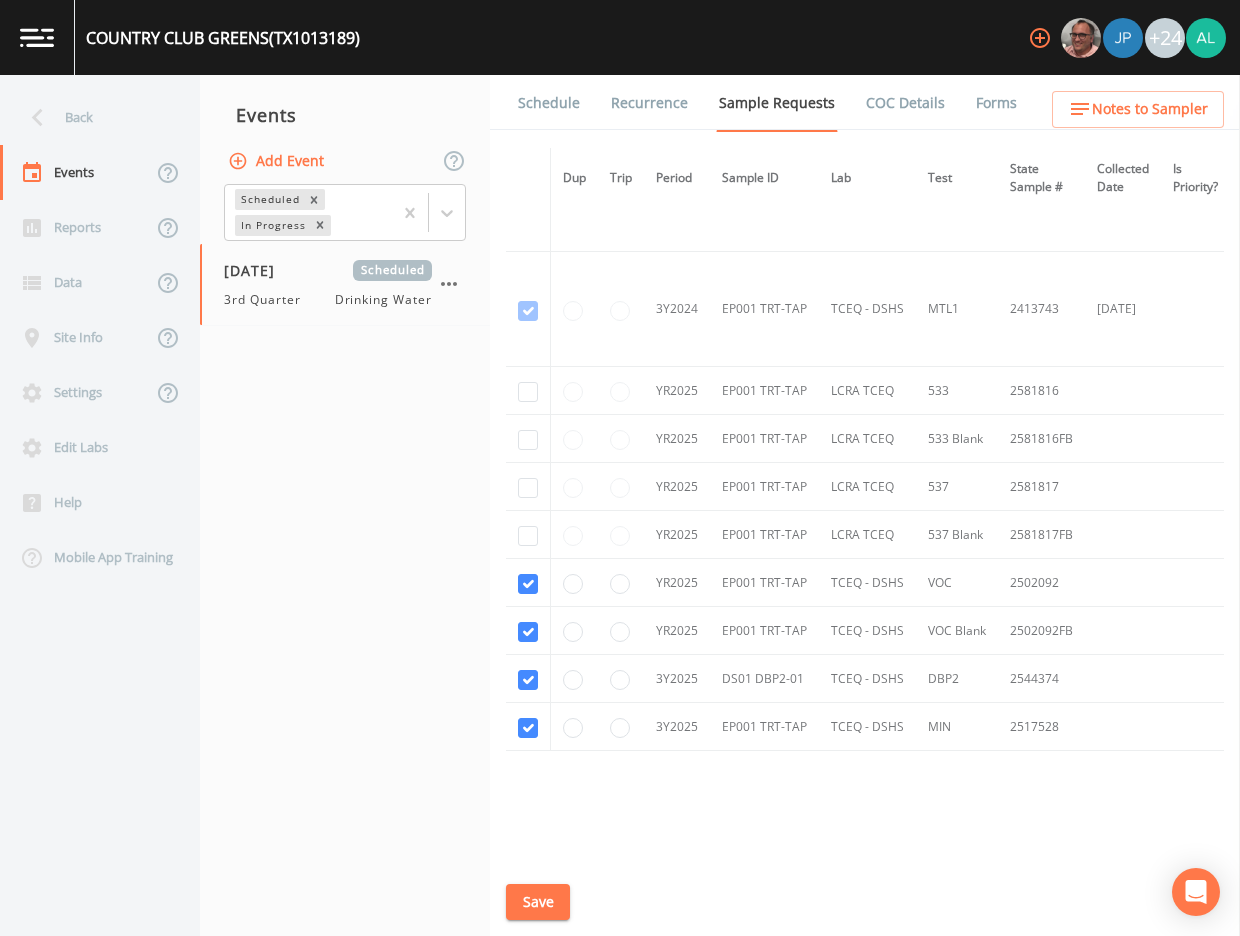 scroll, scrollTop: 822, scrollLeft: 0, axis: vertical 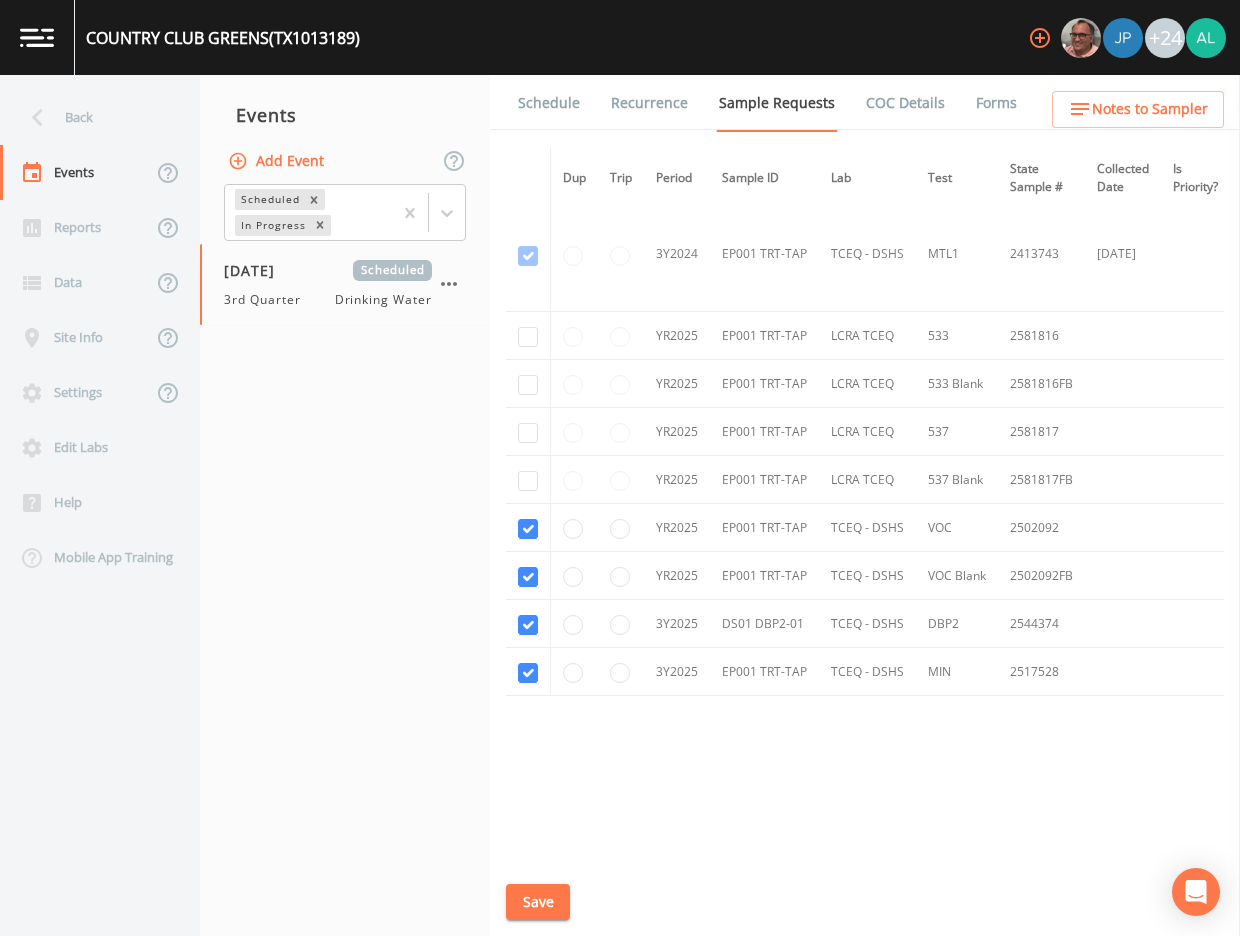 click on "Schedule" at bounding box center (549, 103) 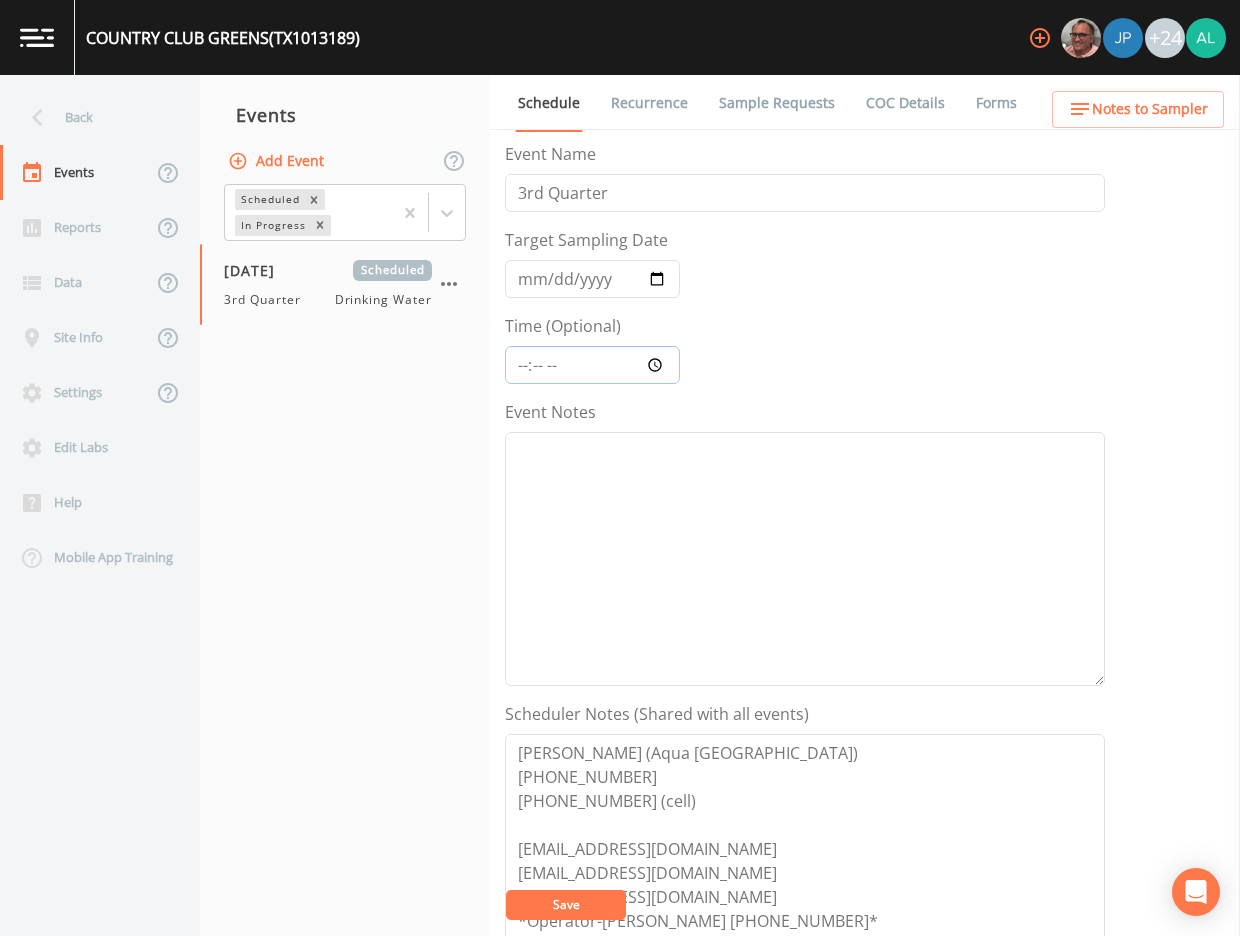 click on "Time (Optional)" at bounding box center (592, 365) 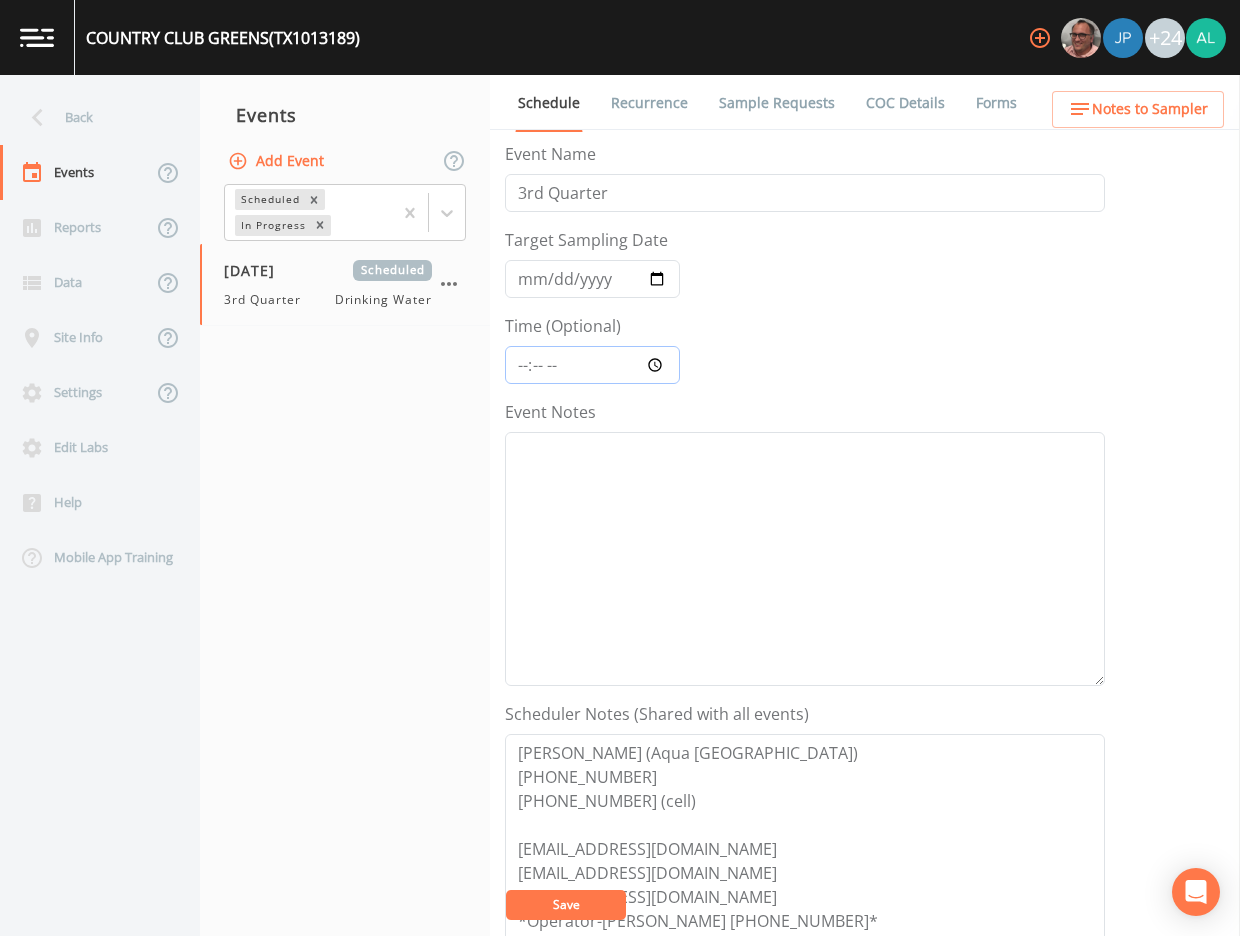type on "11:30" 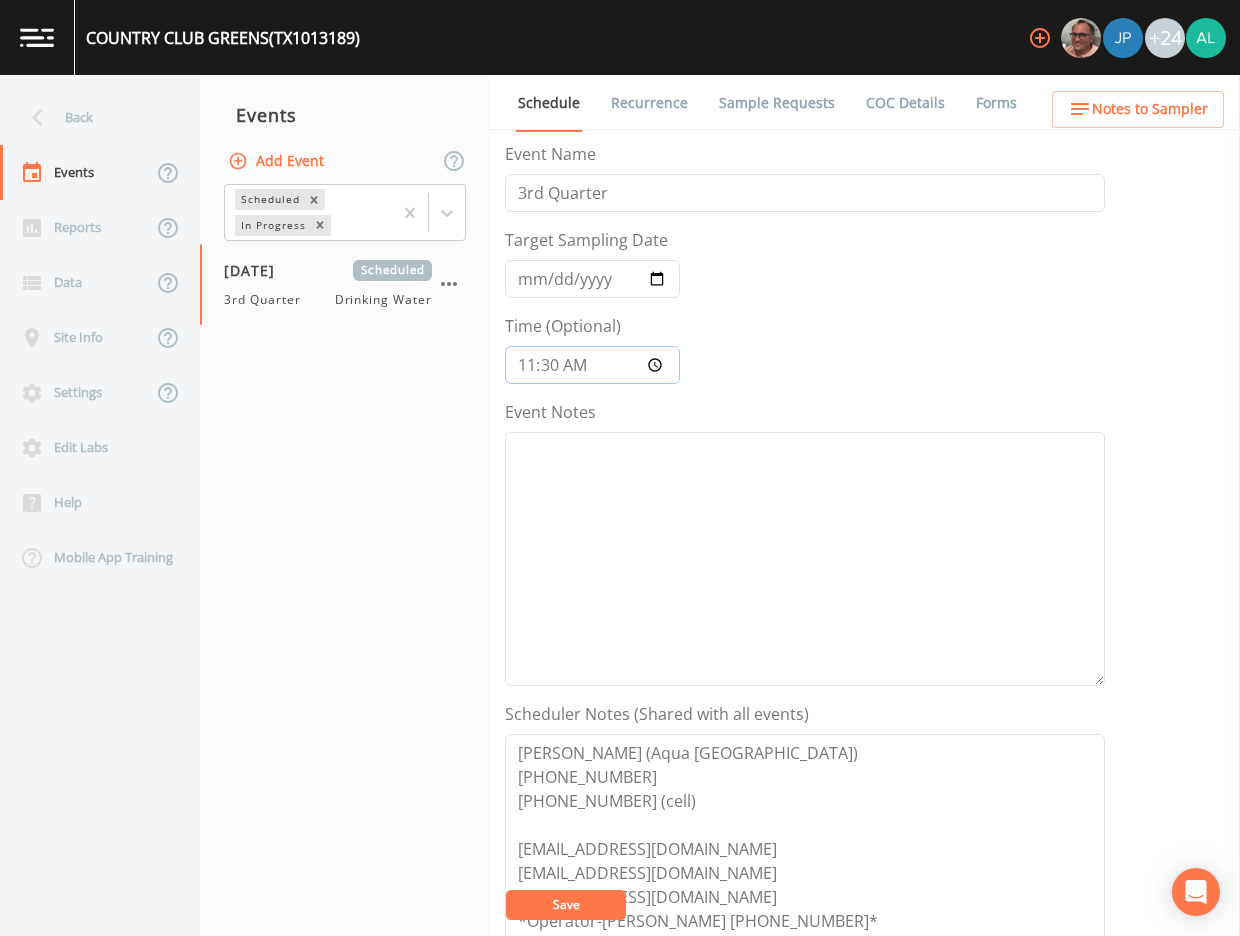 click on "Save" at bounding box center [566, 905] 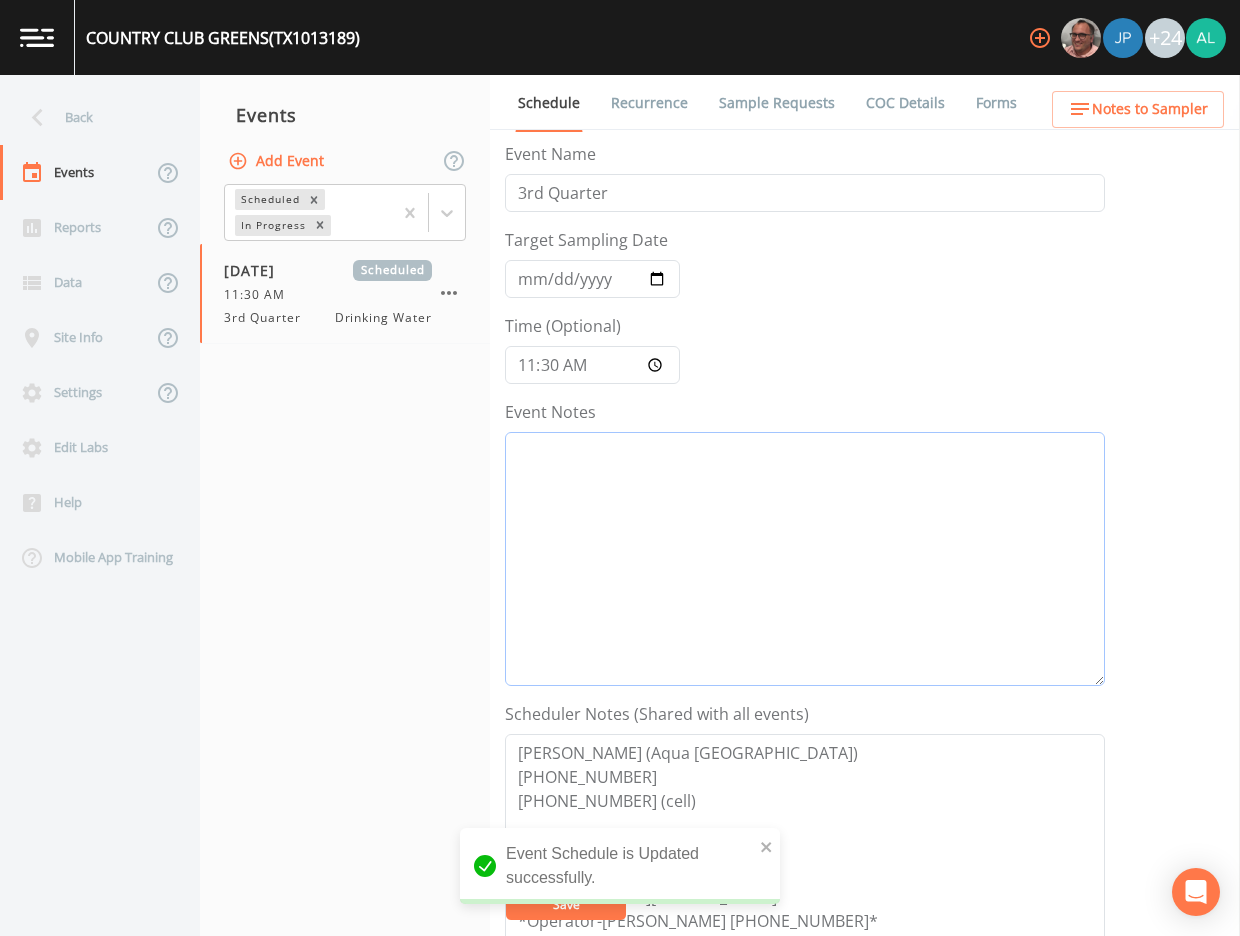 click on "Event Notes" at bounding box center (805, 559) 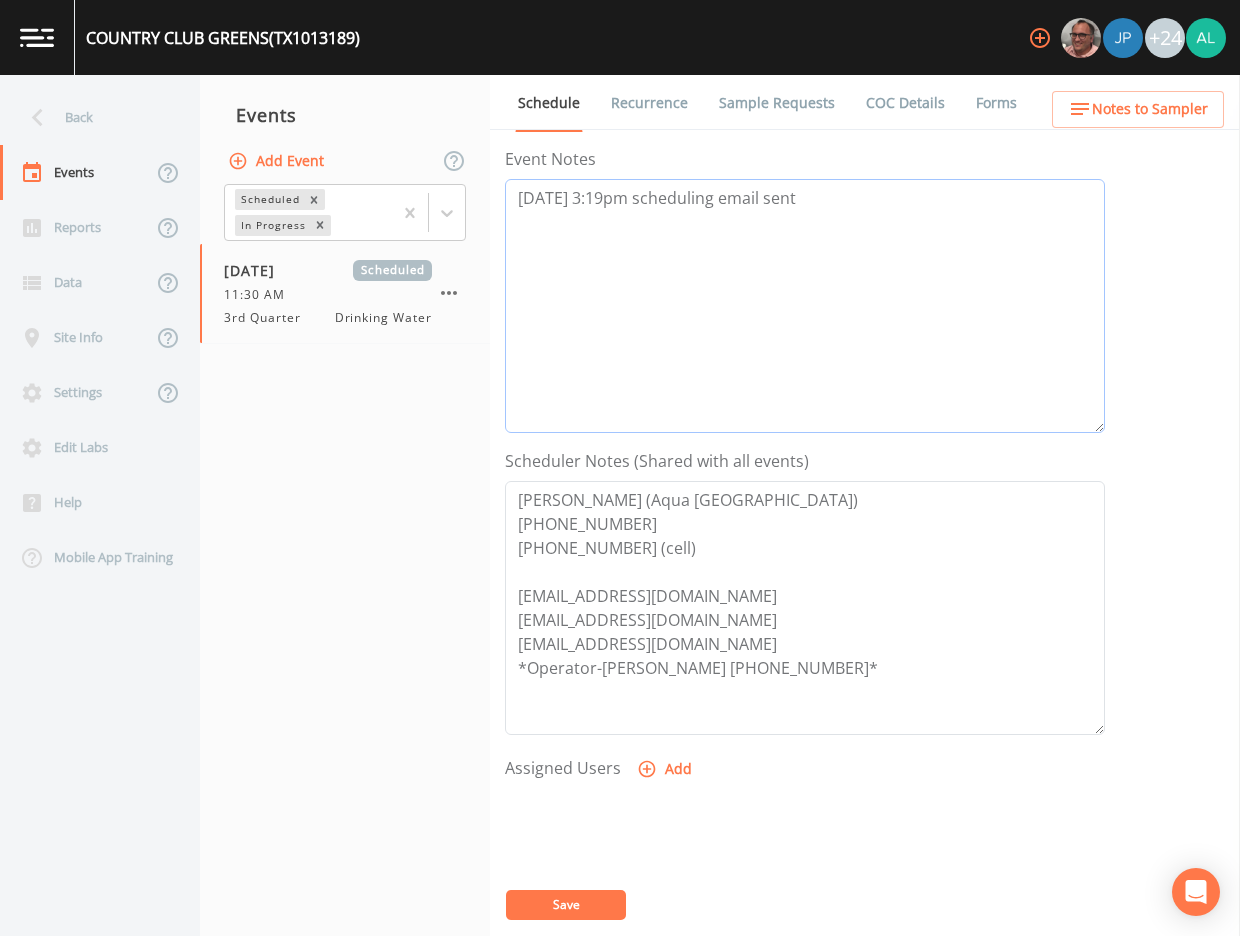 scroll, scrollTop: 475, scrollLeft: 0, axis: vertical 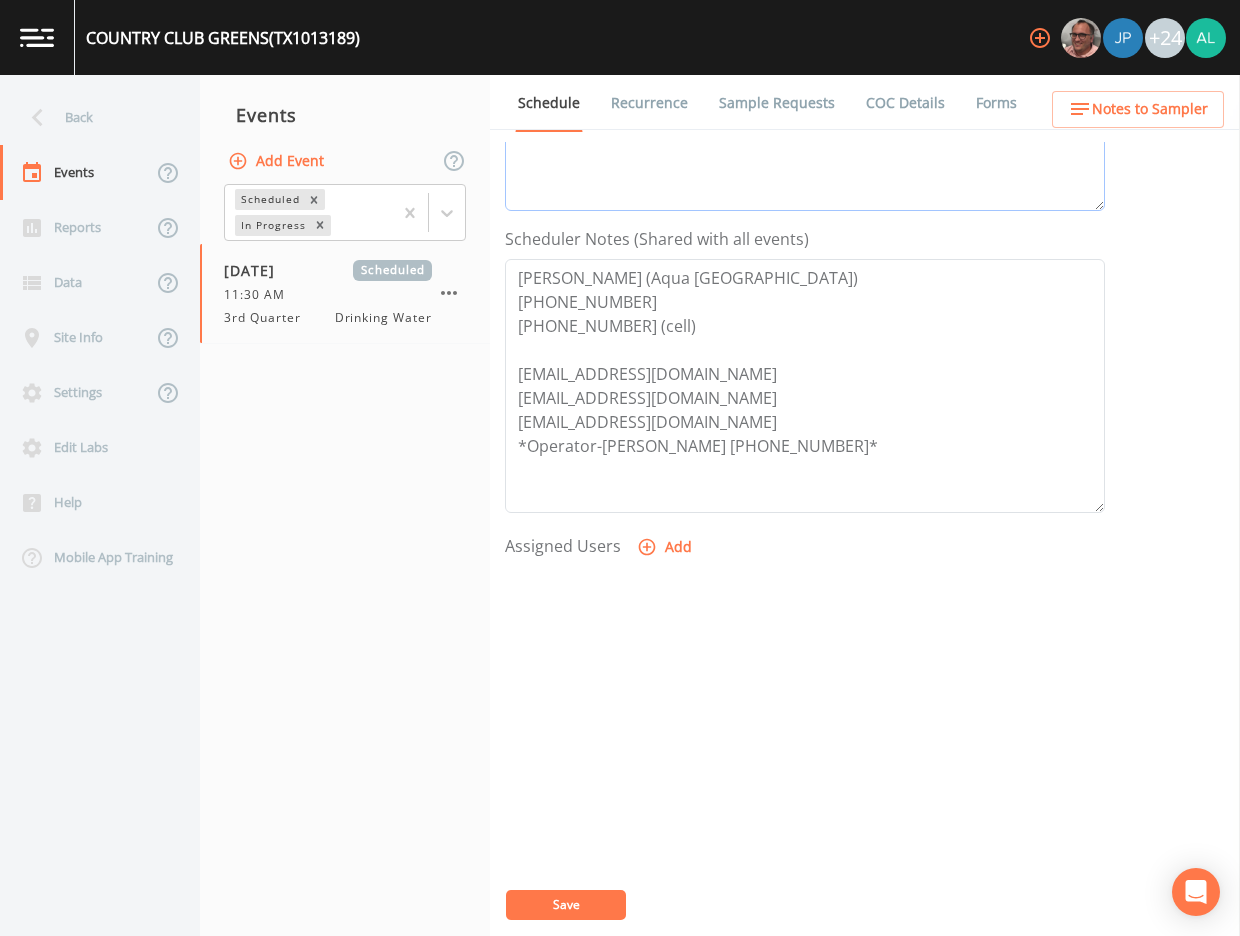type on "[DATE] 3:19pm scheduling email sent" 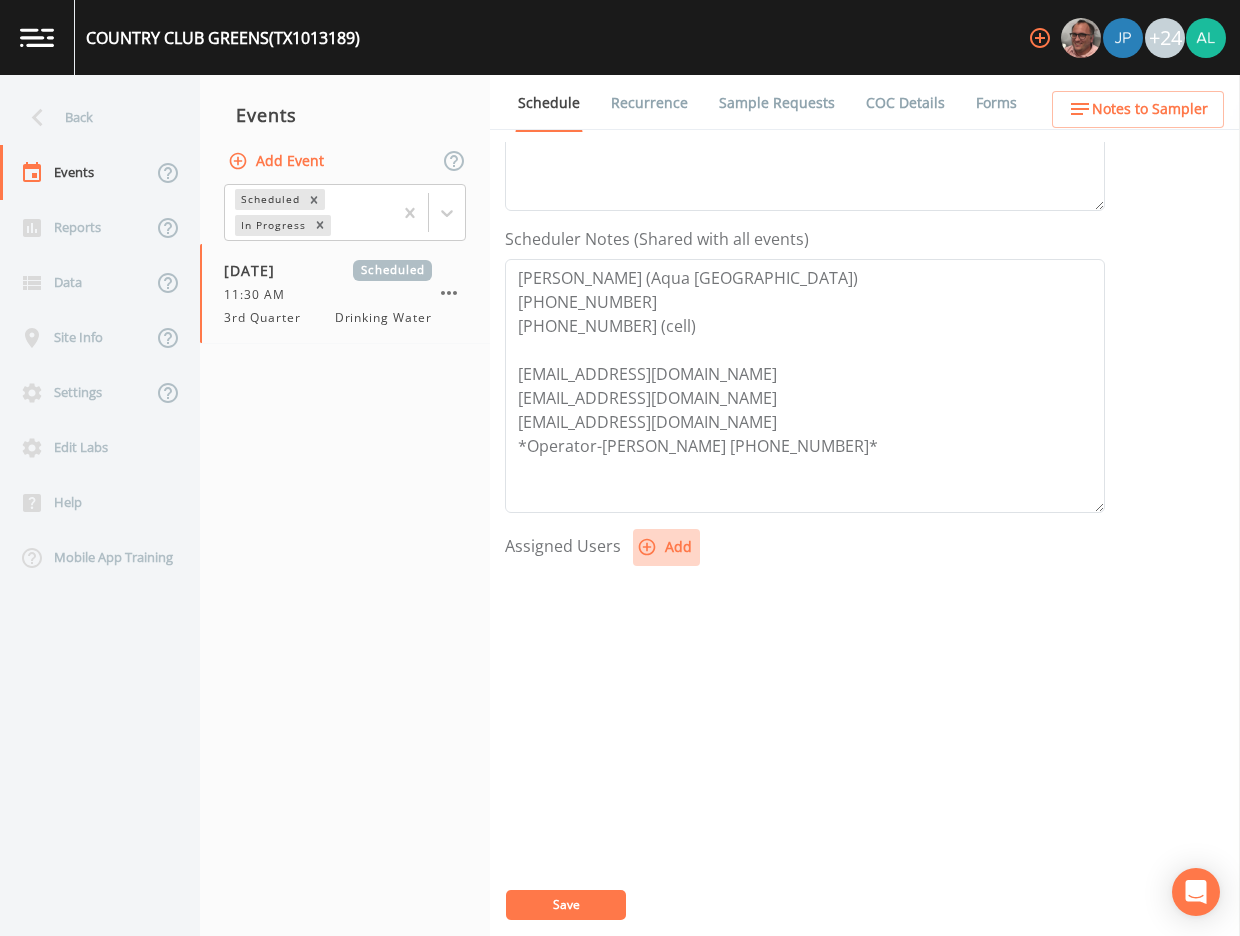 click on "Add" at bounding box center [666, 547] 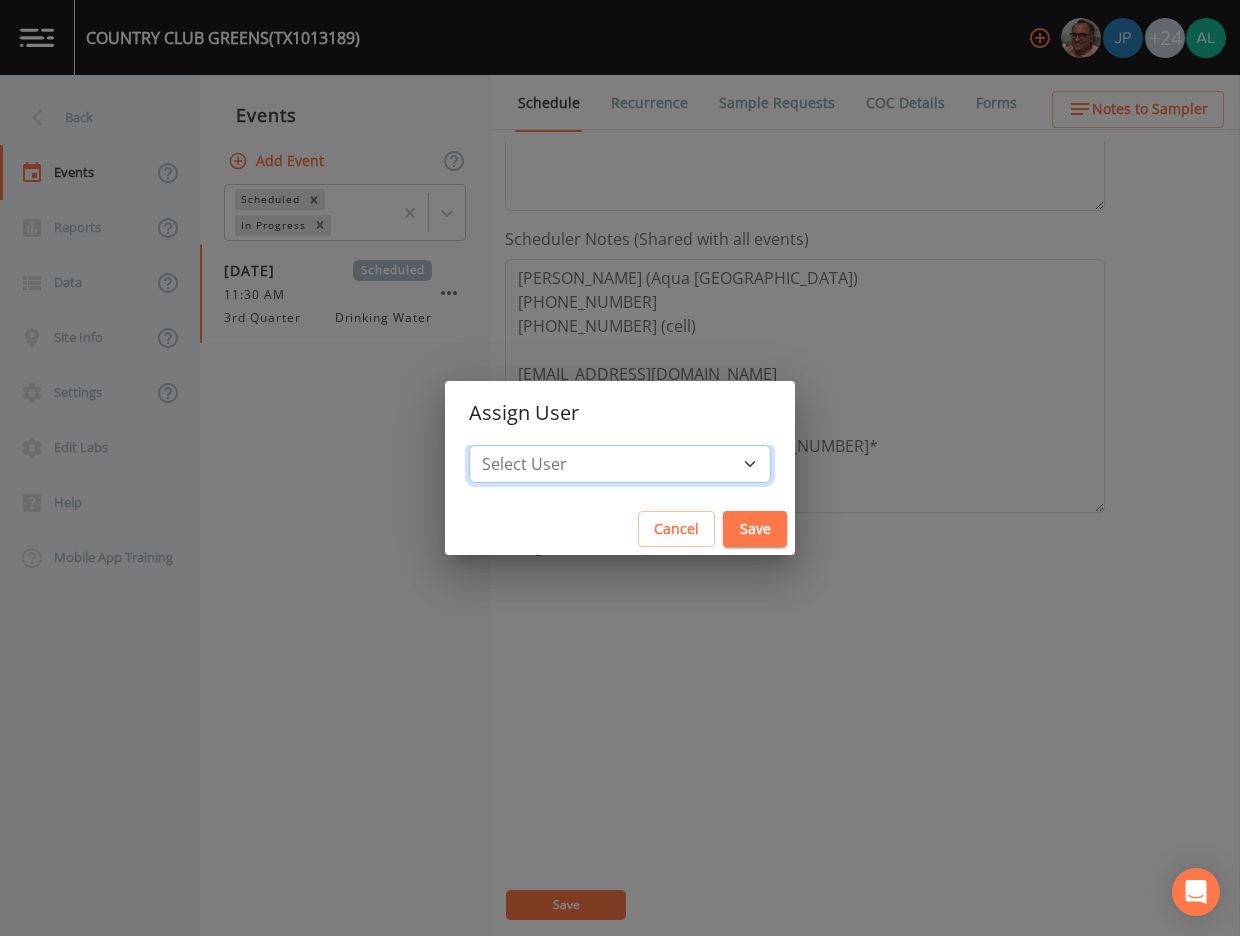 click on "Select User [PERSON_NAME] [PERSON_NAME]  [PERSON_NAME] [PERSON_NAME] [PERSON_NAME] [PERSON_NAME] [PERSON_NAME] [PERSON_NAME] [PERSON_NAME] [PERSON_NAME] [PERSON_NAME]   [PERSON_NAME] [PERSON_NAME] [PERSON_NAME] [PERSON_NAME] [PERSON_NAME] [PERSON_NAME]   [PERSON_NAME] [PERSON_NAME]   [PERSON_NAME] [PERSON_NAME] [PERSON_NAME] [PERSON_NAME] [PERSON_NAME] [PERSON_NAME] [PERSON_NAME] [PERSON_NAME]" at bounding box center [620, 464] 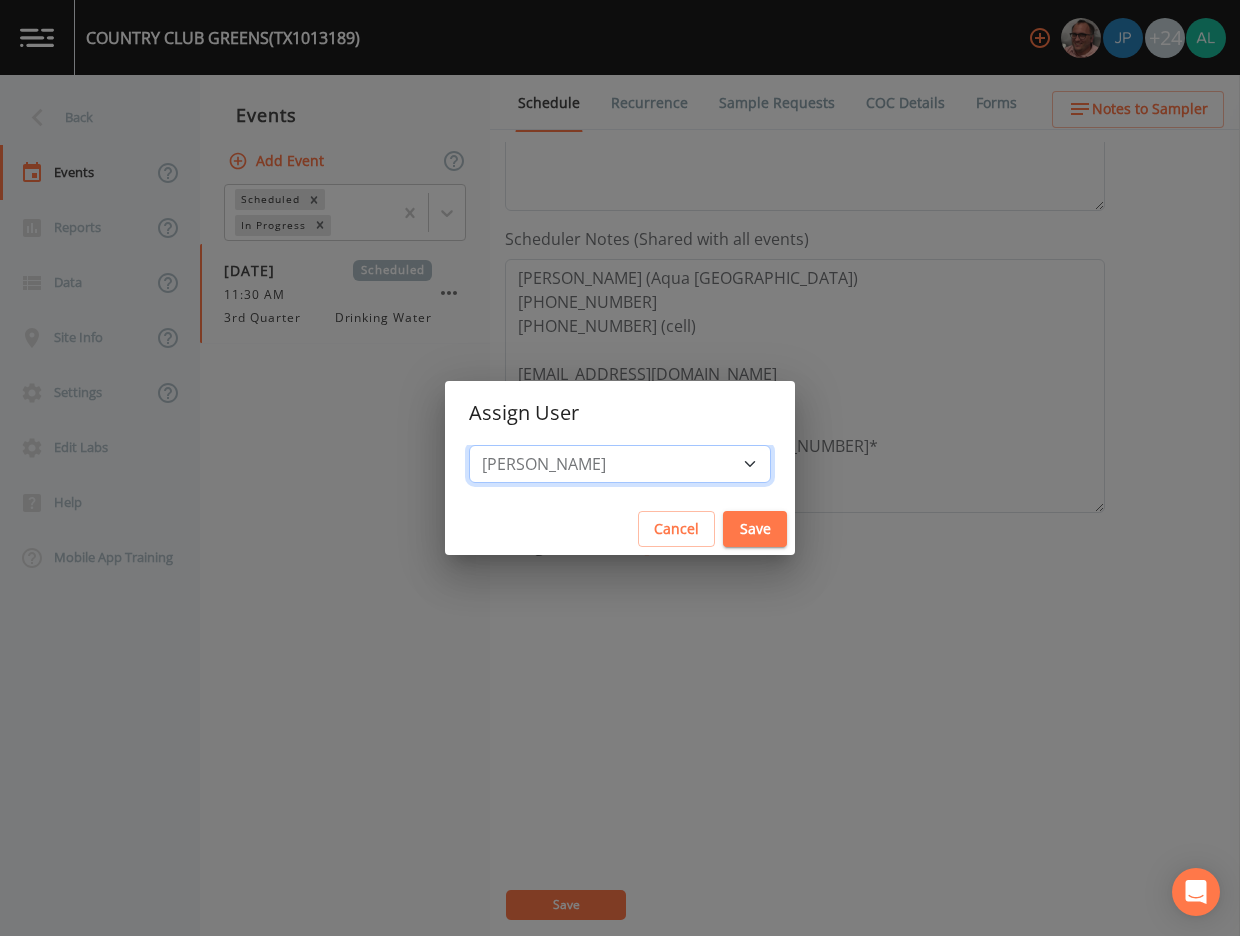 click on "Select User [PERSON_NAME] [PERSON_NAME]  [PERSON_NAME] [PERSON_NAME] [PERSON_NAME] [PERSON_NAME] [PERSON_NAME] [PERSON_NAME] [PERSON_NAME] [PERSON_NAME] [PERSON_NAME]   [PERSON_NAME] [PERSON_NAME] [PERSON_NAME] [PERSON_NAME] [PERSON_NAME] [PERSON_NAME]   [PERSON_NAME] [PERSON_NAME]   [PERSON_NAME] [PERSON_NAME] [PERSON_NAME] [PERSON_NAME] [PERSON_NAME] [PERSON_NAME] [PERSON_NAME] [PERSON_NAME]" at bounding box center [620, 464] 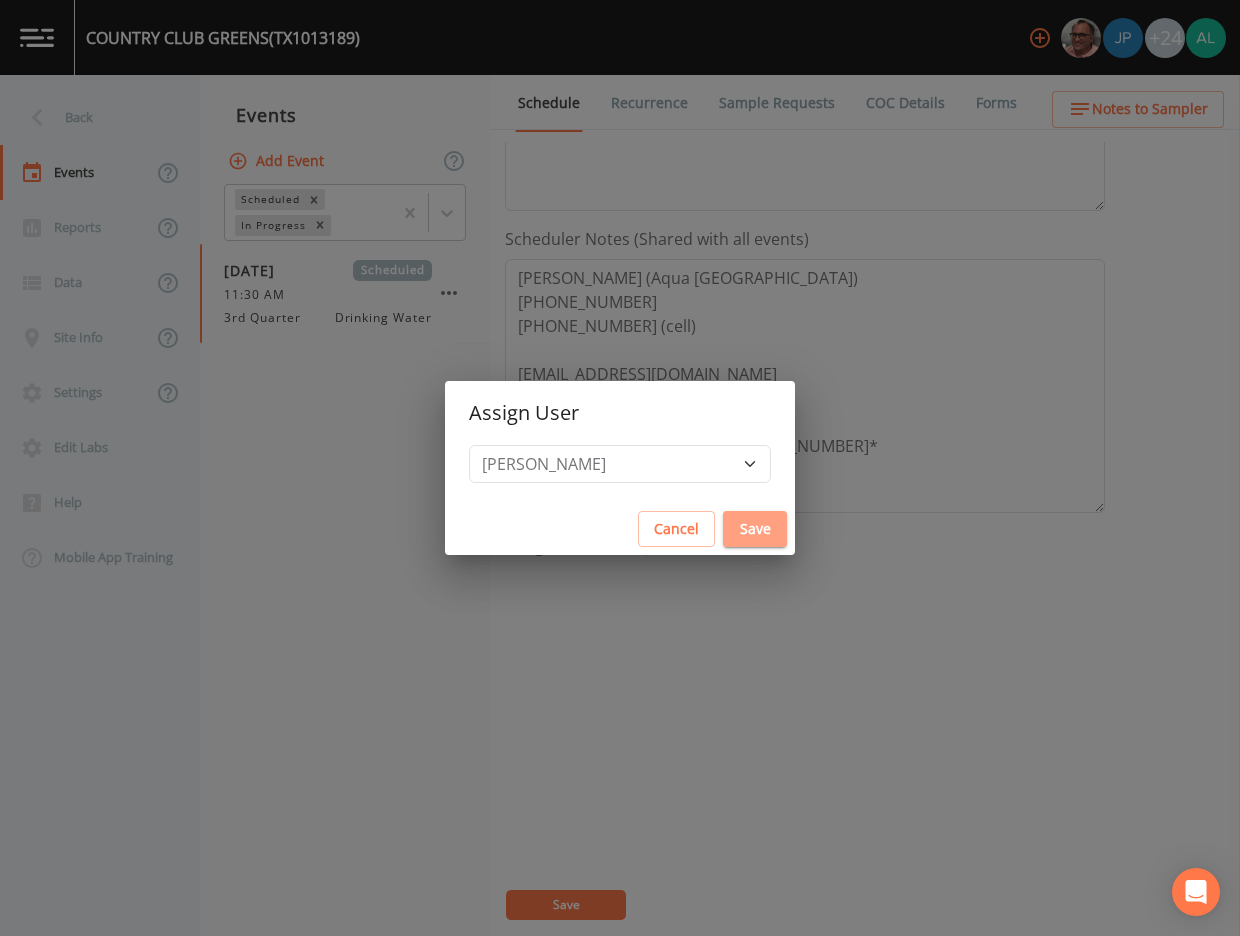 click on "Save" at bounding box center (755, 529) 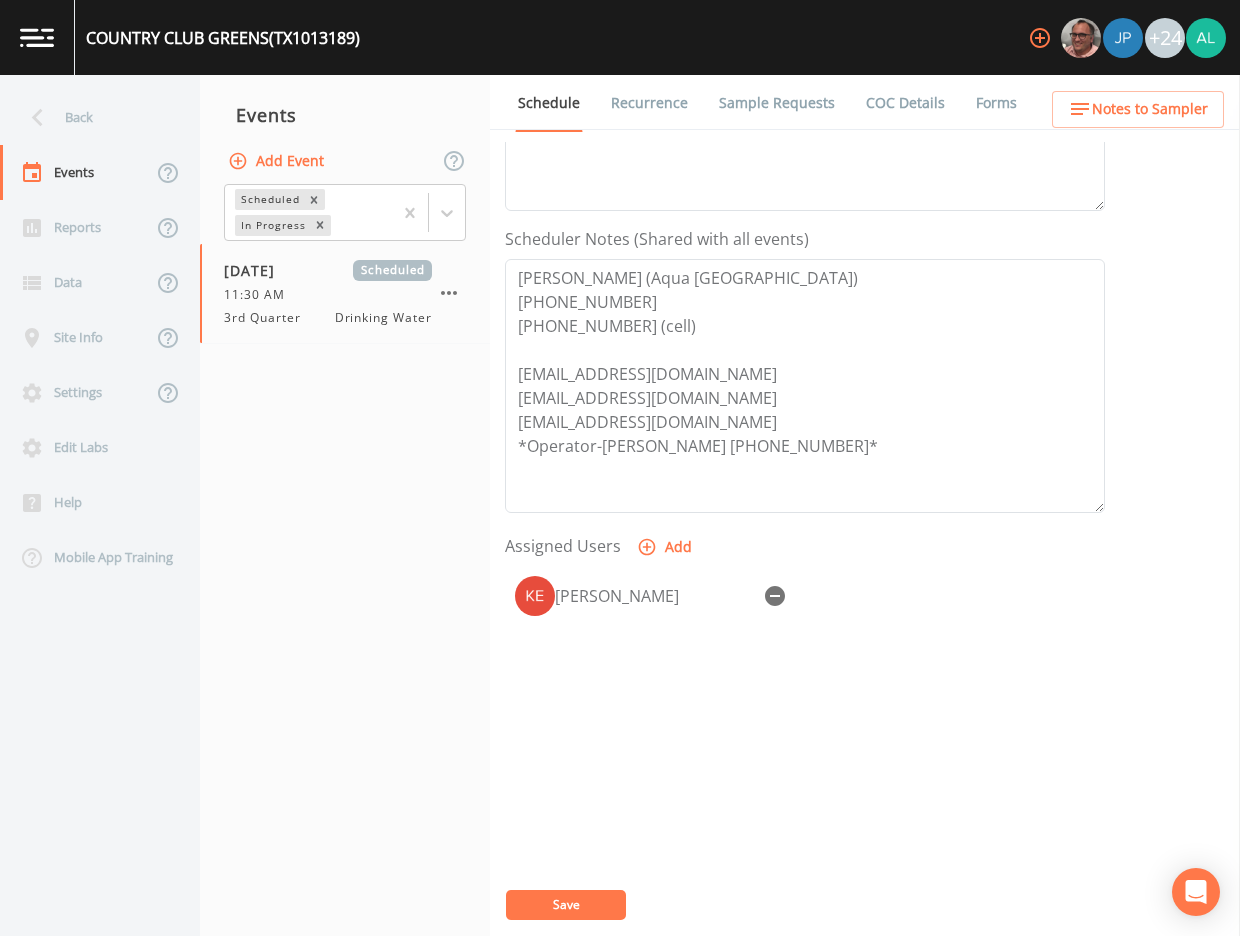 drag, startPoint x: 560, startPoint y: 907, endPoint x: 674, endPoint y: 730, distance: 210.53503 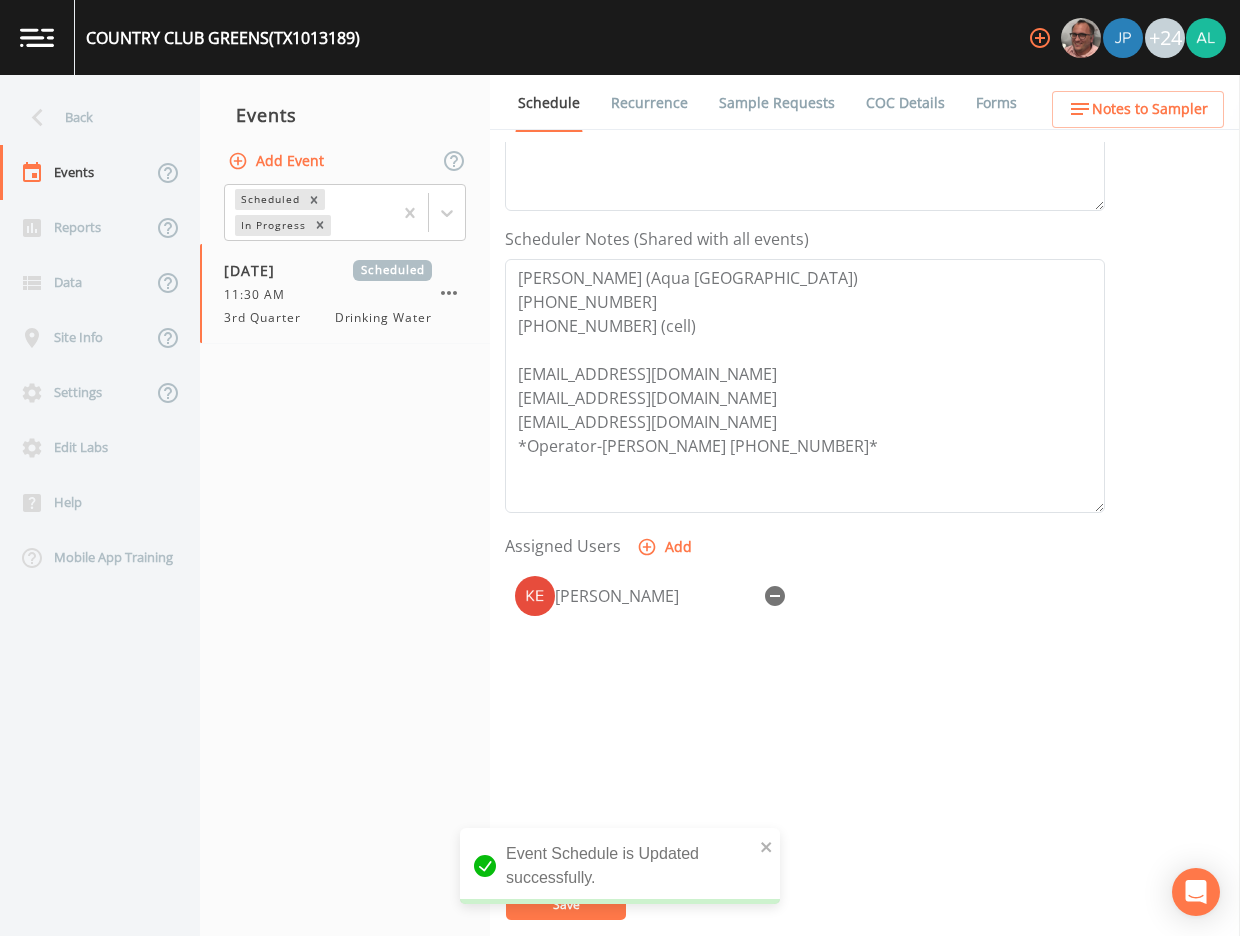 click on "Schedule Recurrence Sample Requests COC Details Forms" at bounding box center [865, 102] 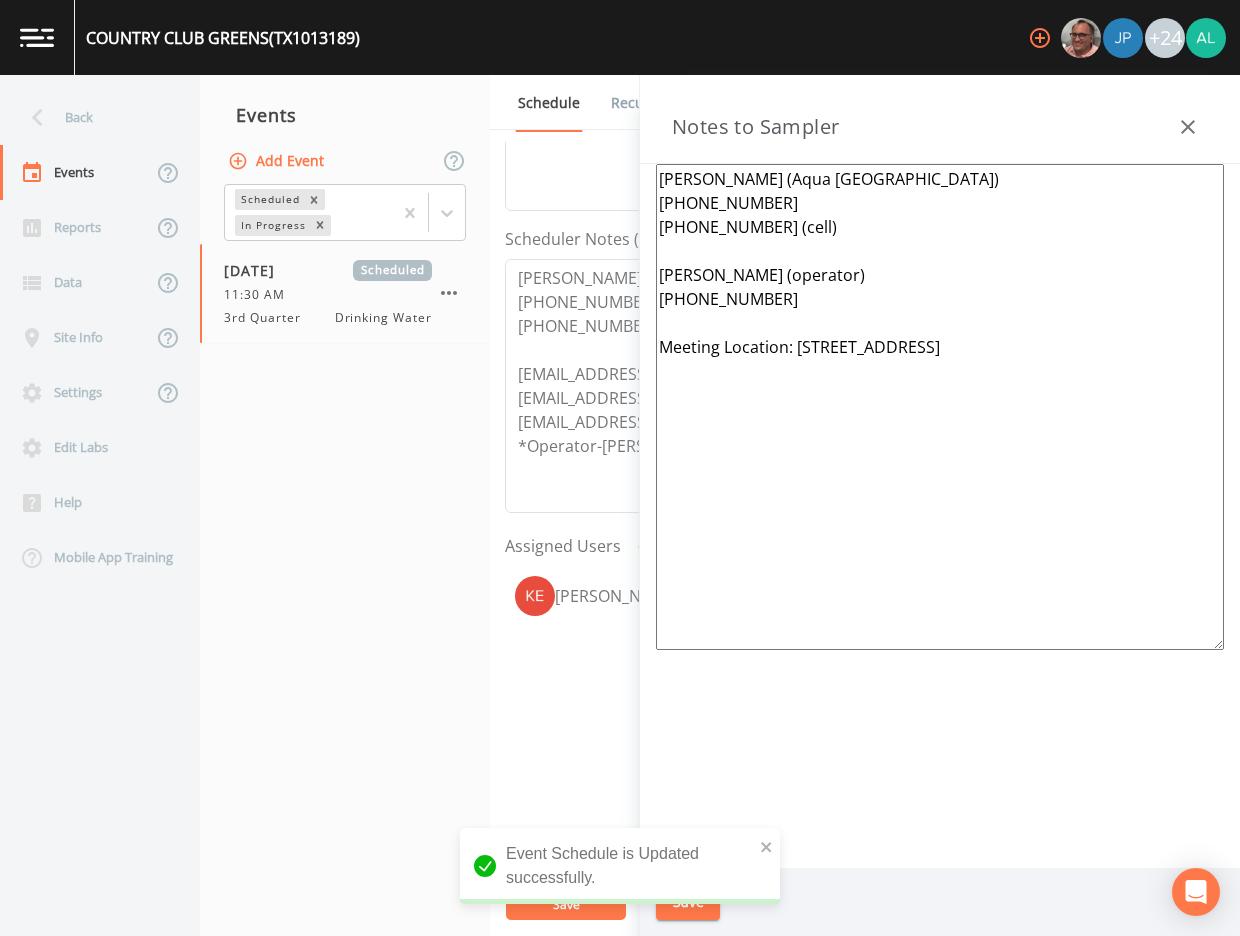 drag, startPoint x: 767, startPoint y: 270, endPoint x: 656, endPoint y: 268, distance: 111.01801 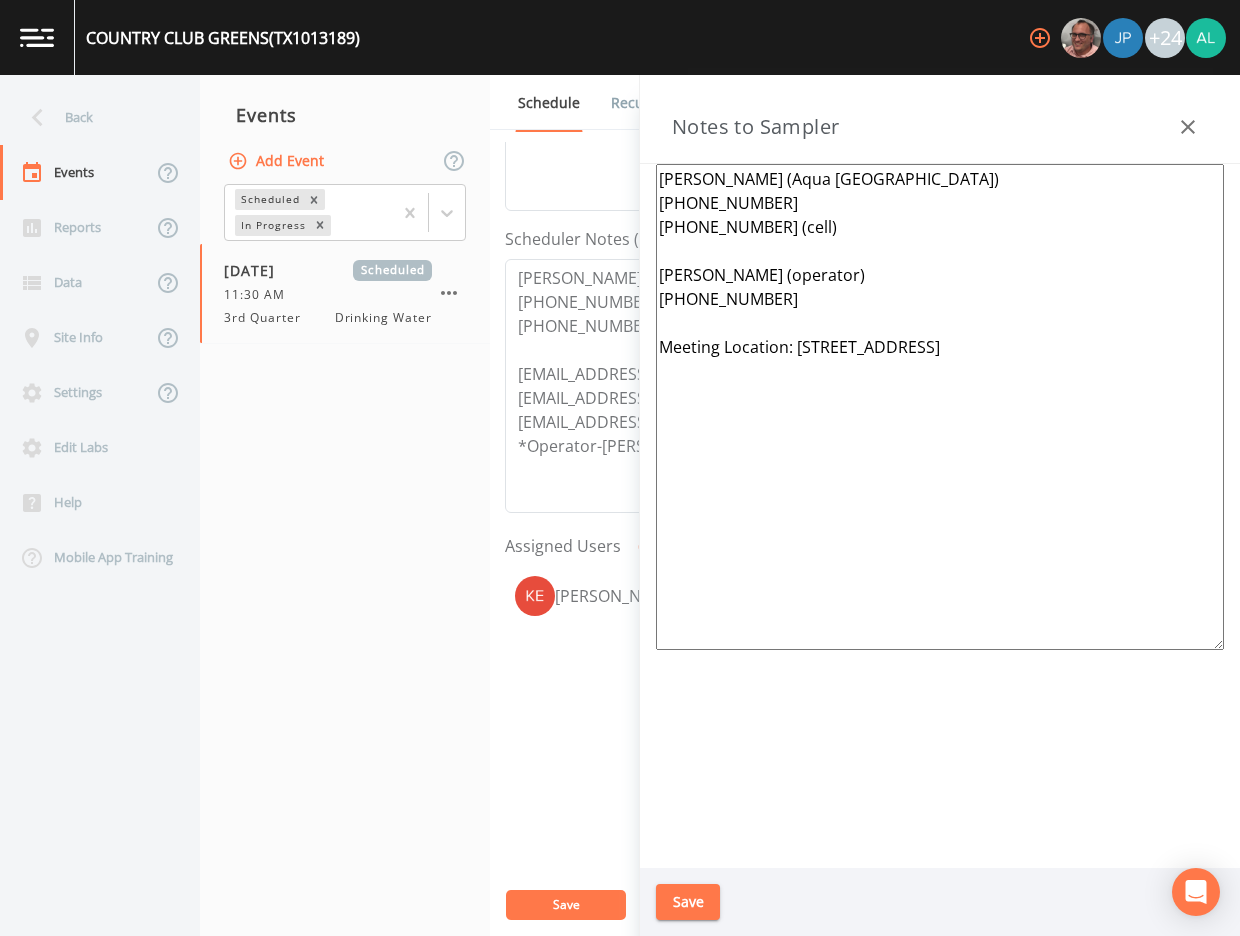 drag, startPoint x: 763, startPoint y: 298, endPoint x: 624, endPoint y: 296, distance: 139.01439 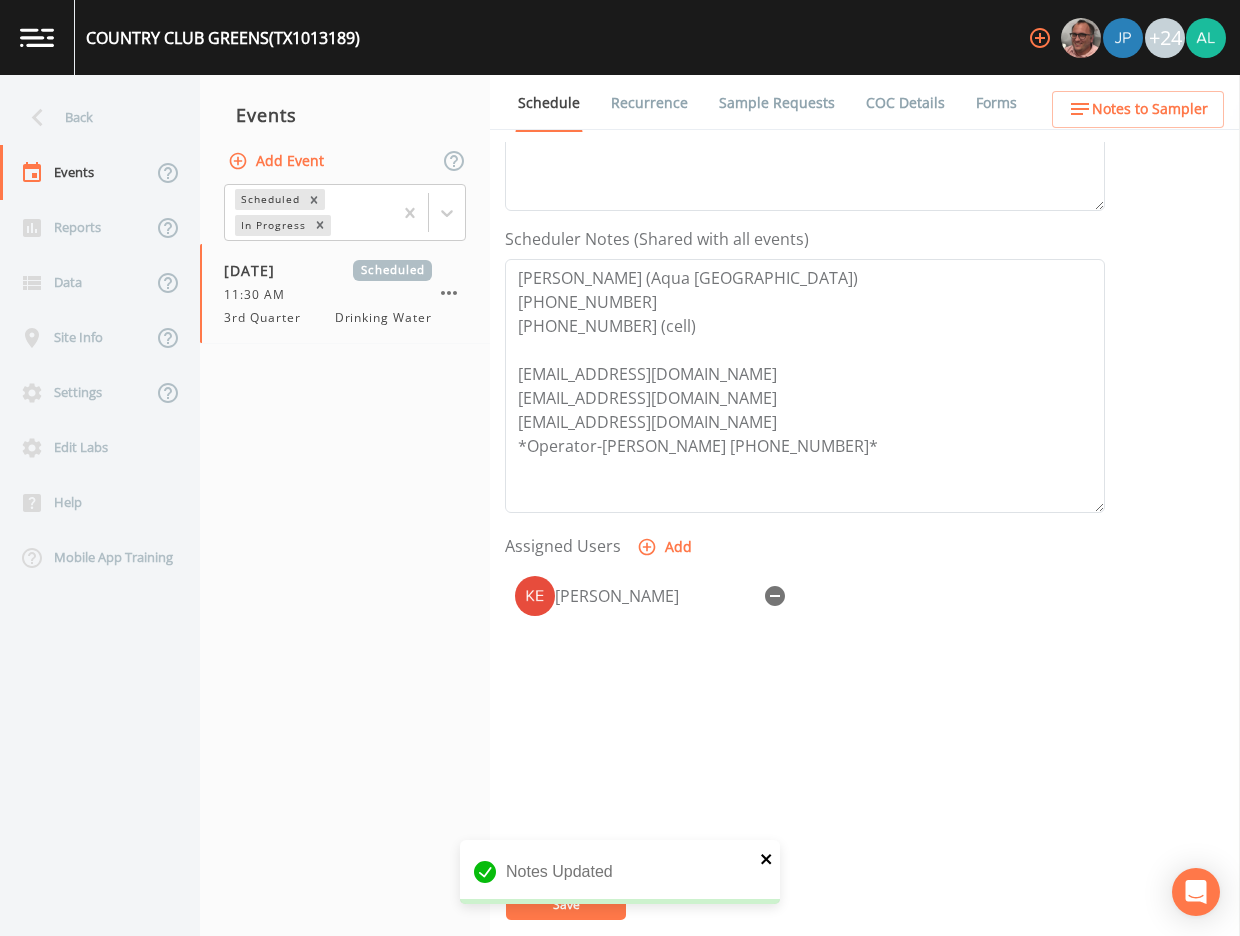 click 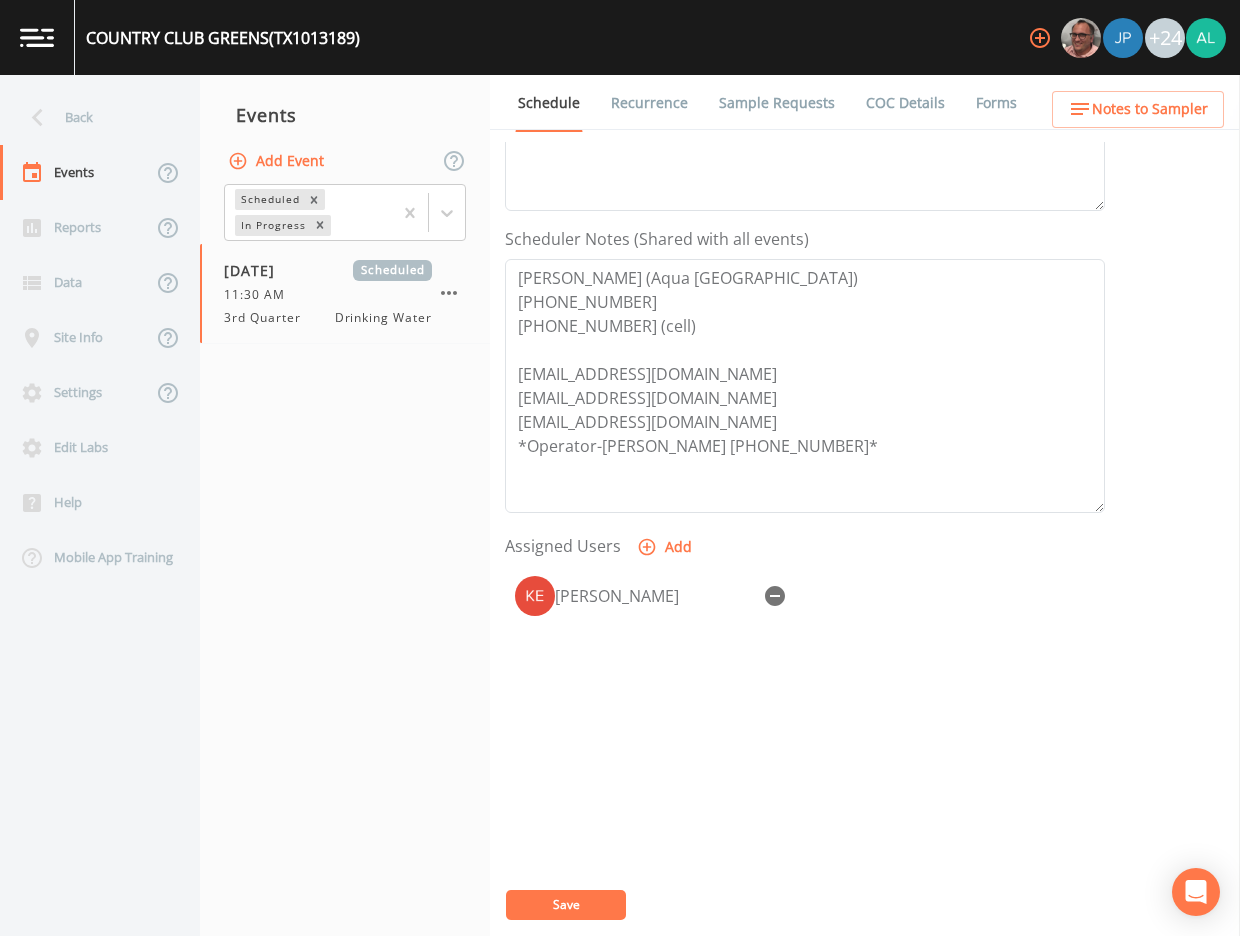 click on "COUNTRY CLUB GREENS  (TX1013189) +24 Back Events Reports Data Site Info Settings Edit Labs Help Mobile App Training Events Add Event Scheduled In Progress [DATE] Scheduled 11:30 AM 3rd Quarter Drinking Water Schedule Recurrence Sample Requests COC Details Forms Event Name 3rd Quarter Target Sampling Date [DATE] Time (Optional) 11:30 Event Notes [DATE] 3:19pm scheduling email sent  Scheduler Notes (Shared with all events) [PERSON_NAME] ([GEOGRAPHIC_DATA])
[PHONE_NUMBER]
[PHONE_NUMBER] (cell)
[EMAIL_ADDRESS][DOMAIN_NAME]
[EMAIL_ADDRESS][DOMAIN_NAME]
[EMAIL_ADDRESS][DOMAIN_NAME]
*Operator-[PERSON_NAME] [PHONE_NUMBER]* Assigned Users Add [PERSON_NAME] Save Notes to Sampler Notes Updated" at bounding box center (620, 468) 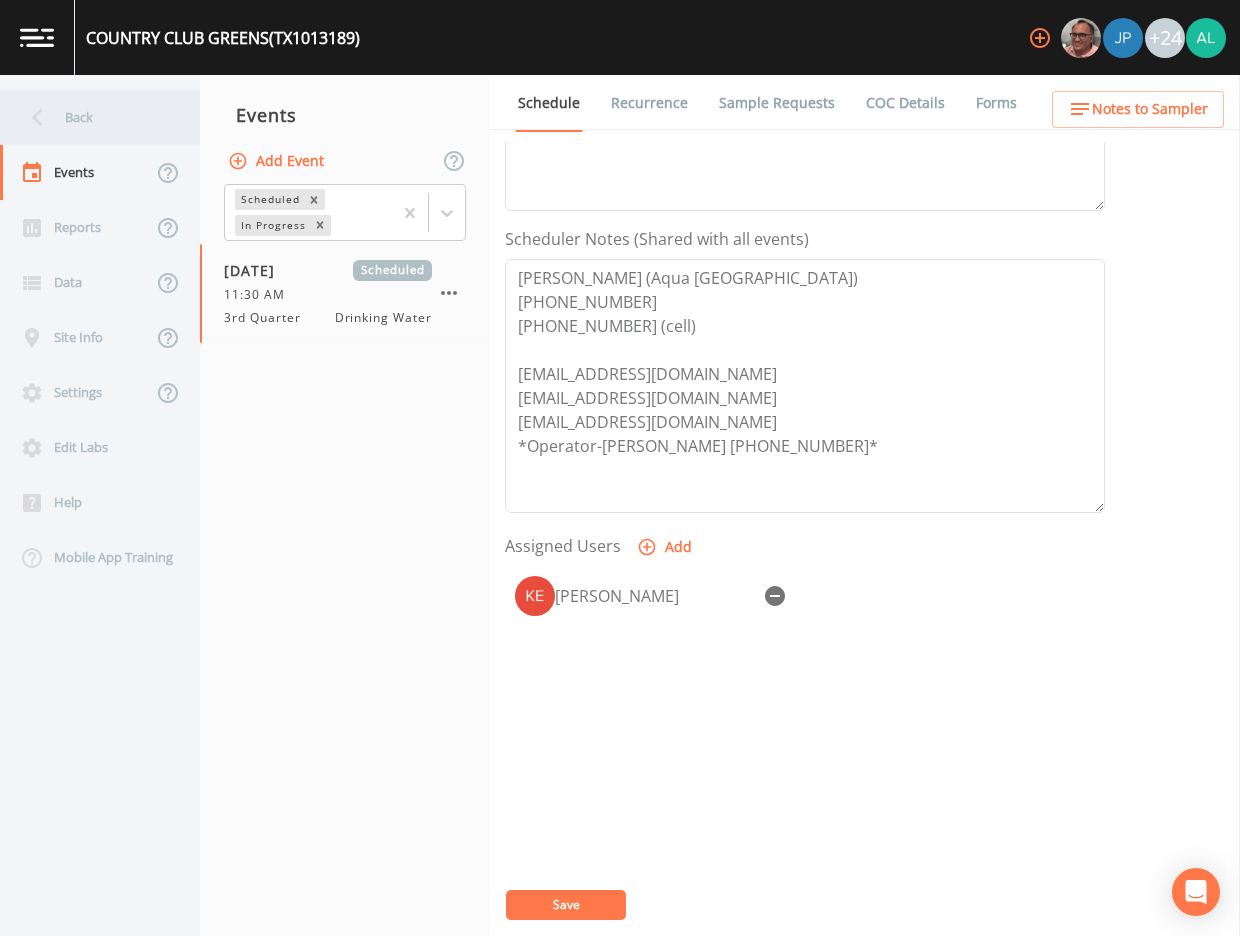 click on "Back" at bounding box center (90, 117) 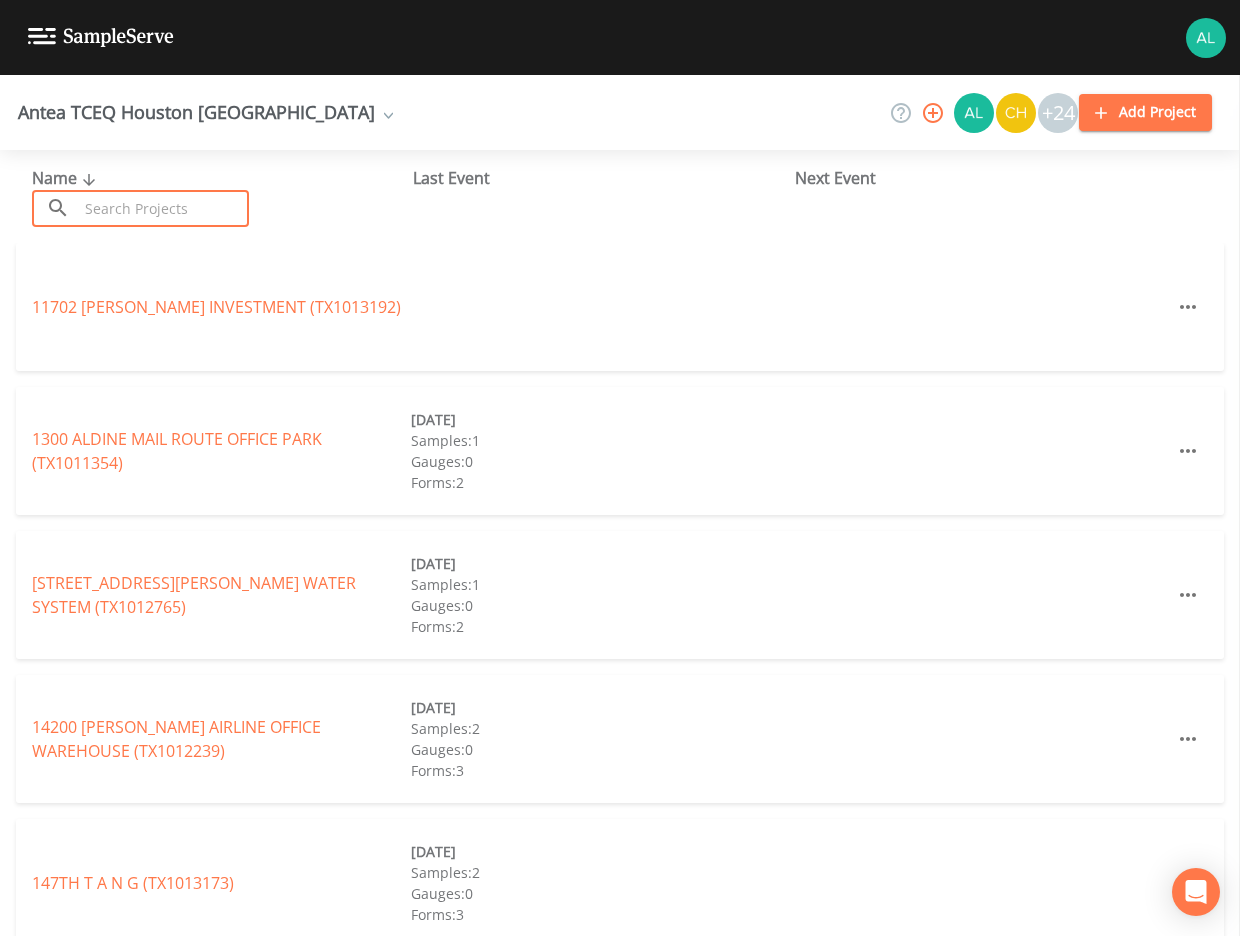 click at bounding box center [163, 208] 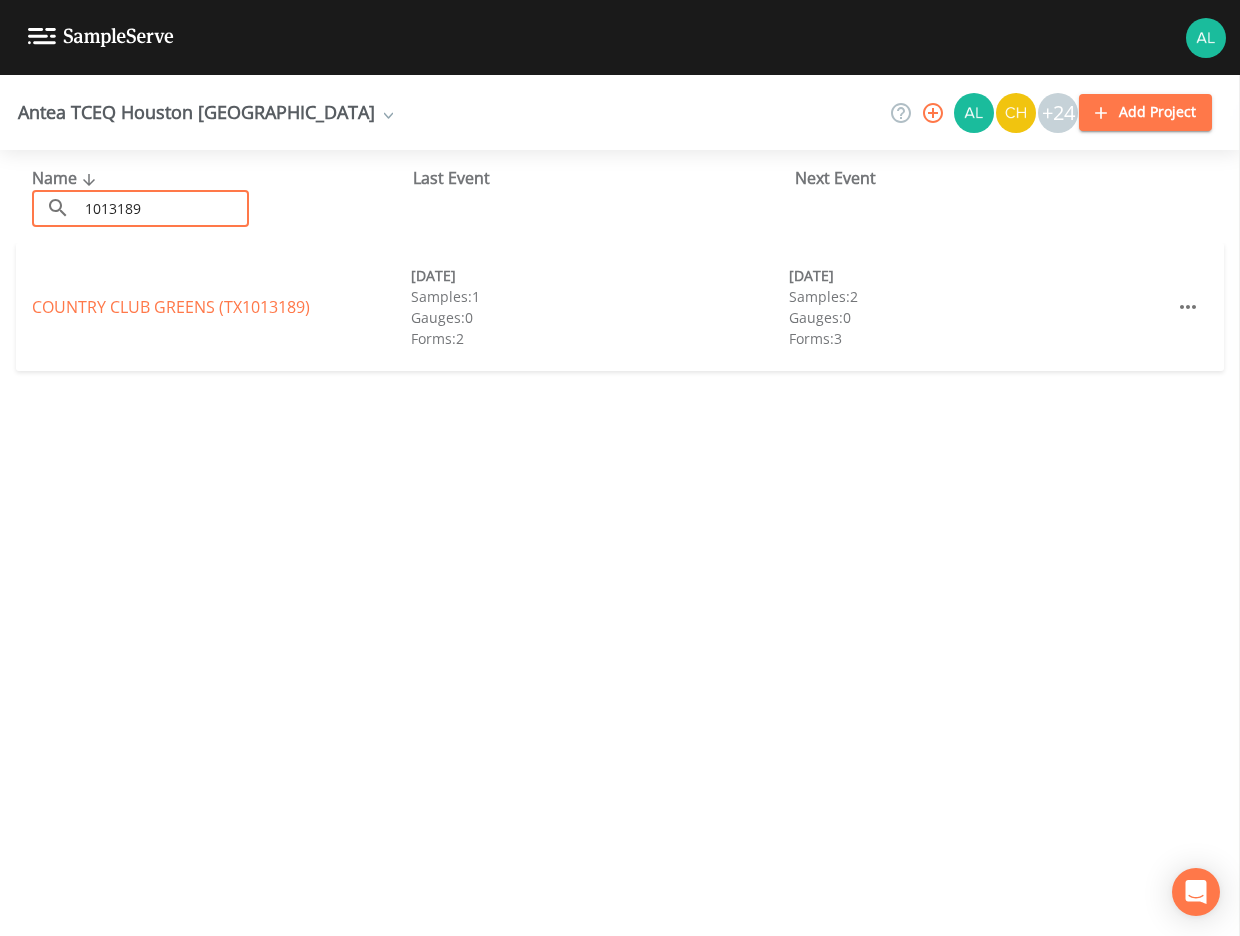 type on "1013189" 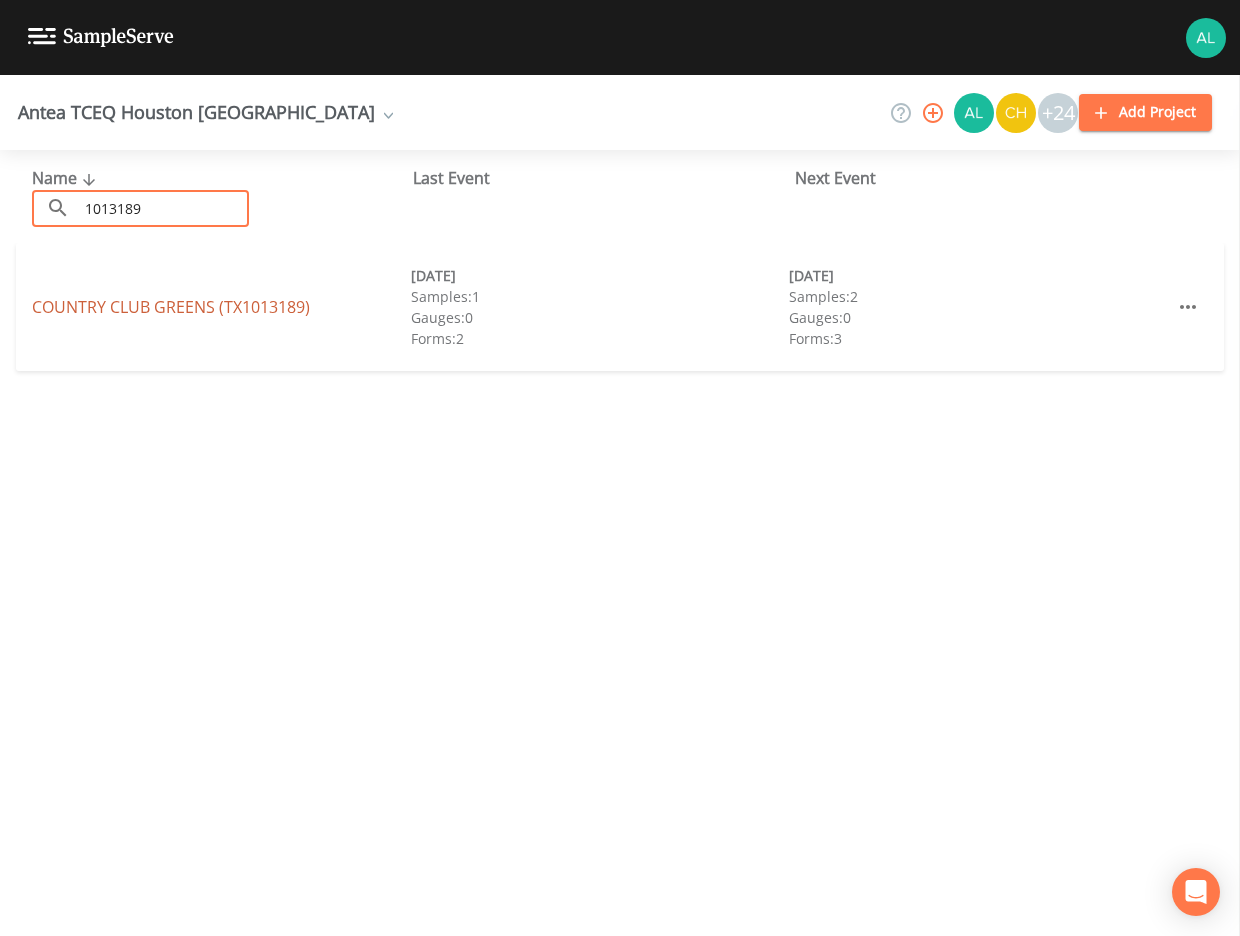click on "COUNTRY CLUB GREENS   (TX1013189)" at bounding box center [171, 307] 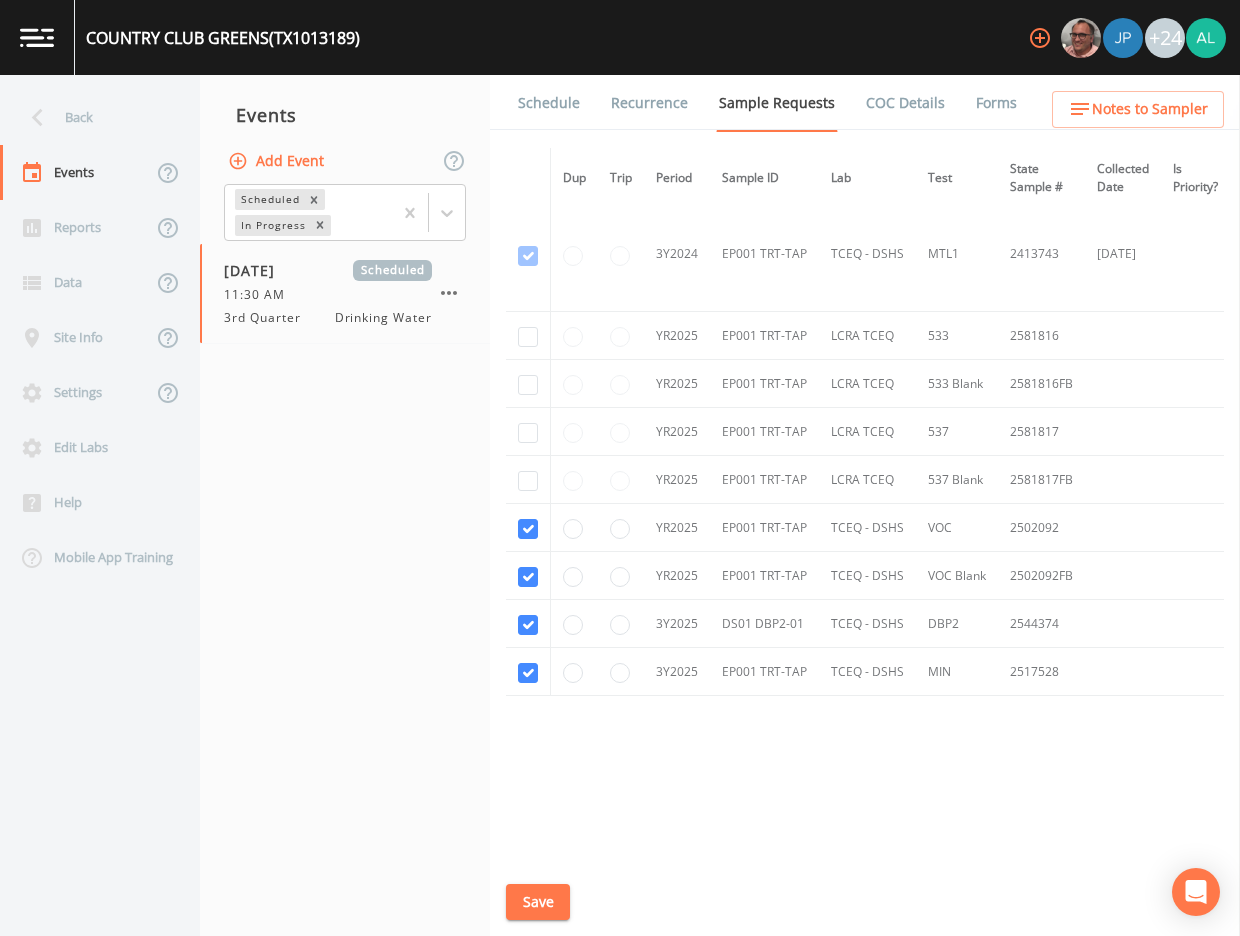scroll, scrollTop: 822, scrollLeft: 0, axis: vertical 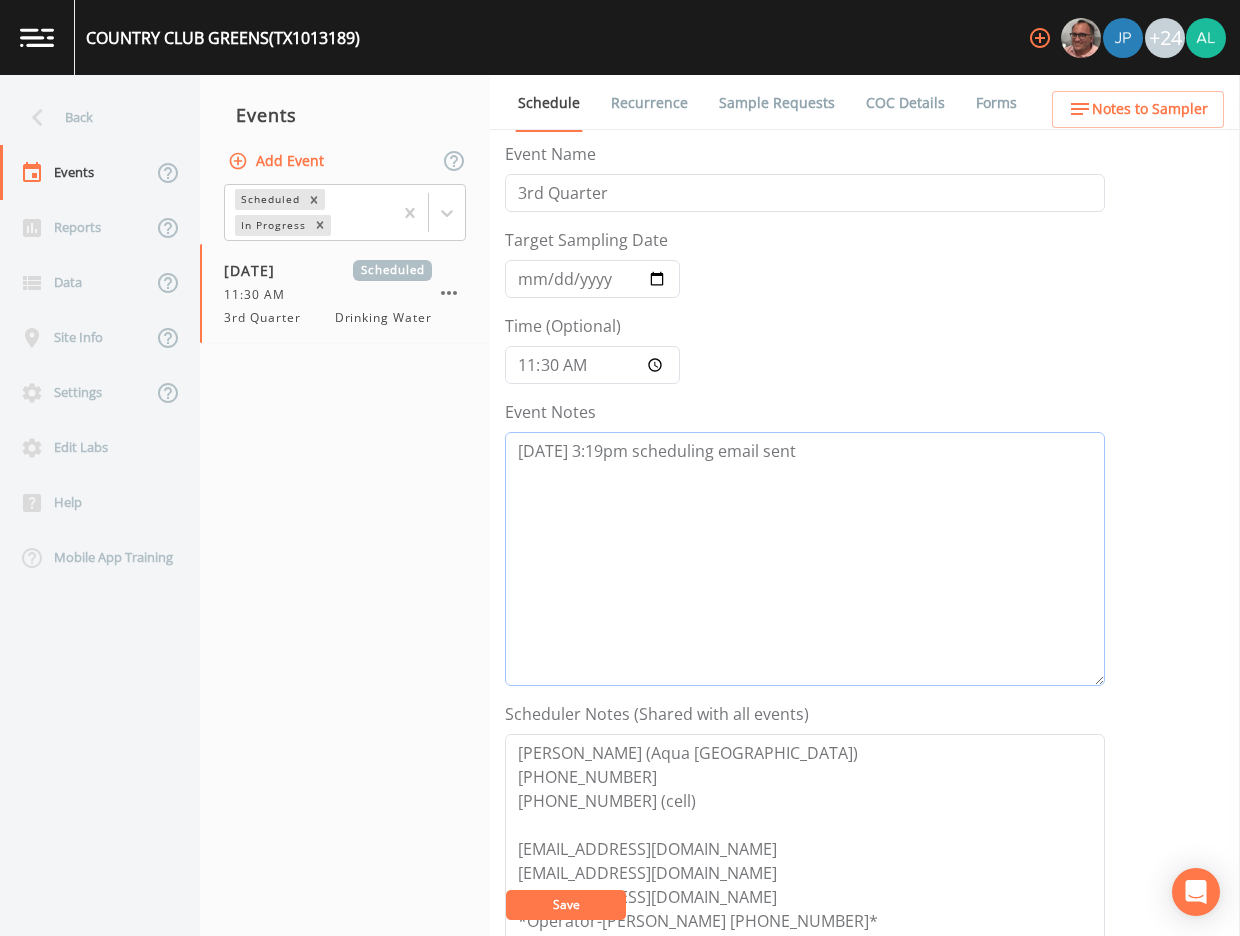 click on "[DATE] 3:19pm scheduling email sent" at bounding box center (805, 559) 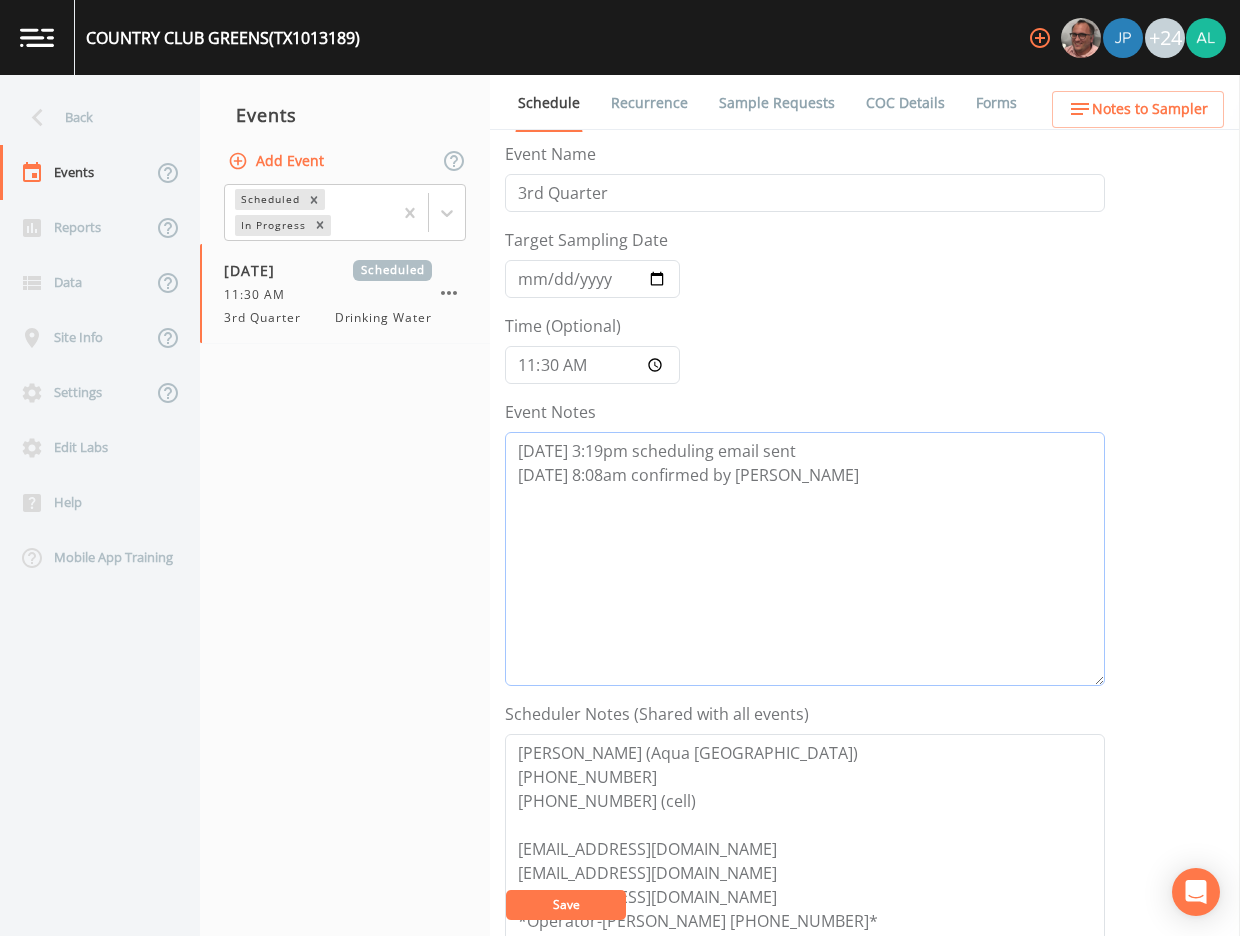 type on "[DATE] 3:19pm scheduling email sent
[DATE] 8:08am confirmed by [PERSON_NAME]" 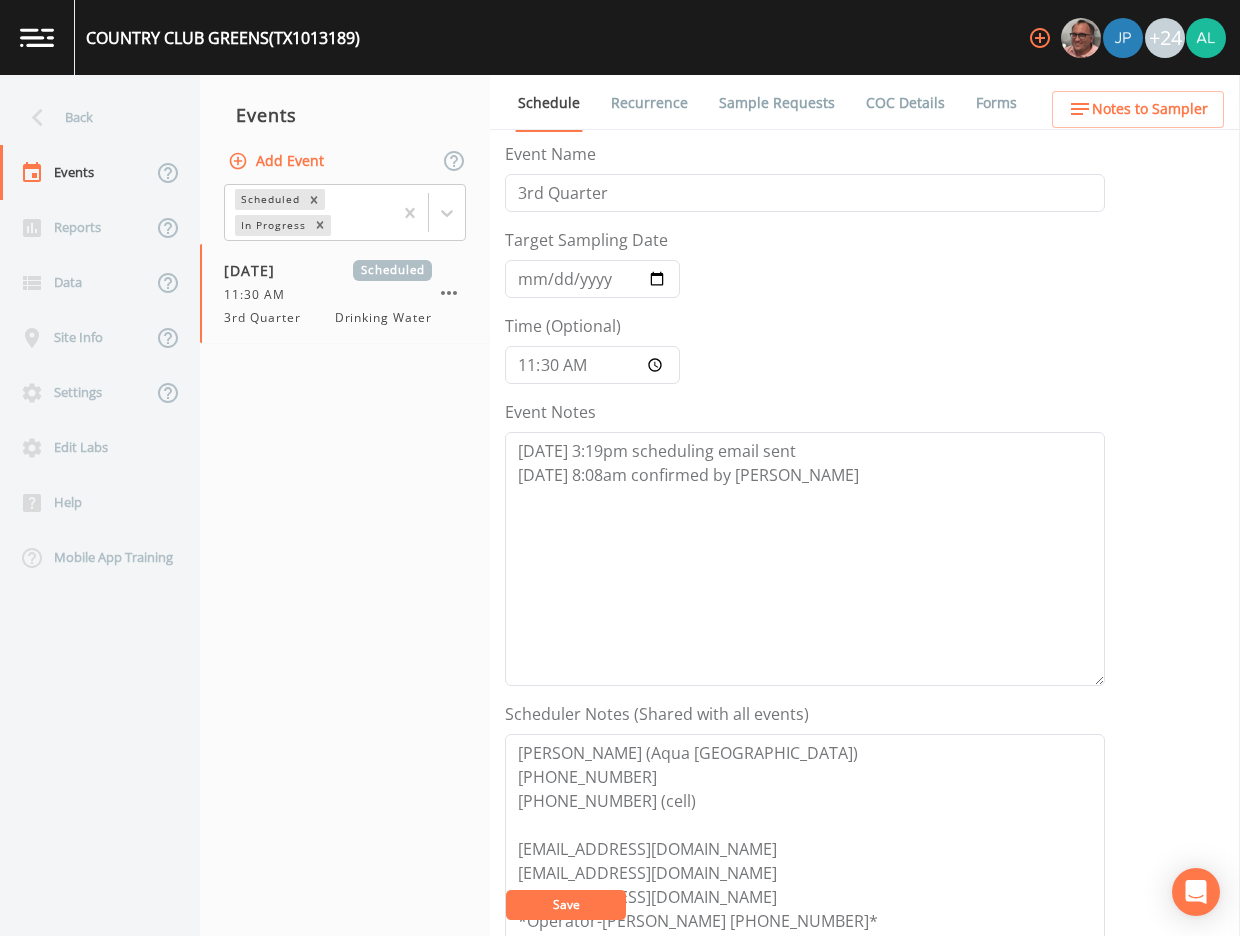 click on "Save" at bounding box center [566, 904] 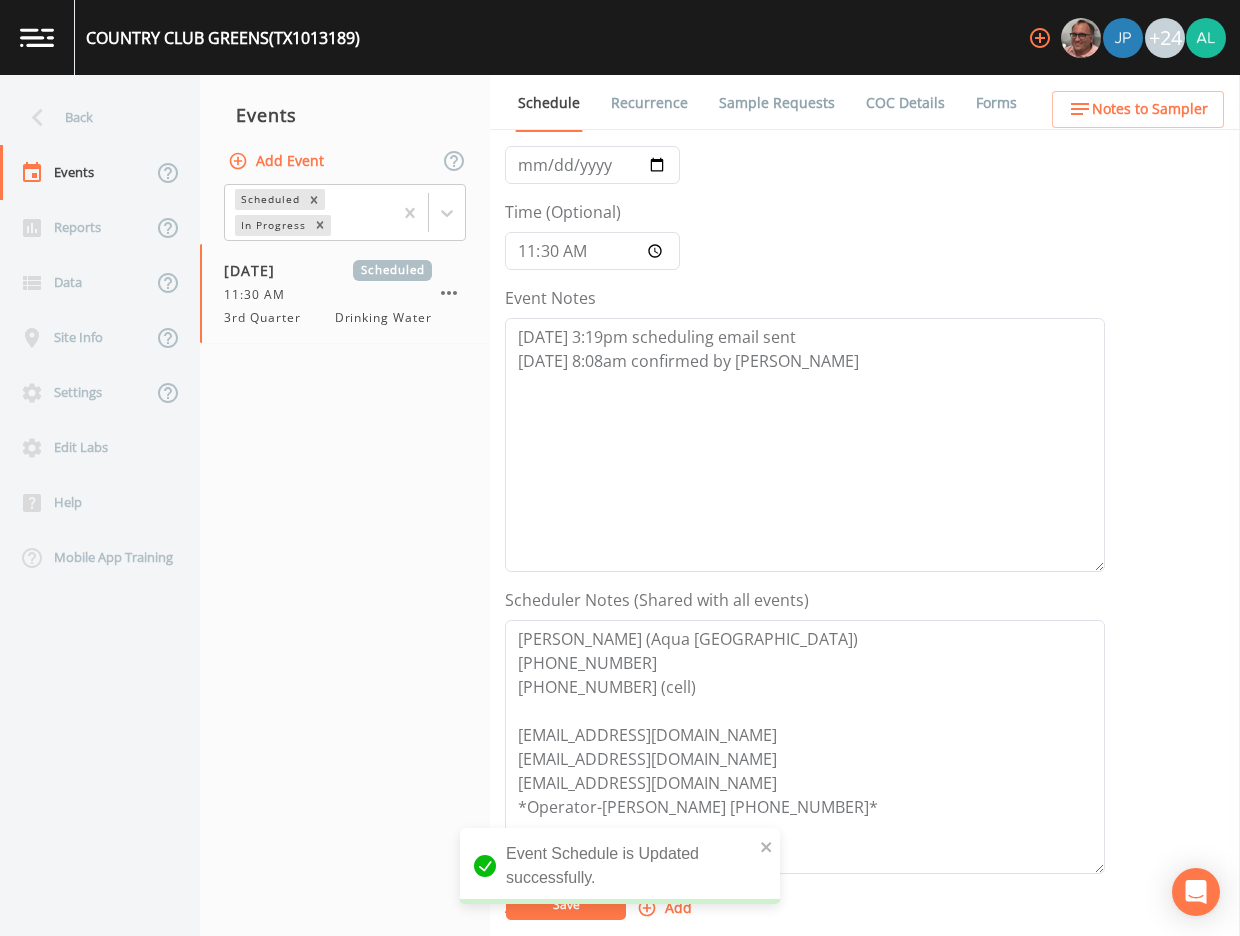 scroll, scrollTop: 475, scrollLeft: 0, axis: vertical 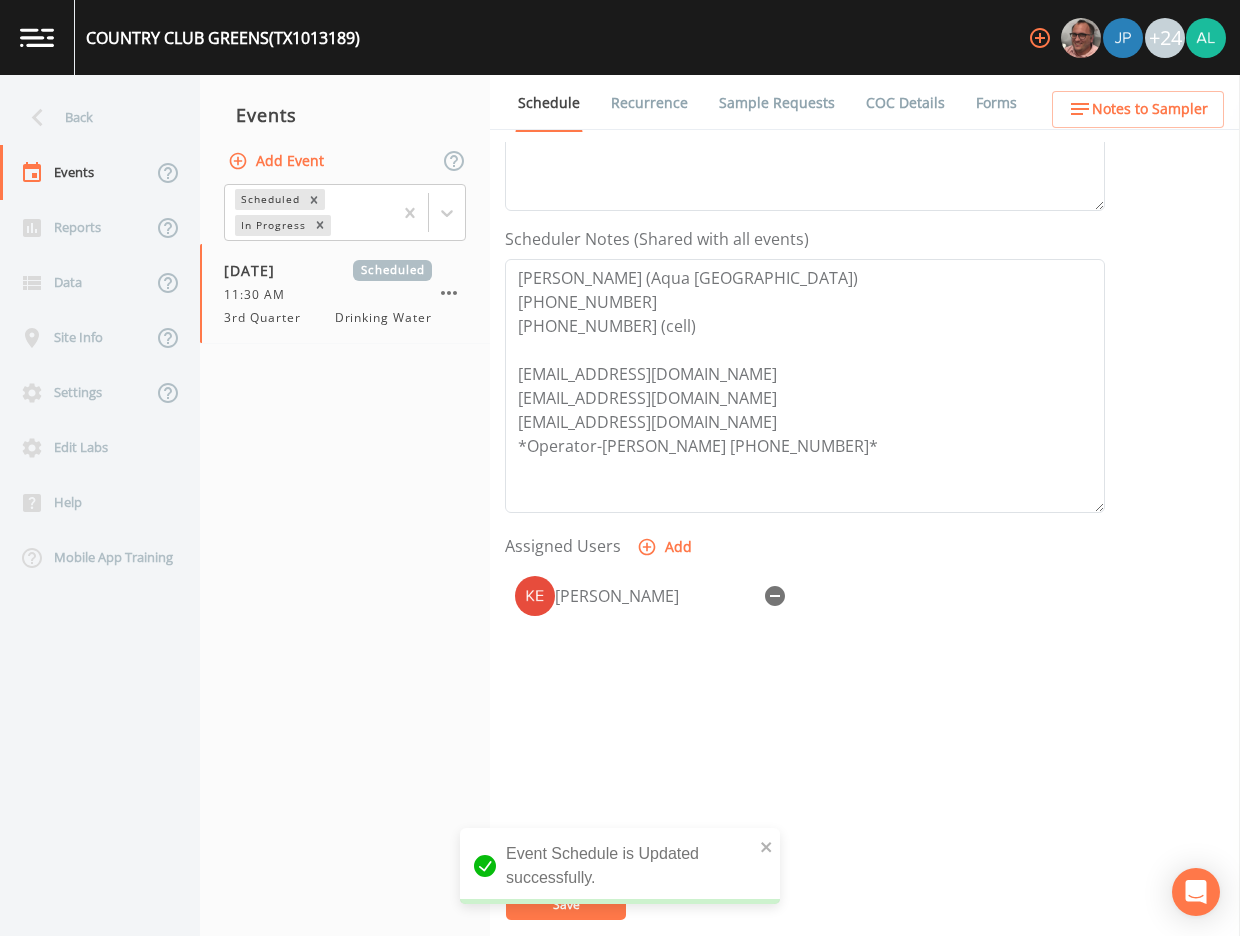 click on "Notes to Sampler" at bounding box center [1150, 109] 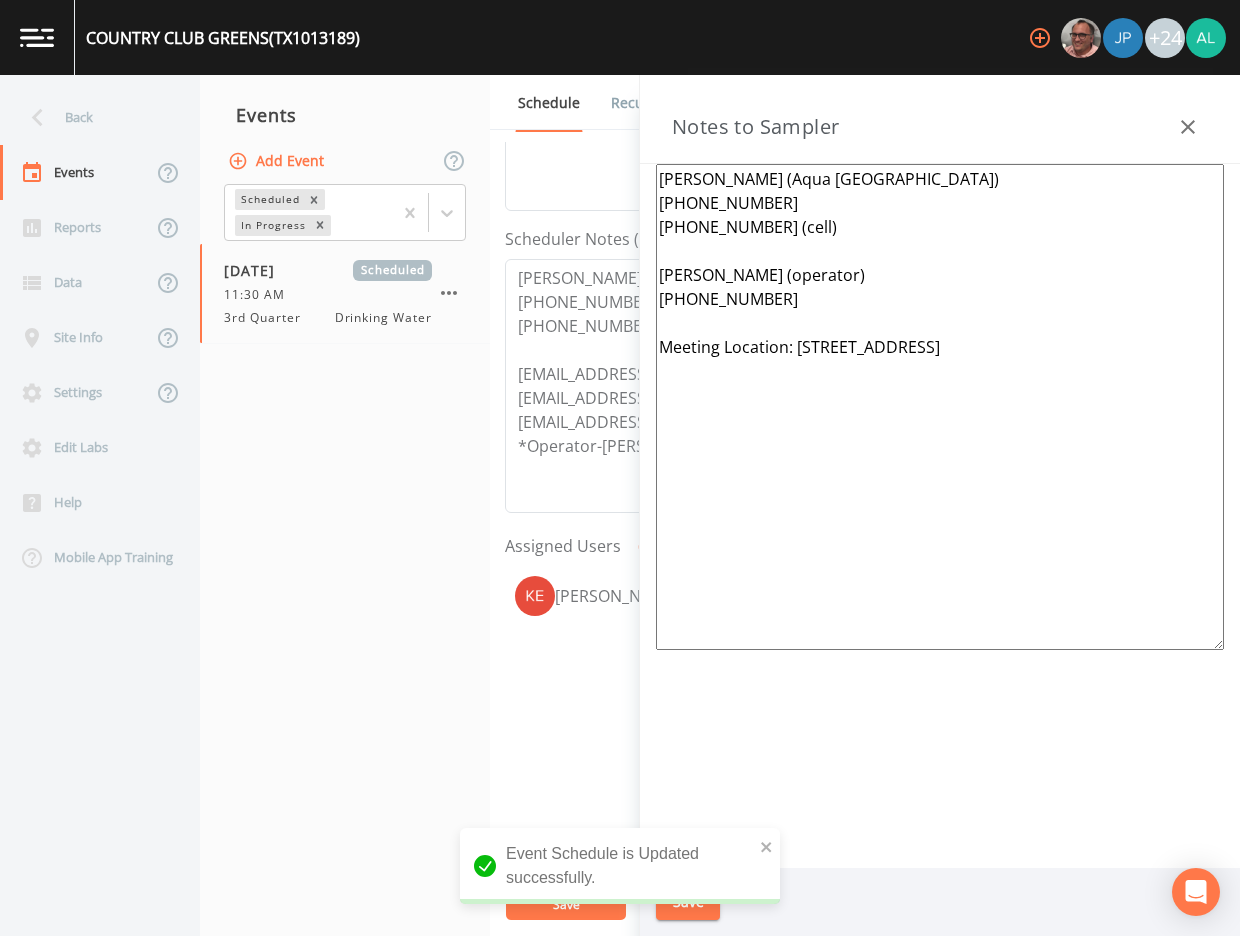 click 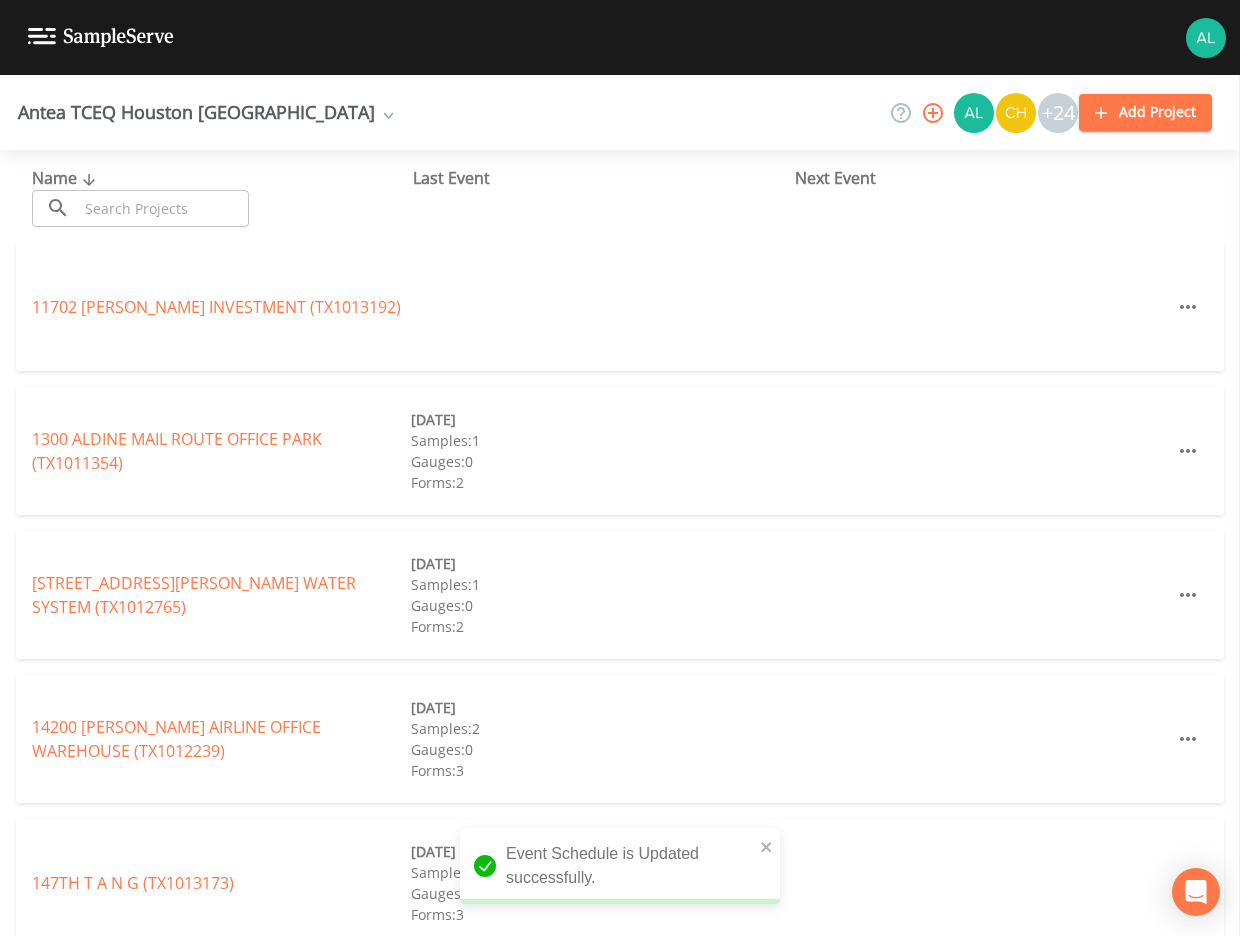 click on "​ ​" at bounding box center [140, 208] 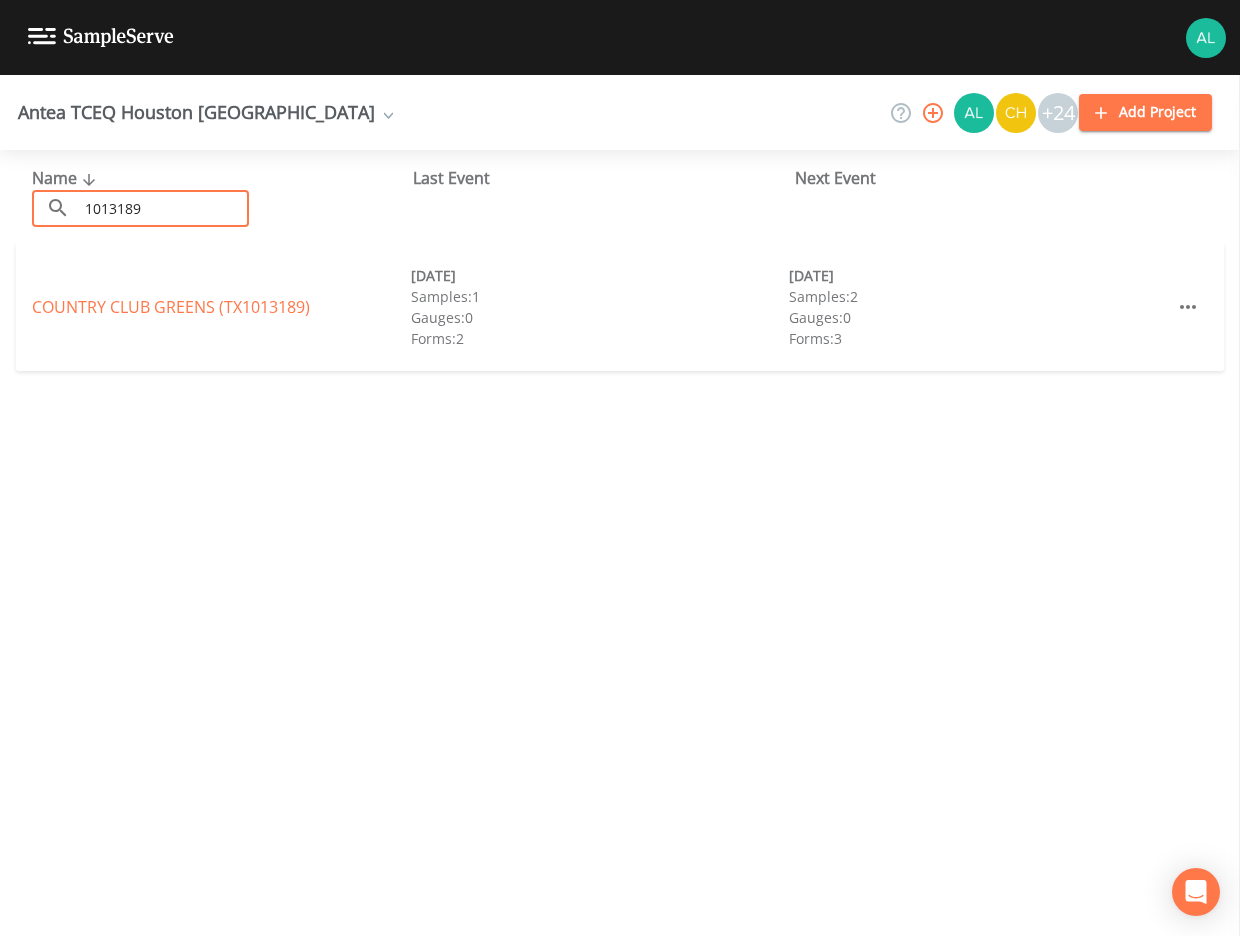 type on "1013189" 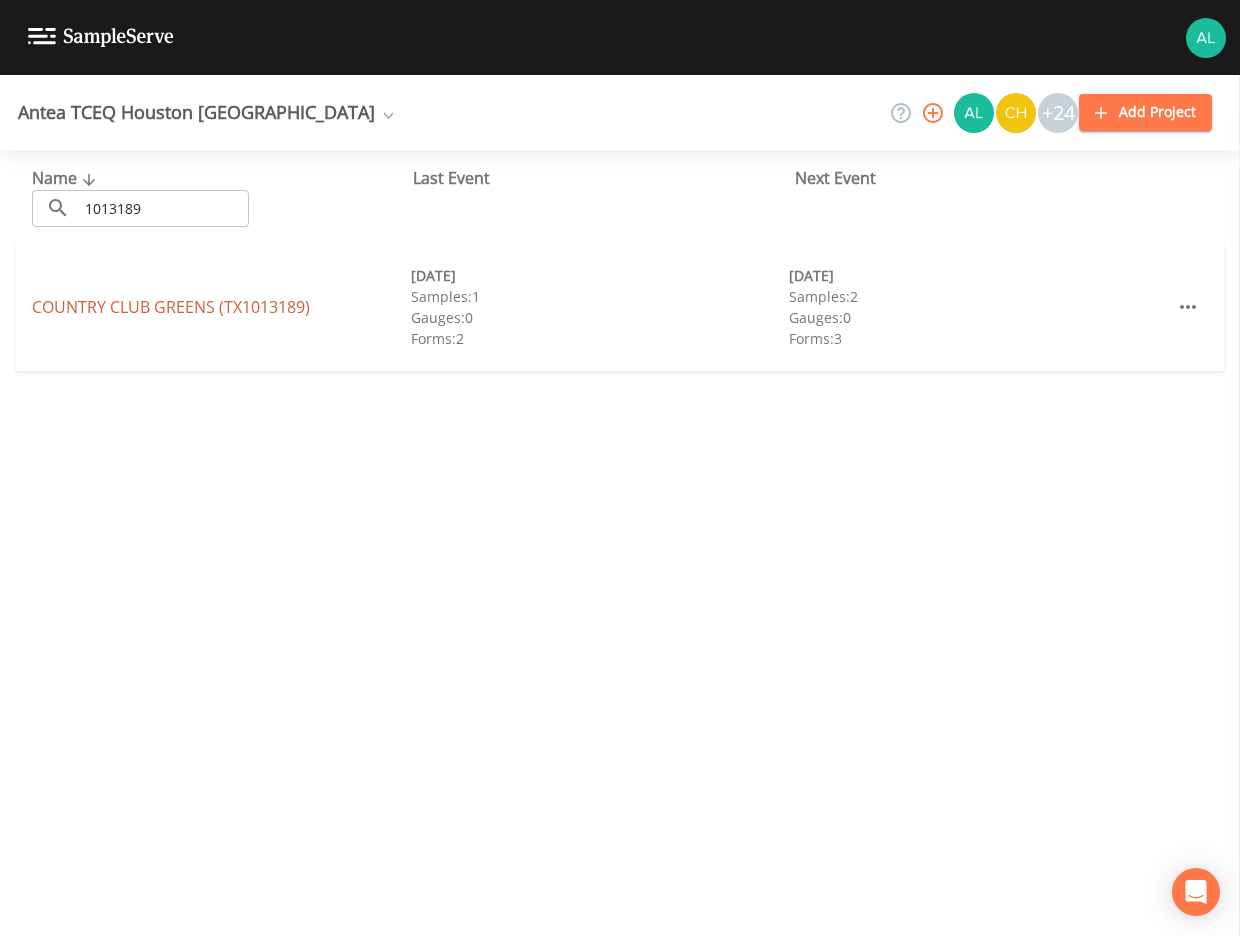 click on "COUNTRY CLUB GREENS   (TX1013189)" at bounding box center [171, 307] 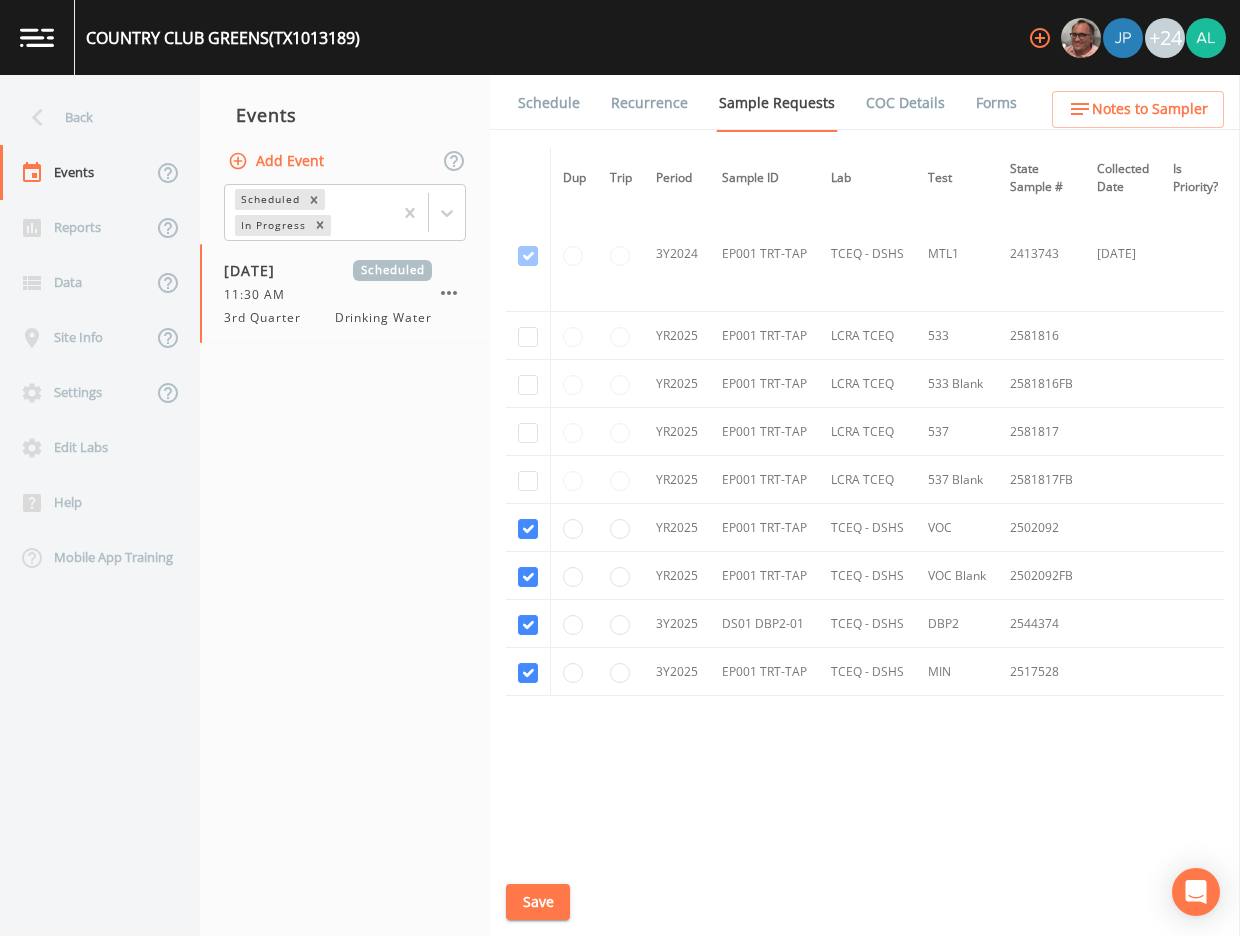 scroll, scrollTop: 822, scrollLeft: 0, axis: vertical 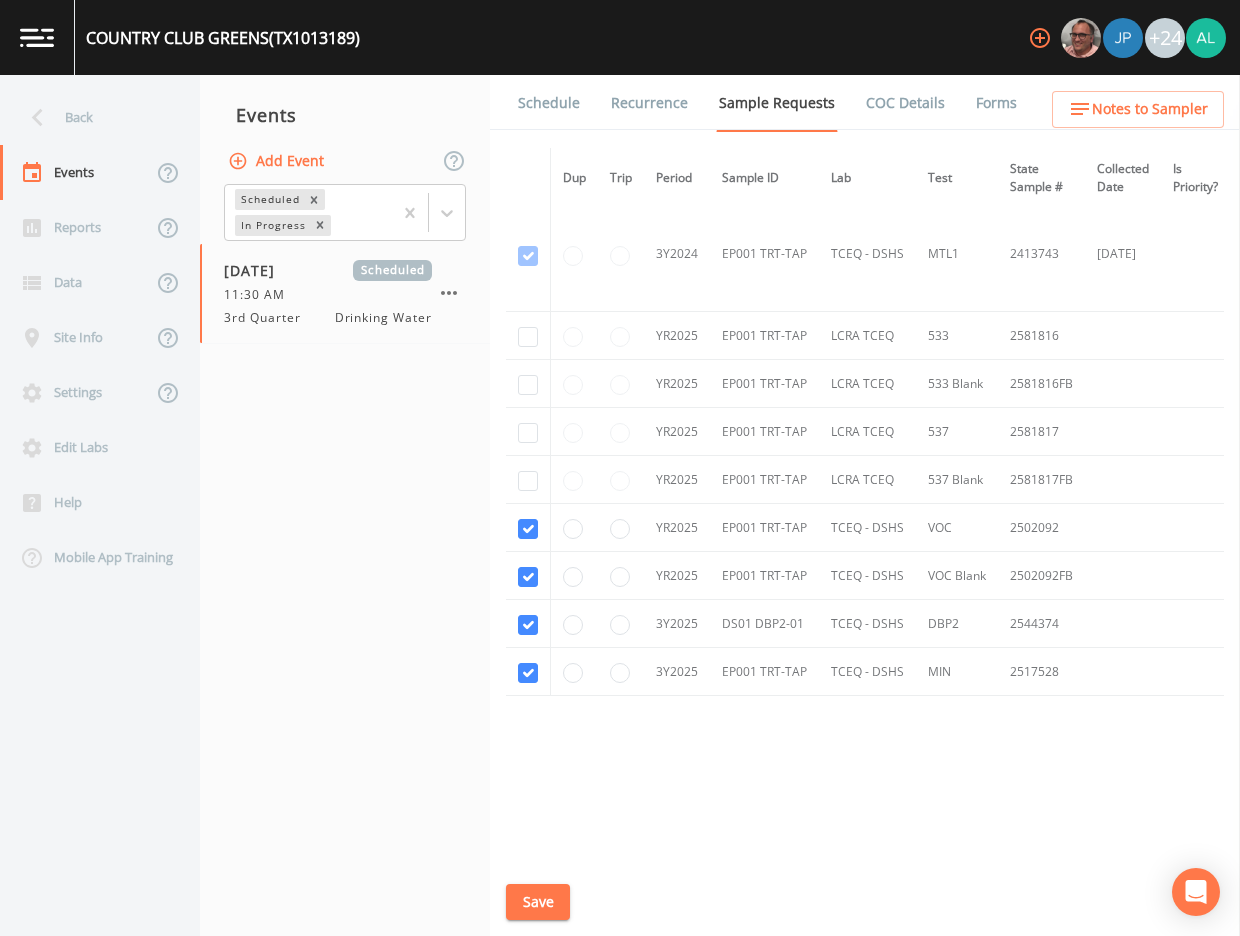 click on "Schedule" at bounding box center (549, 103) 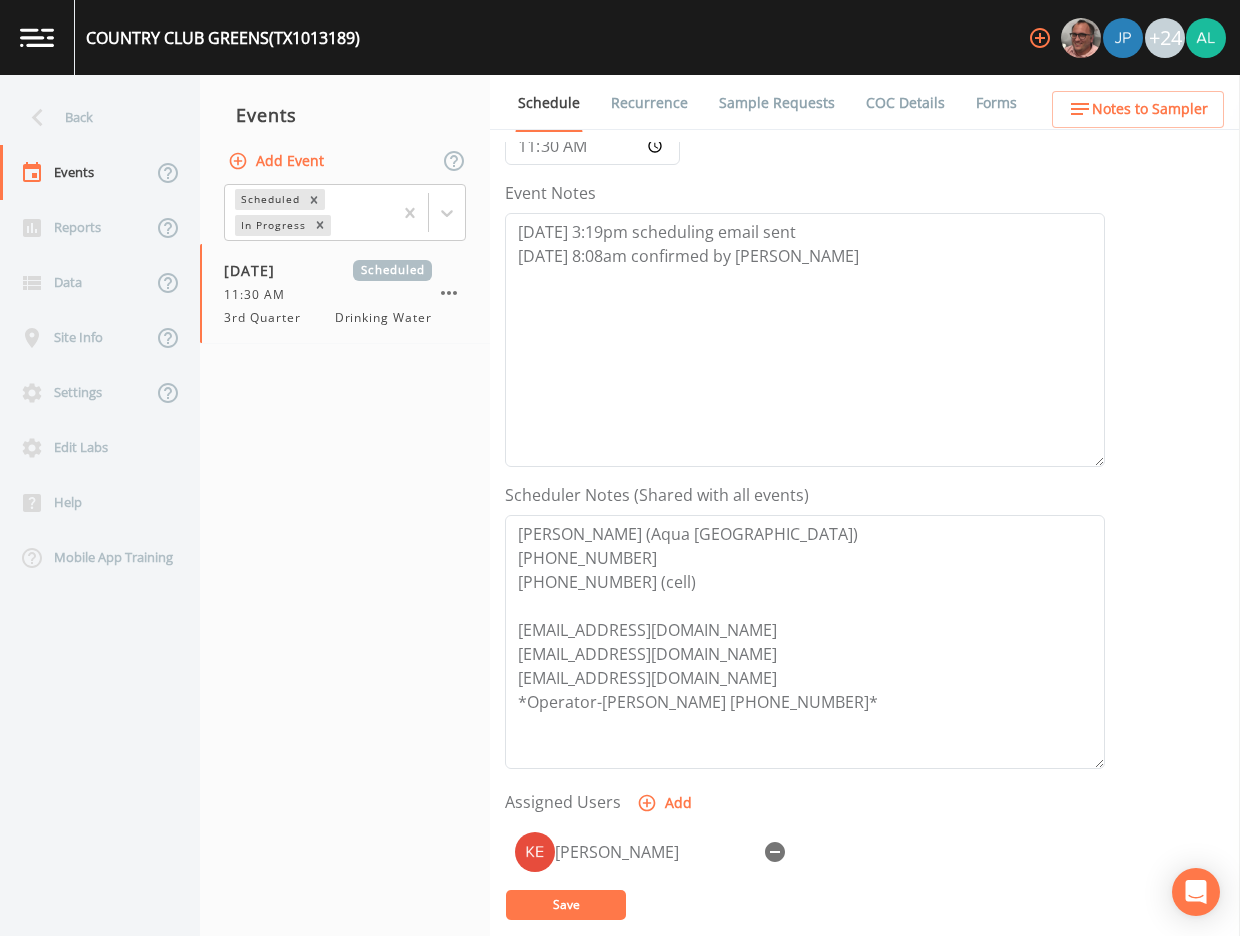 scroll, scrollTop: 475, scrollLeft: 0, axis: vertical 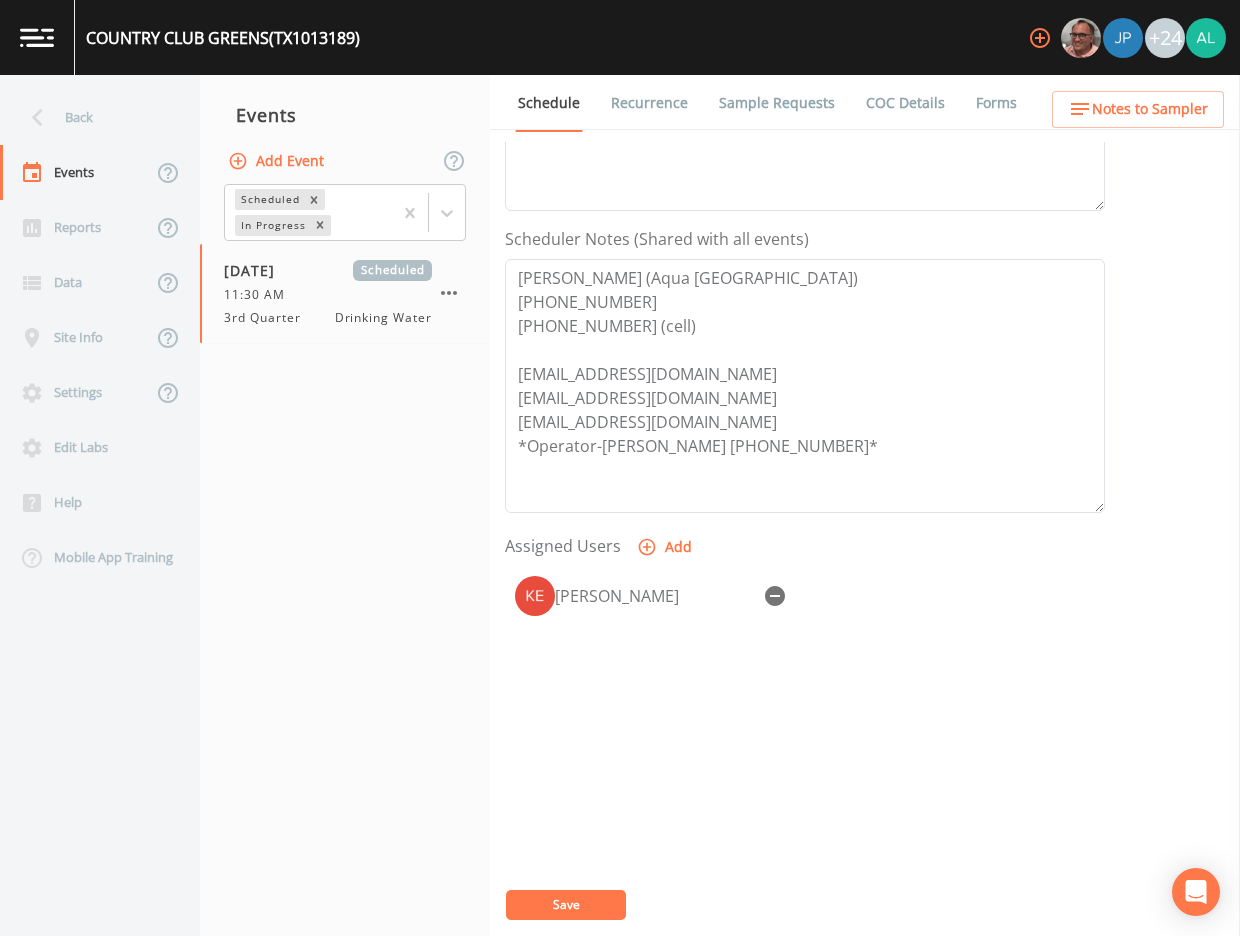 click on "Notes to Sampler" at bounding box center [1138, 109] 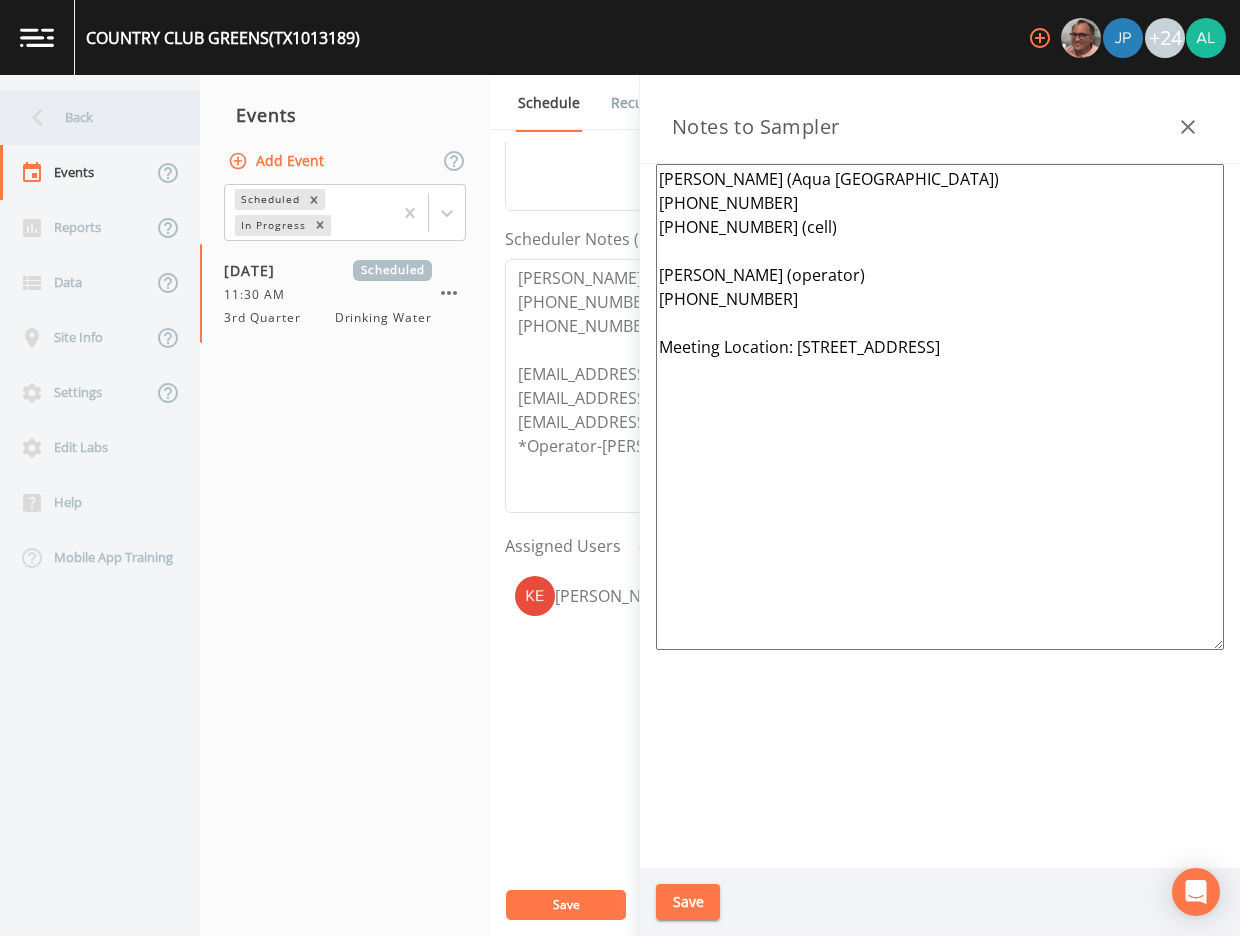 click on "Back" at bounding box center (90, 117) 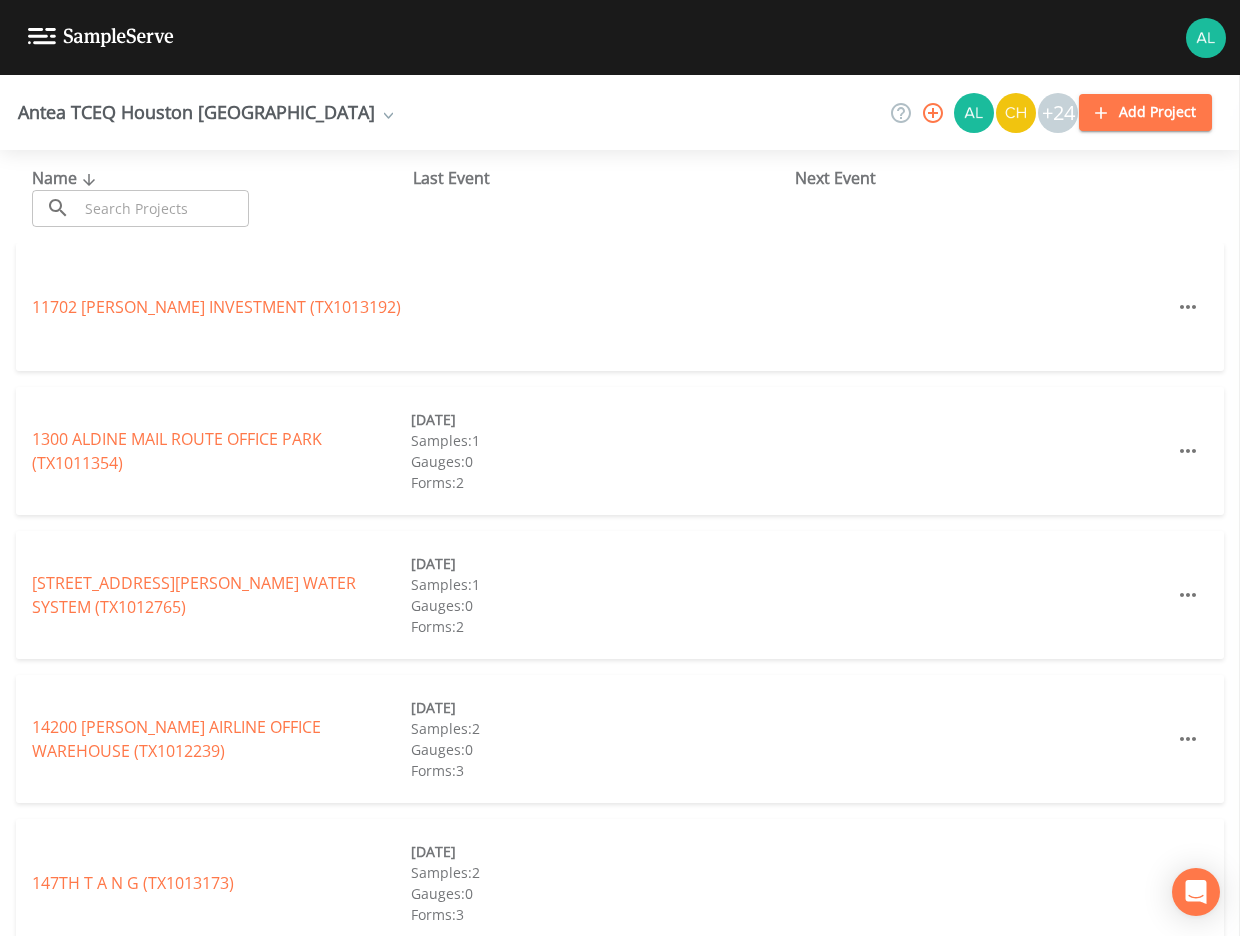 click at bounding box center (163, 208) 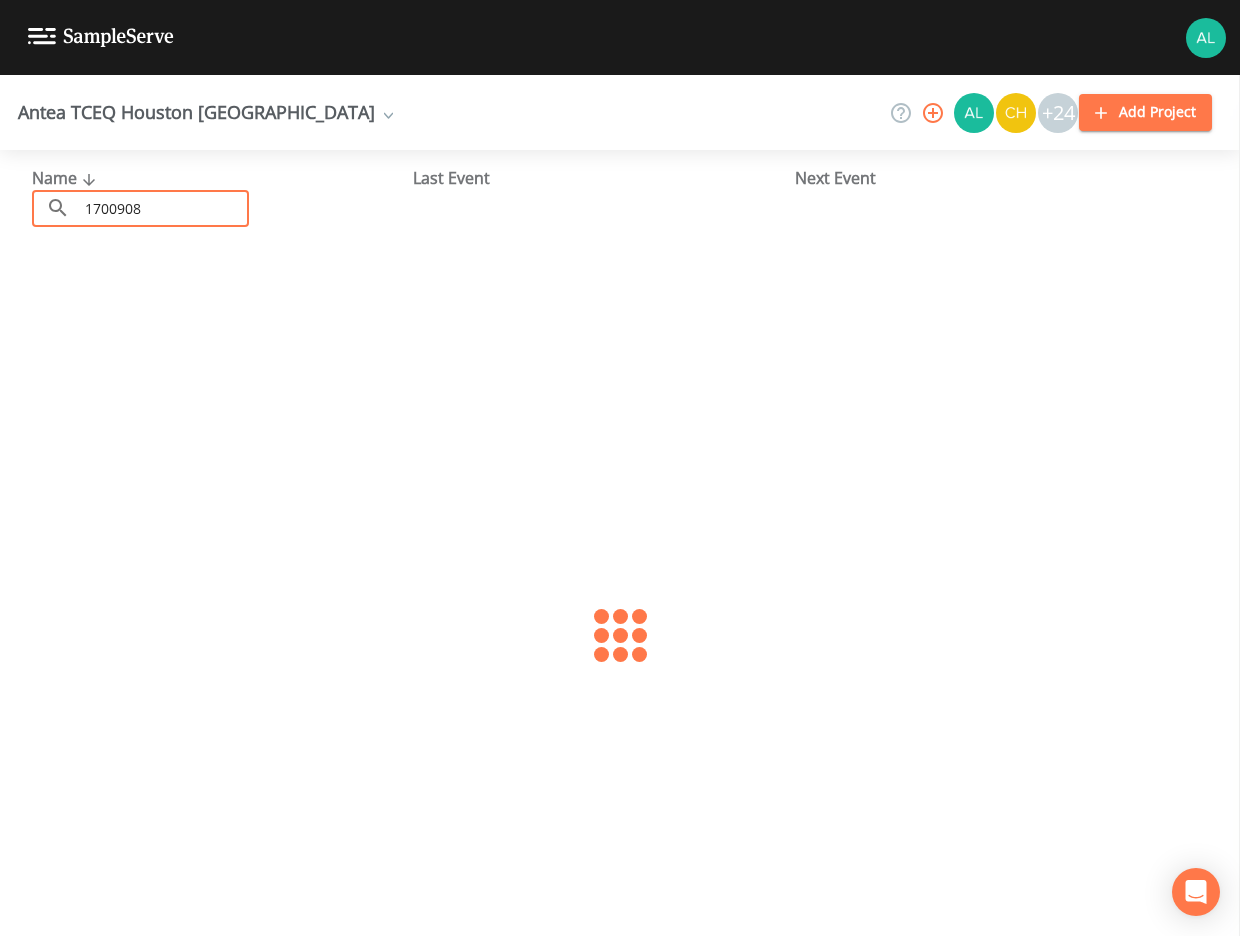 type on "1700908" 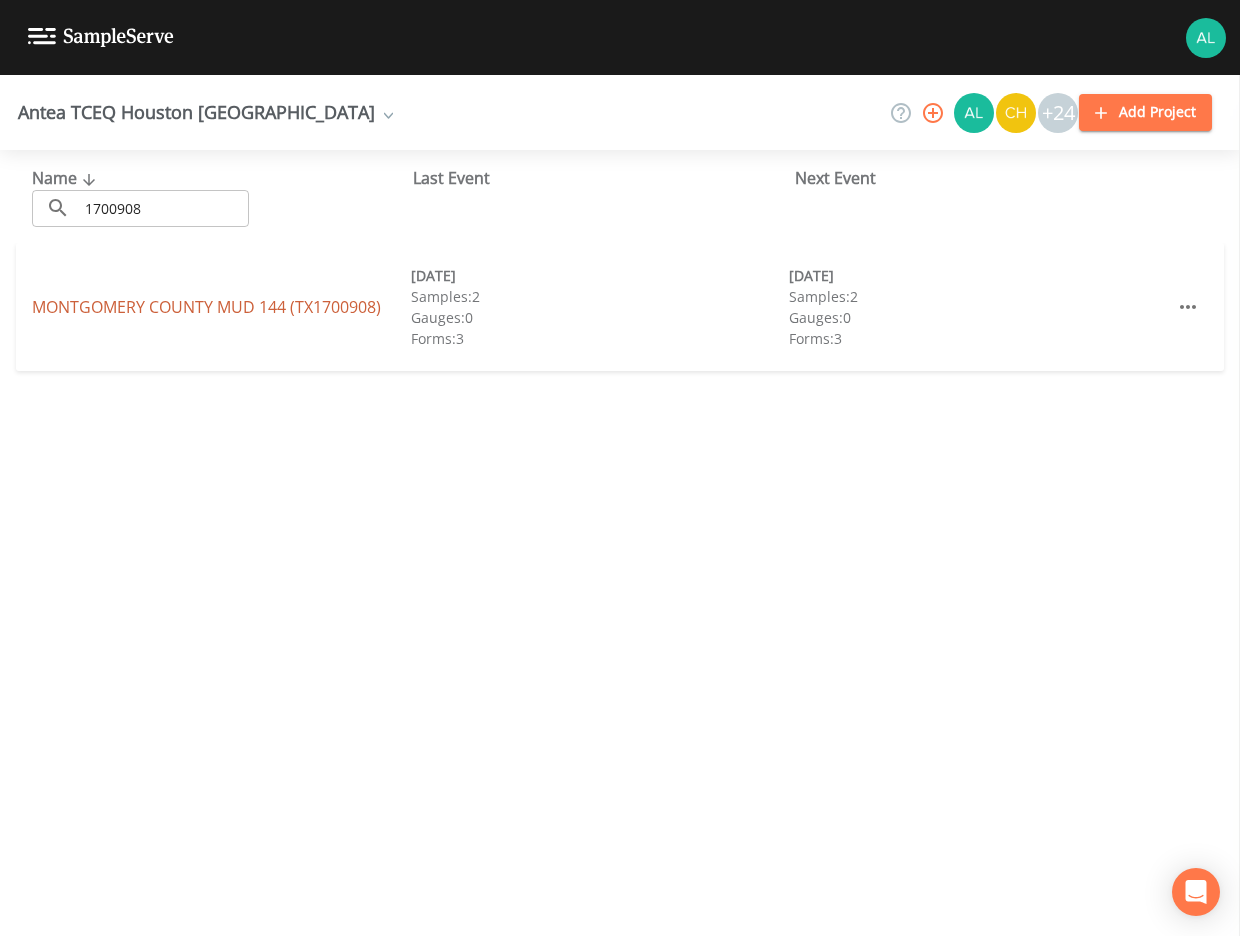 drag, startPoint x: 246, startPoint y: 330, endPoint x: 253, endPoint y: 313, distance: 18.384777 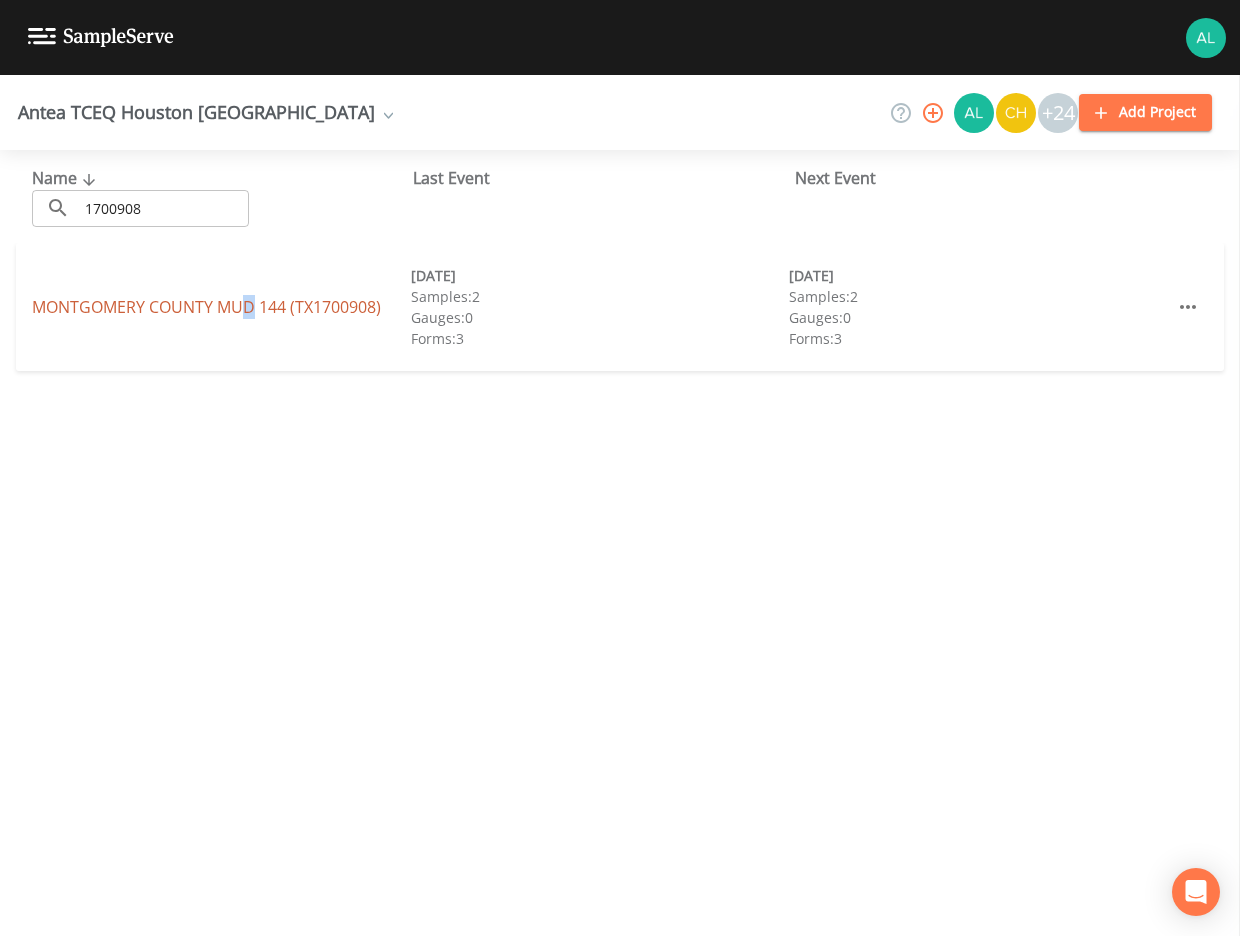 click on "[GEOGRAPHIC_DATA] 144   (TX1700908)" at bounding box center [206, 307] 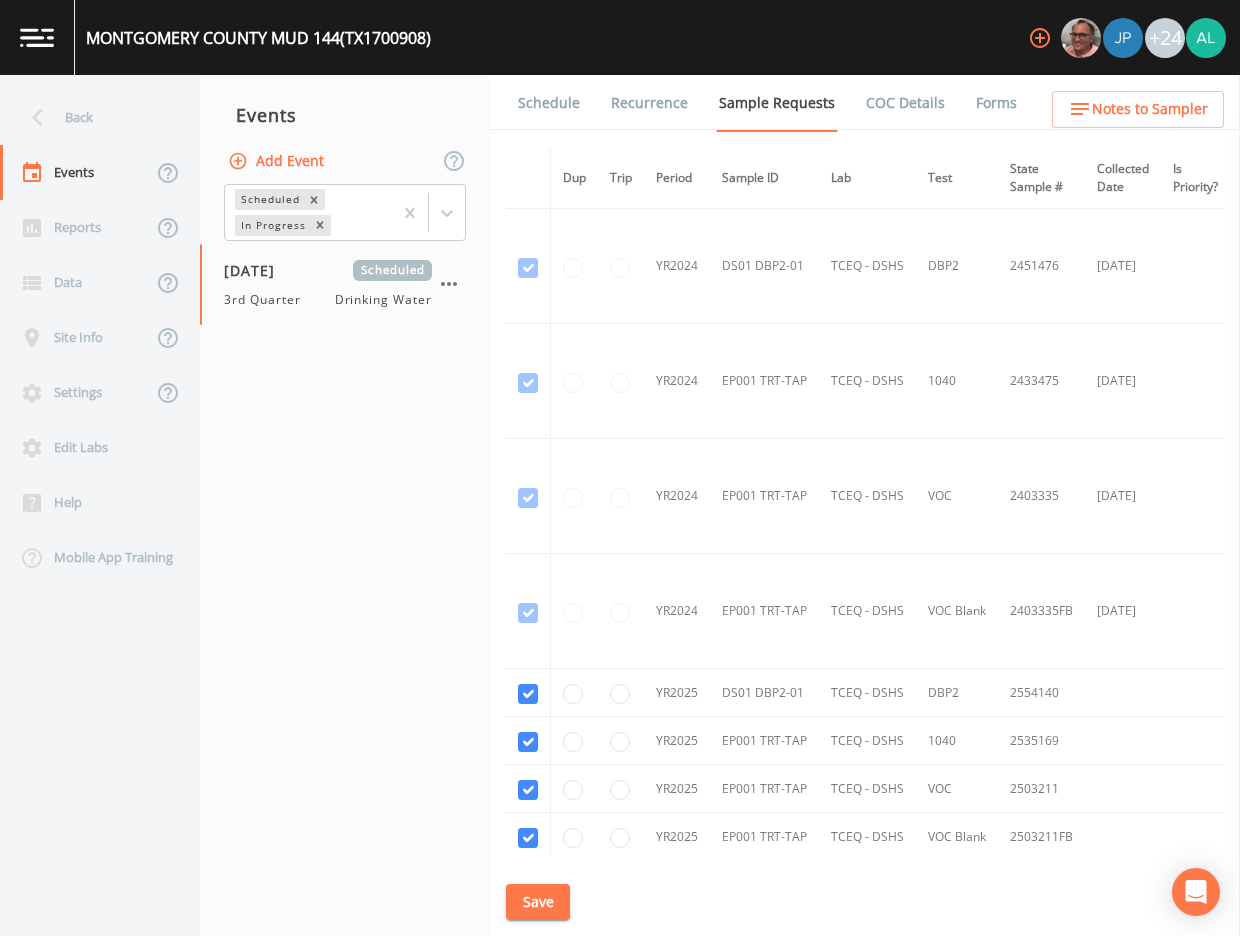 click on "Schedule" at bounding box center (549, 103) 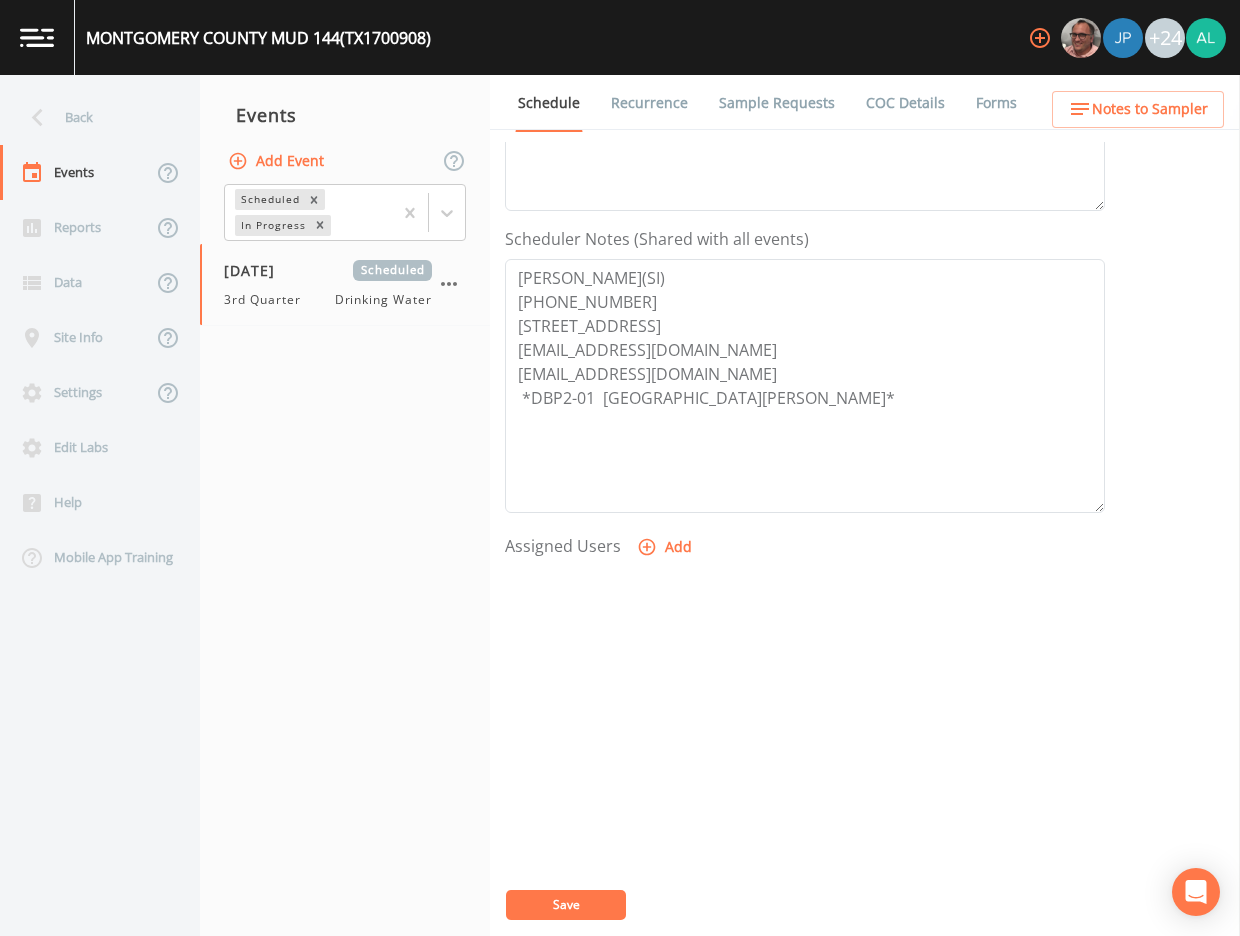 scroll, scrollTop: 0, scrollLeft: 0, axis: both 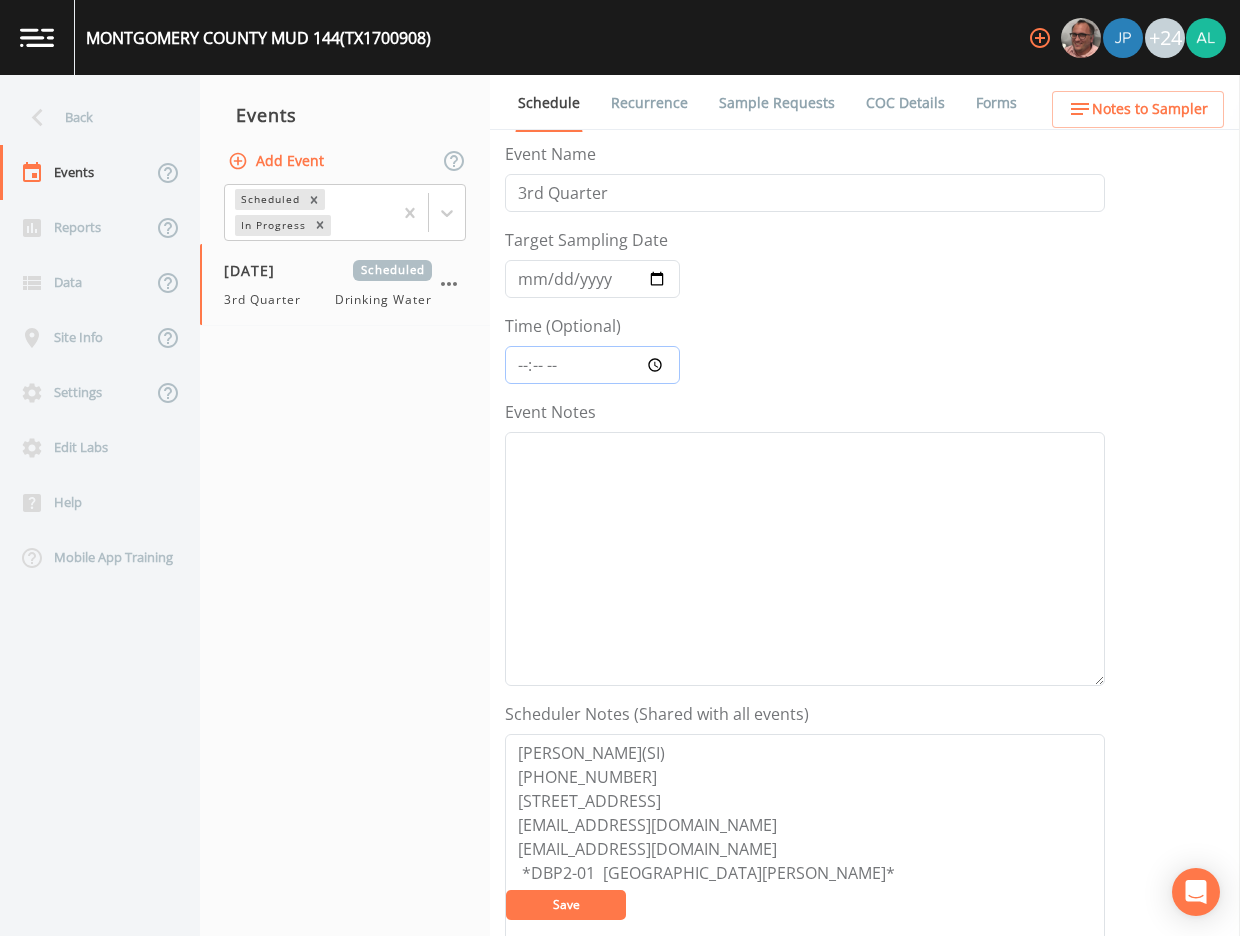 click on "Time (Optional)" at bounding box center [592, 365] 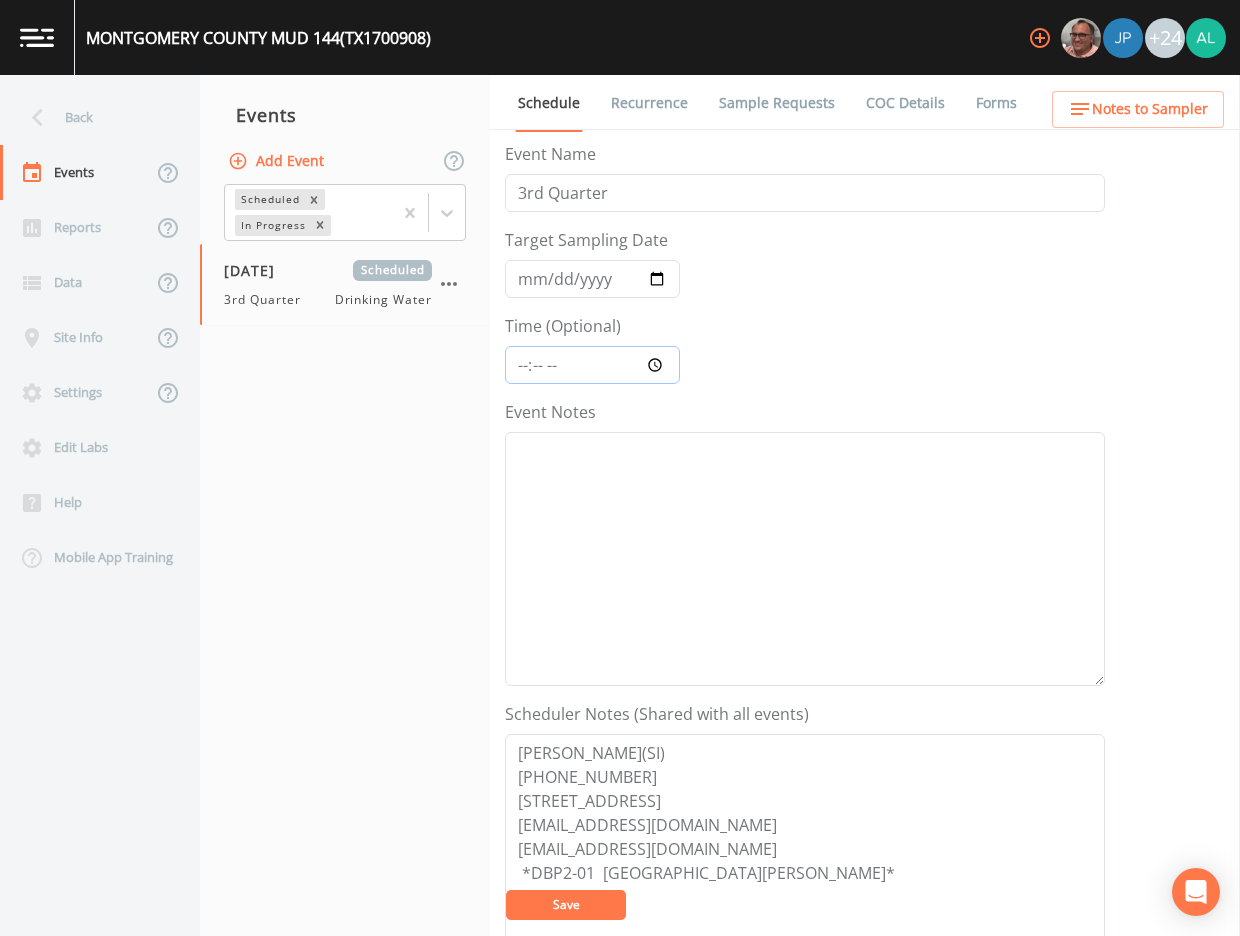 type on "10:30" 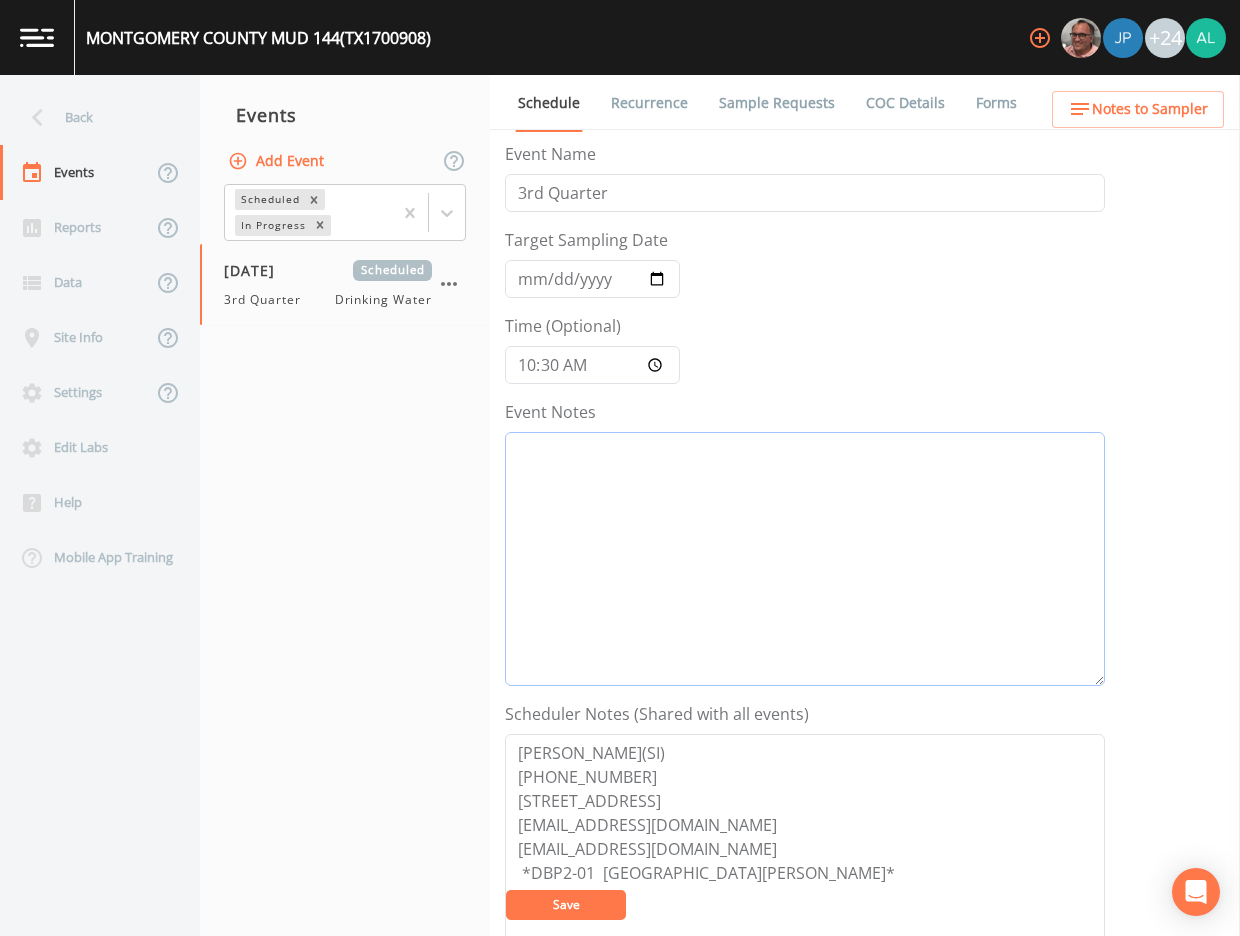 click on "Event Notes" at bounding box center (805, 559) 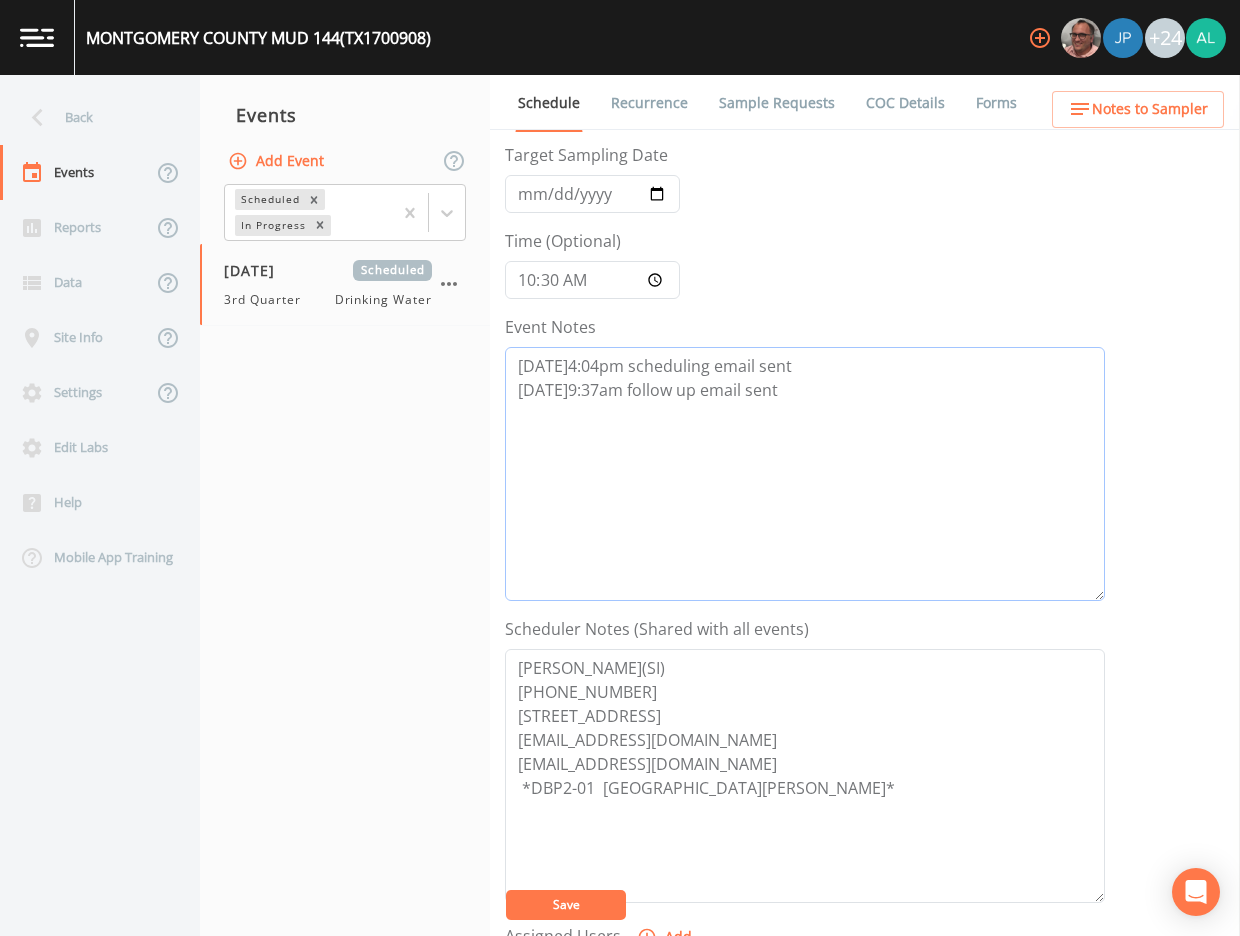 scroll, scrollTop: 200, scrollLeft: 0, axis: vertical 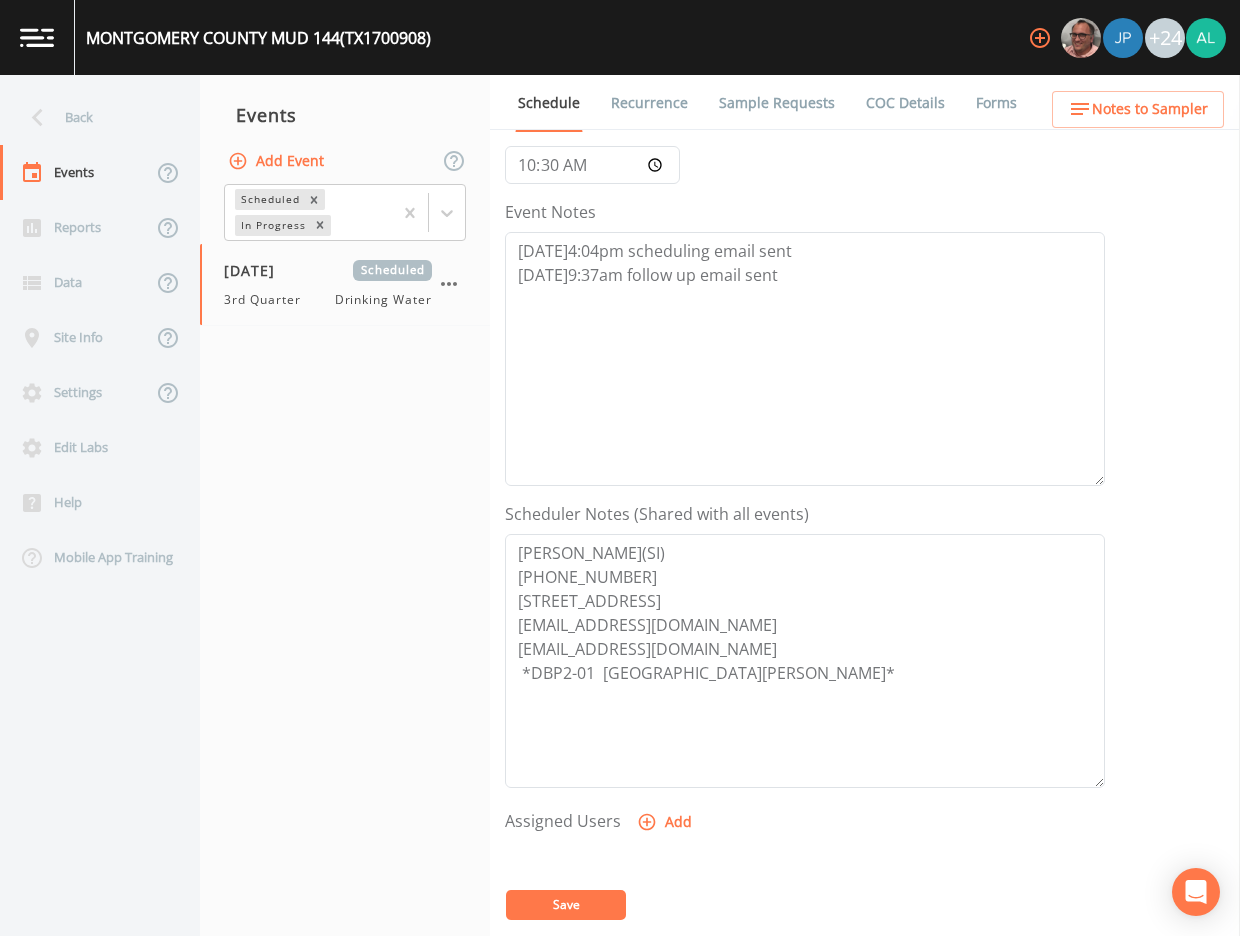 click on "Save" at bounding box center (566, 904) 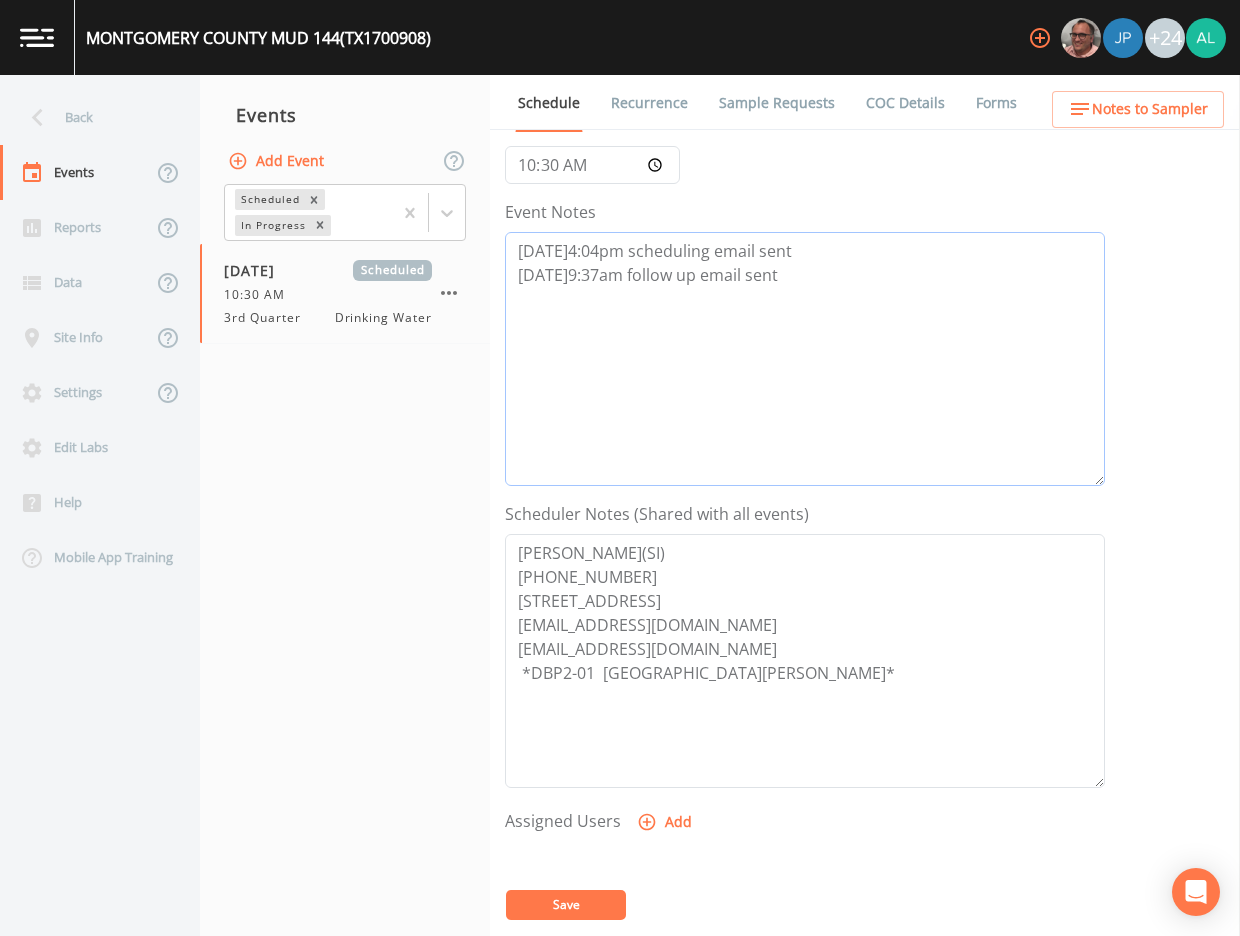click on "[DATE]4:04pm scheduling email sent
[DATE]9:37am follow up email sent" at bounding box center (805, 359) 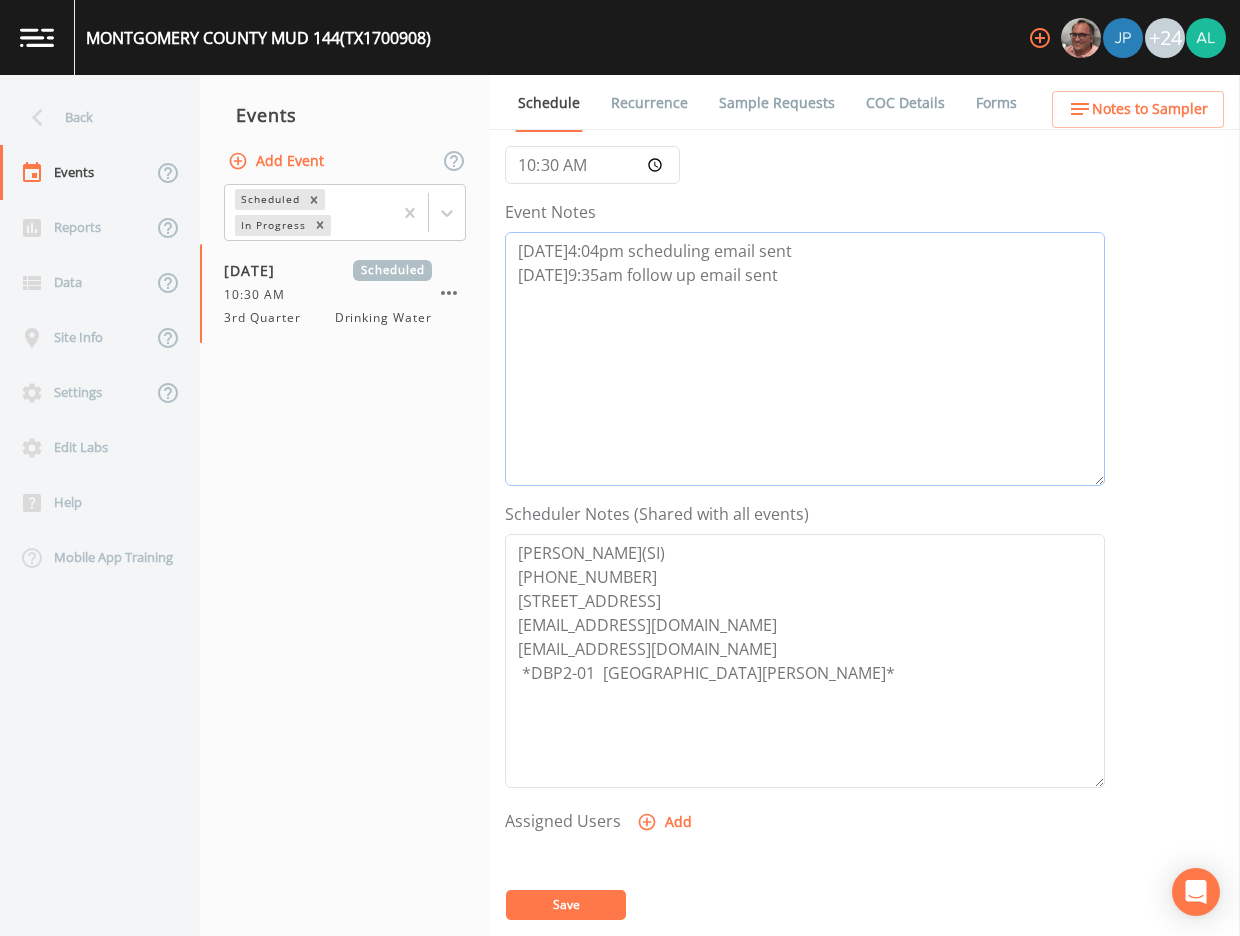 type on "[DATE]4:04pm scheduling email sent
[DATE]9:35am follow up email sent" 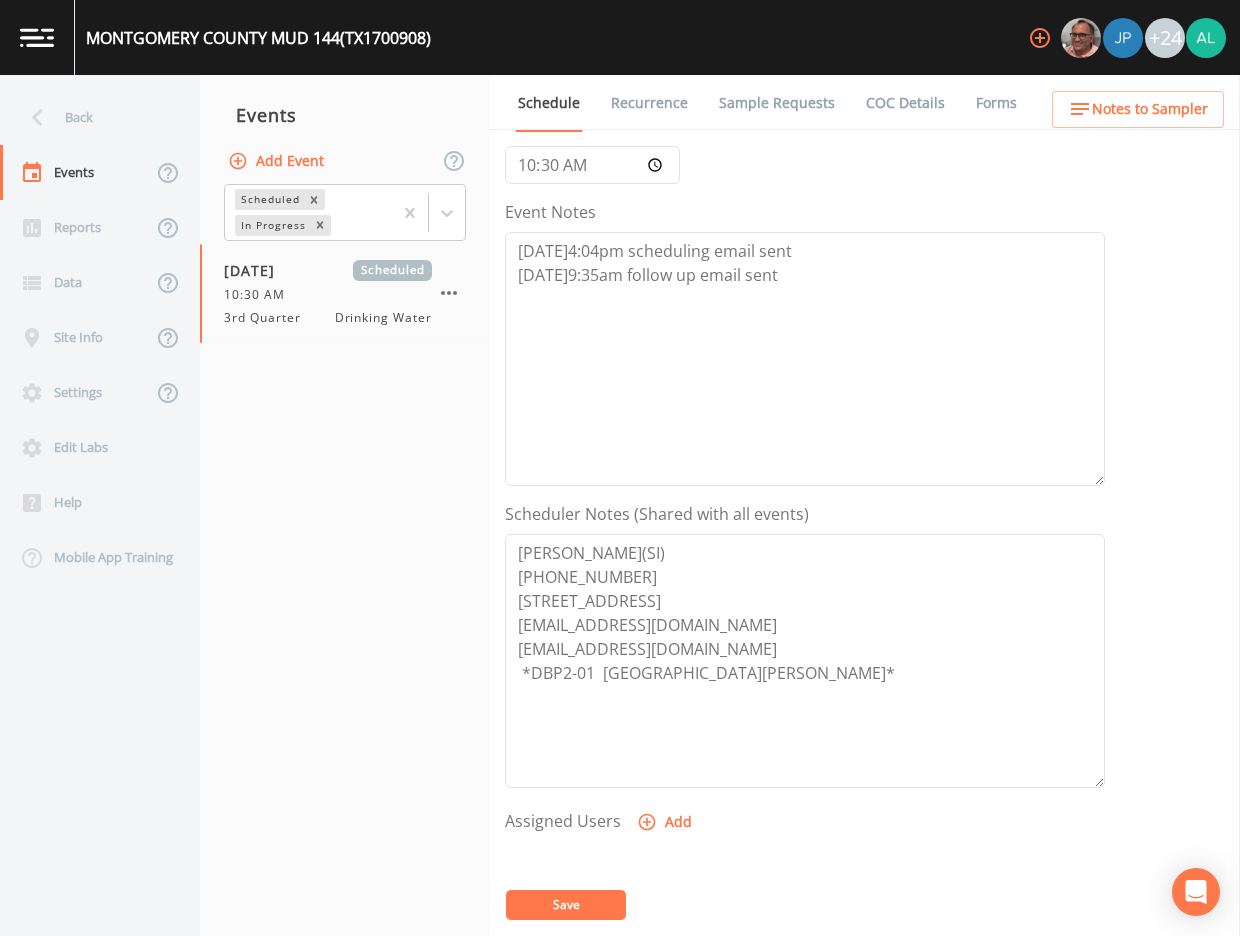 click on "Save" at bounding box center (566, 904) 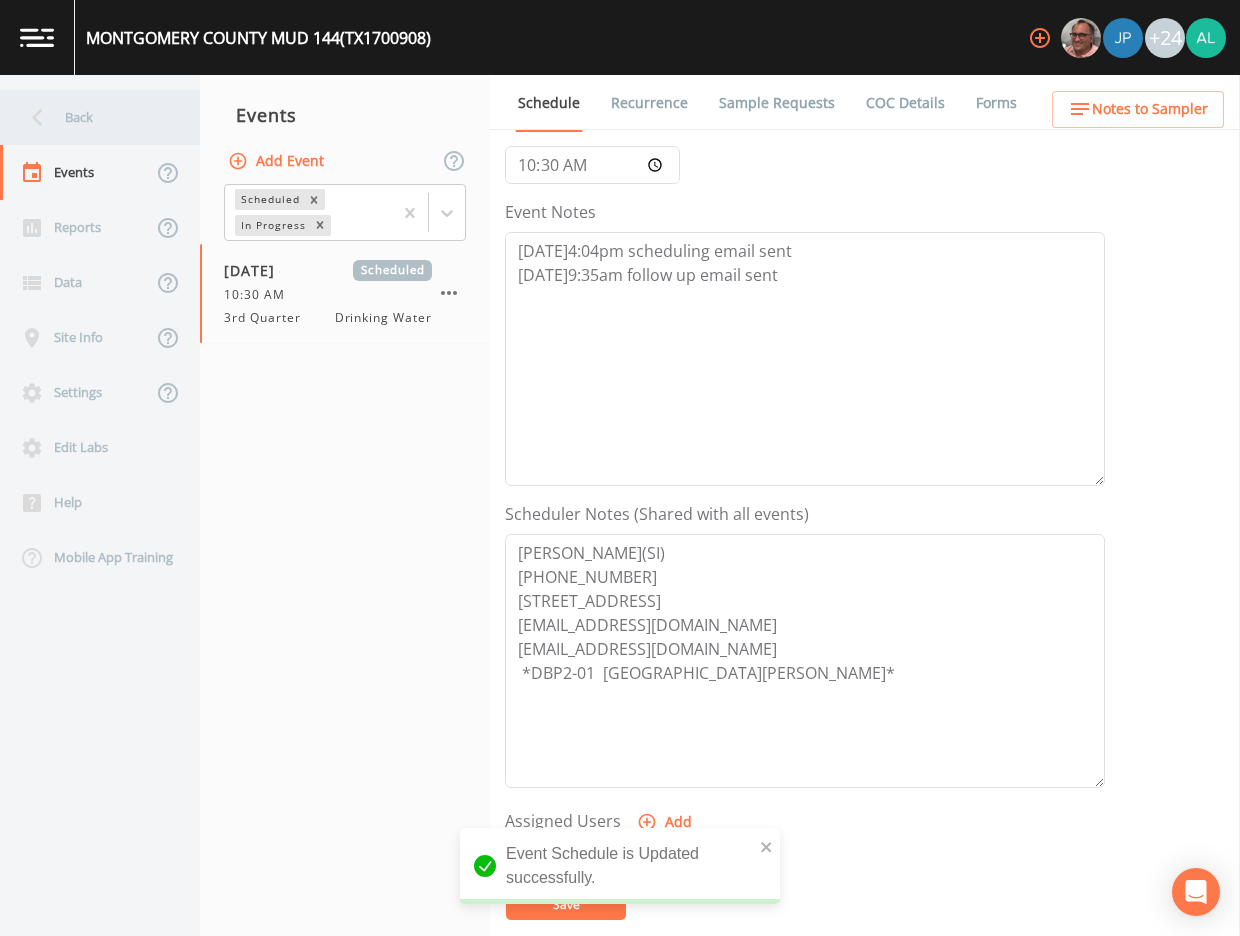click on "Back" at bounding box center (90, 117) 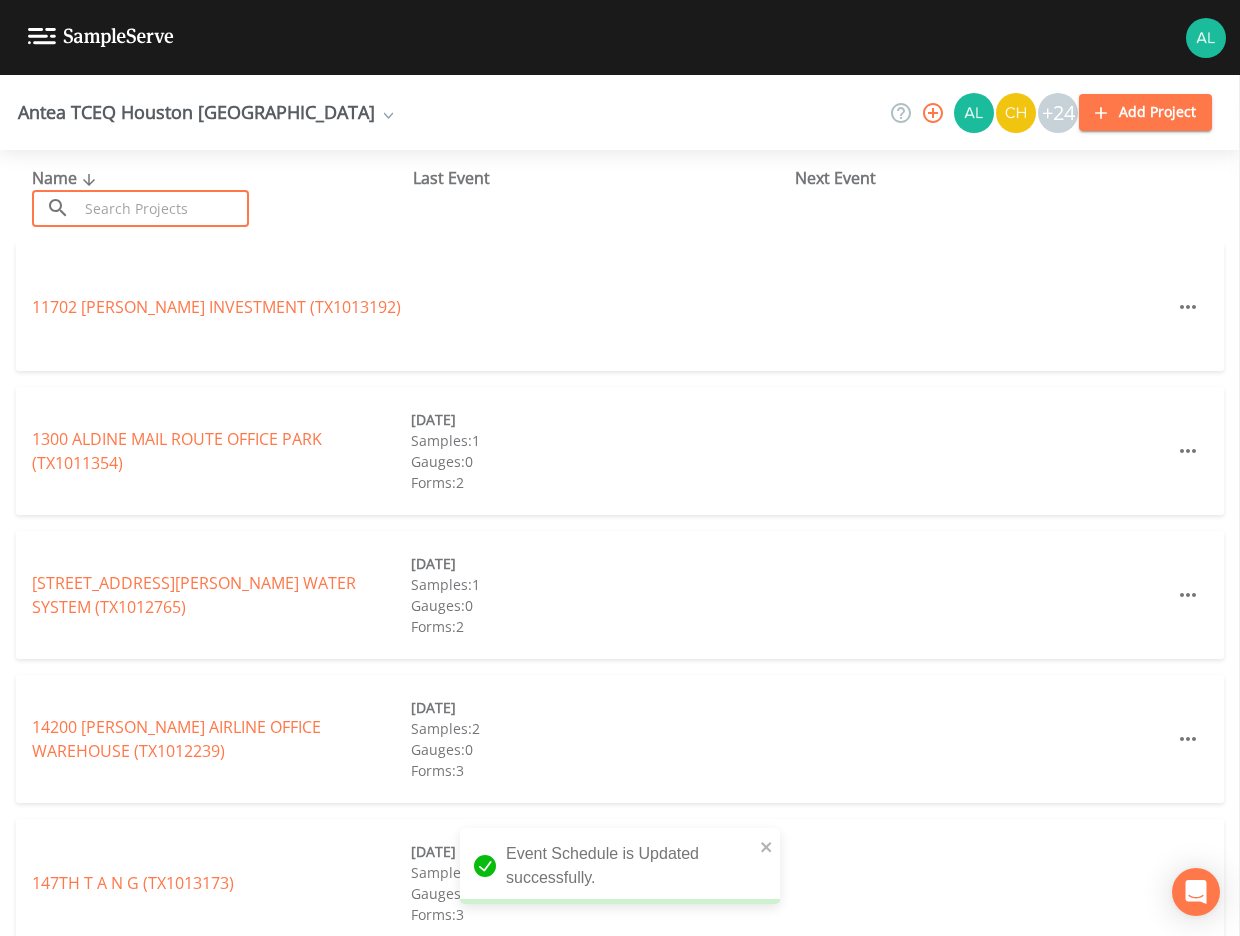 click at bounding box center [163, 208] 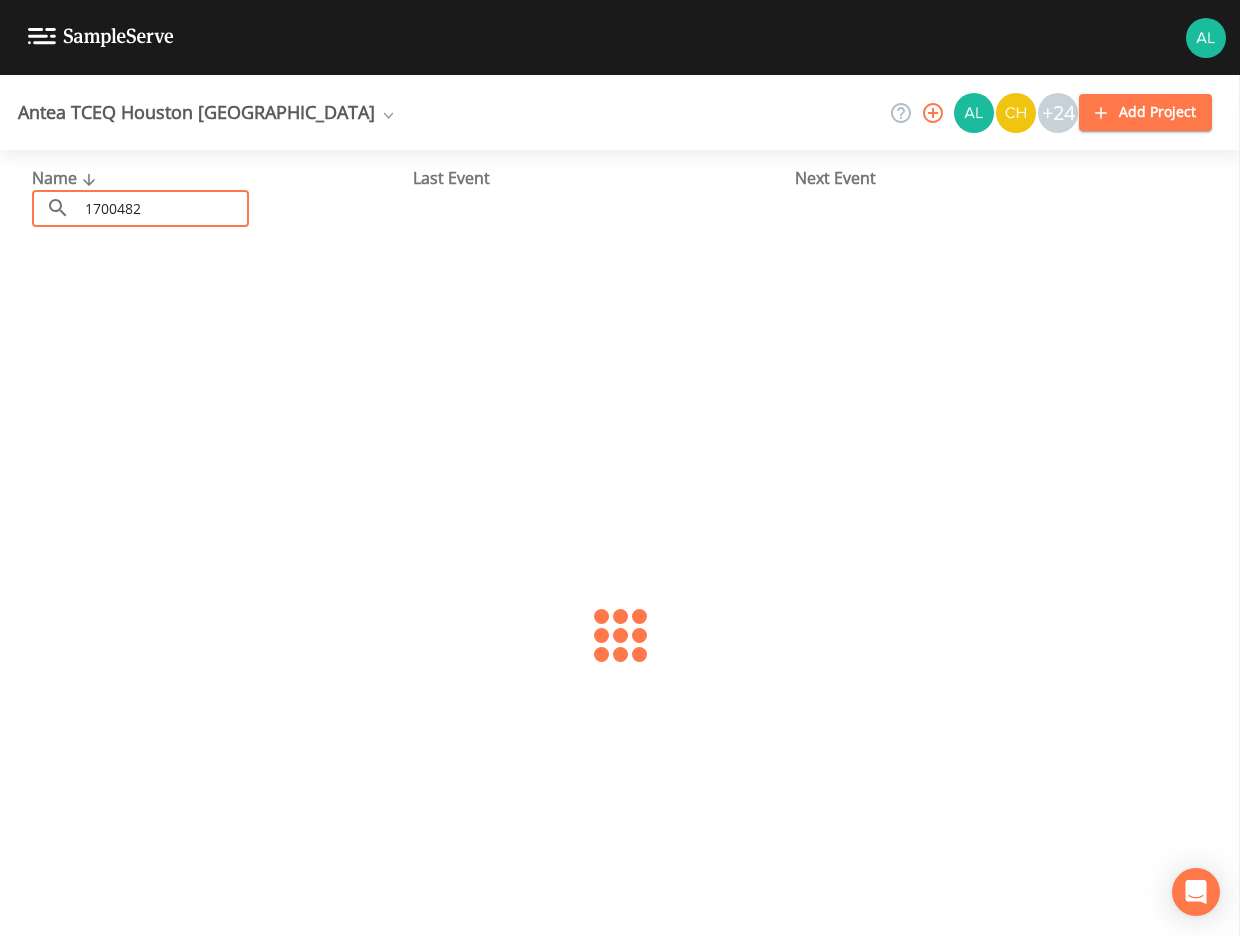 type on "1700482" 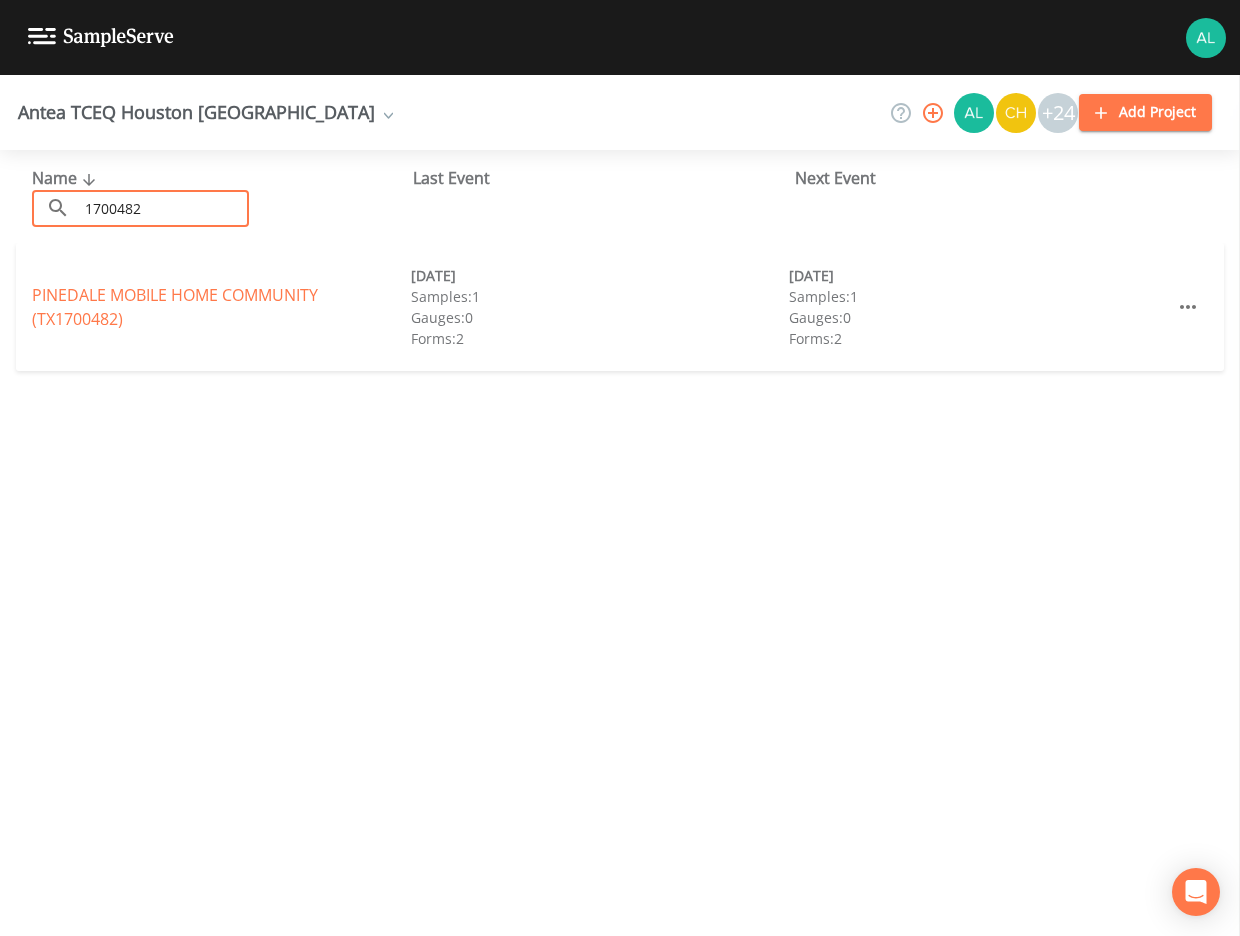 drag, startPoint x: 77, startPoint y: 343, endPoint x: 78, endPoint y: 332, distance: 11.045361 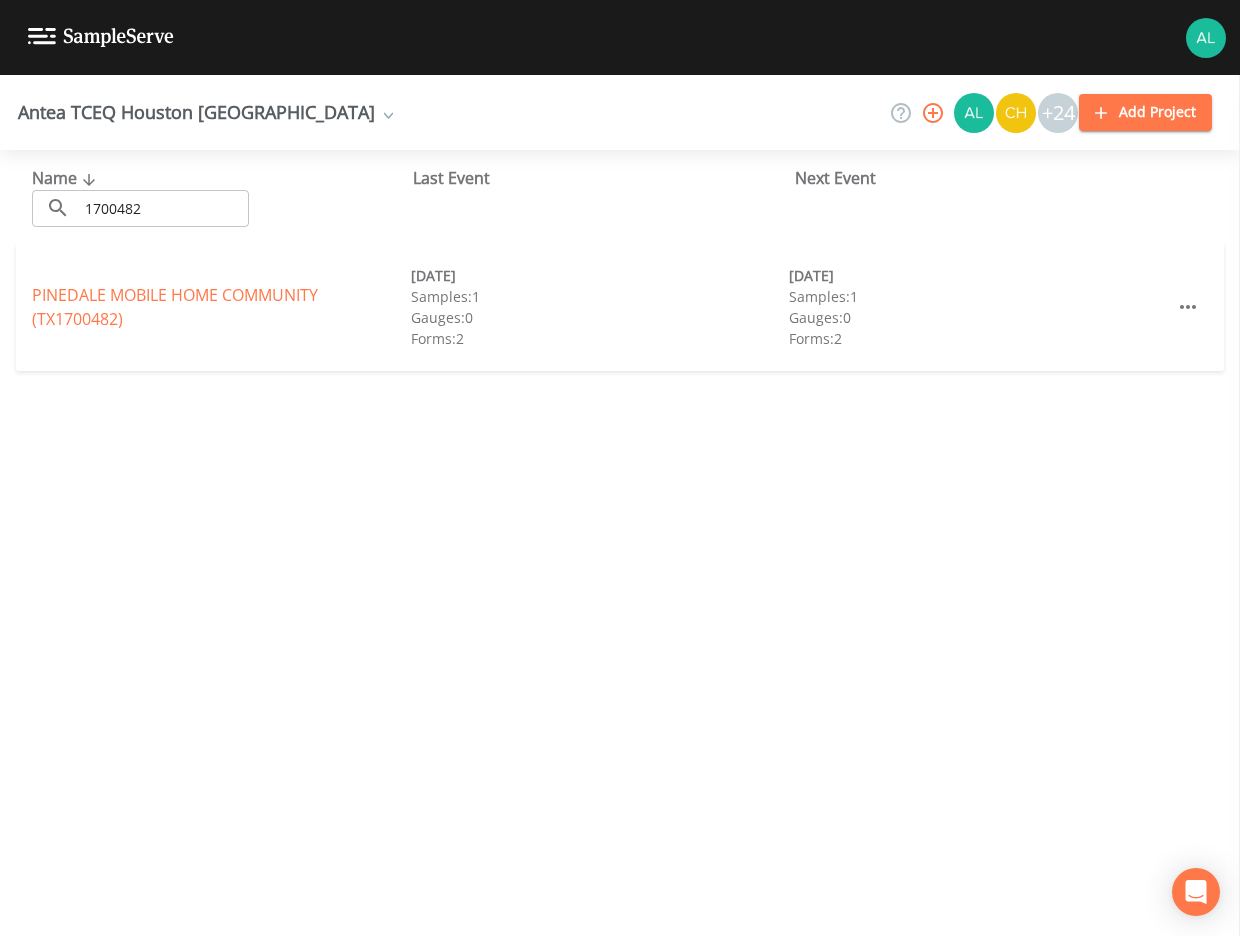 click on "PINEDALE MOBILE HOME COMMUNITY   (TX1700482) [DATE] Samples:  1 Gauges:  0 Forms:  2 [DATE] Samples:  1 Gauges:  0 Forms:  2" at bounding box center [620, 307] 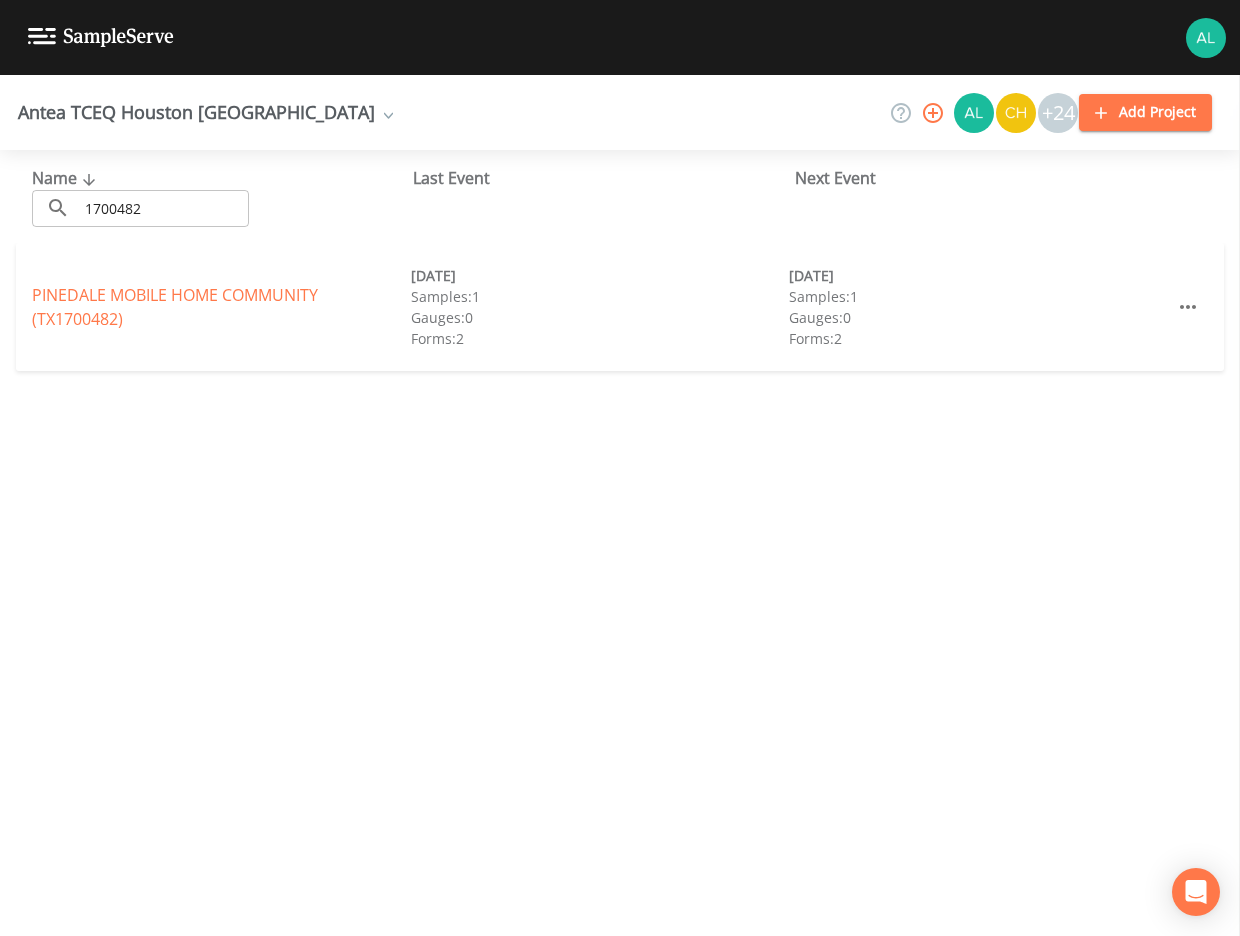 click on "PINEDALE MOBILE HOME COMMUNITY   (TX1700482)" at bounding box center (175, 307) 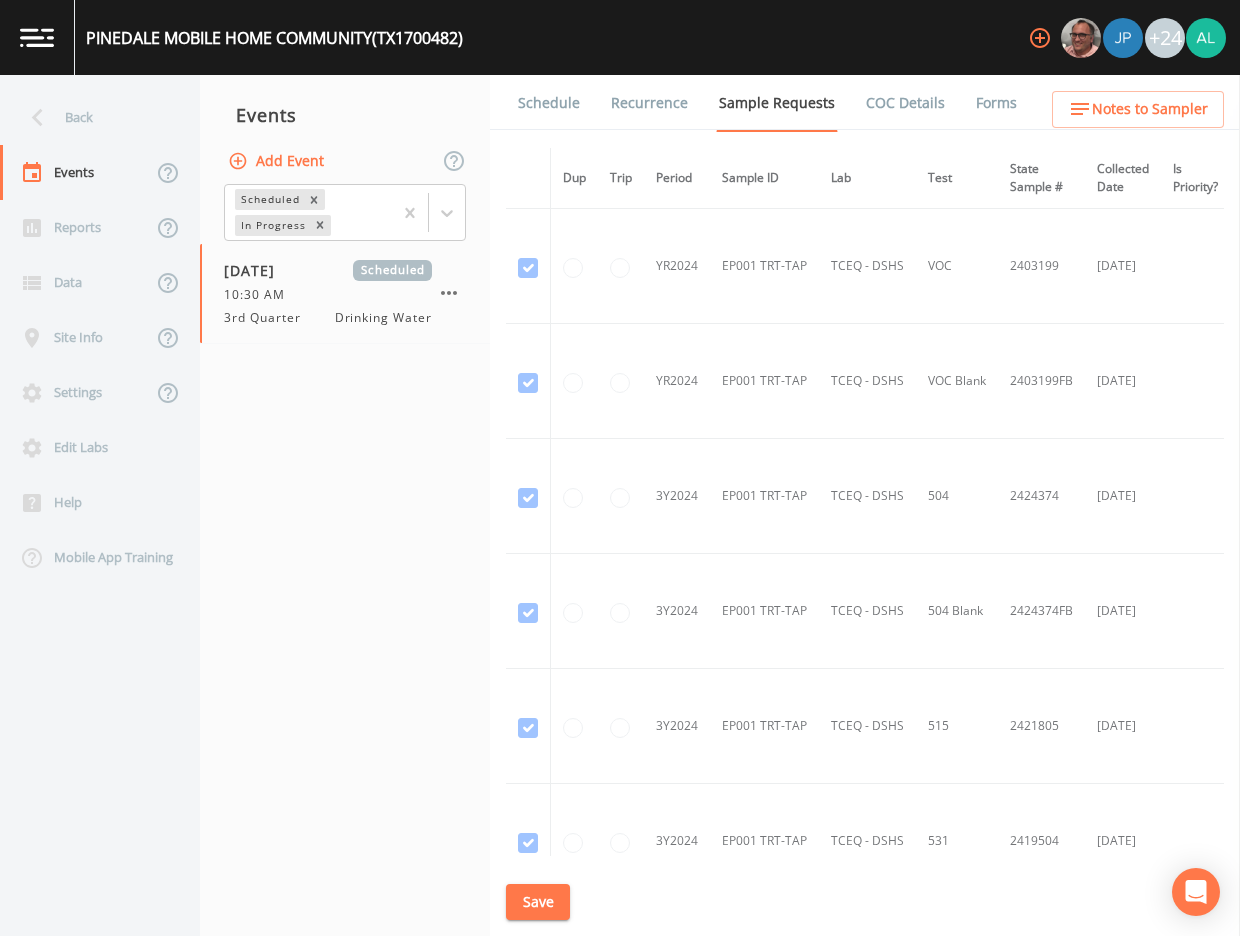 click on "Schedule" at bounding box center [549, 103] 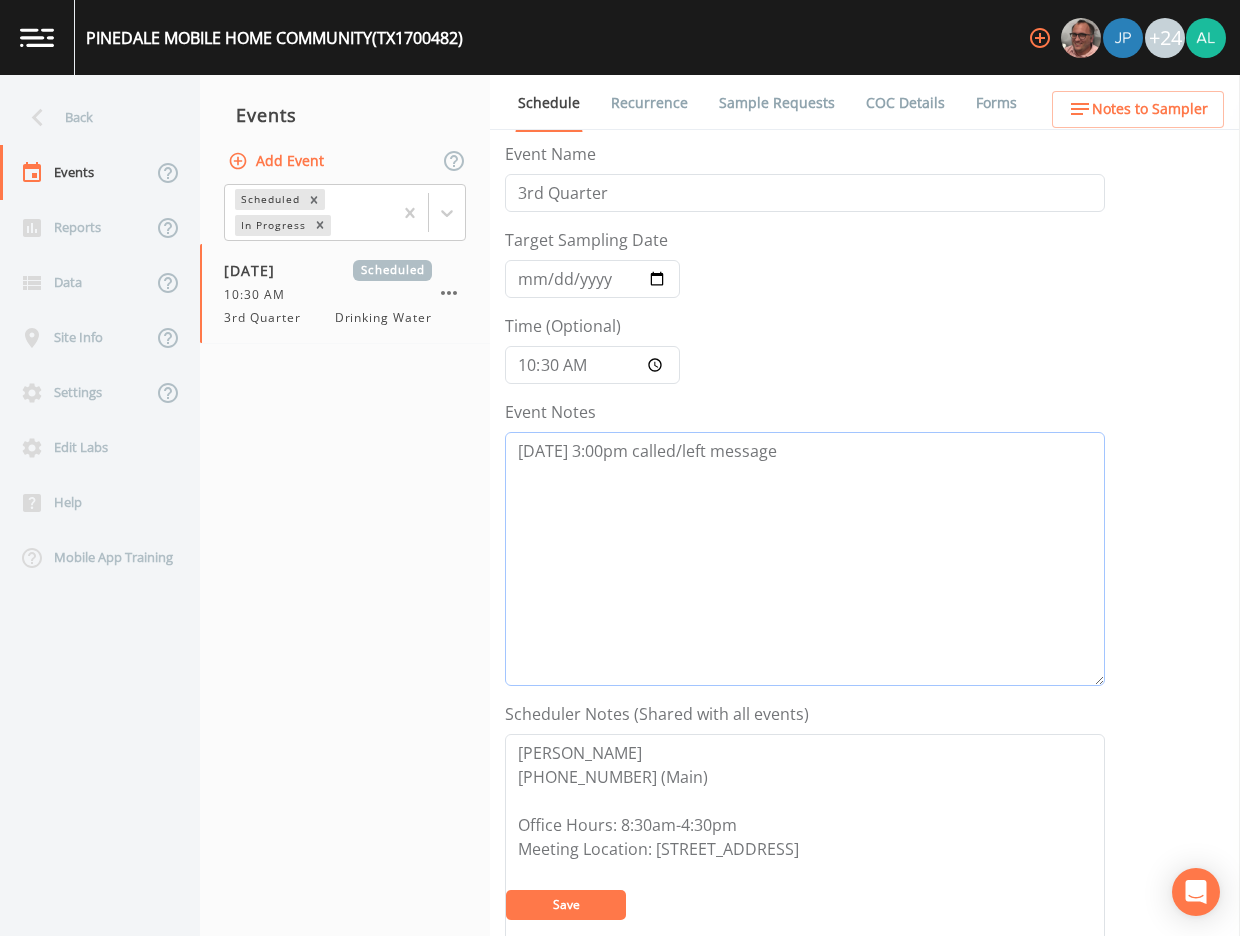 click on "[DATE] 3:00pm called/left message" at bounding box center (805, 559) 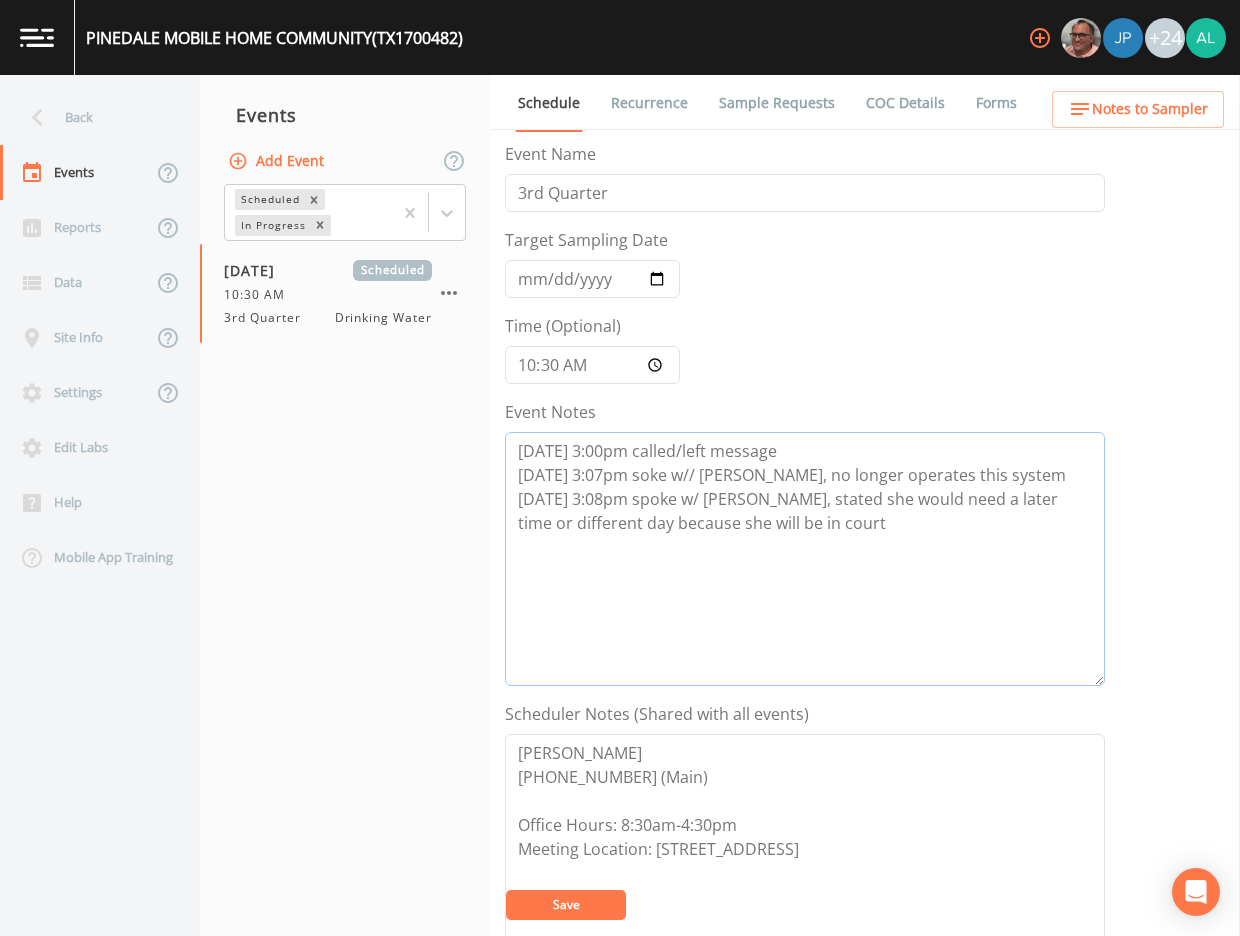 type on "[DATE] 3:00pm called/left message
[DATE] 3:07pm soke w// [PERSON_NAME], no longer operates this system
[DATE] 3:08pm spoke w/ [PERSON_NAME], stated she would need a later time or different day because she will be in court" 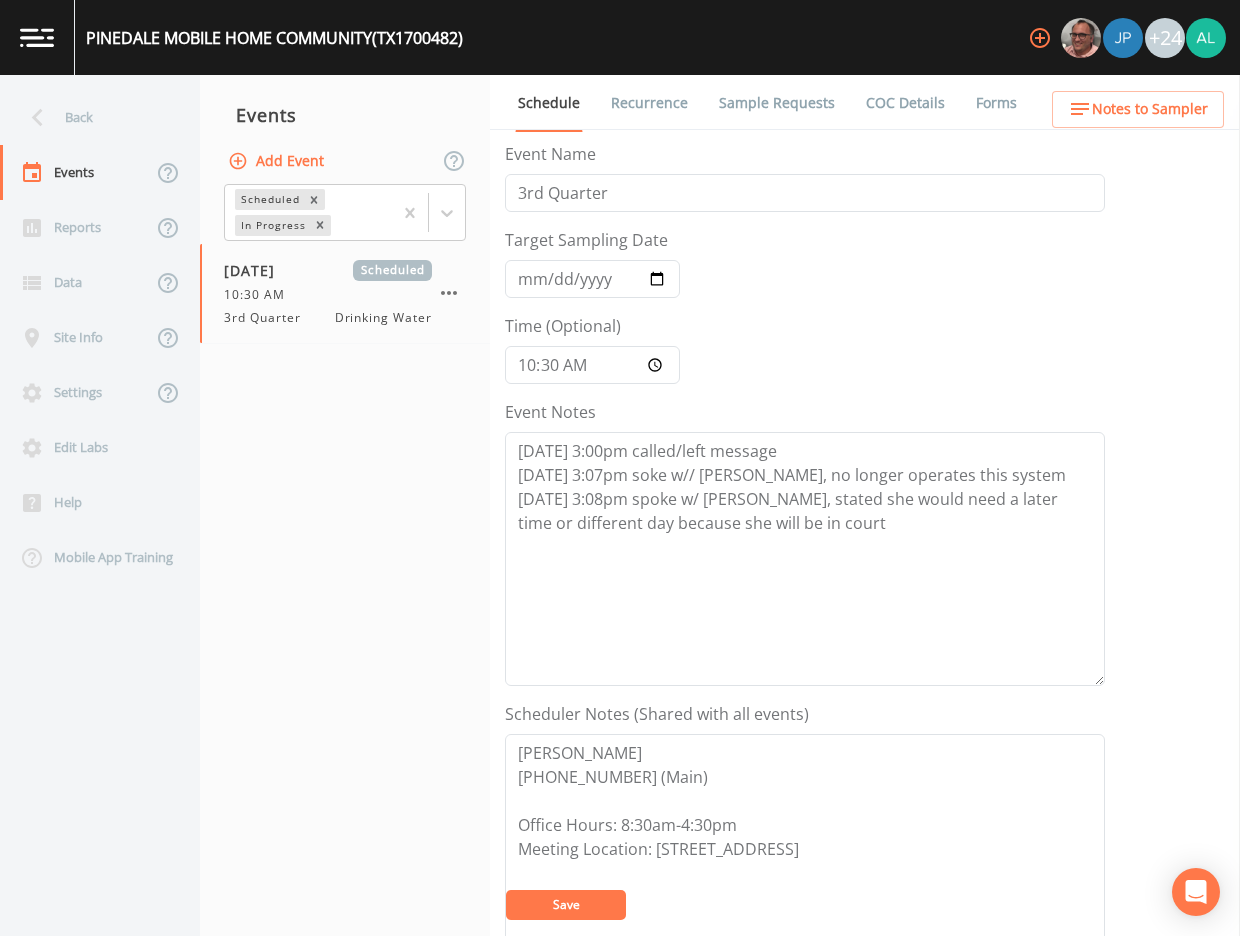 click on "Save" at bounding box center [566, 904] 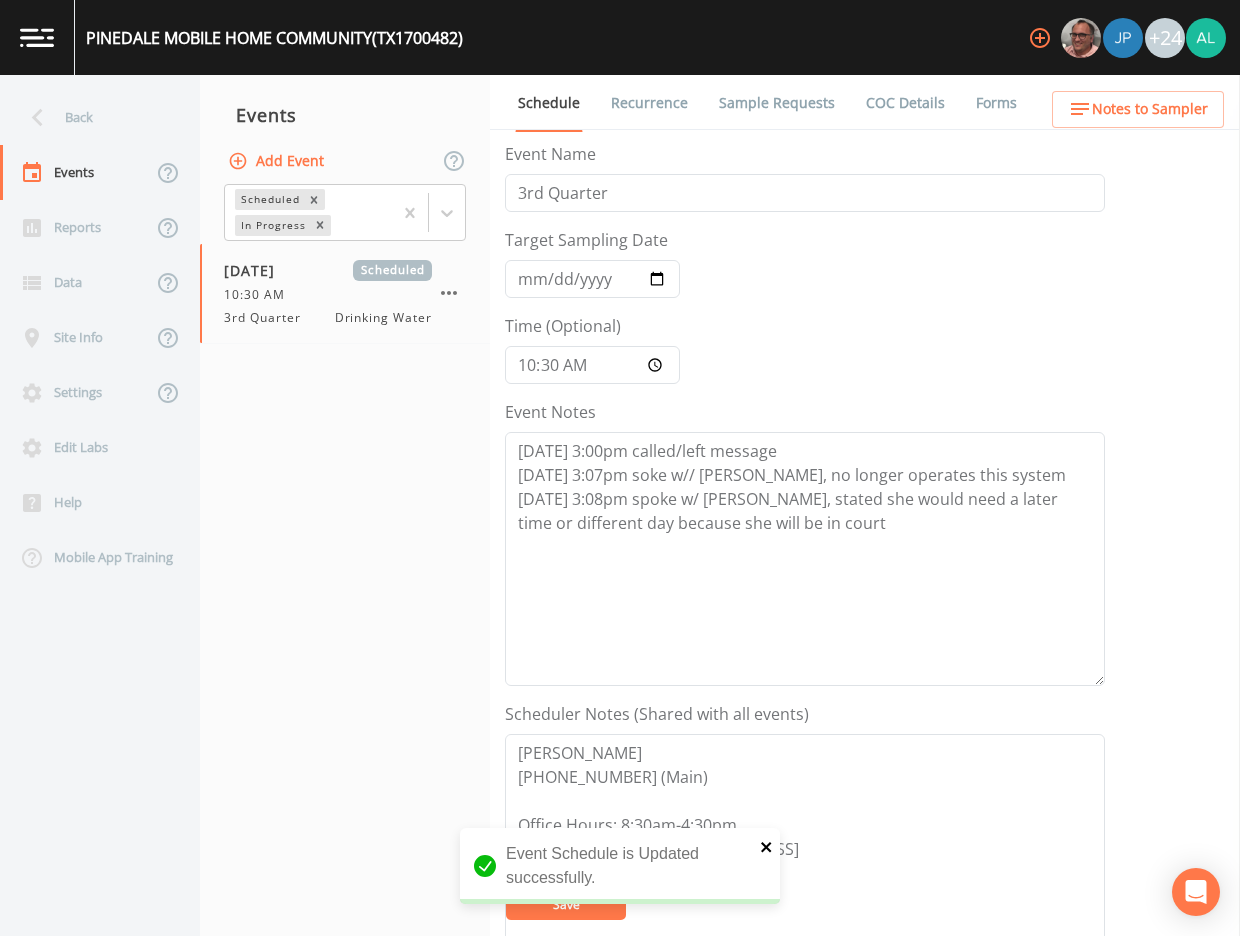 click 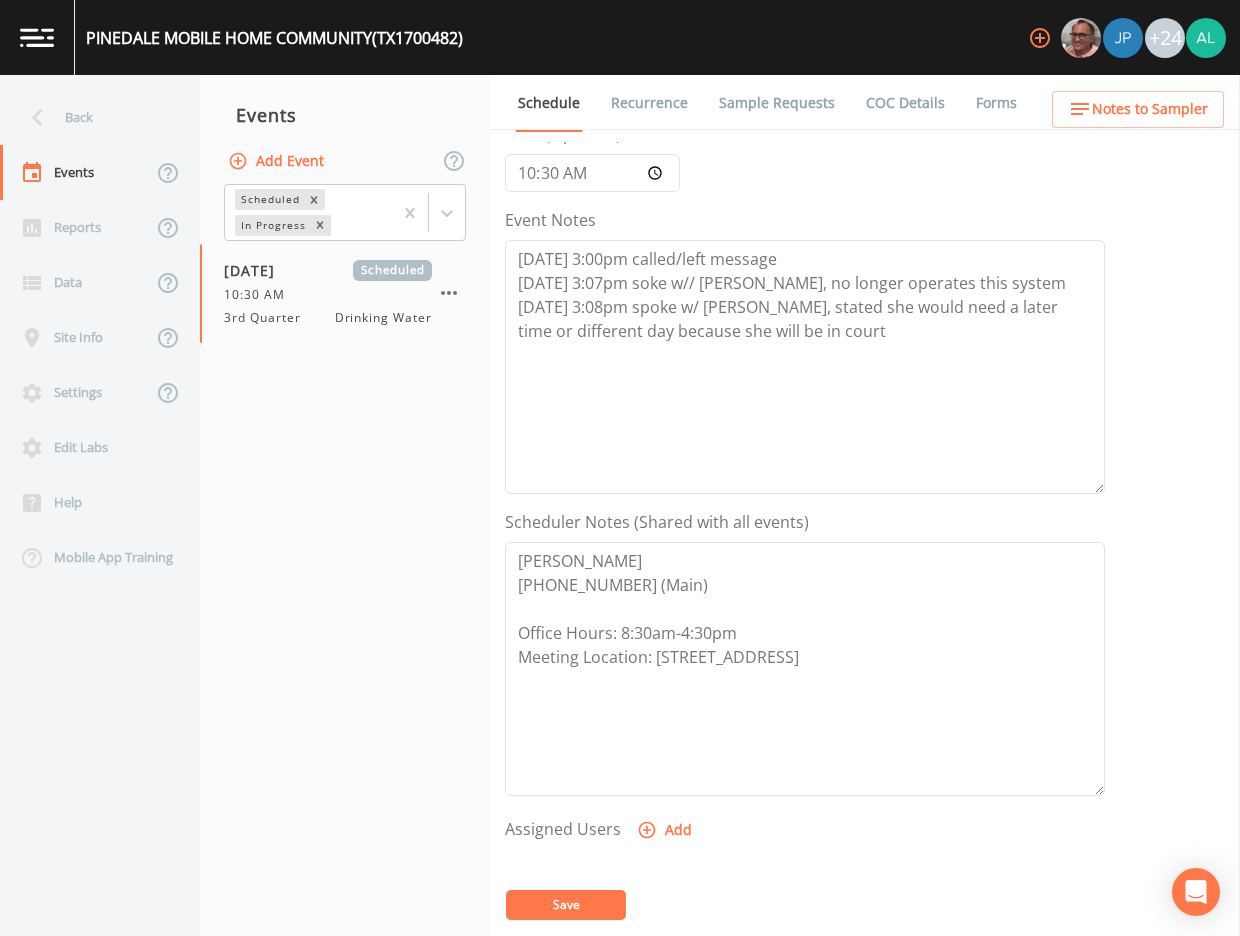 scroll, scrollTop: 200, scrollLeft: 0, axis: vertical 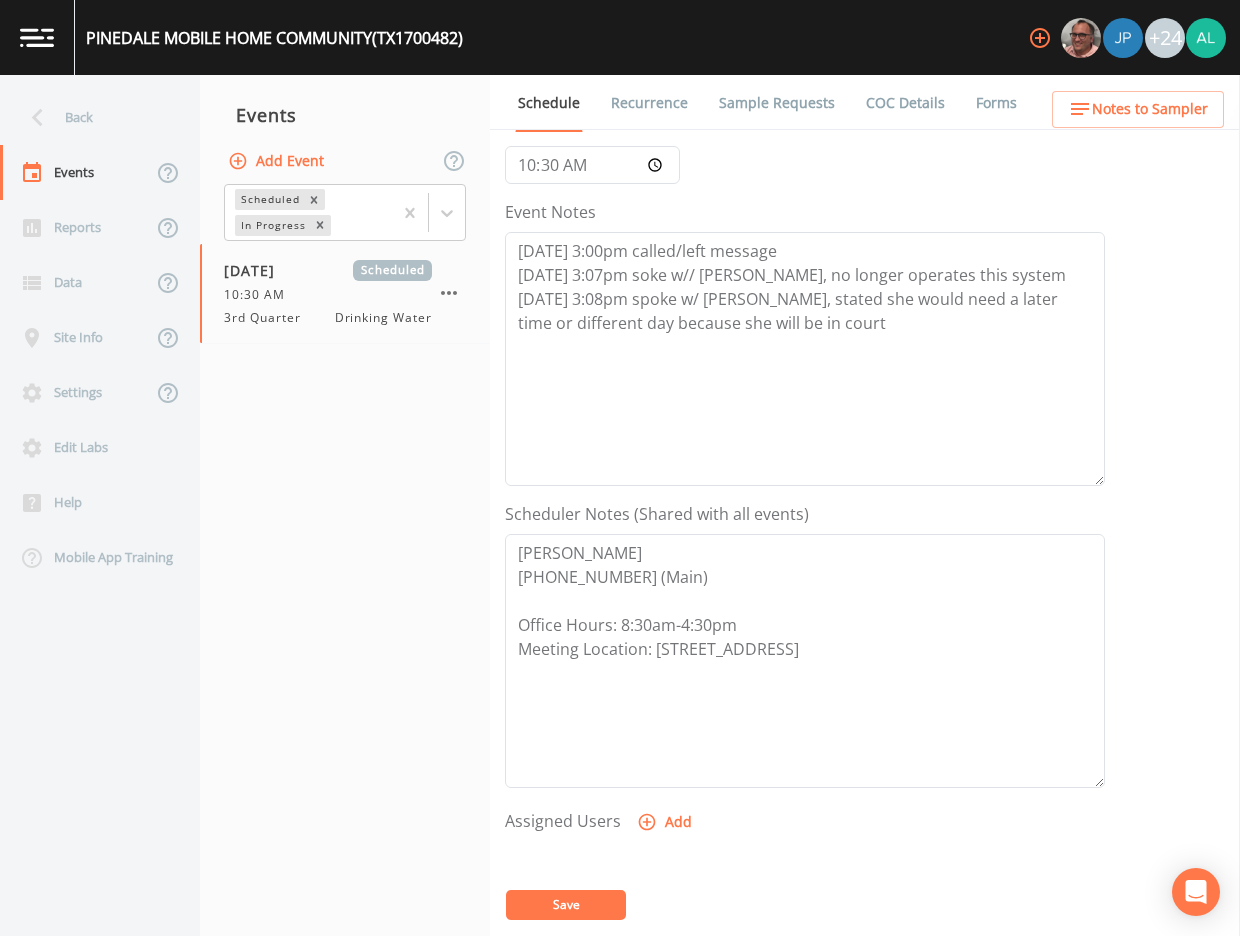 click on "Save" at bounding box center [566, 905] 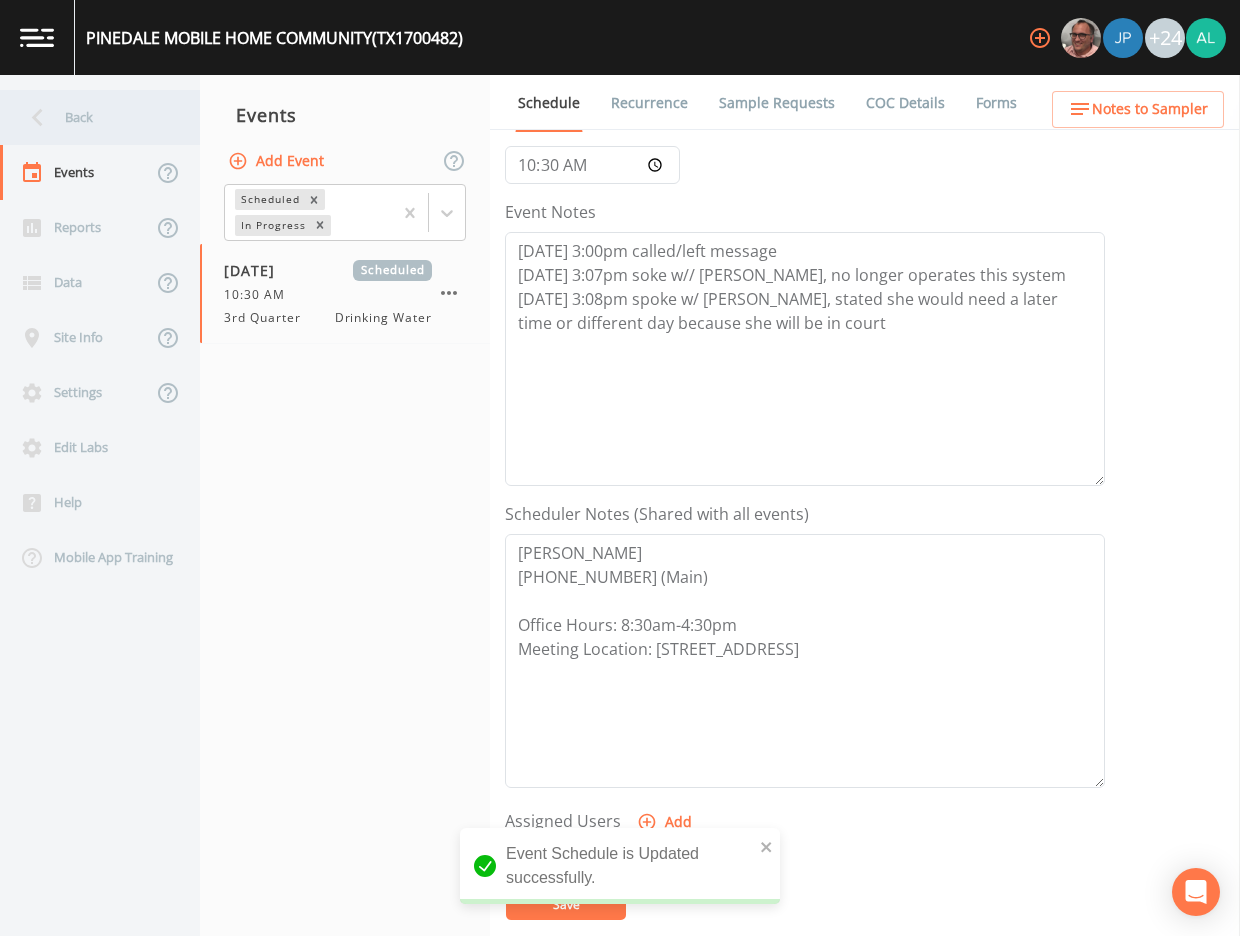 click on "Back" at bounding box center [90, 117] 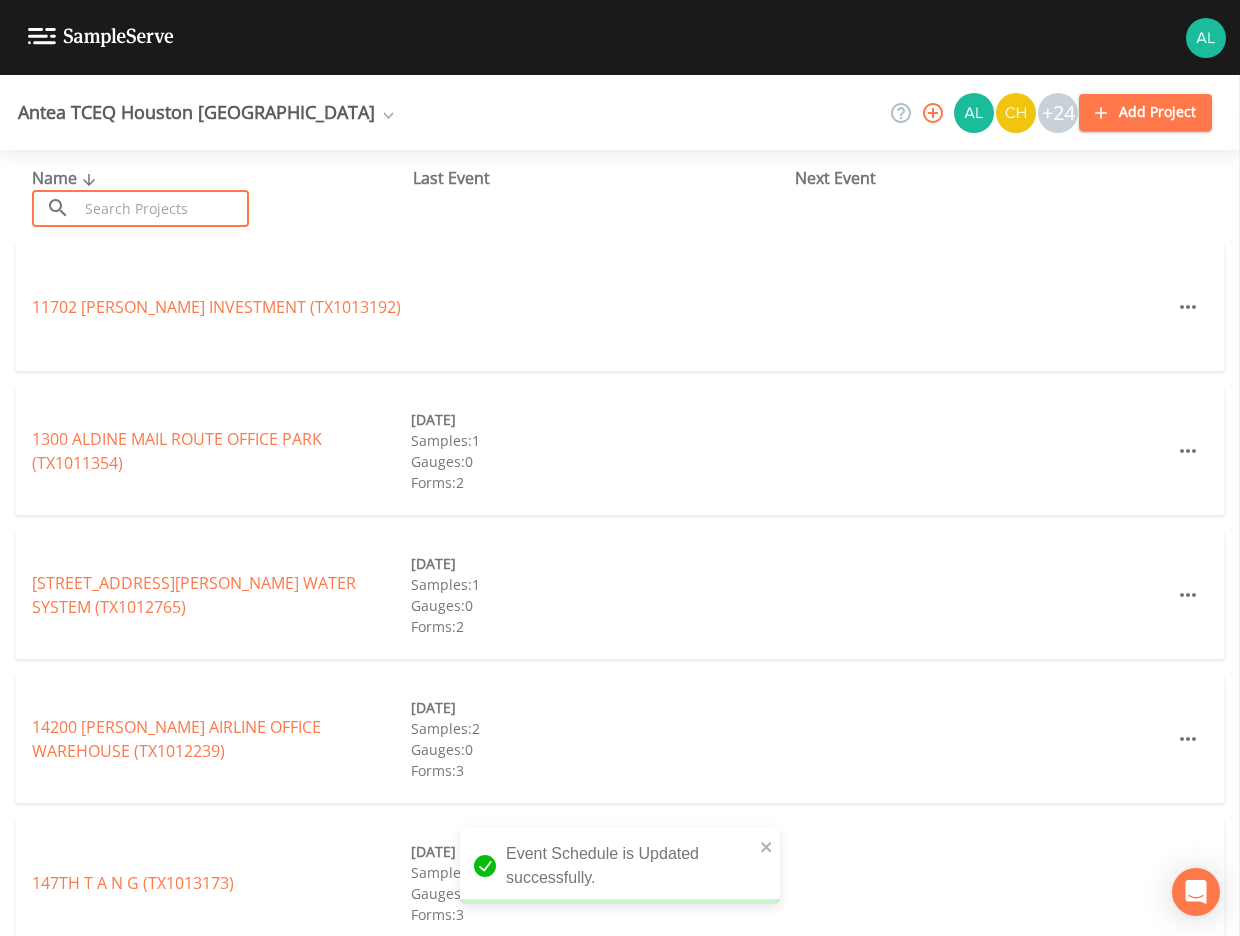 click at bounding box center [163, 208] 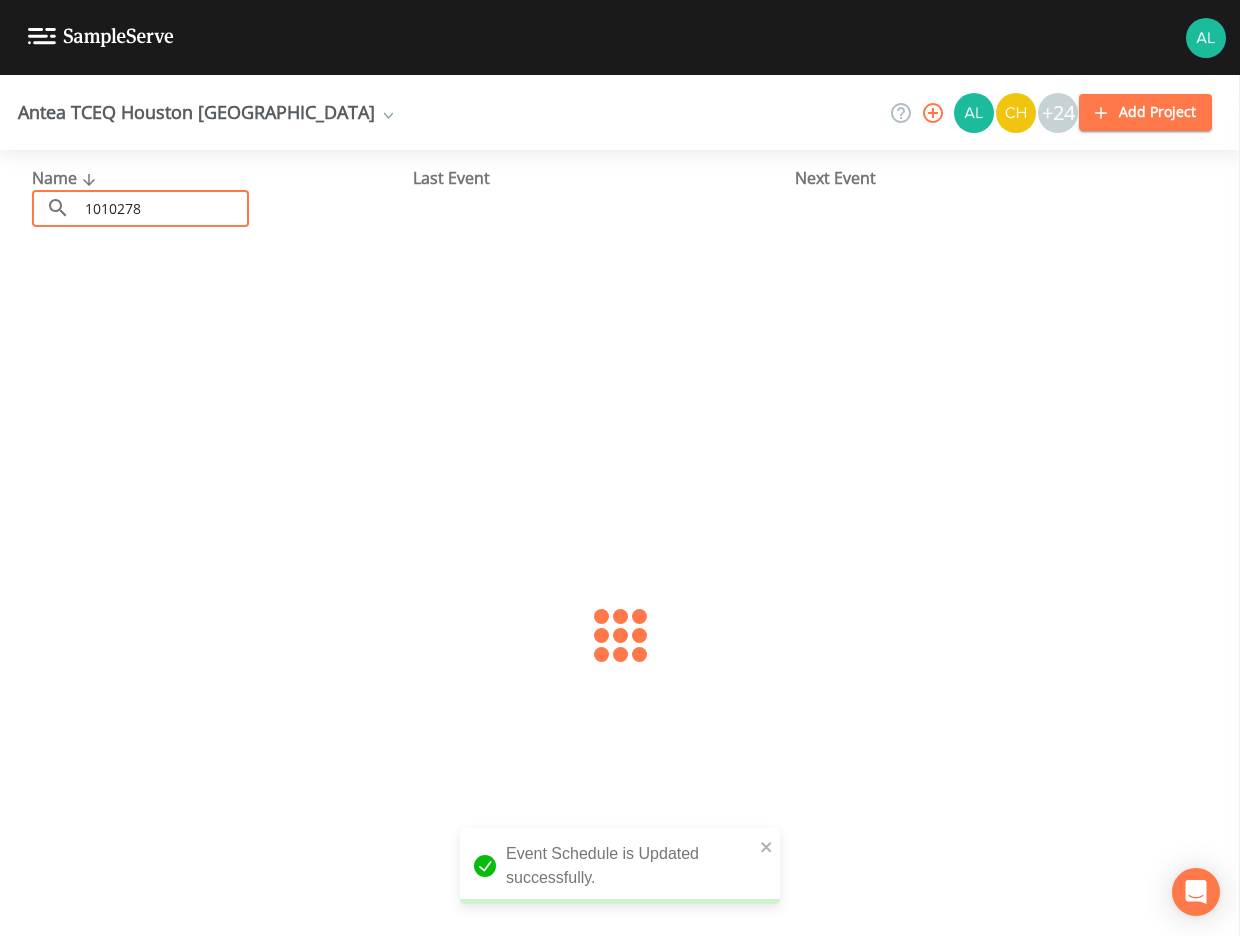 type on "1010278" 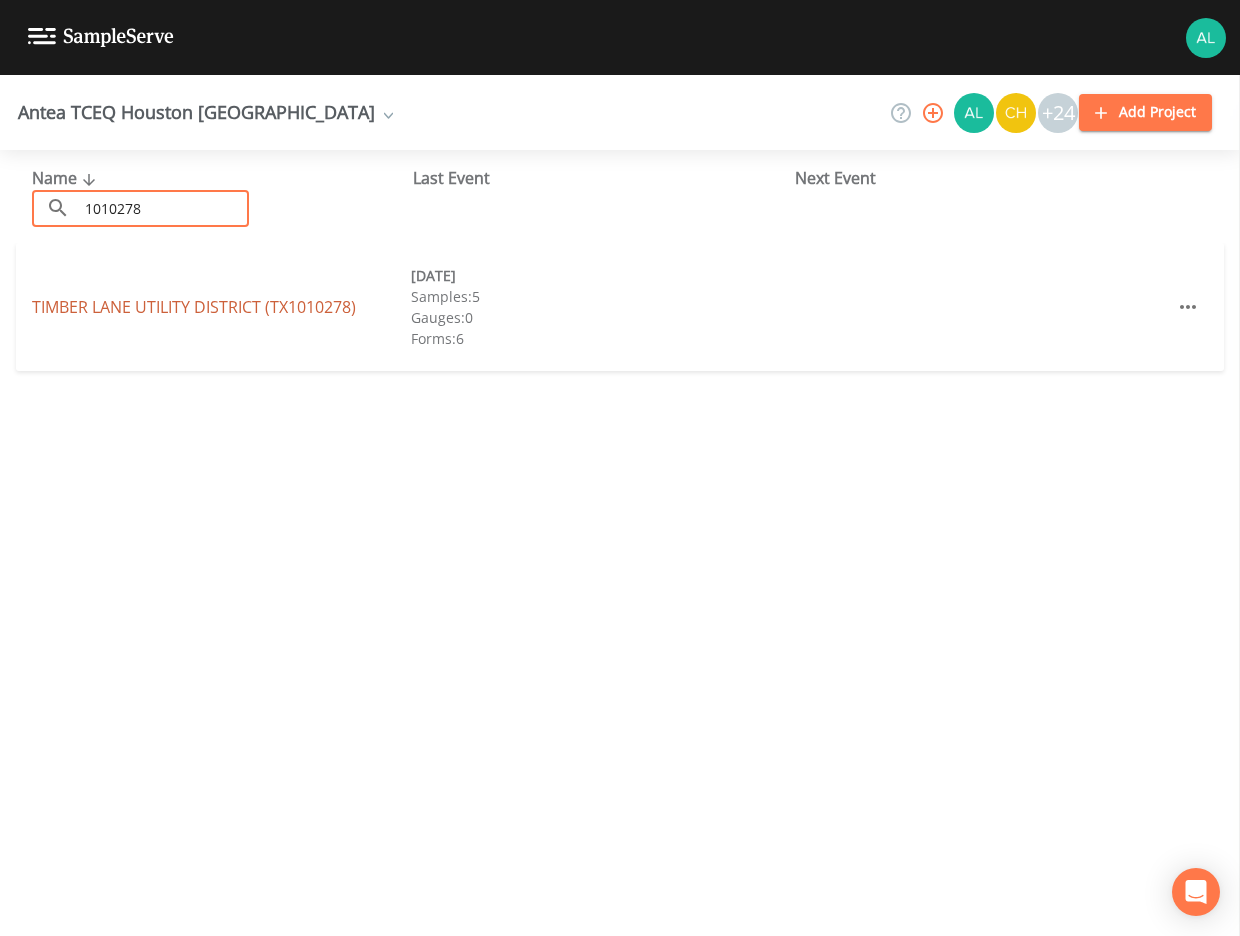 click on "[GEOGRAPHIC_DATA]   (TX1010278)" at bounding box center (194, 307) 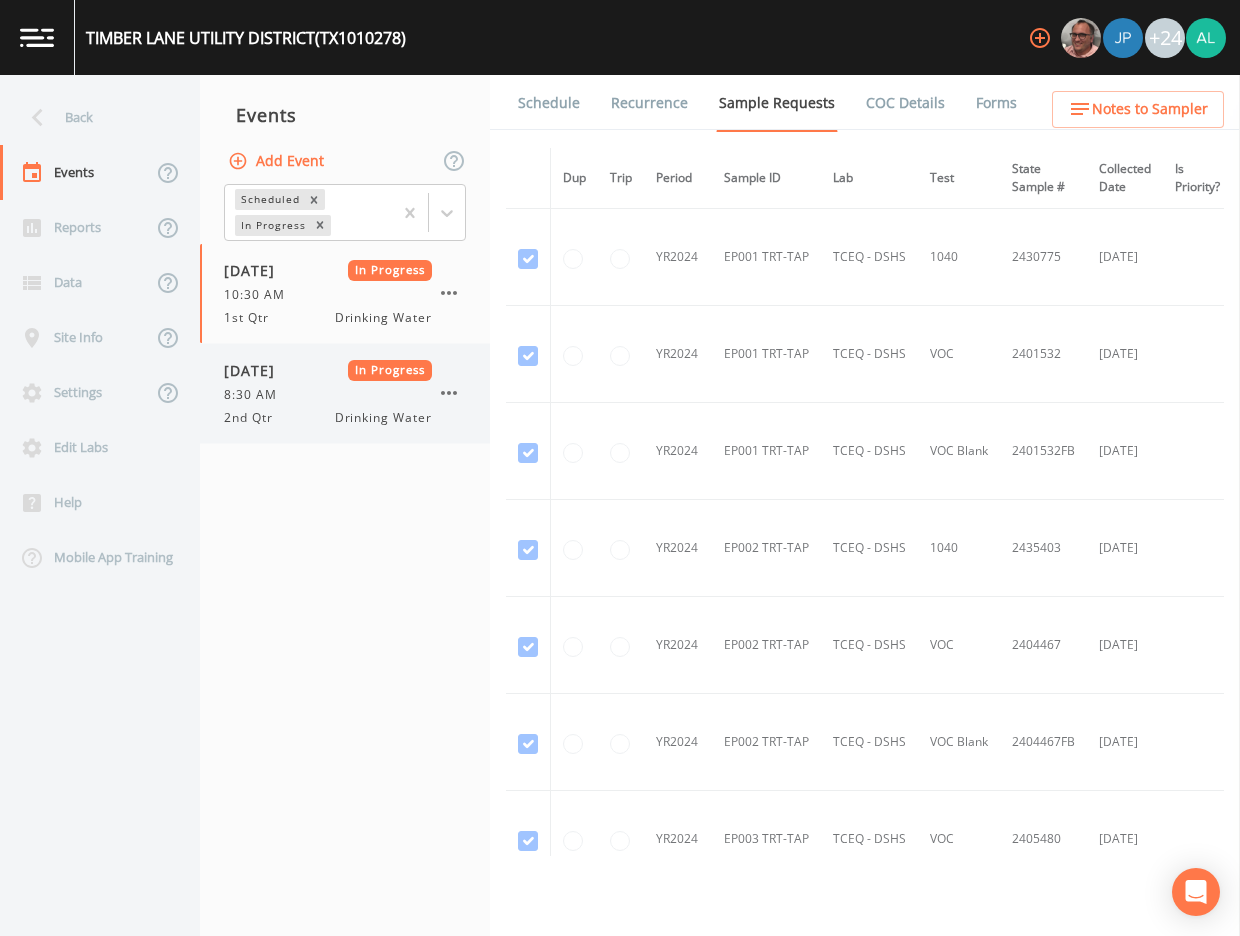 click on "[DATE] In Progress 8:30 AM 2nd Qtr Drinking Water" at bounding box center [328, 393] 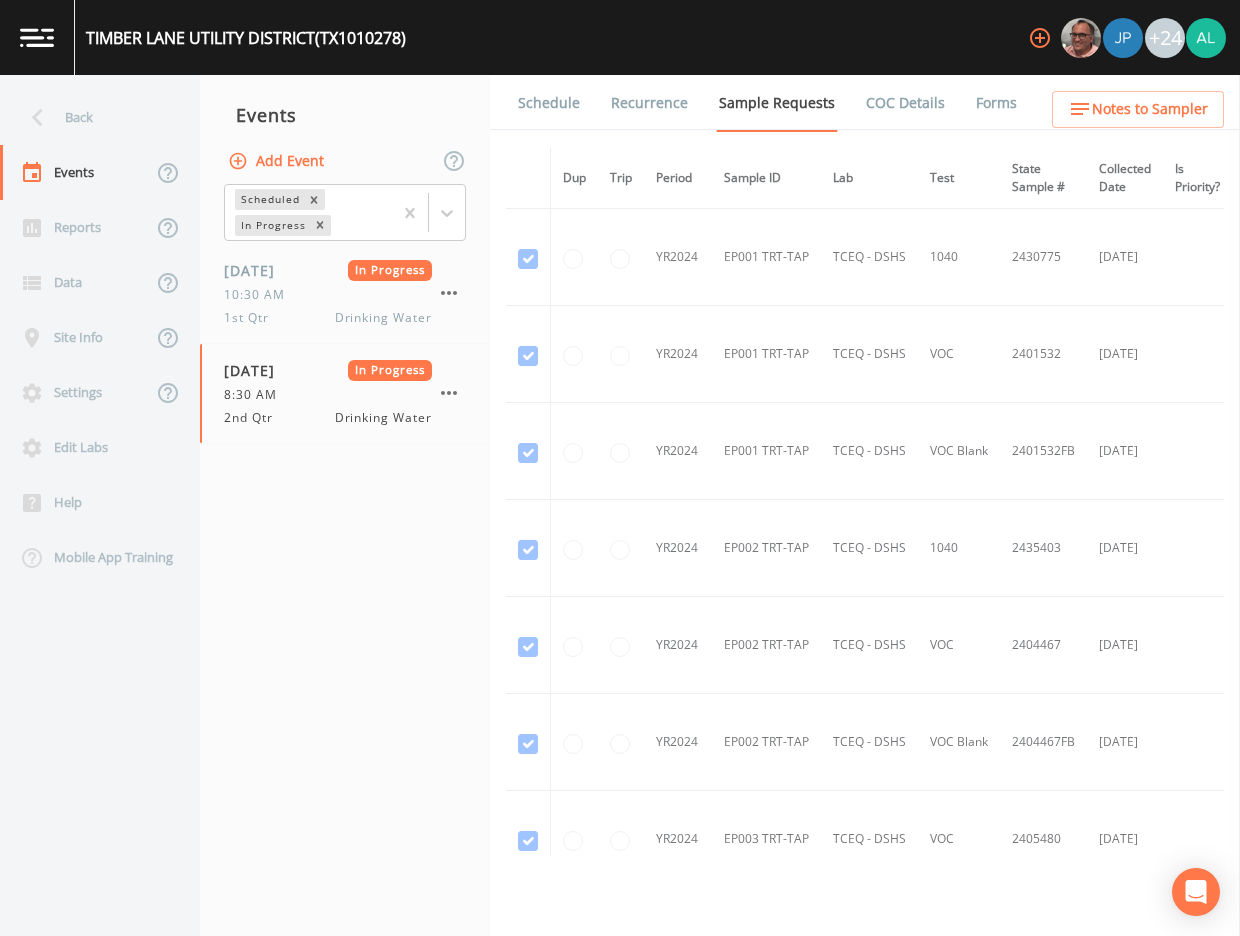 click on "Forms" at bounding box center [996, 103] 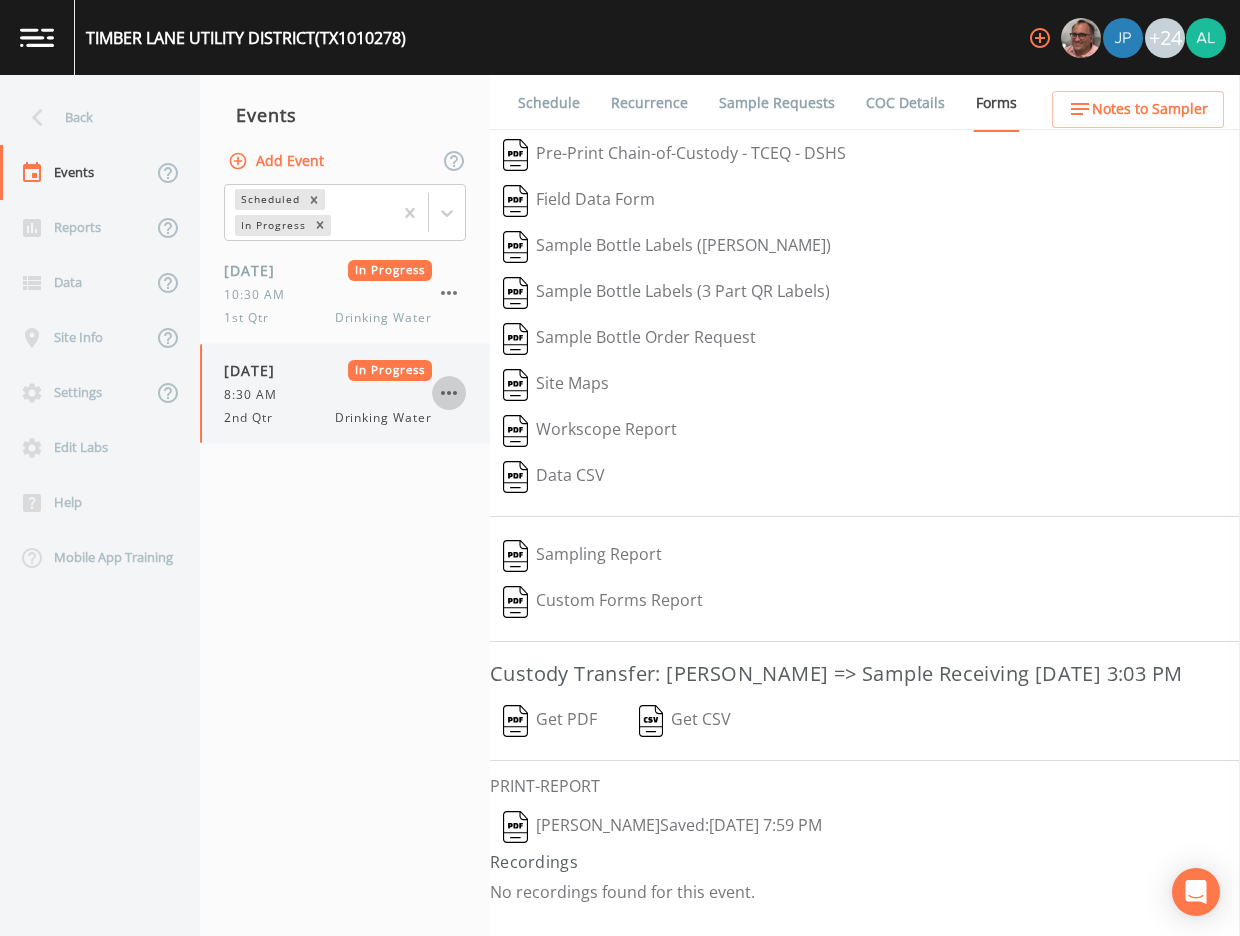 click 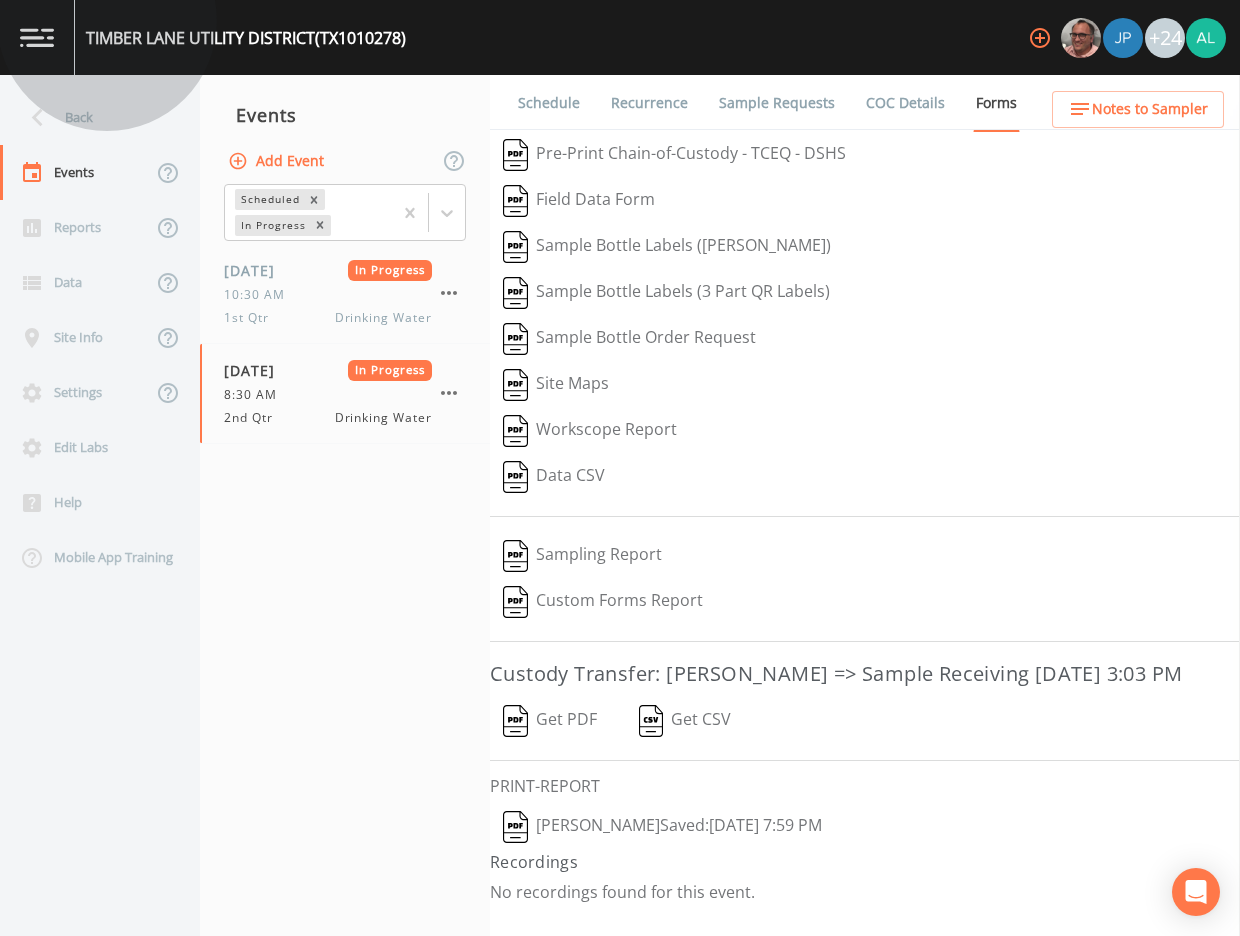 click on "Mark Complete" at bounding box center (89, 3388) 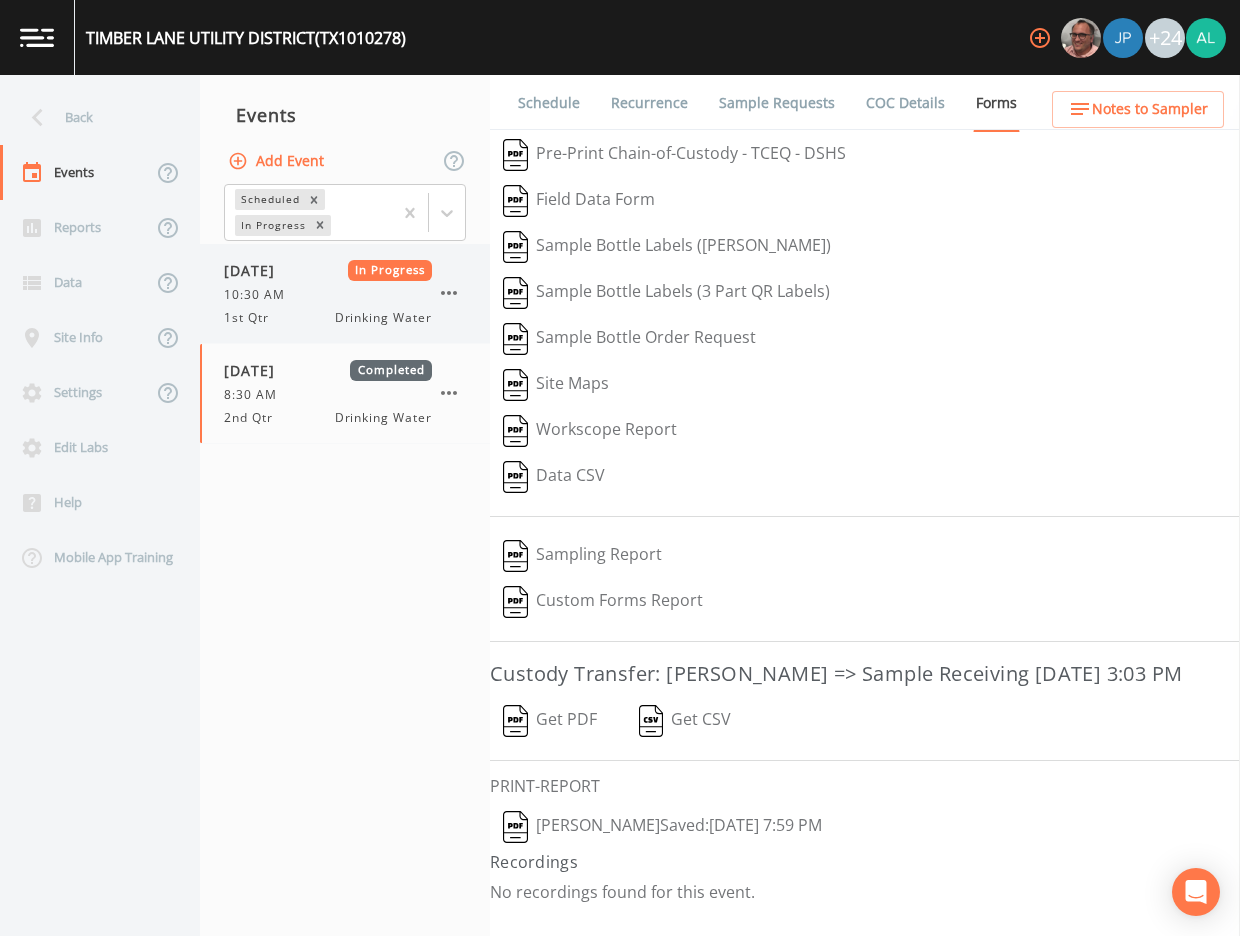 click on "10:30 AM" at bounding box center (328, 295) 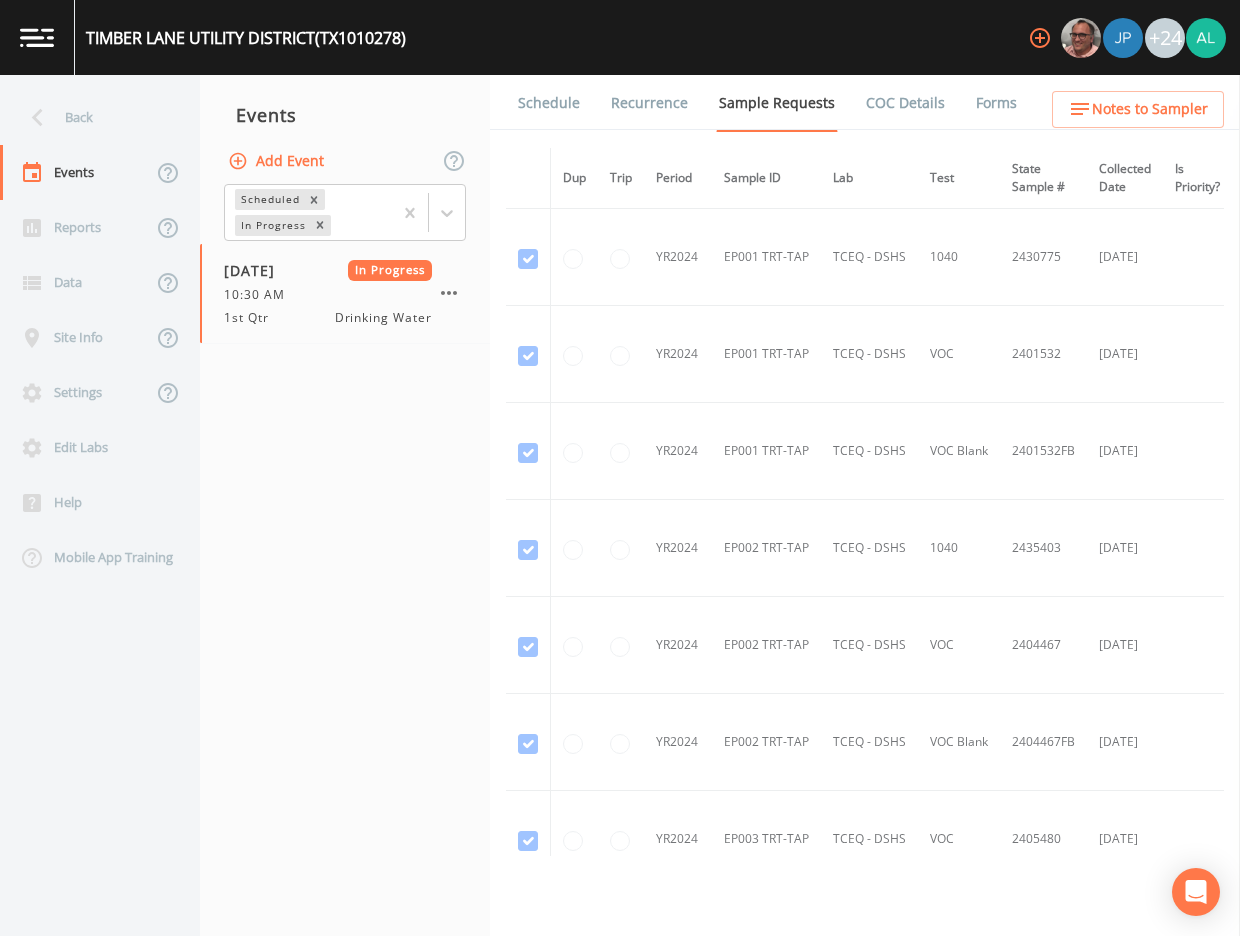 click on "Forms" at bounding box center [996, 103] 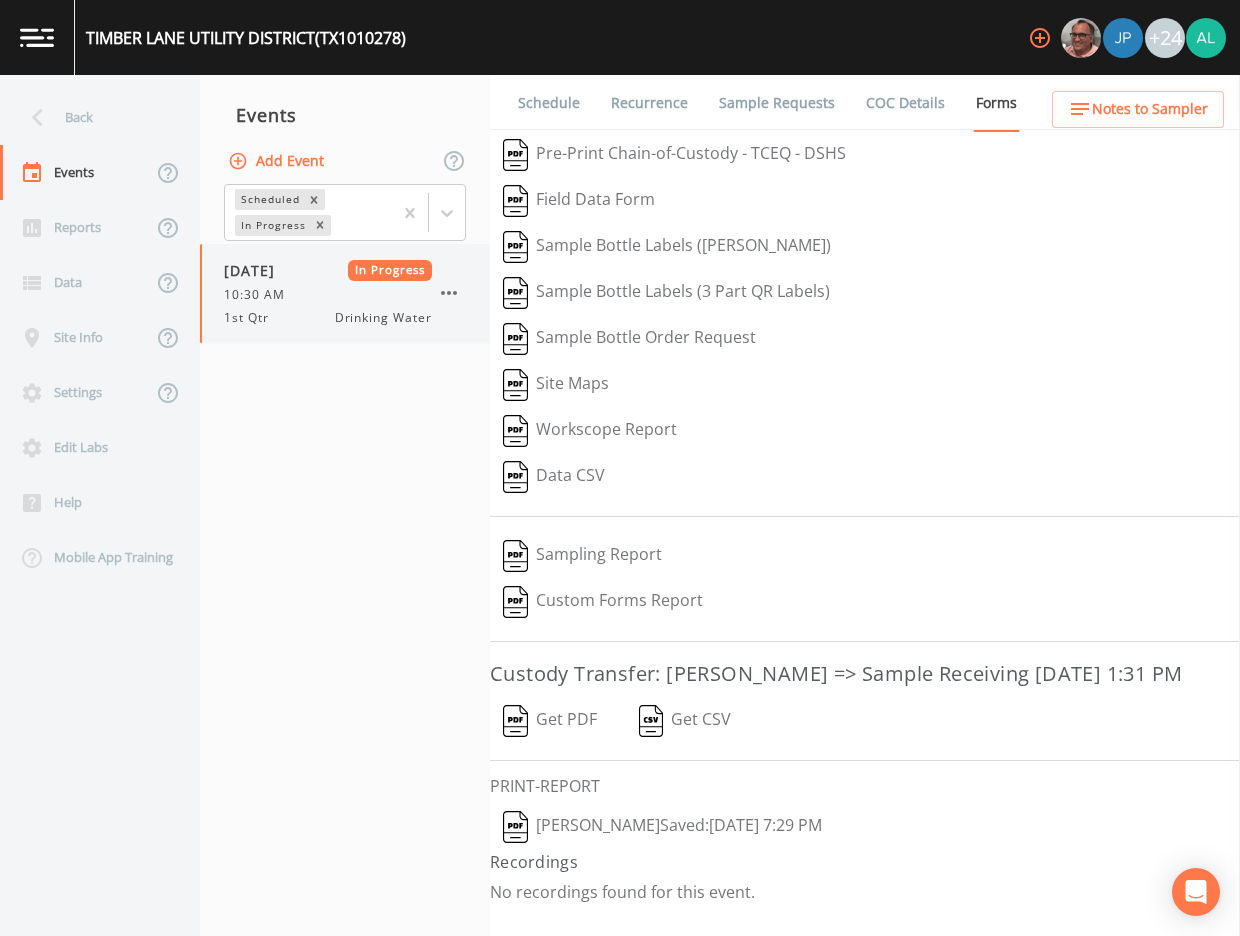 click at bounding box center (449, 293) 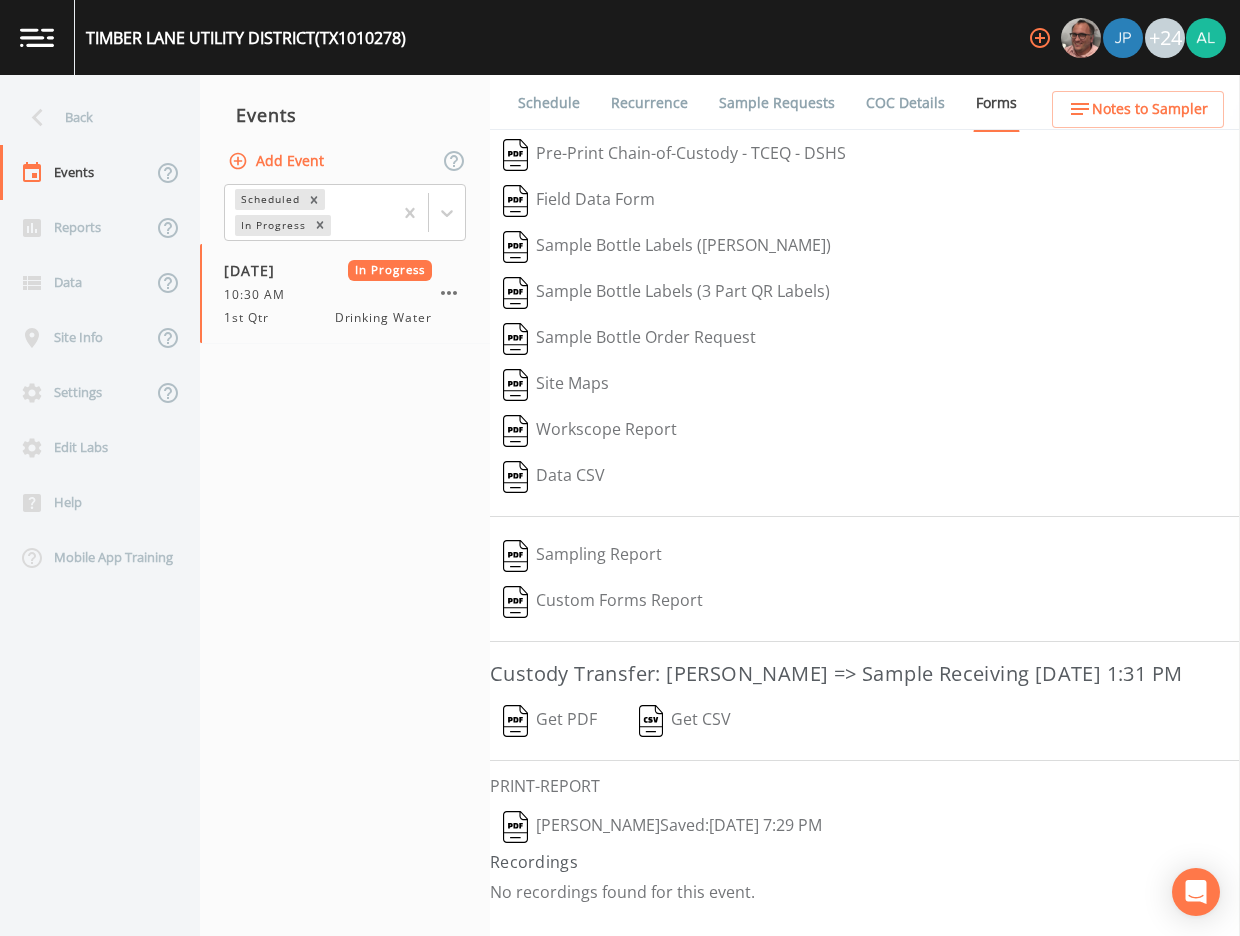 click on "Mark Complete" at bounding box center (89, 3388) 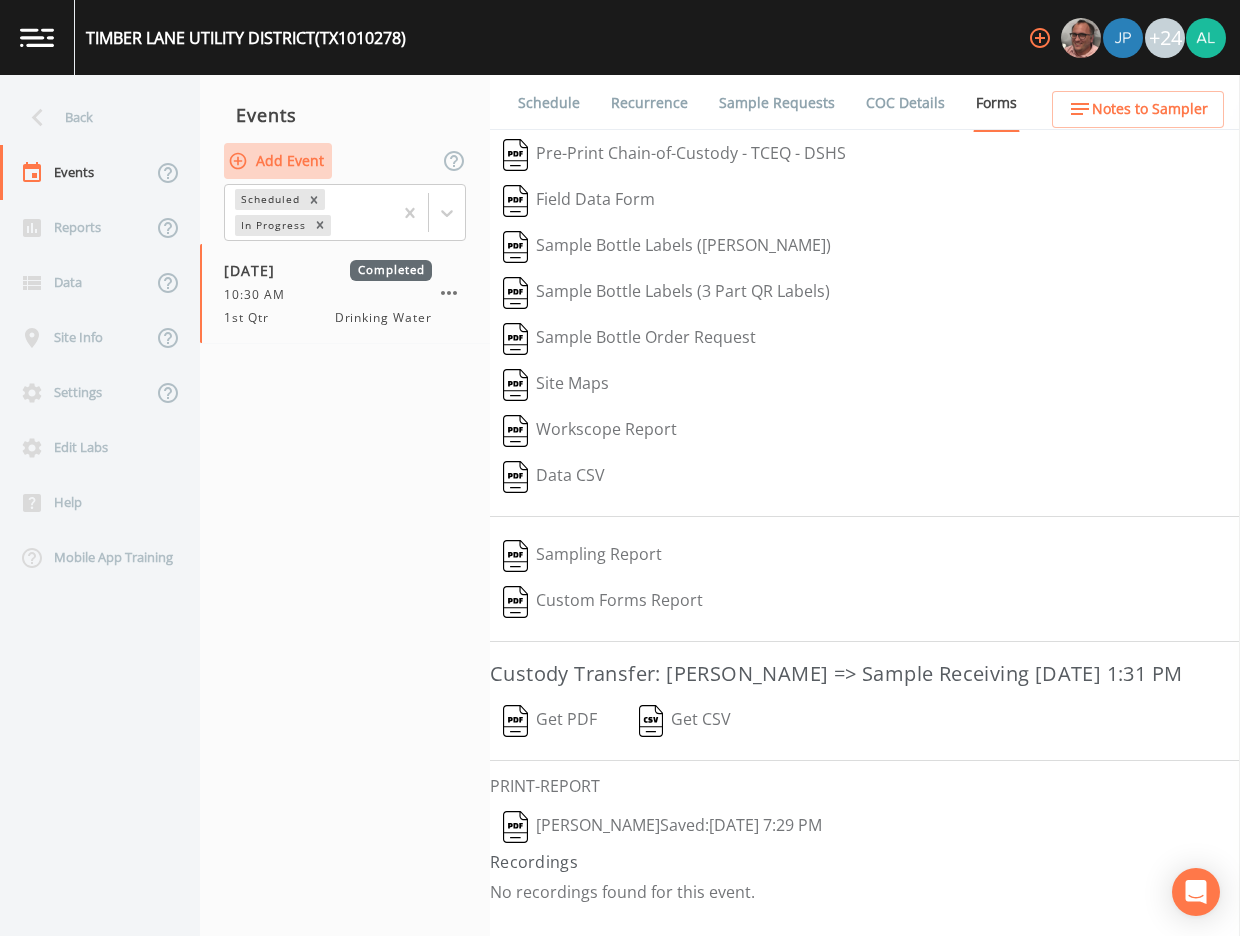 click on "Add Event" at bounding box center (278, 161) 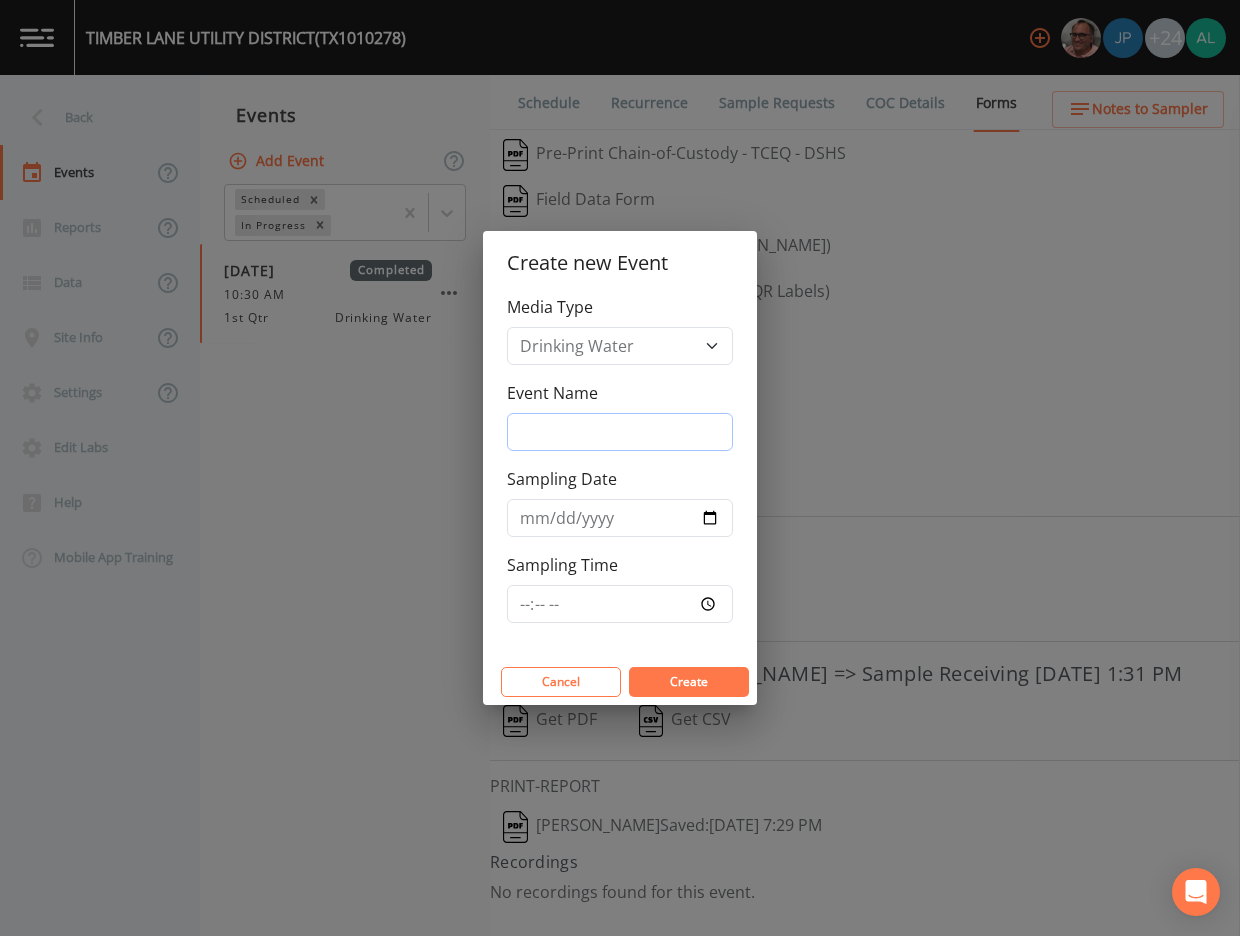click on "Event Name" at bounding box center [620, 432] 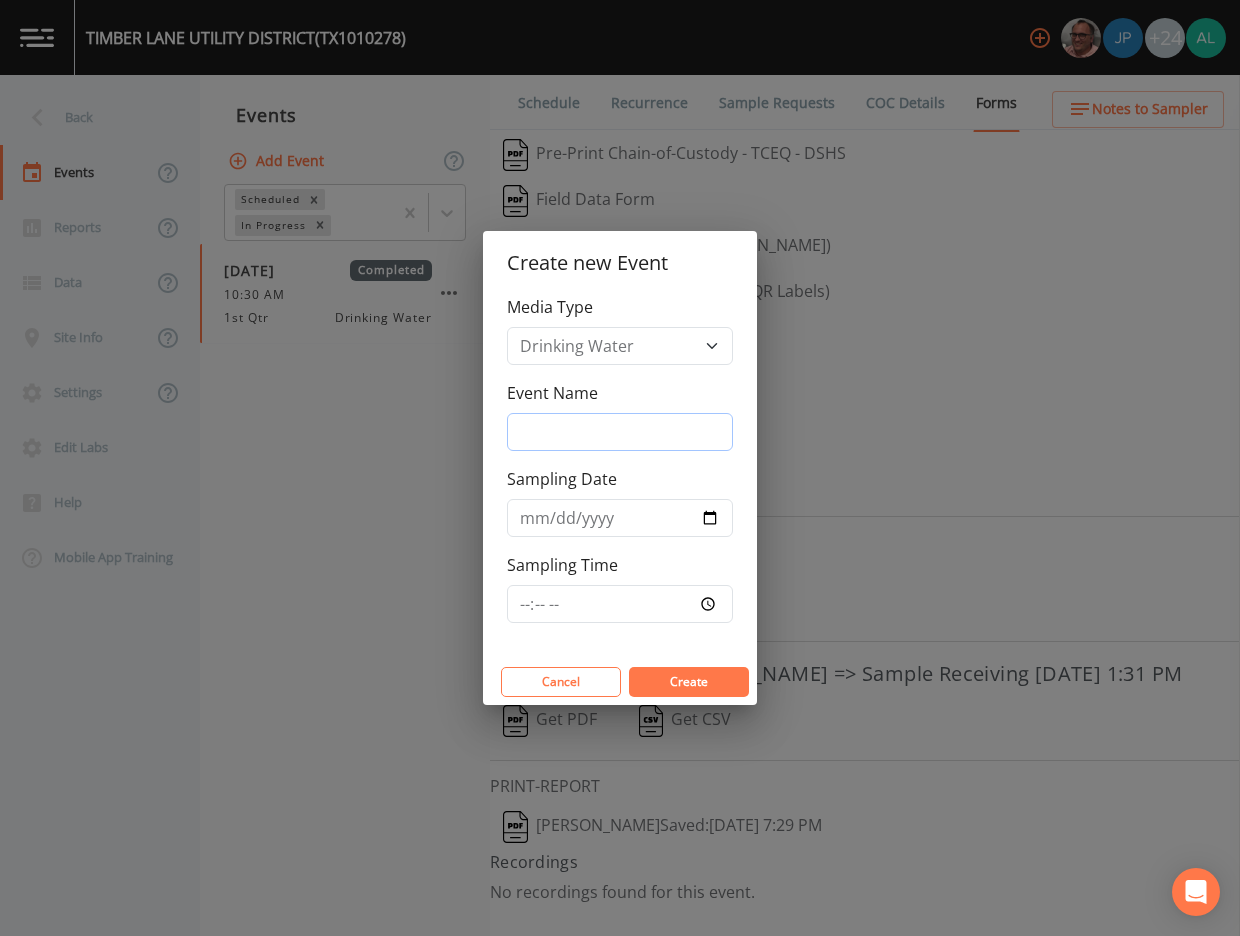 type on "3rd Quarter" 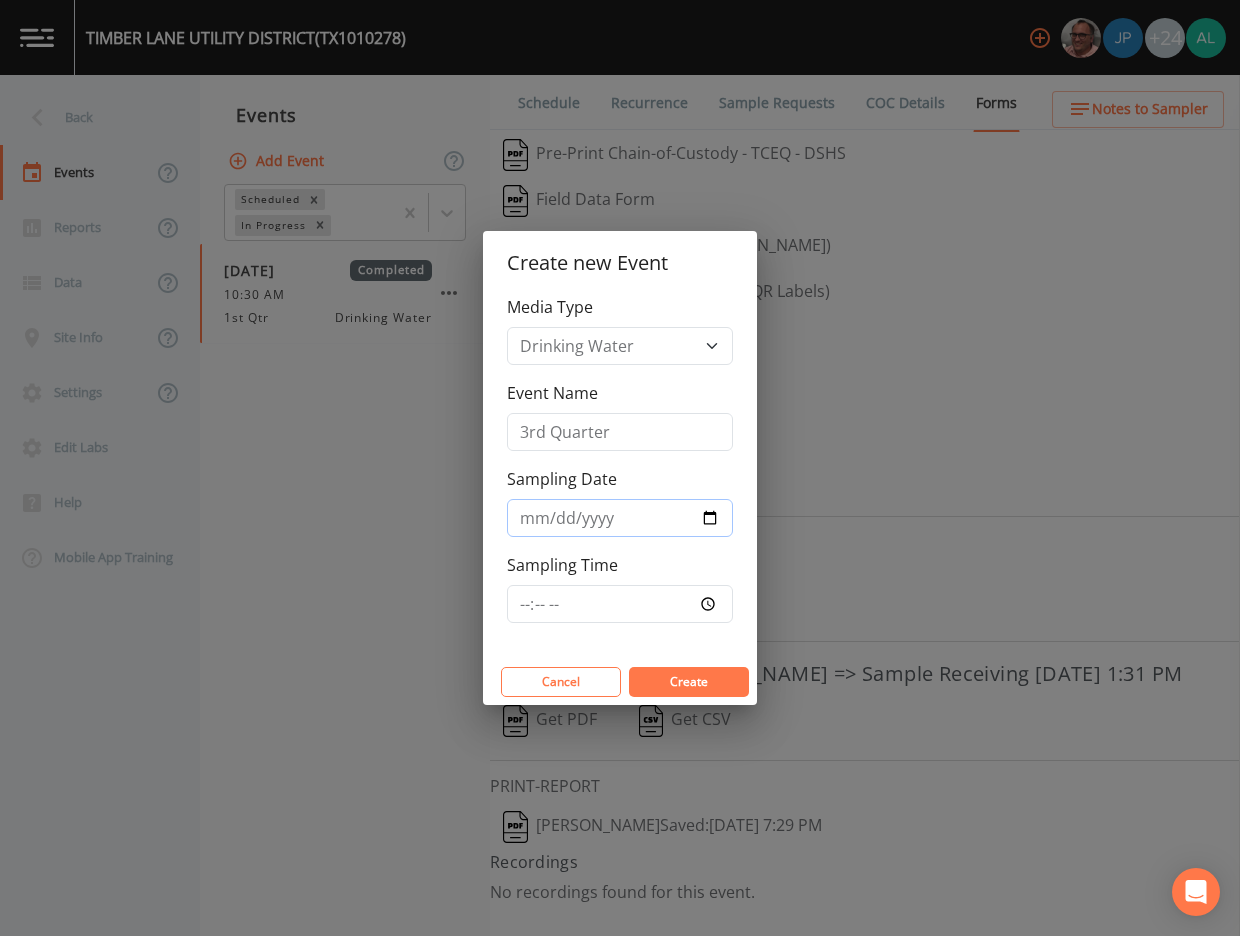 type on "[DATE]" 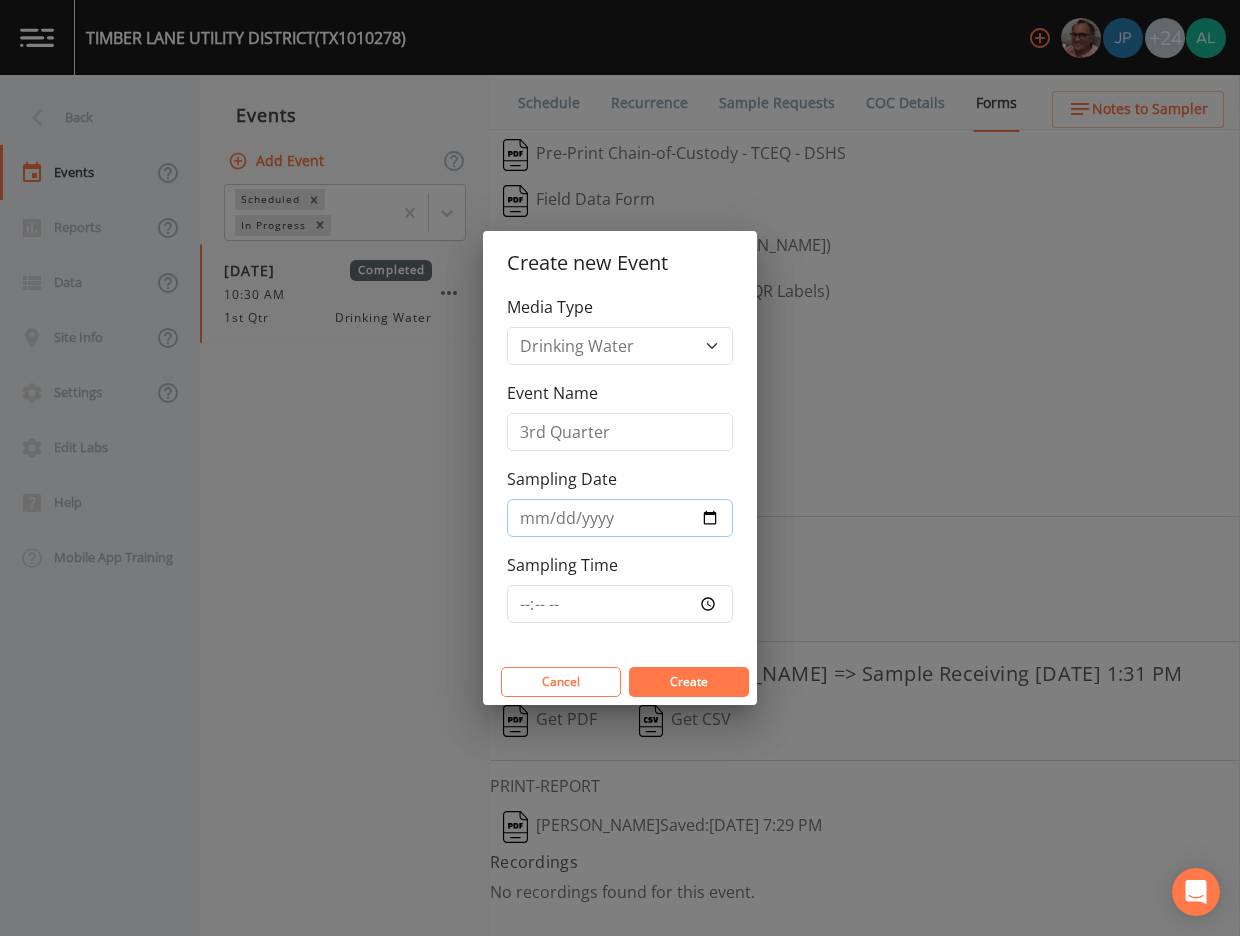 click on "[DATE]" at bounding box center (620, 518) 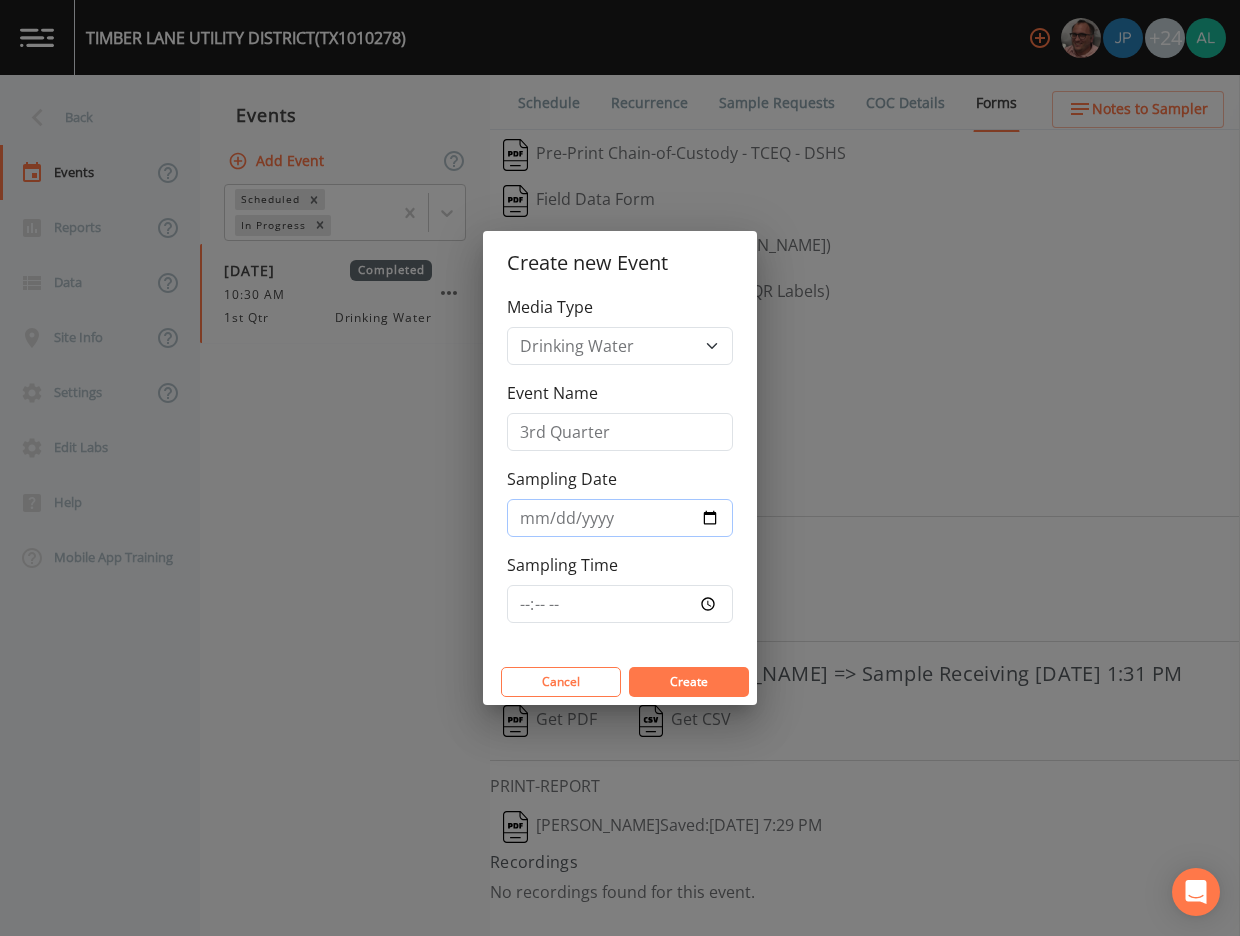 click on "[DATE]" at bounding box center [620, 518] 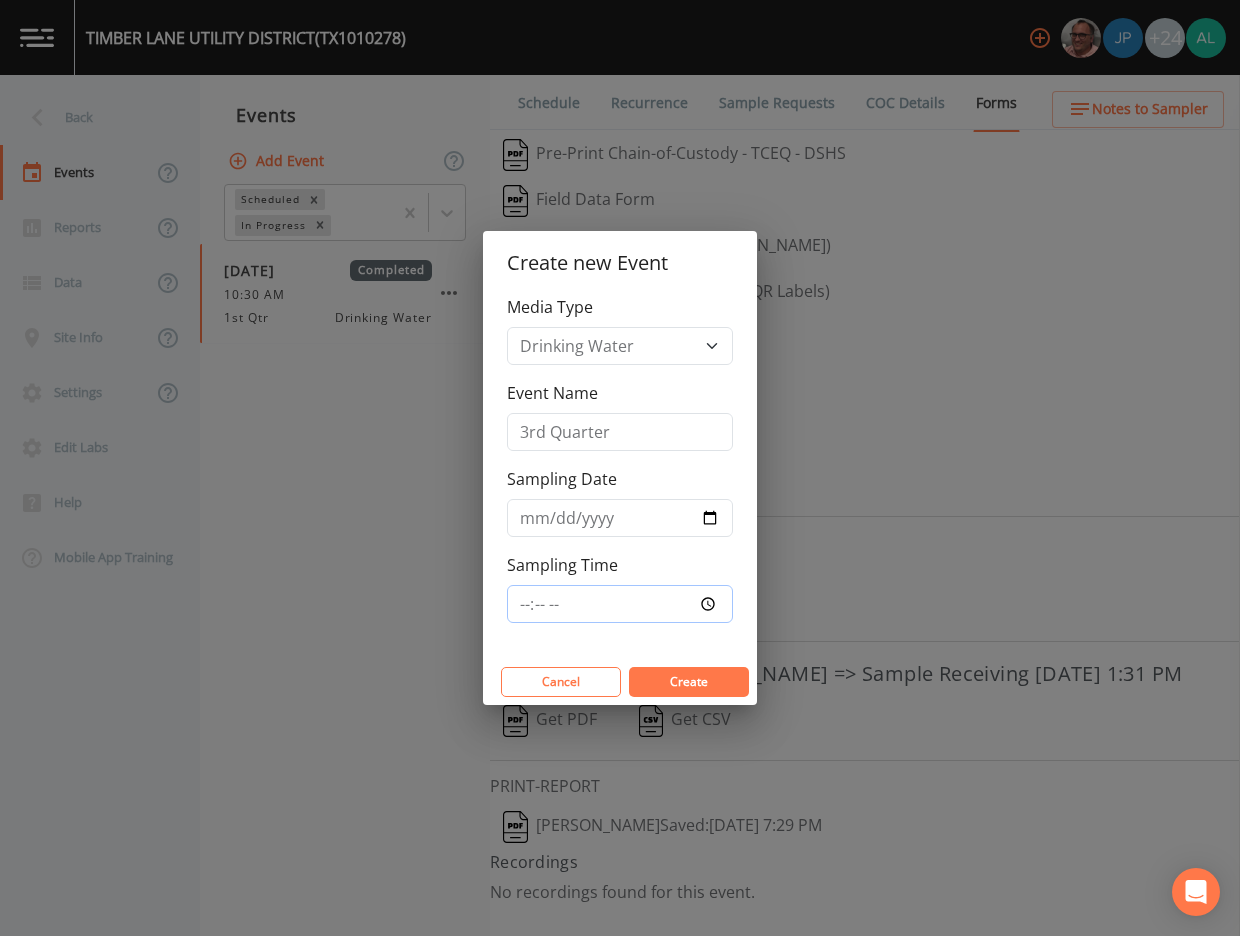 click on "Sampling Time" at bounding box center (620, 604) 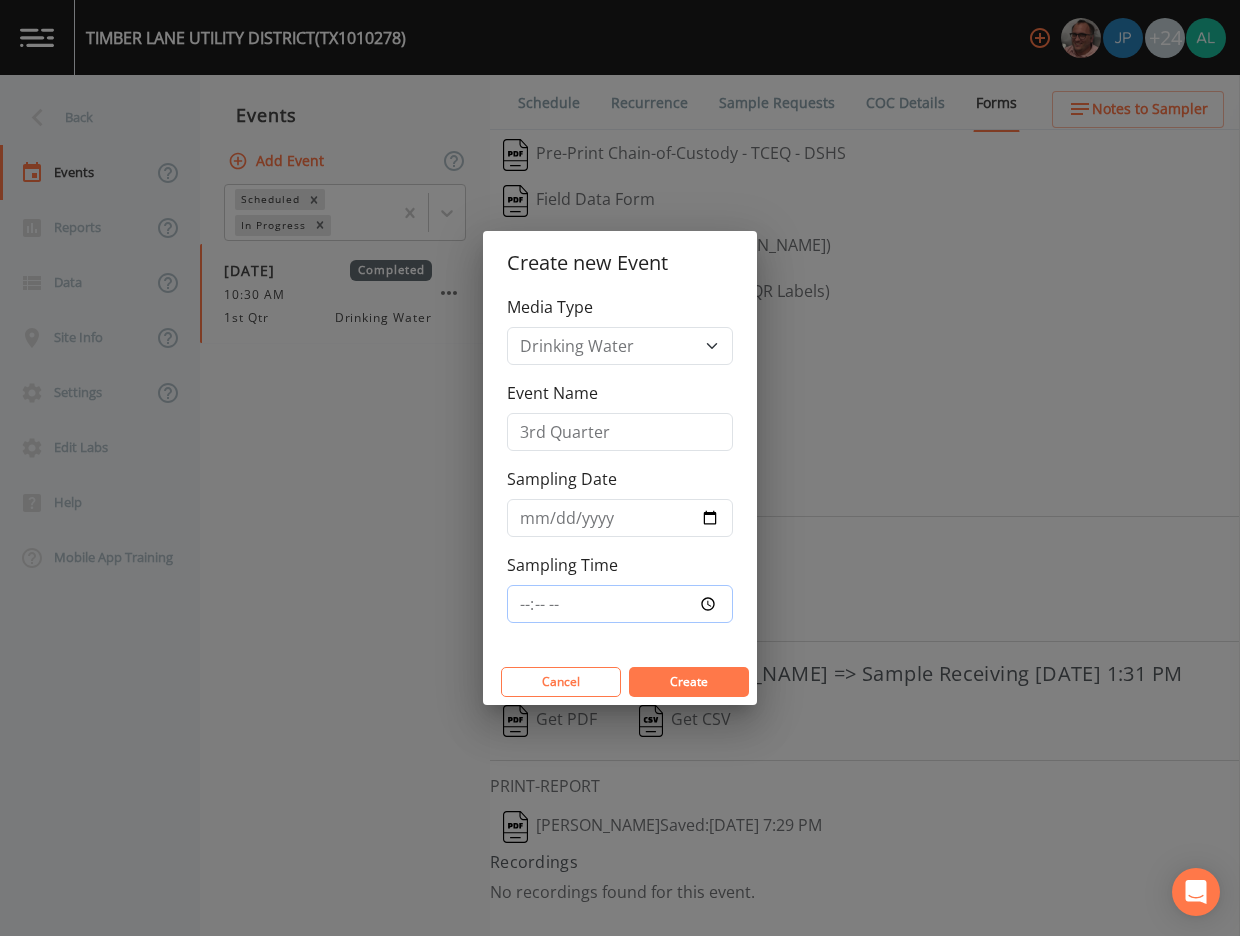 type on "08:00" 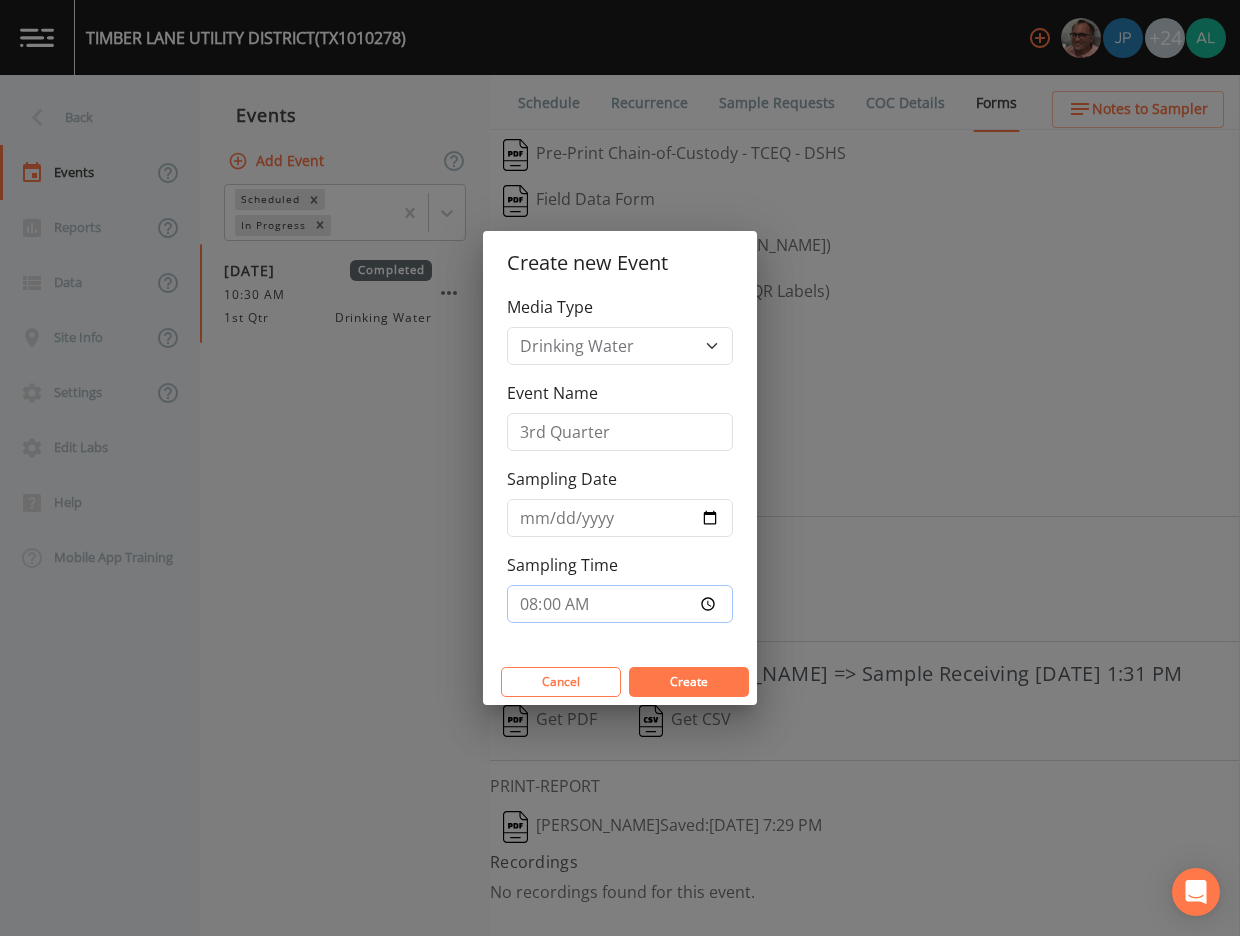 click on "Create" at bounding box center [689, 682] 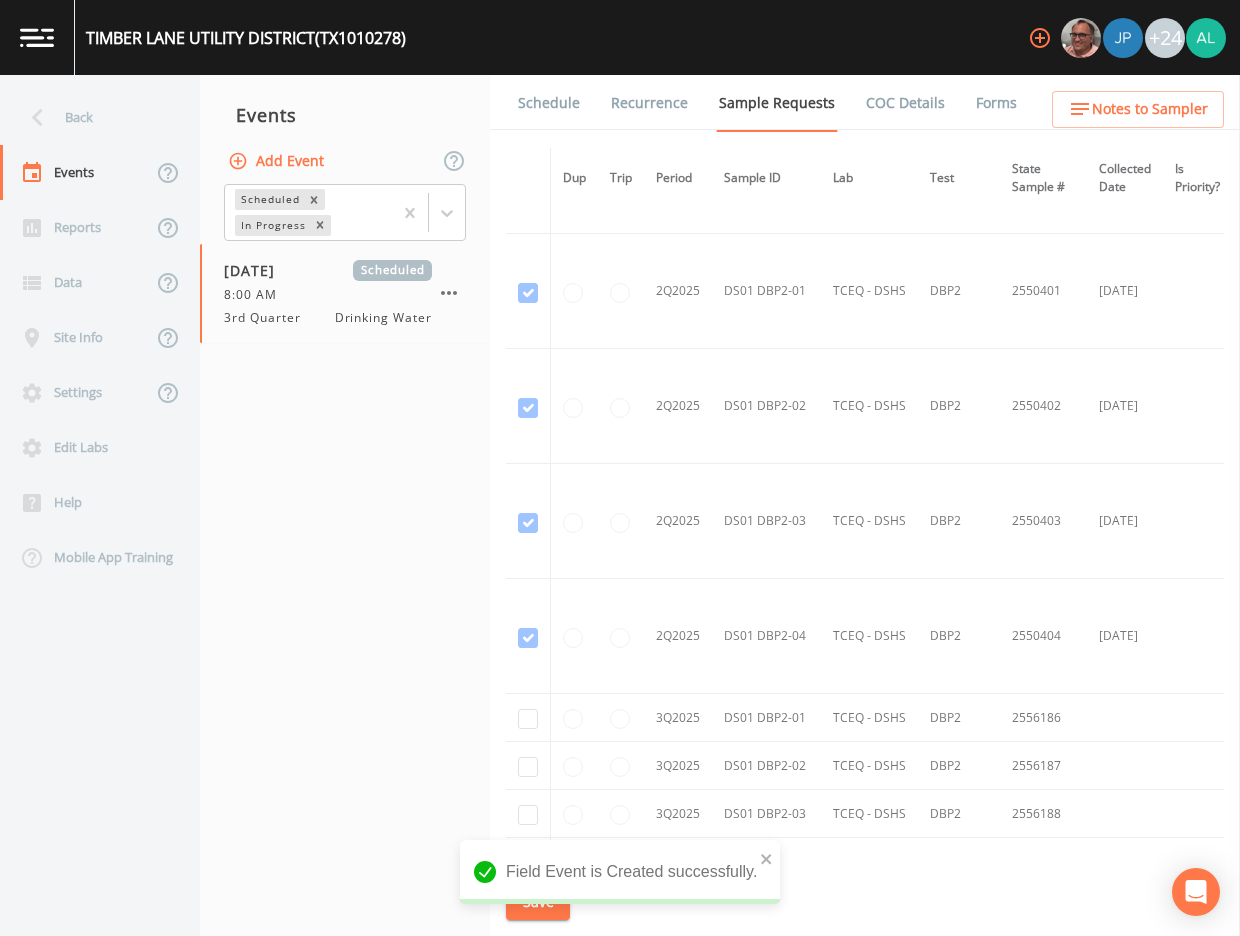 scroll, scrollTop: 5887, scrollLeft: 0, axis: vertical 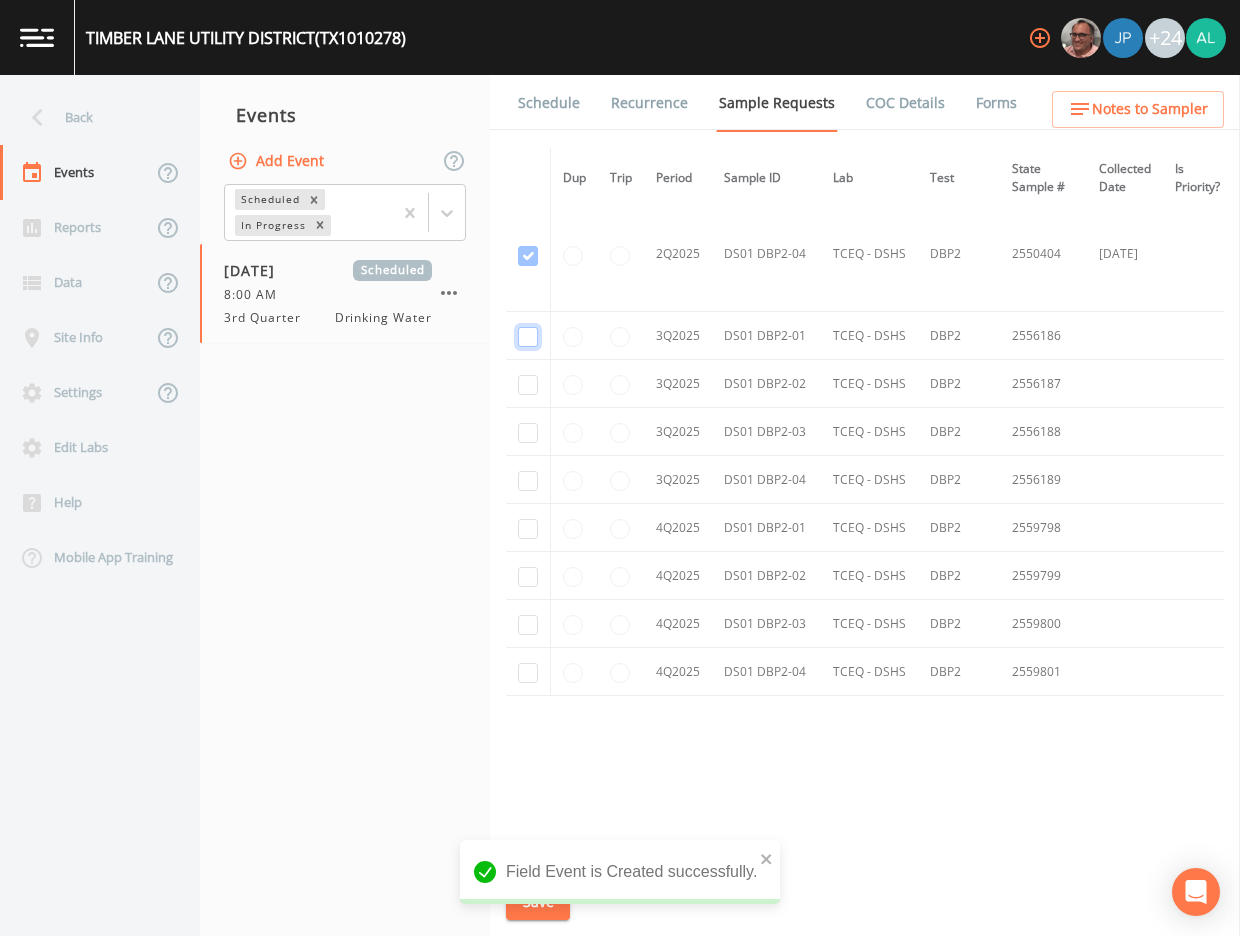 click at bounding box center [528, -3774] 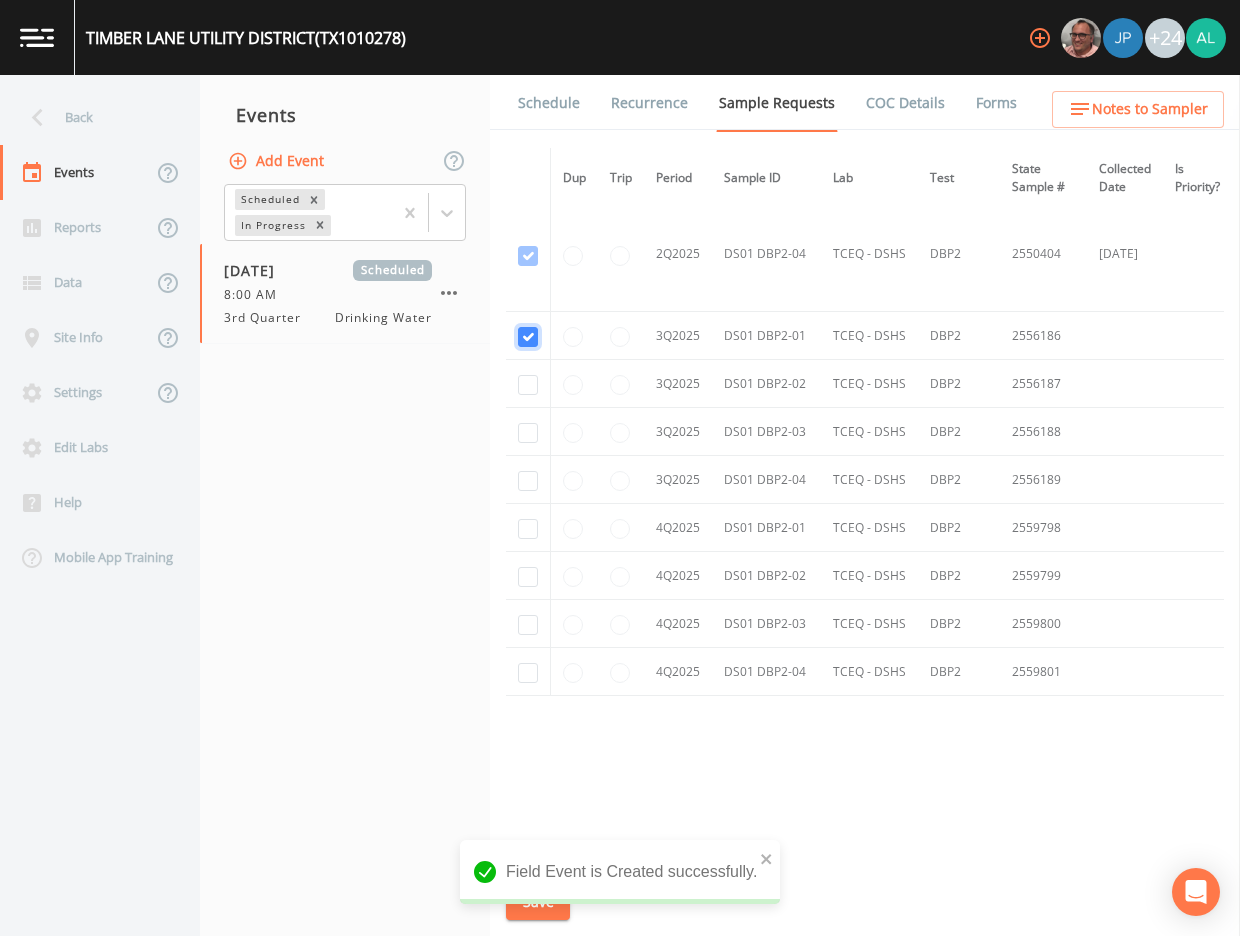 checkbox on "true" 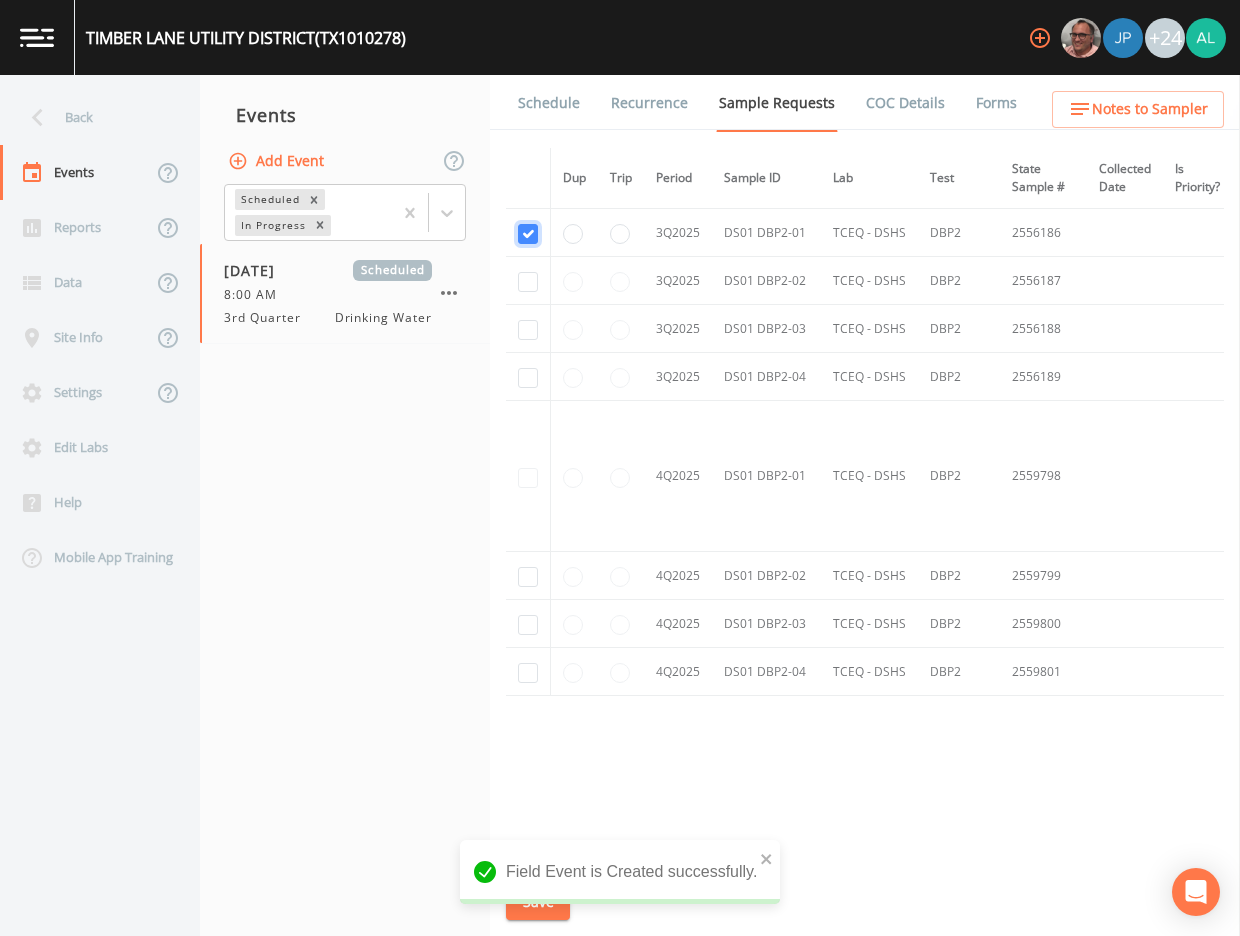 scroll, scrollTop: 5005, scrollLeft: 0, axis: vertical 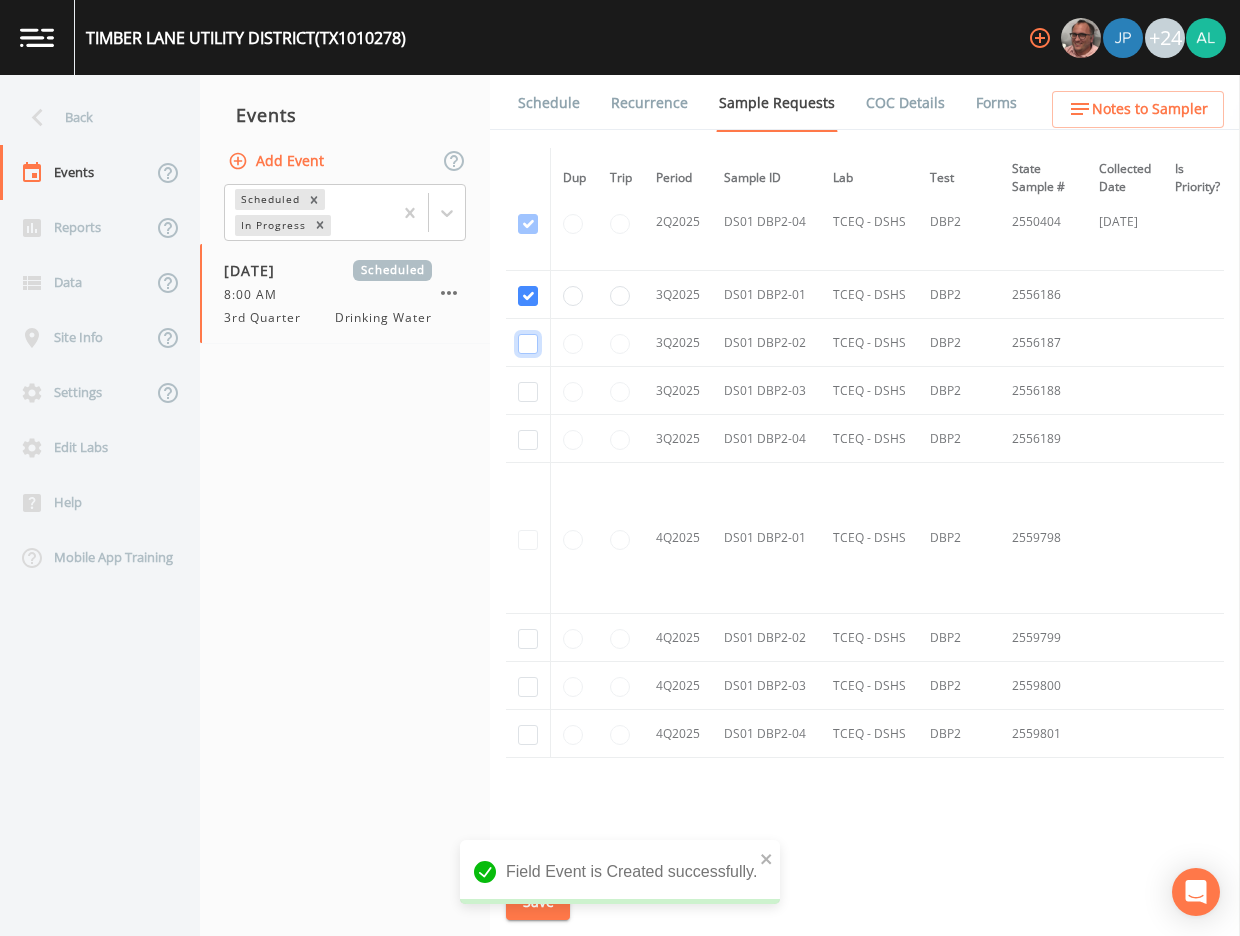 click at bounding box center (528, -3097) 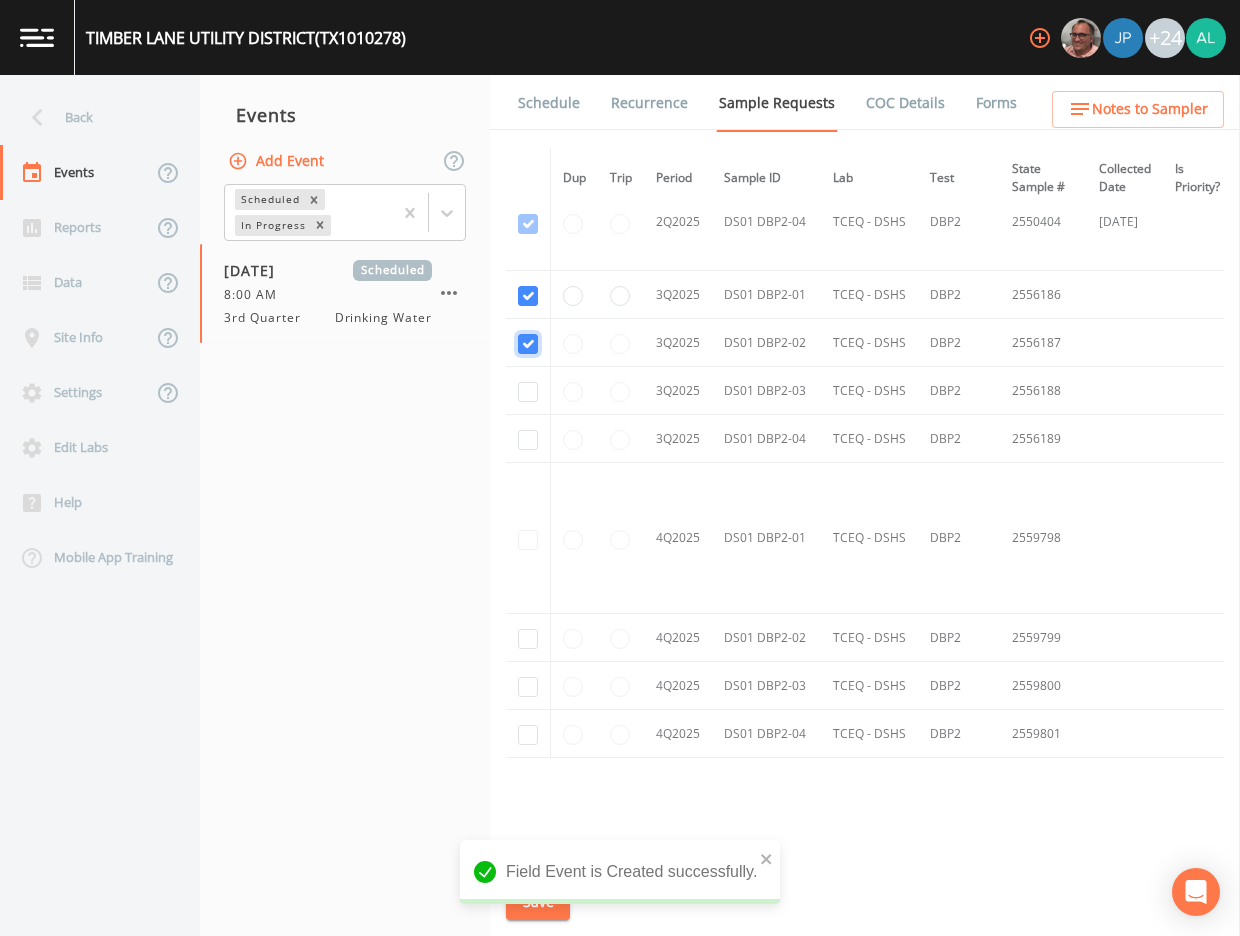 checkbox on "true" 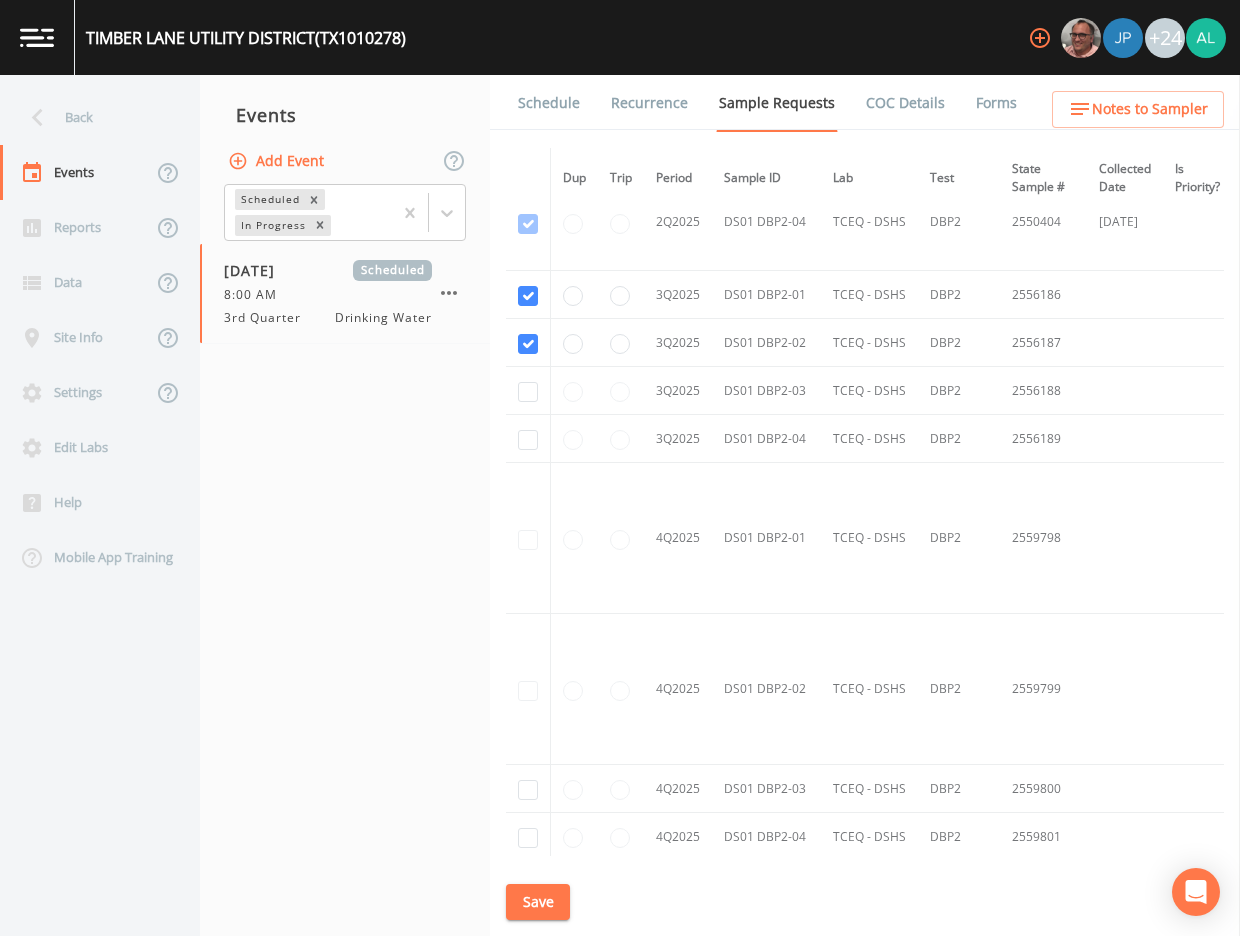 click at bounding box center [528, 391] 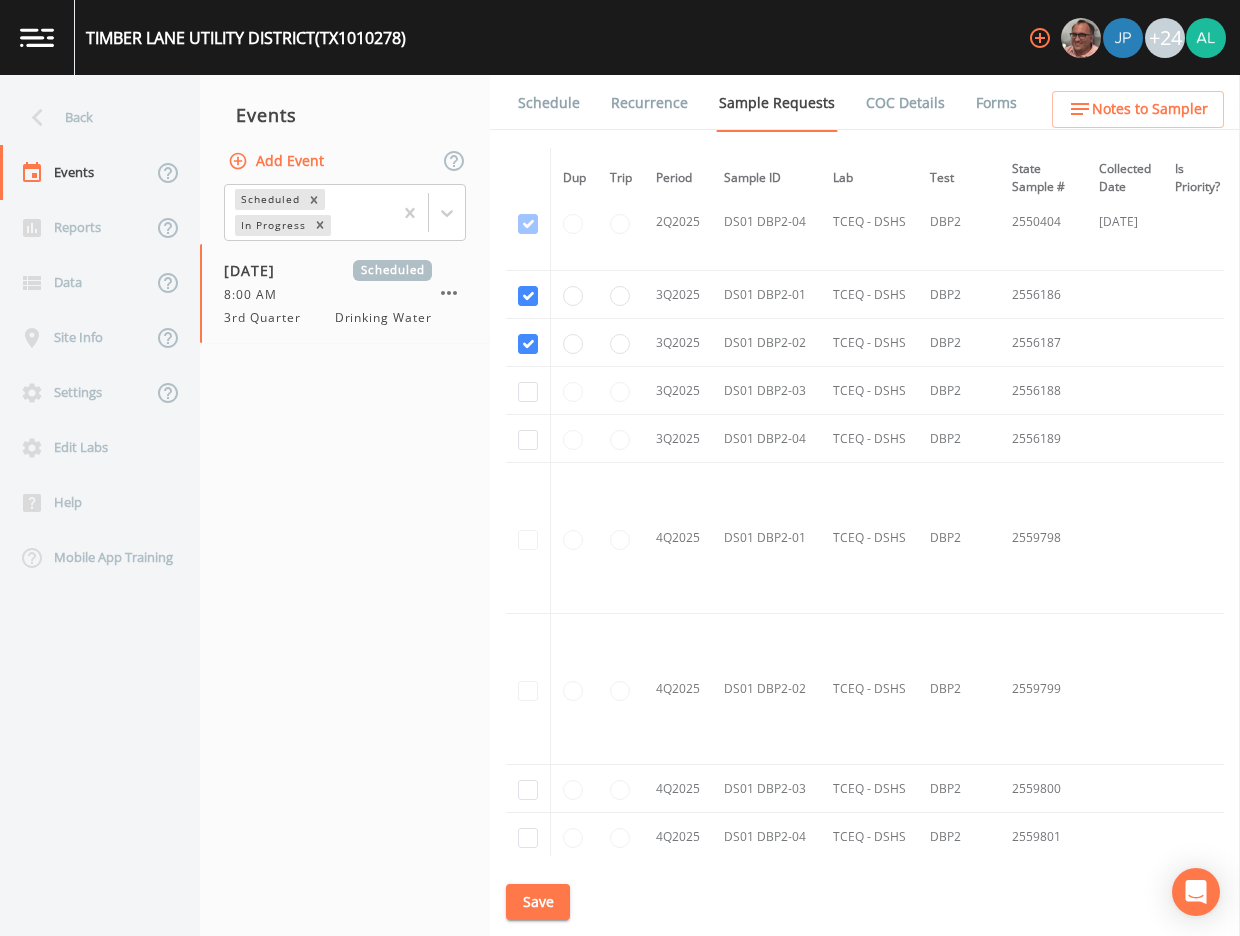 click at bounding box center (528, 391) 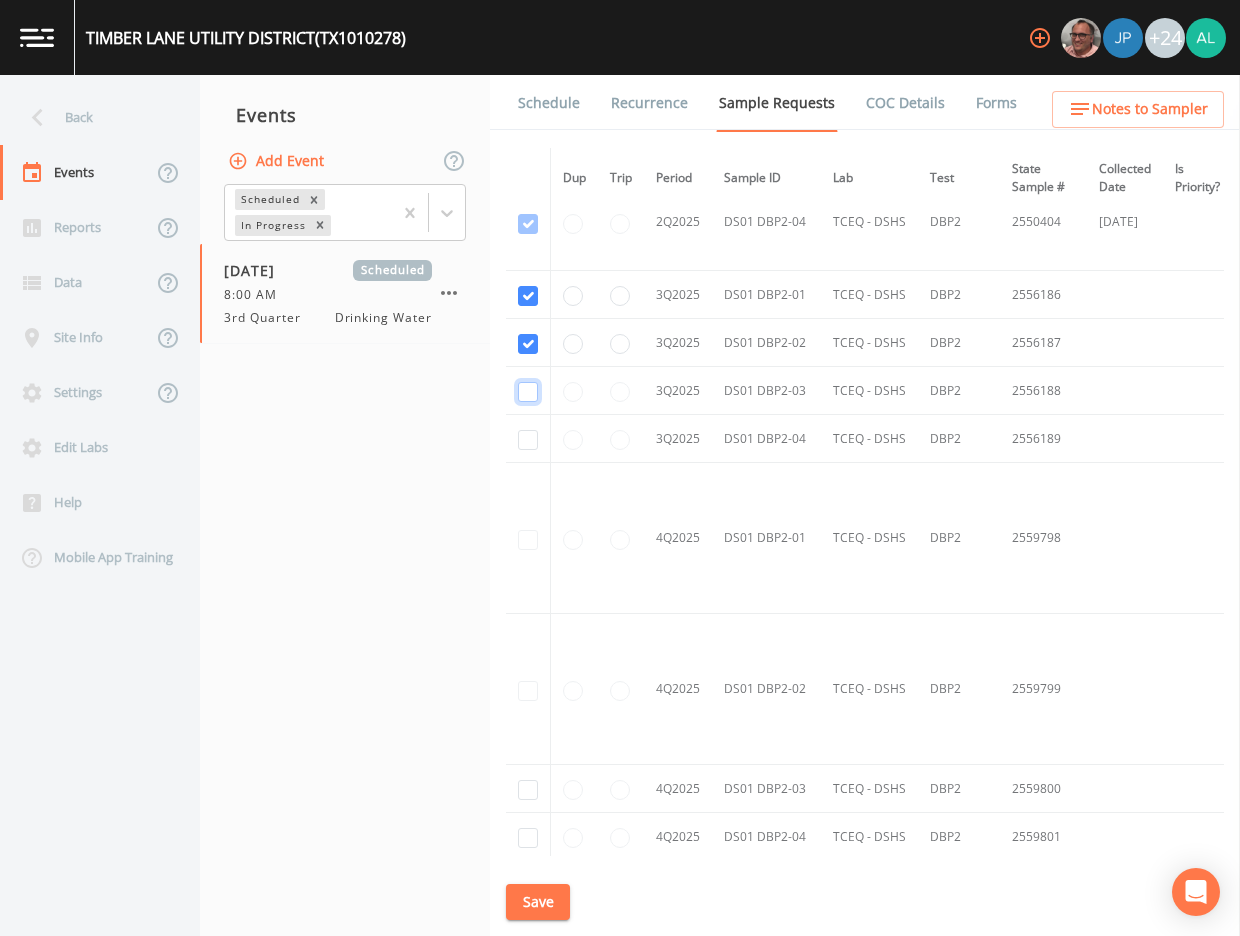 click at bounding box center [528, -3000] 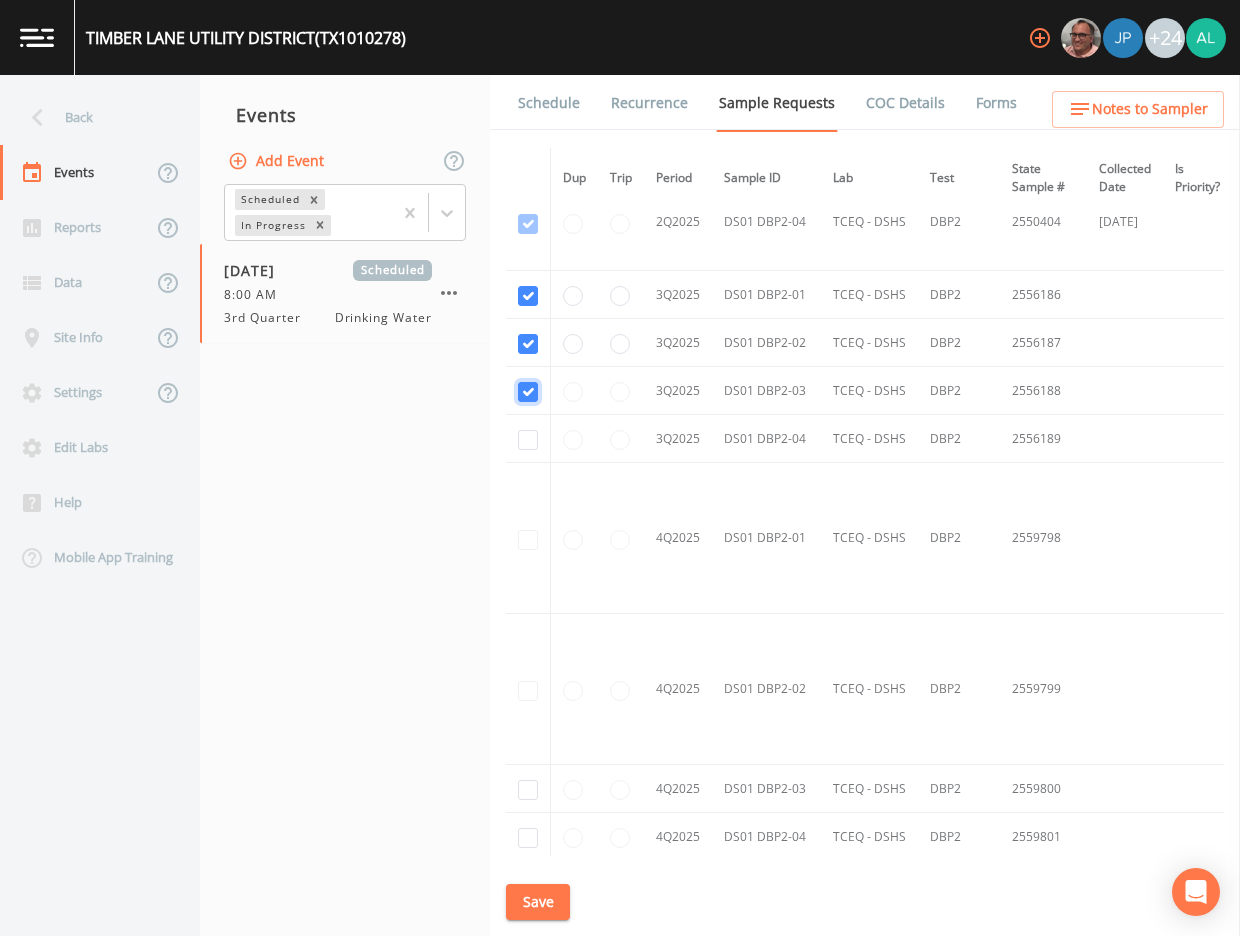 checkbox on "true" 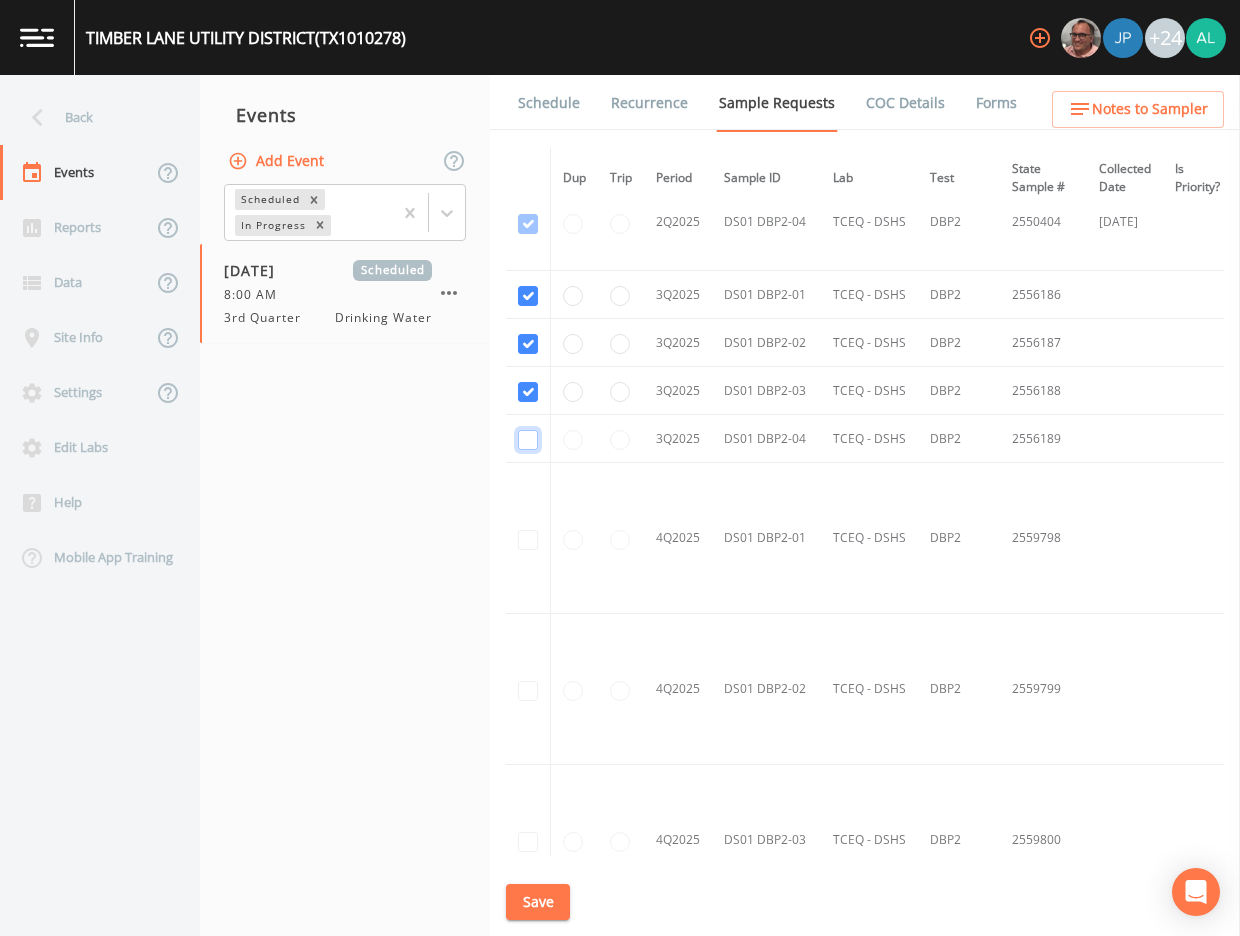 click at bounding box center [528, -2903] 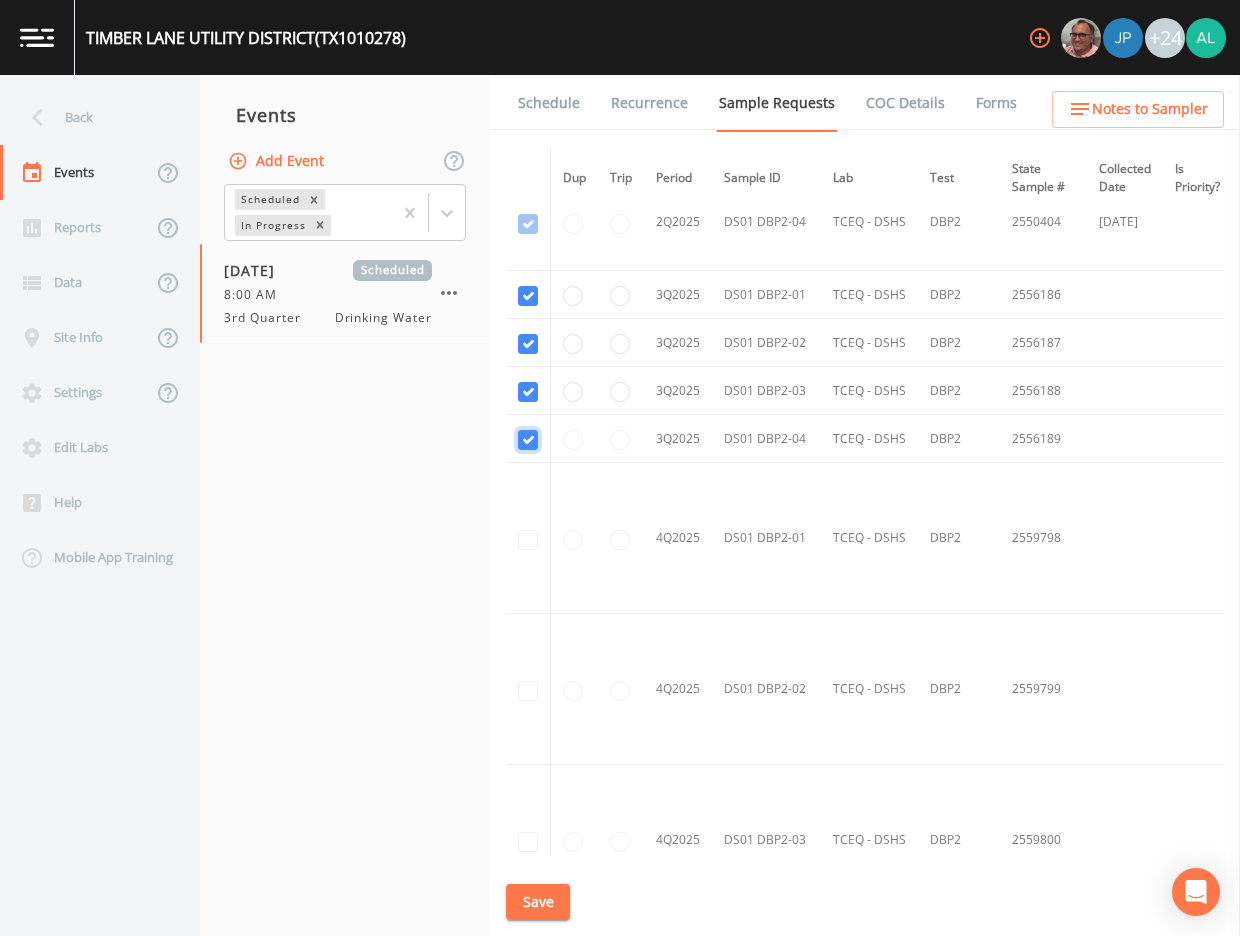 checkbox on "true" 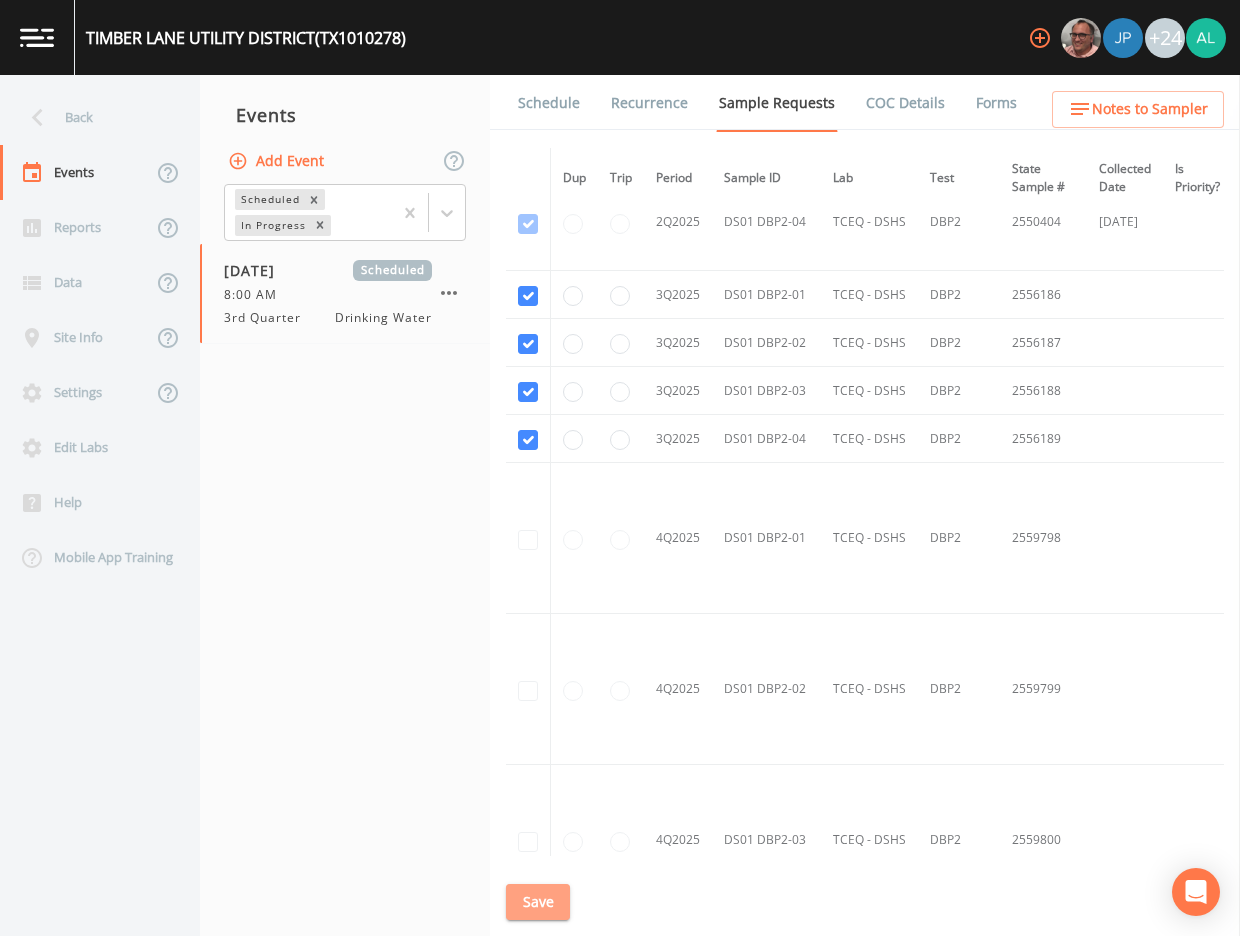 click on "Save" at bounding box center [538, 902] 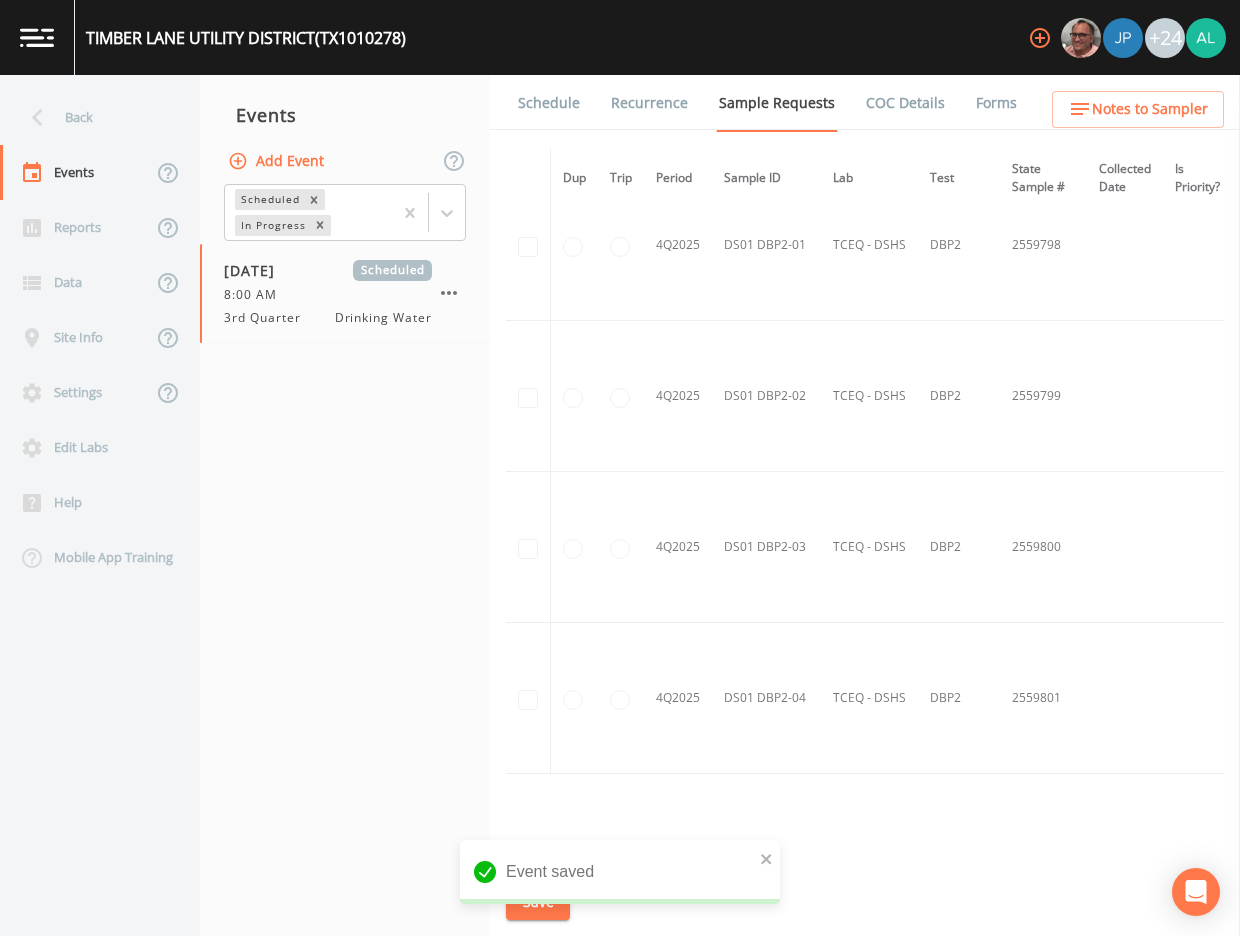 scroll, scrollTop: 5081, scrollLeft: 0, axis: vertical 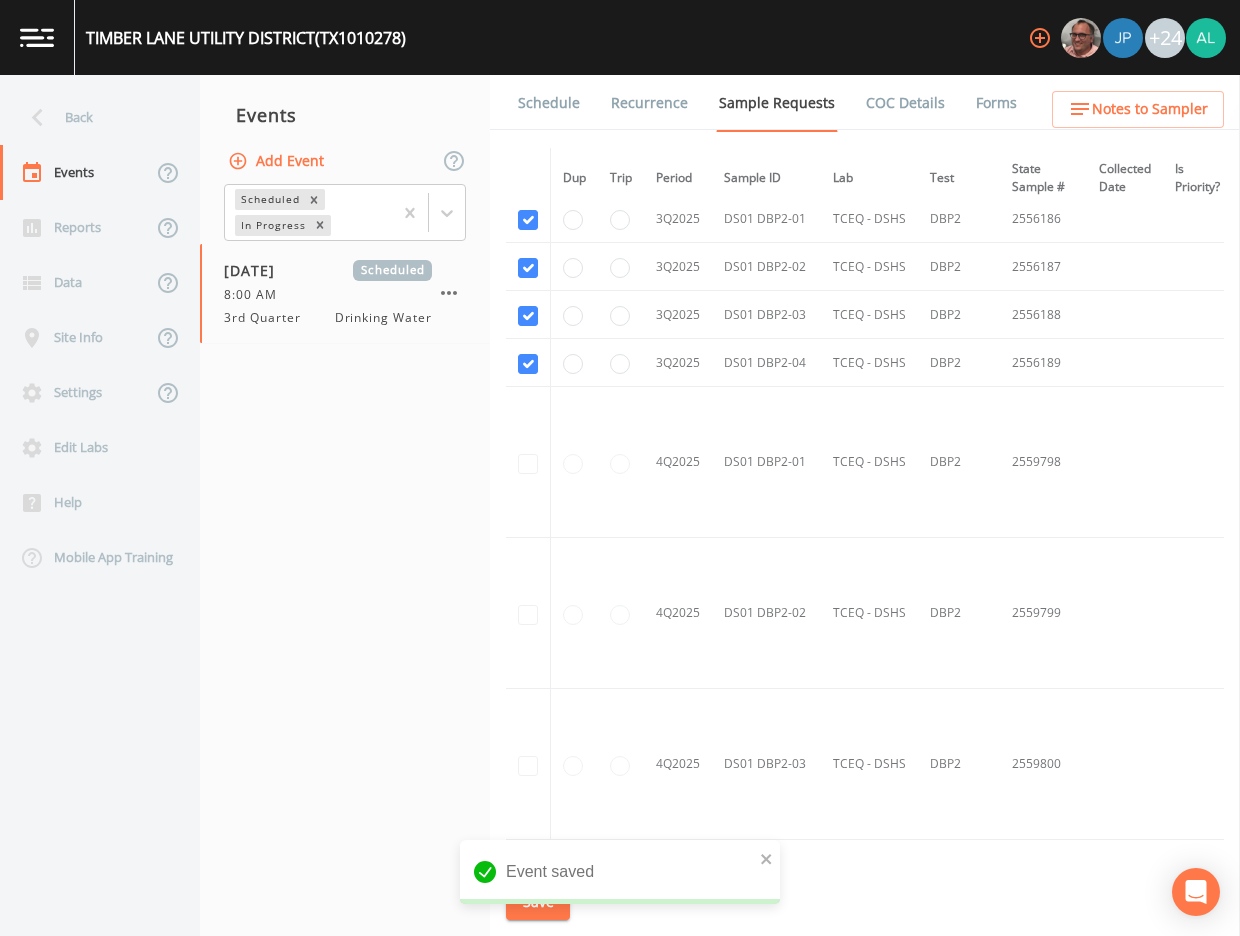 click on "Schedule" at bounding box center [549, 103] 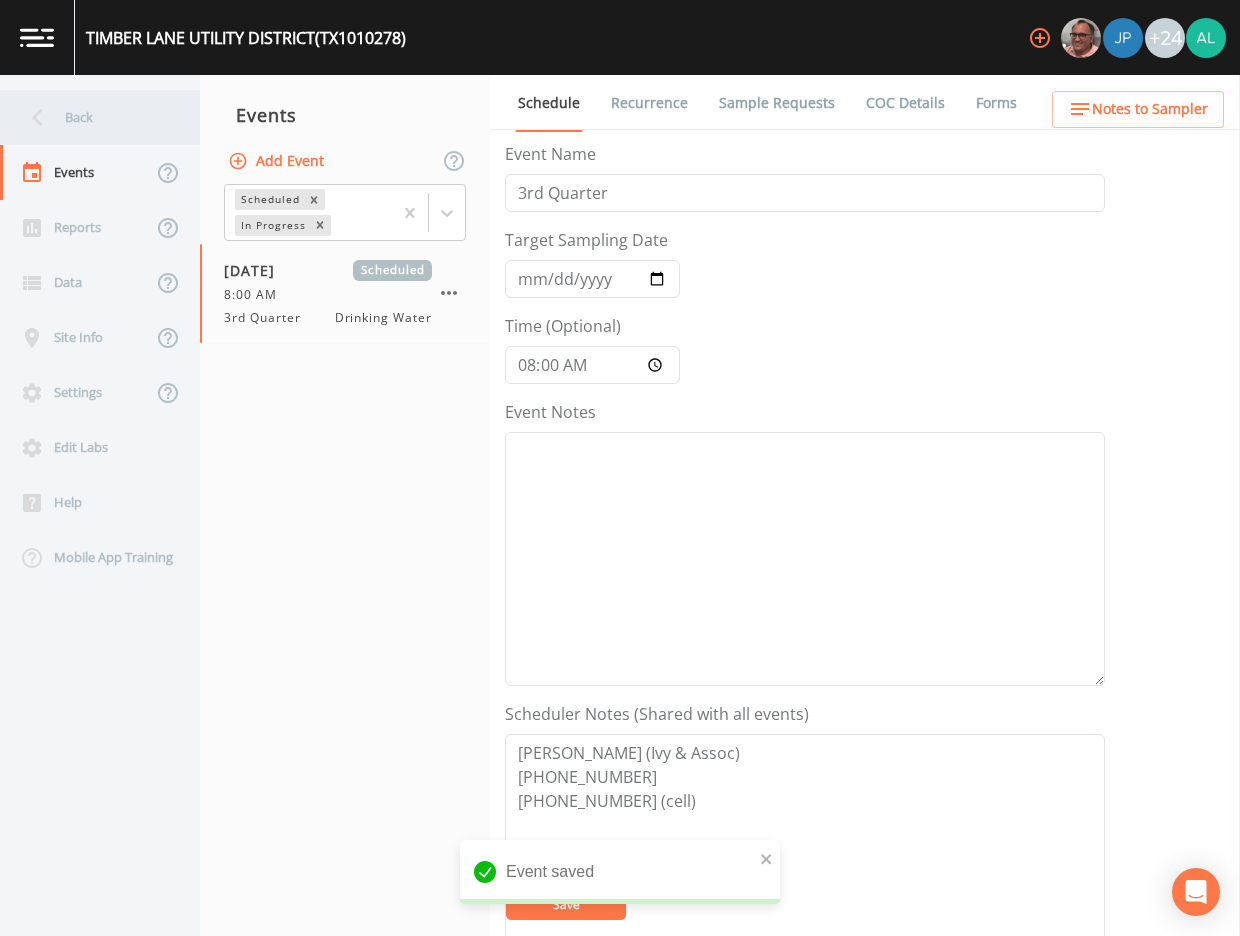 click on "Back" at bounding box center (90, 117) 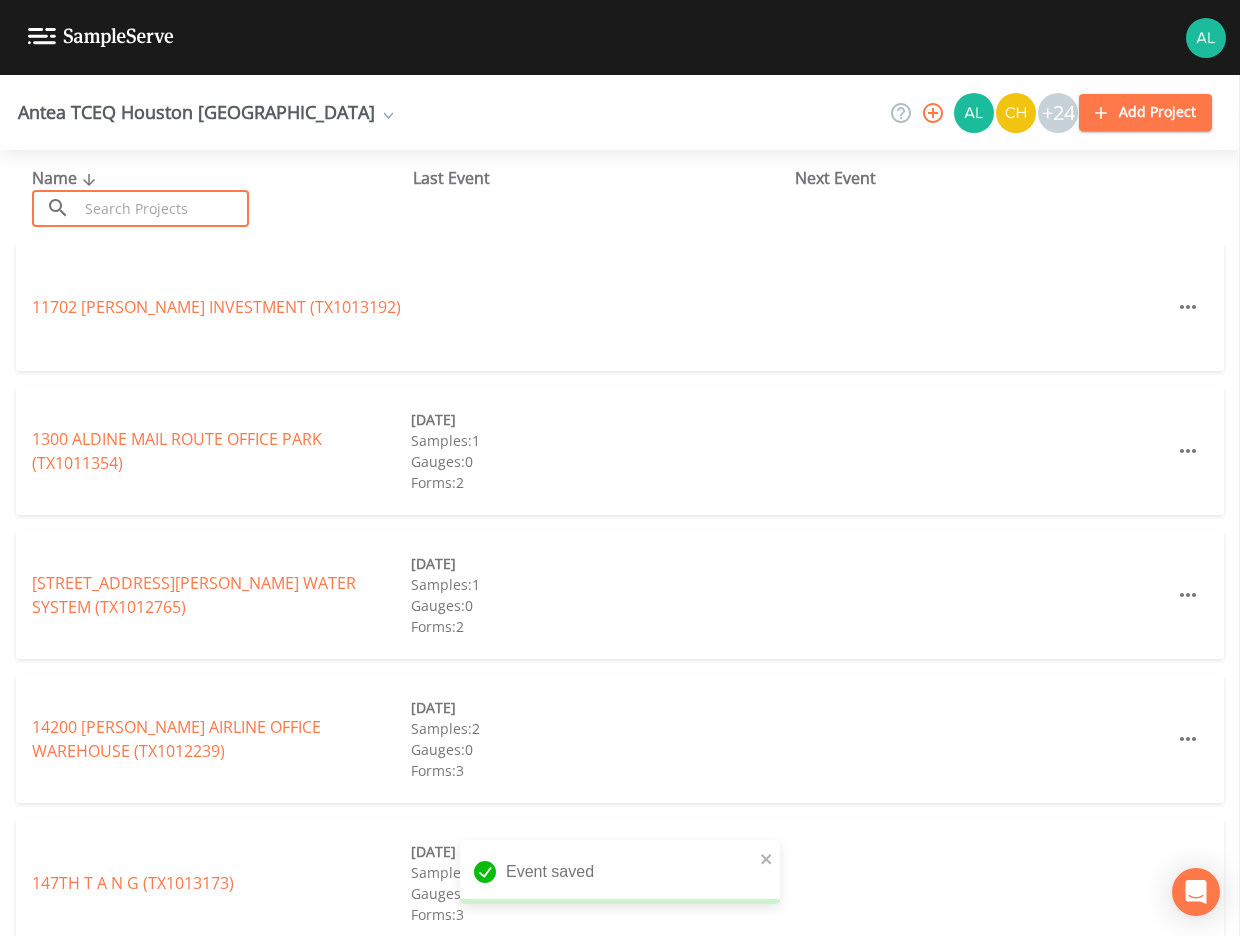 click at bounding box center [163, 208] 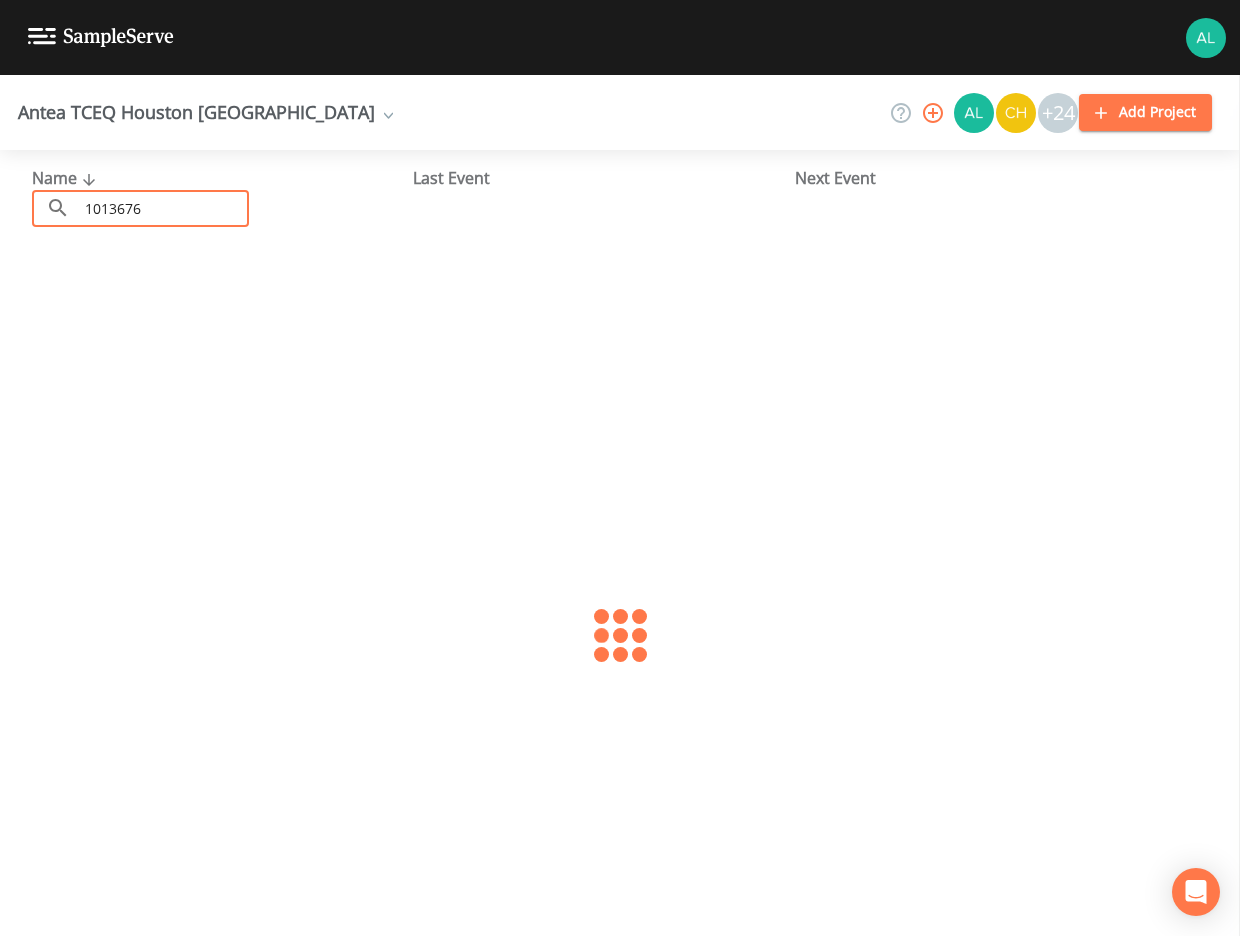 type on "1013676" 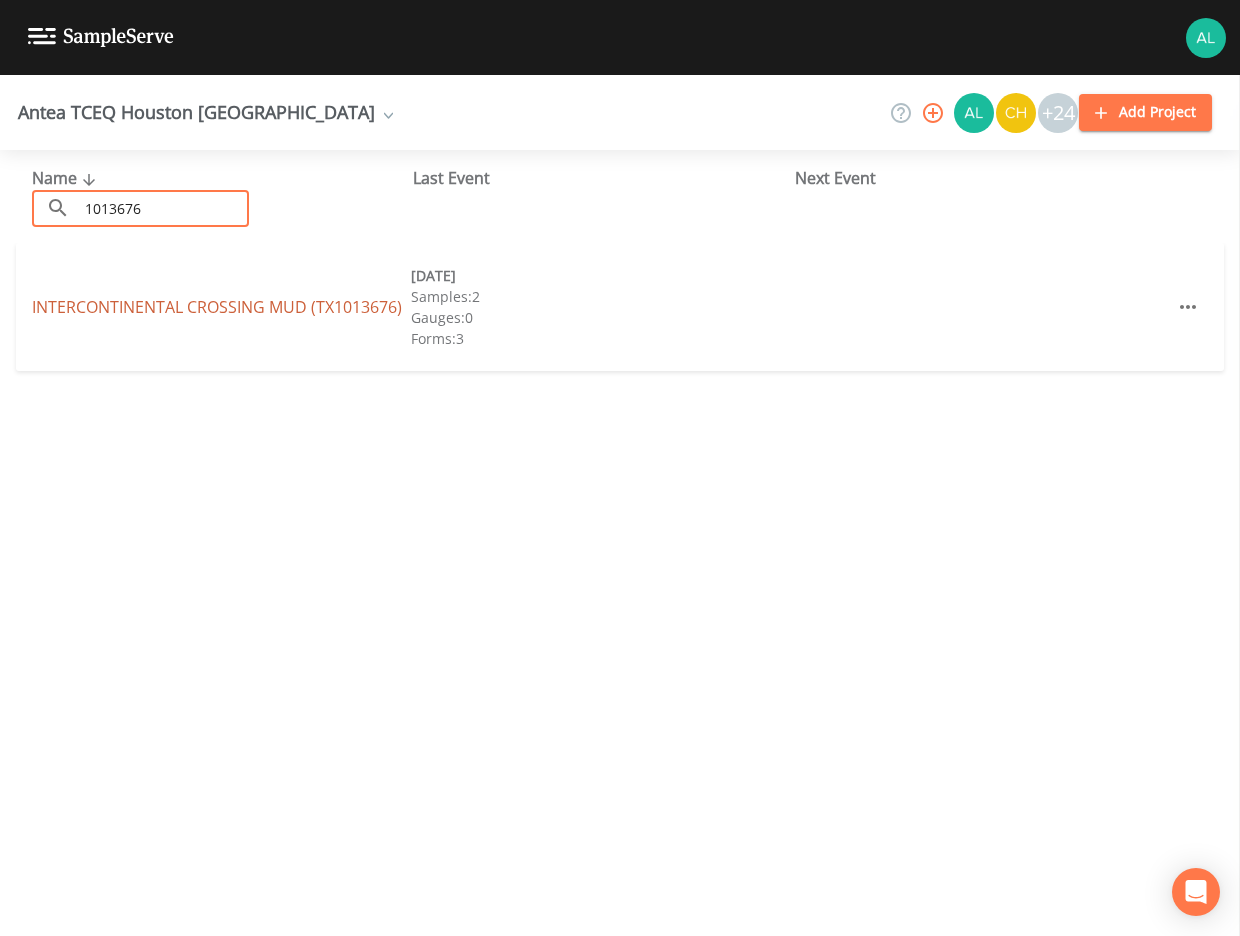 click on "[GEOGRAPHIC_DATA]   (TX1013676)" at bounding box center [217, 307] 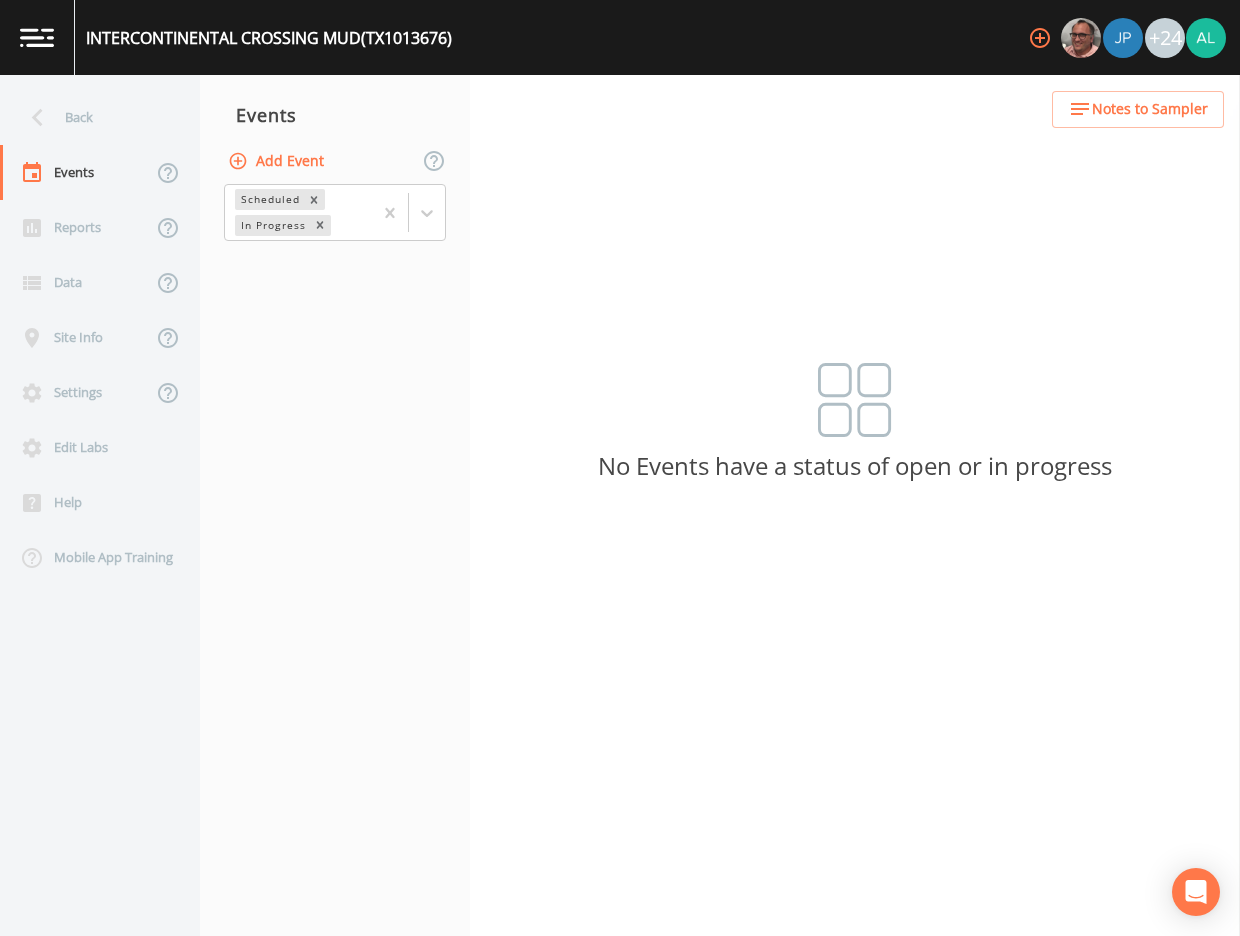 click on "Add Event" at bounding box center [335, 161] 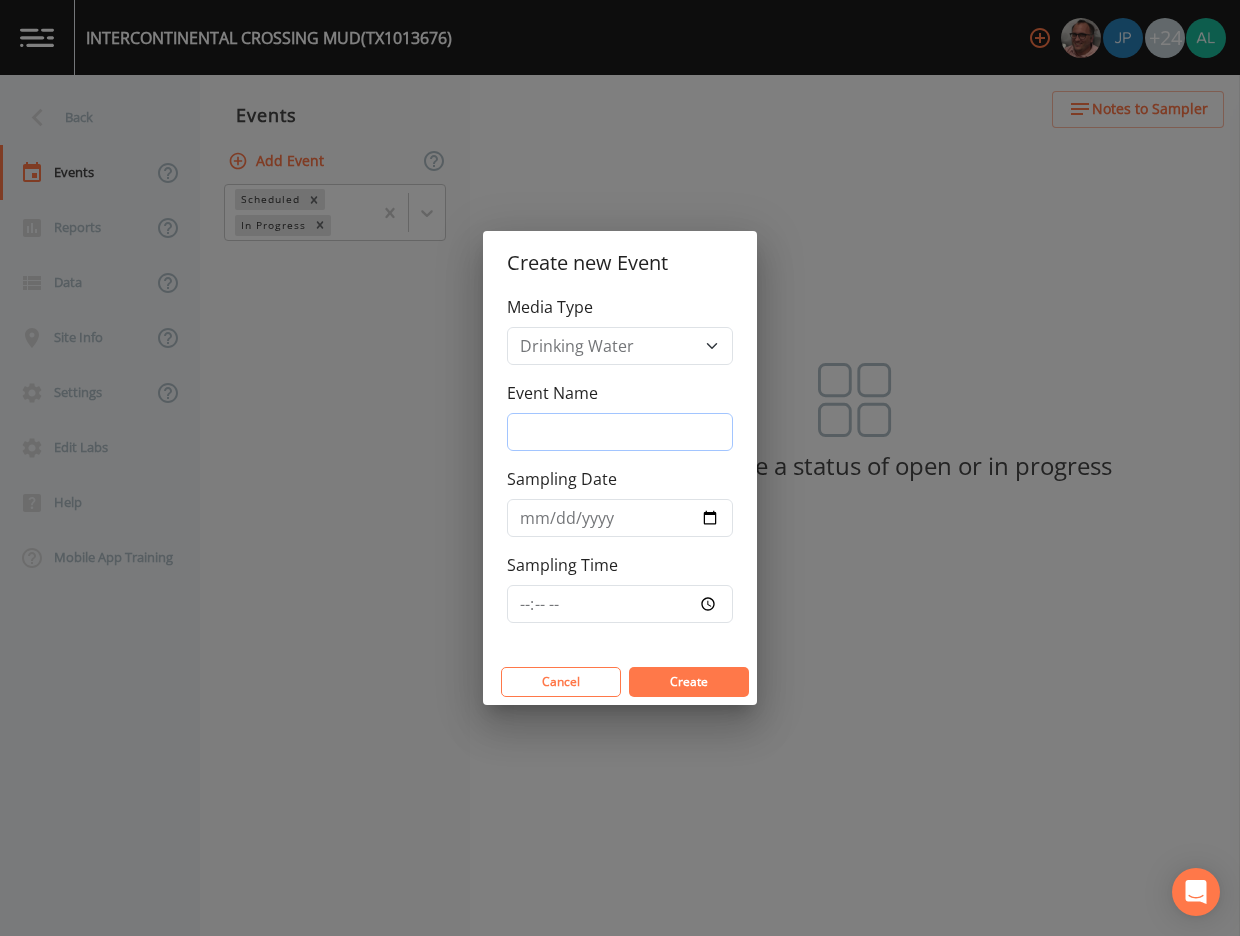 click on "Event Name" at bounding box center [620, 432] 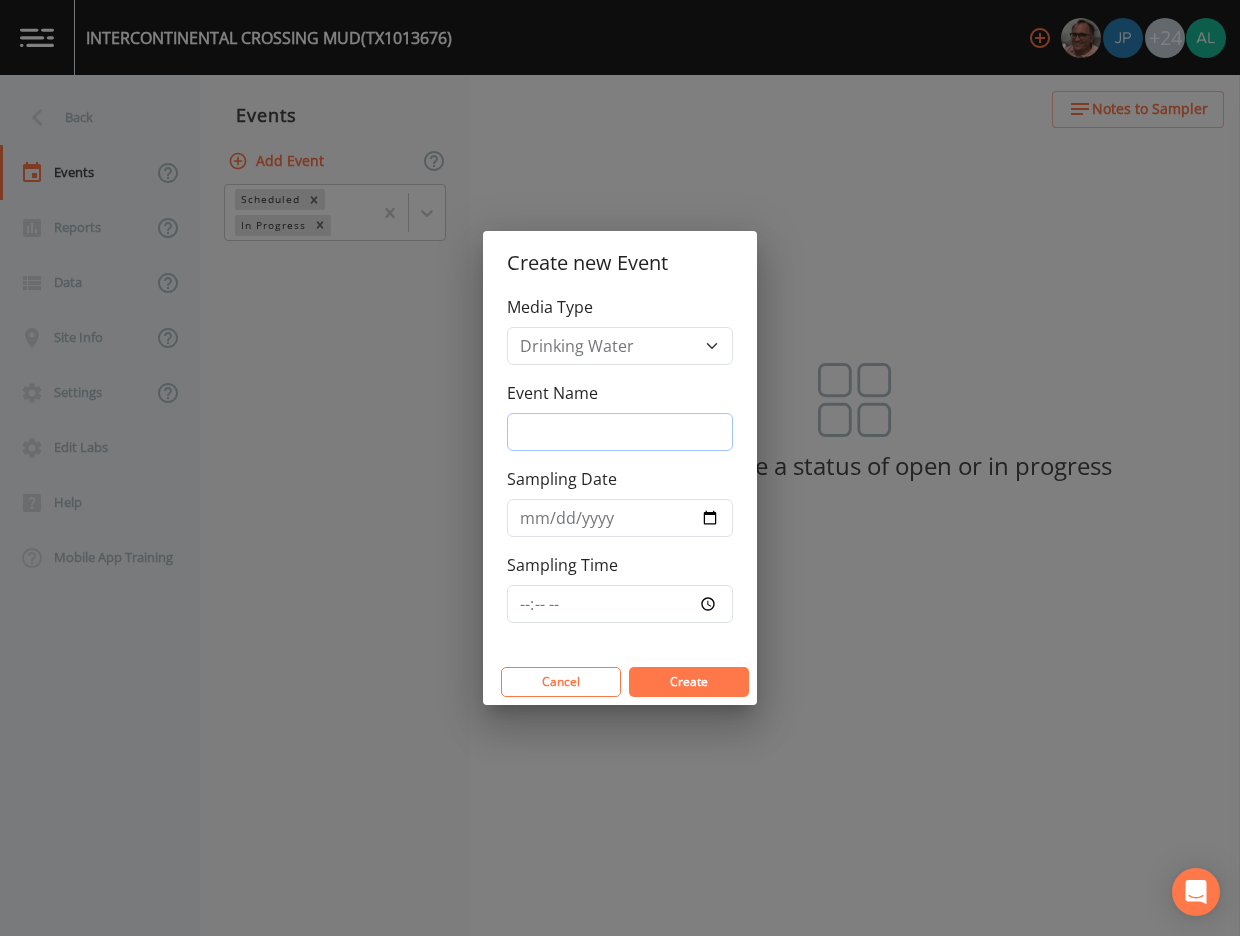 type on "3rd Quarter" 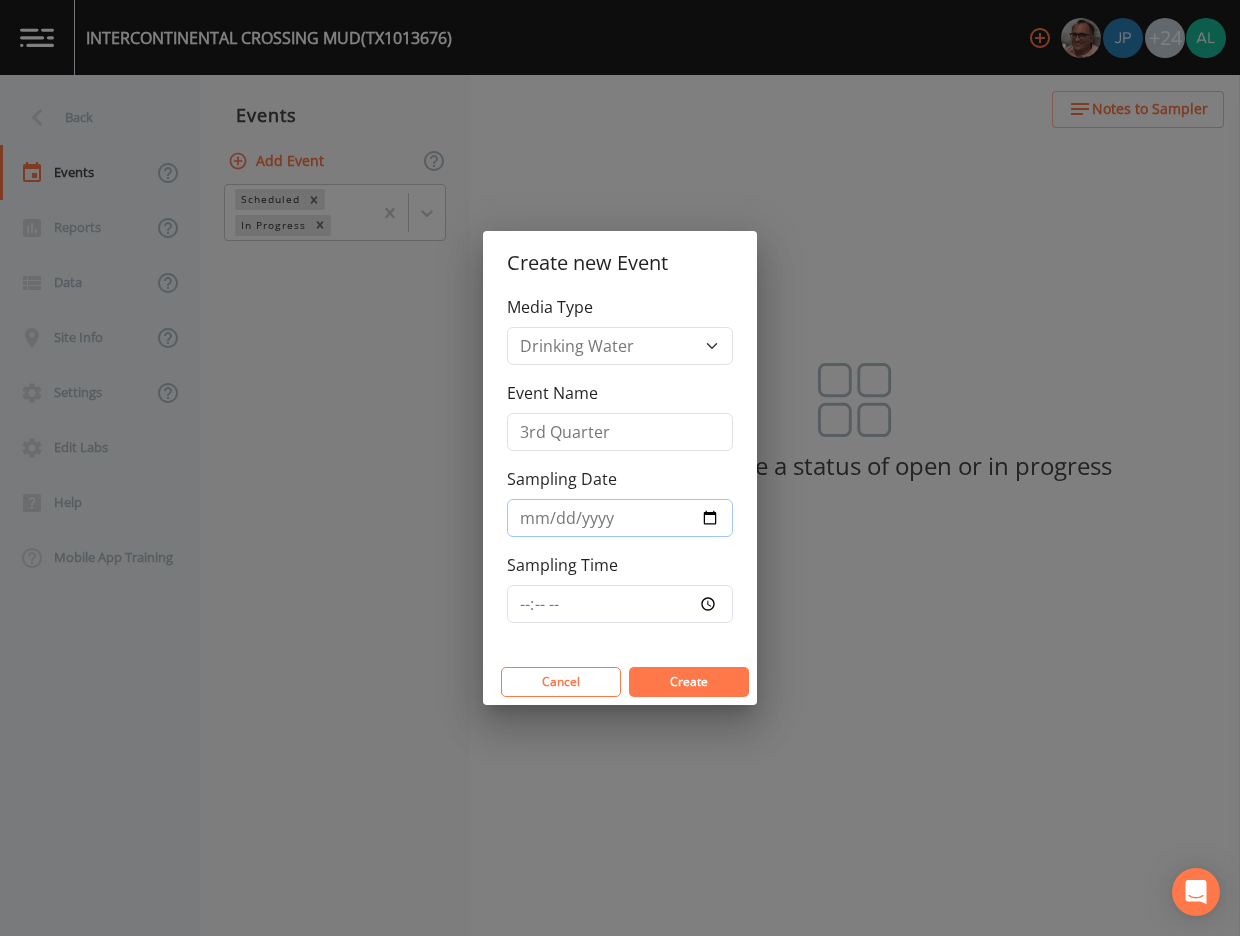 type on "[DATE]" 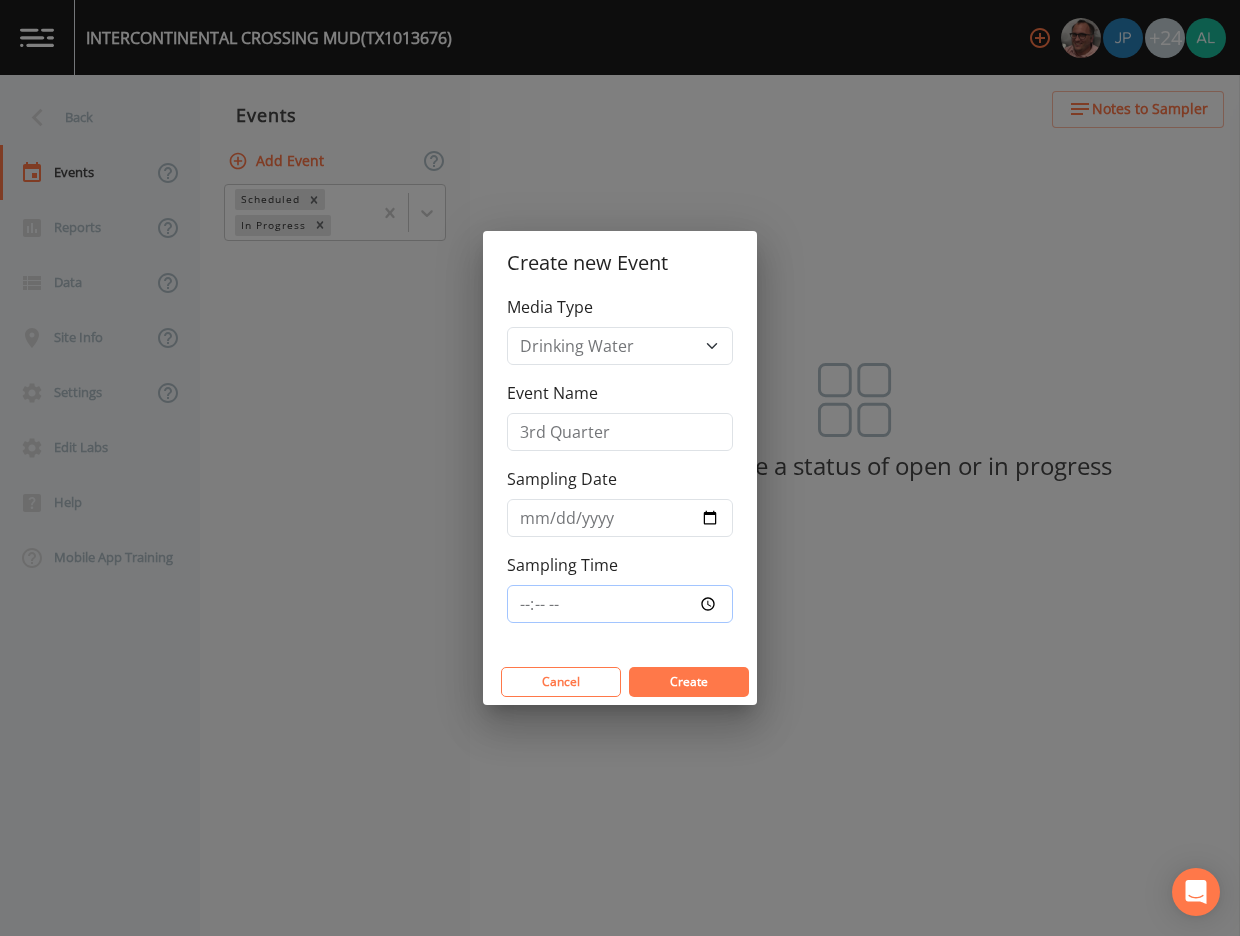 click on "Sampling Time" at bounding box center (620, 604) 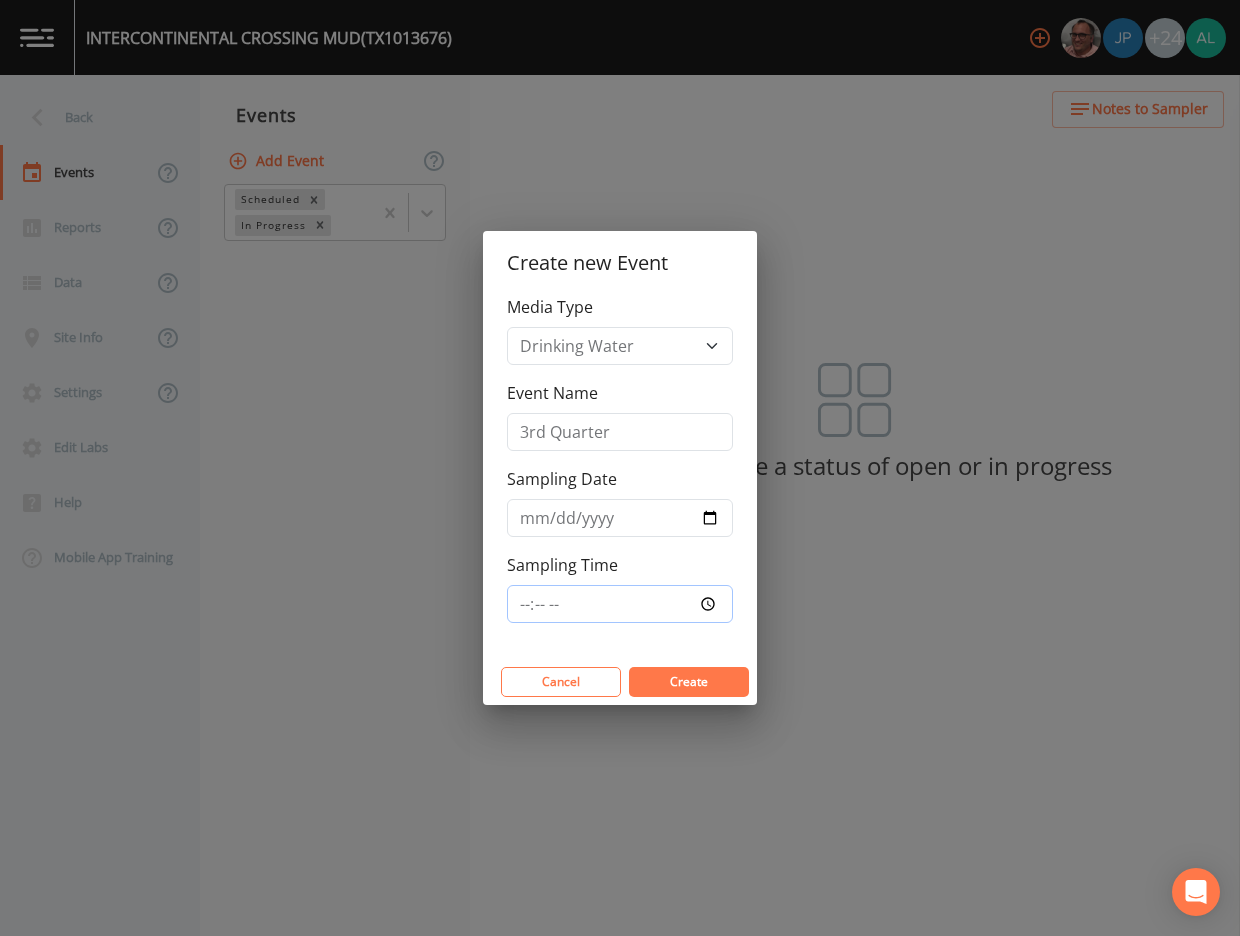 type on "09:30" 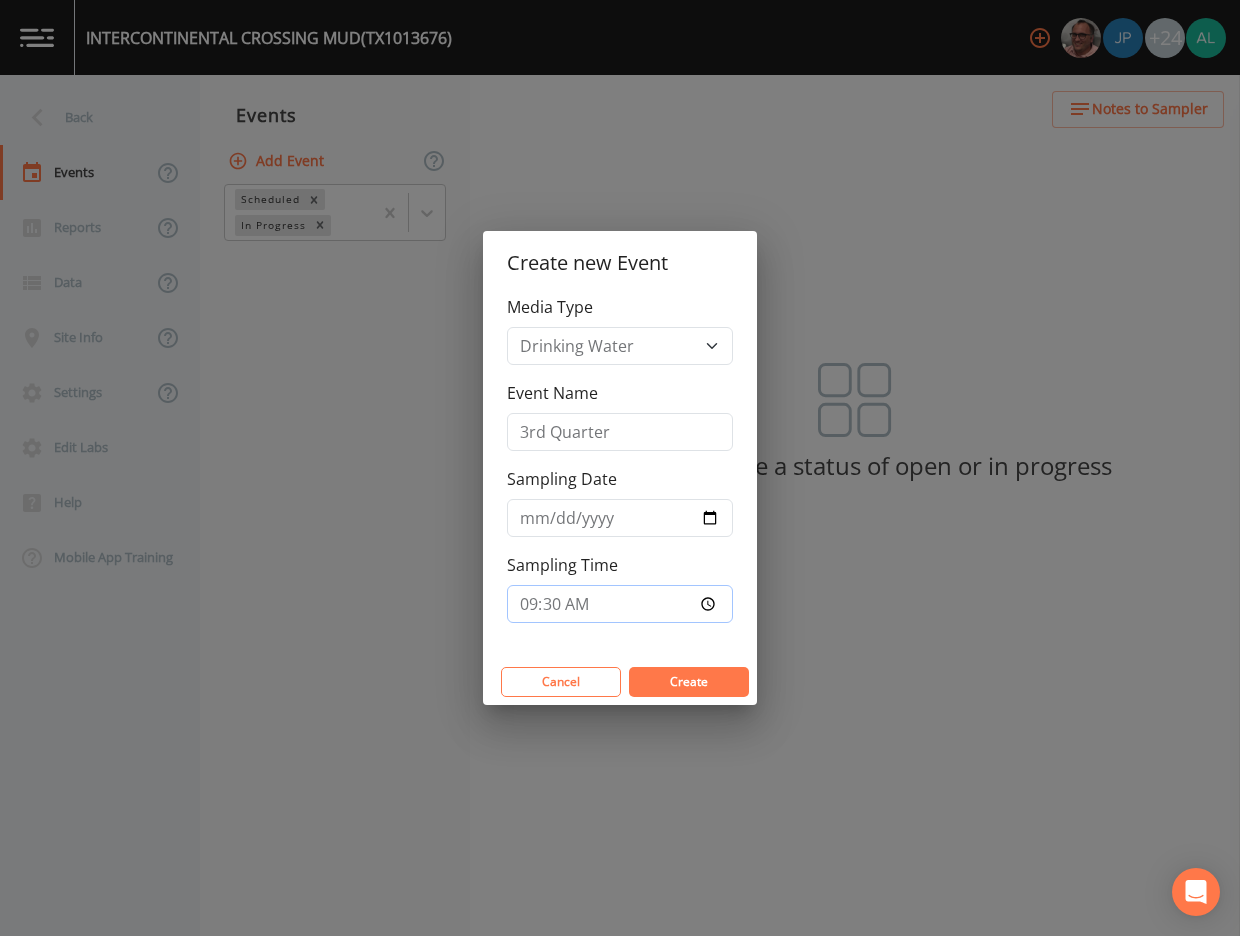 click on "Create" at bounding box center [689, 682] 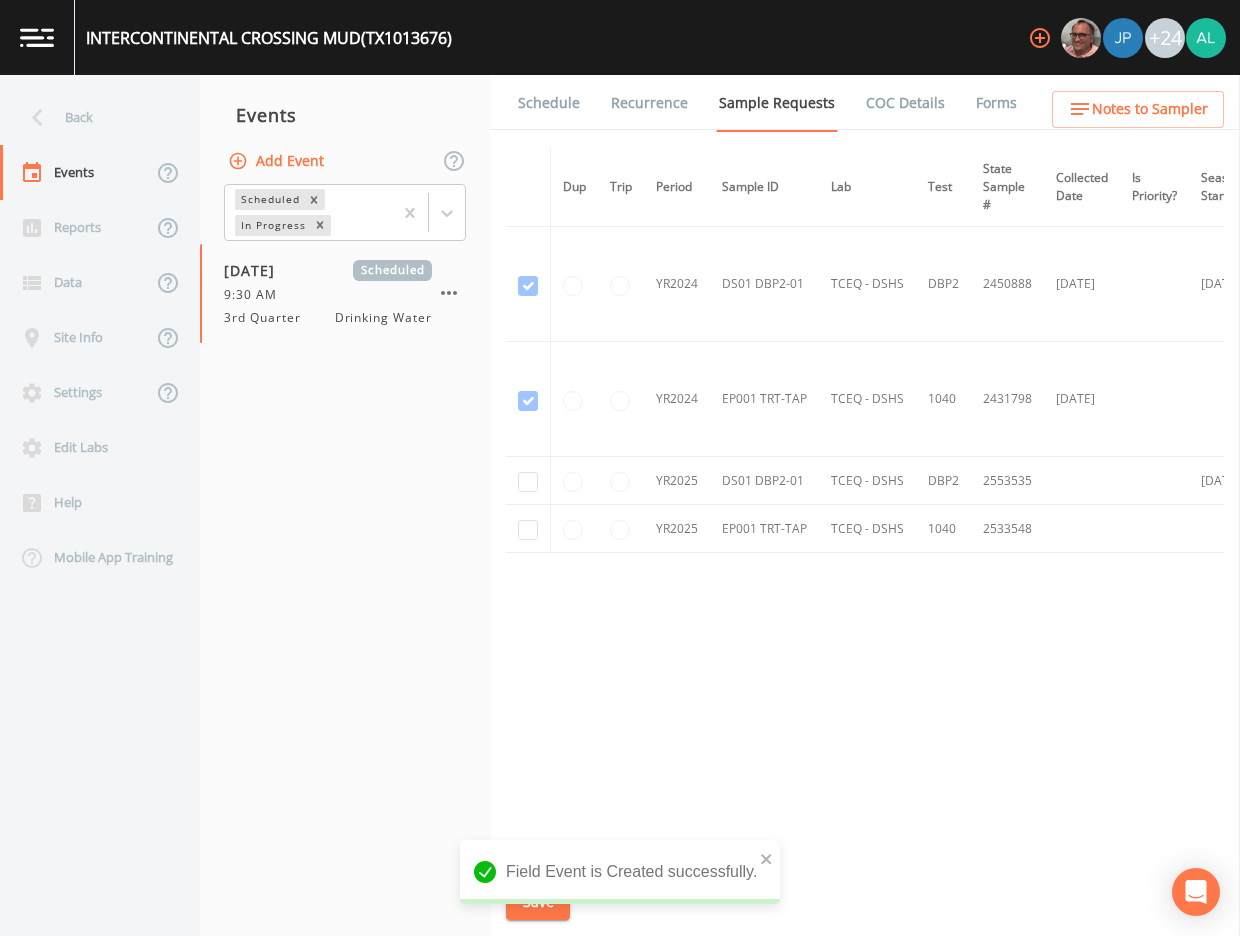 click at bounding box center [528, 481] 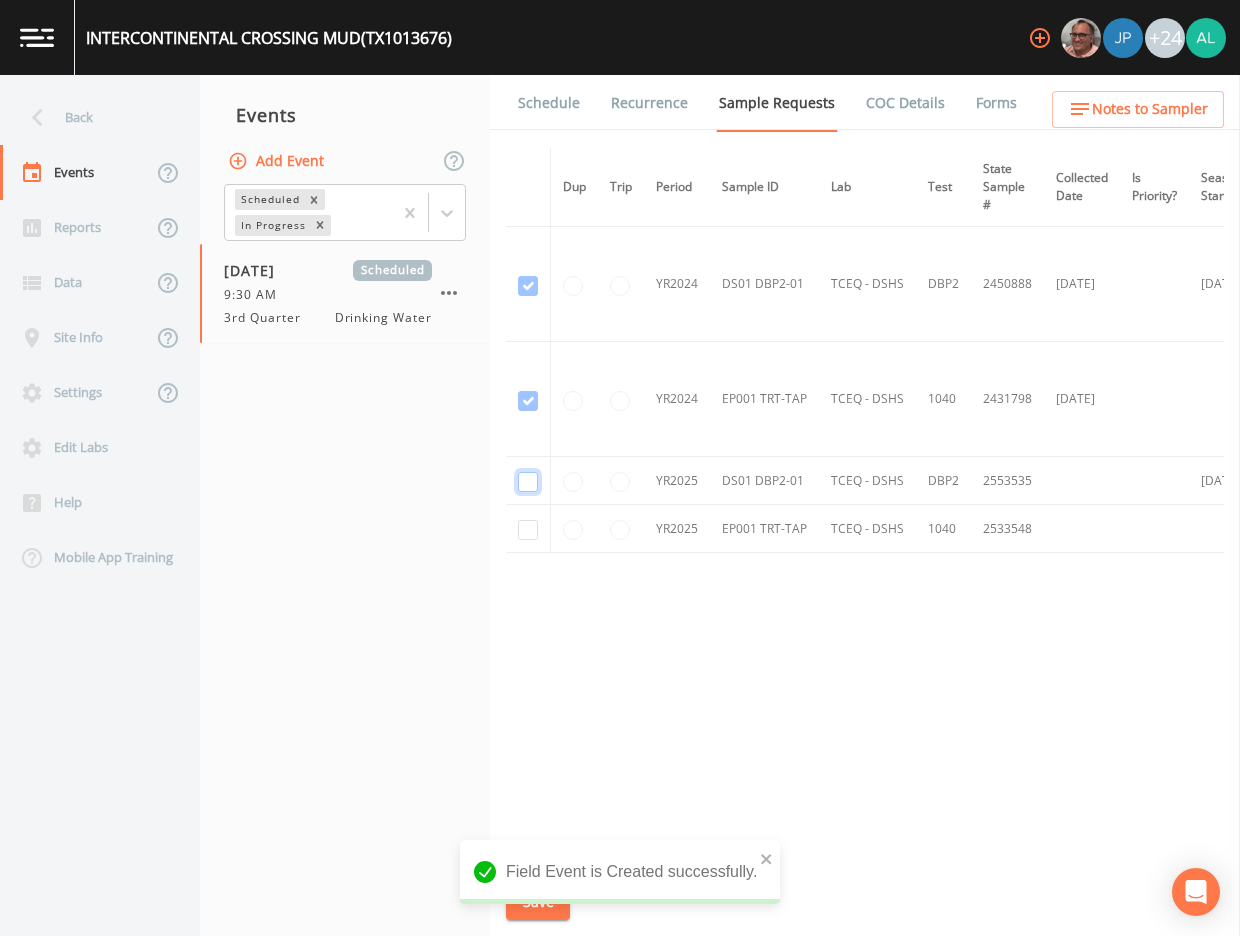 click at bounding box center [528, 286] 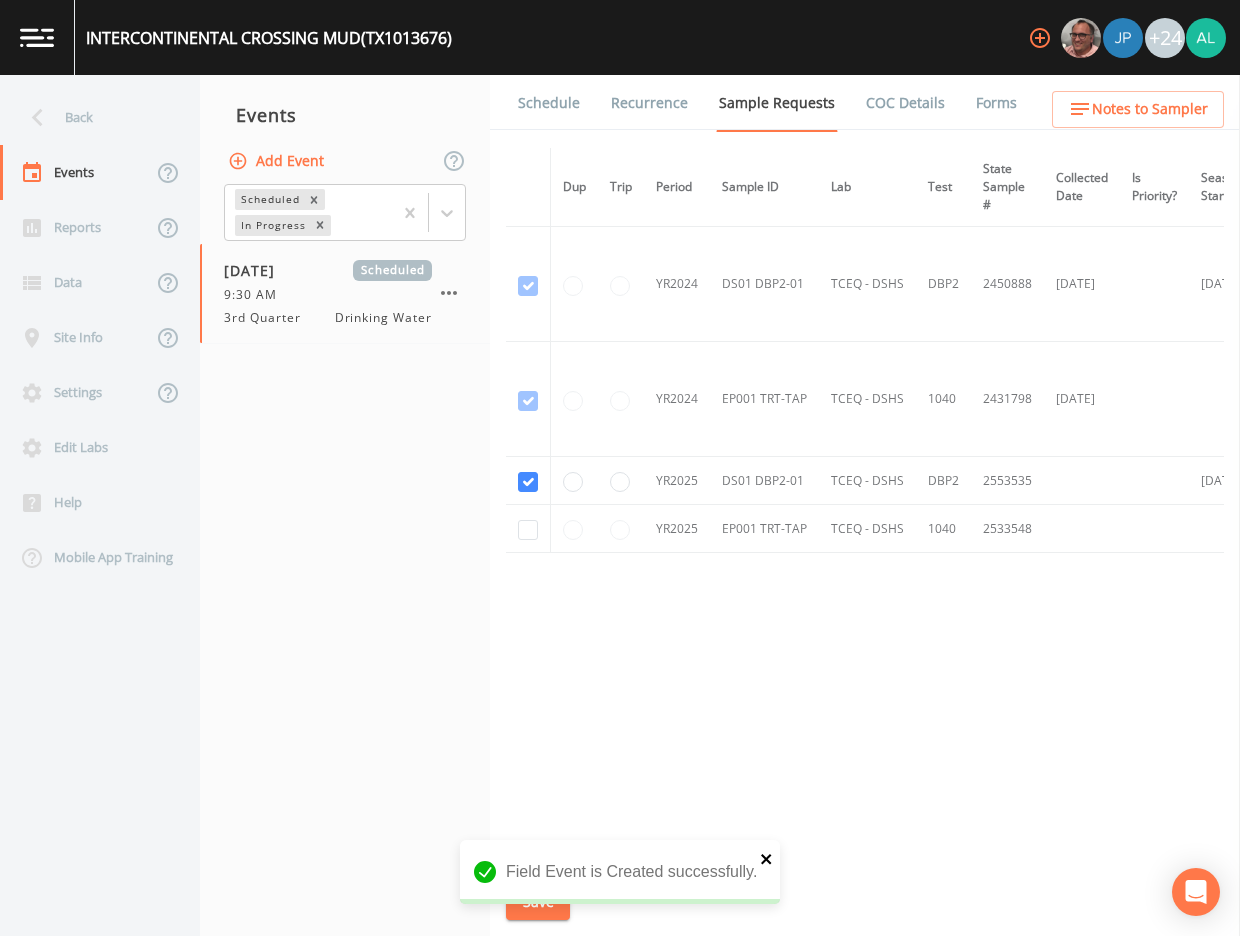 click 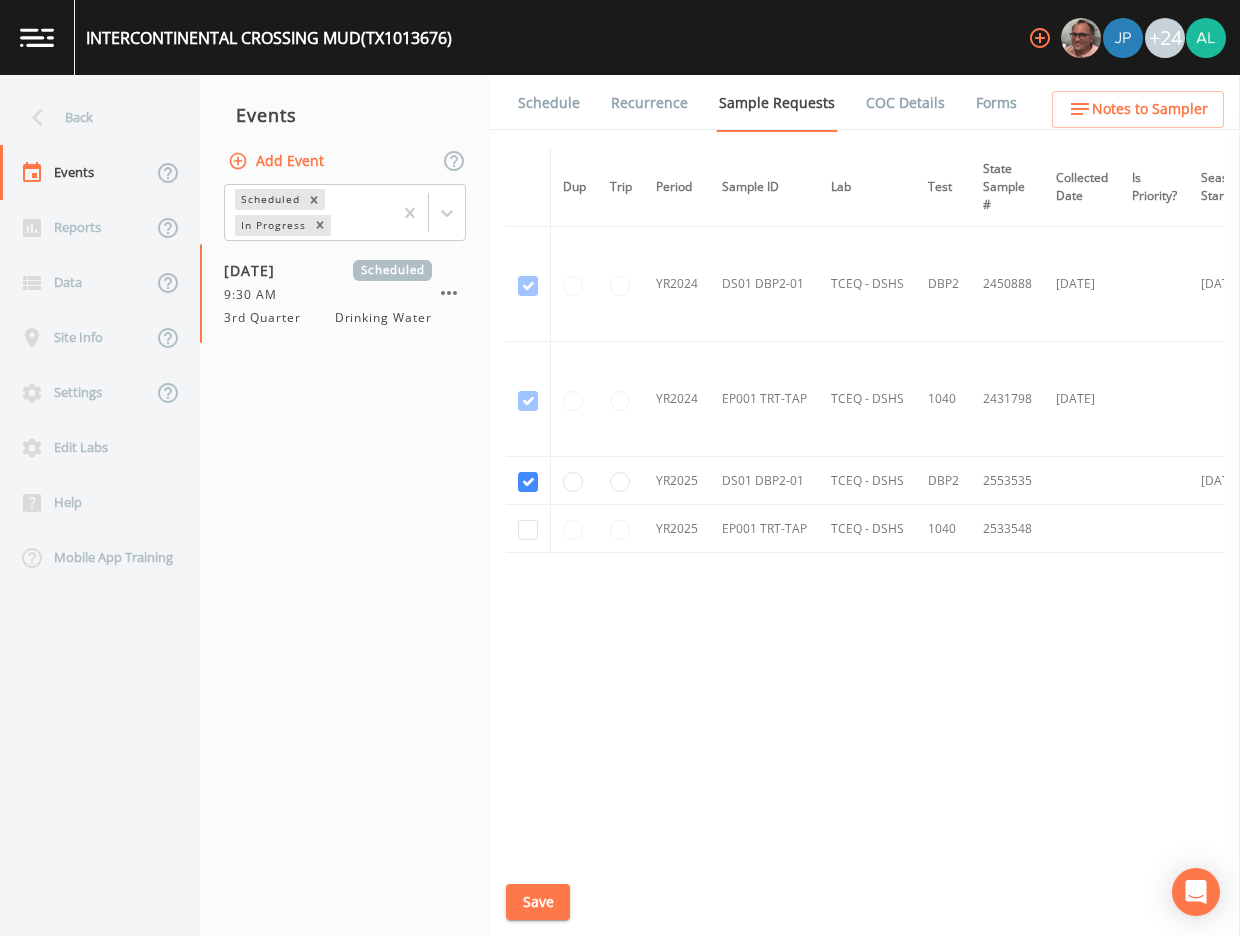 click on "INTERCONTINENTAL CROSSING MUD  (TX1013676) +24 Back Events Reports Data Site Info Settings Edit Labs Help Mobile App Training Events Add Event Scheduled In Progress [DATE] Scheduled 9:30 AM 3rd Quarter  Drinking Water Schedule Recurrence Sample Requests COC Details Forms Dup Trip Period Sample ID Lab Test State Sample # Collected Date Is Priority? Season Start Season End Deleted? YR2024 DS01 DBP2-01 TCEQ - DSHS DBP2 2450888 [DATE] [DATE] [DATE] This sample has been collected YR2024 EP001 TRT-TAP TCEQ - DSHS 1040 2431798 [DATE] This sample has been collected YR2025 DS01 DBP2-01 TCEQ - DSHS DBP2 2553535 [DATE] [DATE] YR2025 EP001 TRT-TAP TCEQ - DSHS [PHONE_NUMBER] Save Notes to Sampler Field Event is Created successfully." at bounding box center [620, 468] 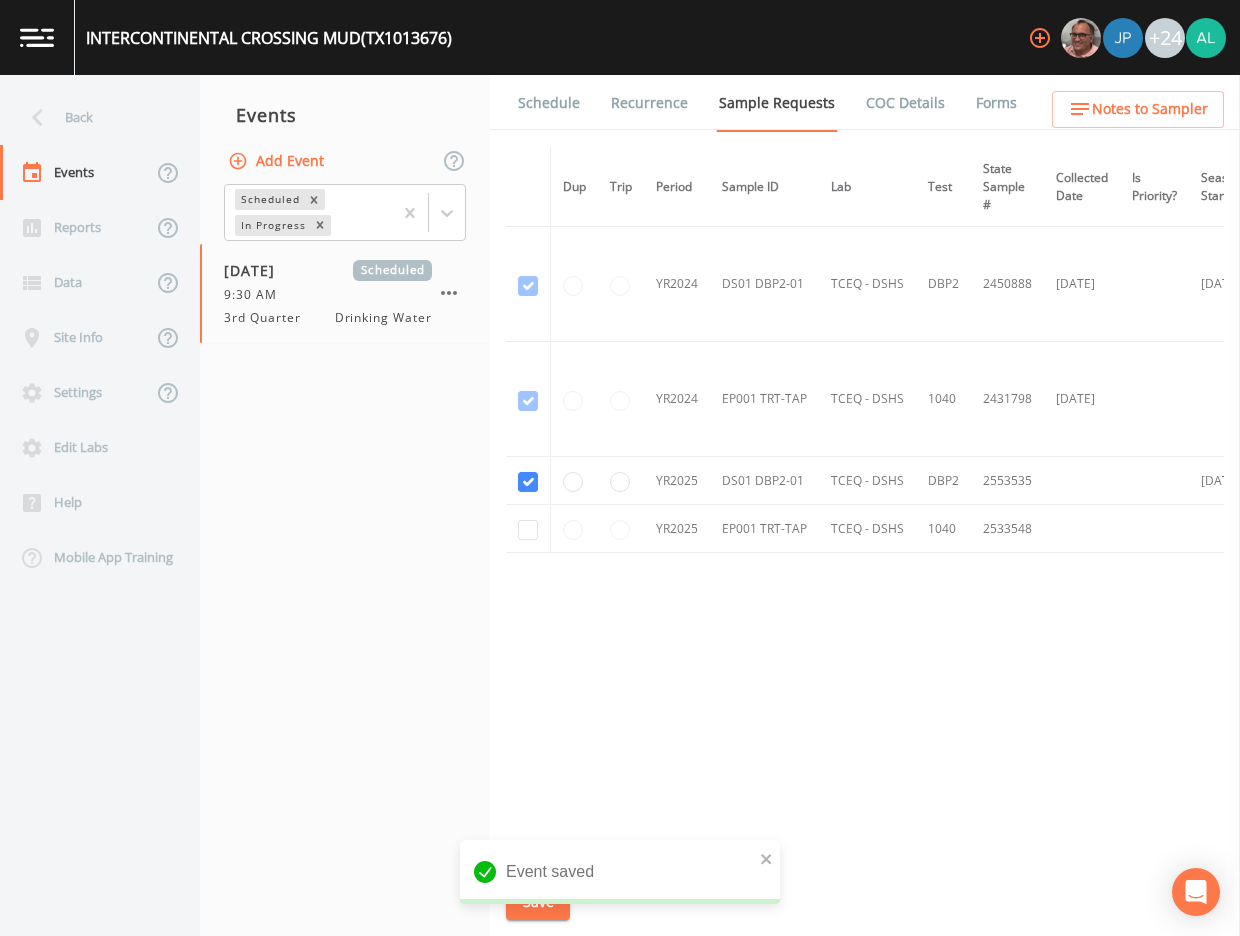 click on "Notes to Sampler" at bounding box center (1150, 109) 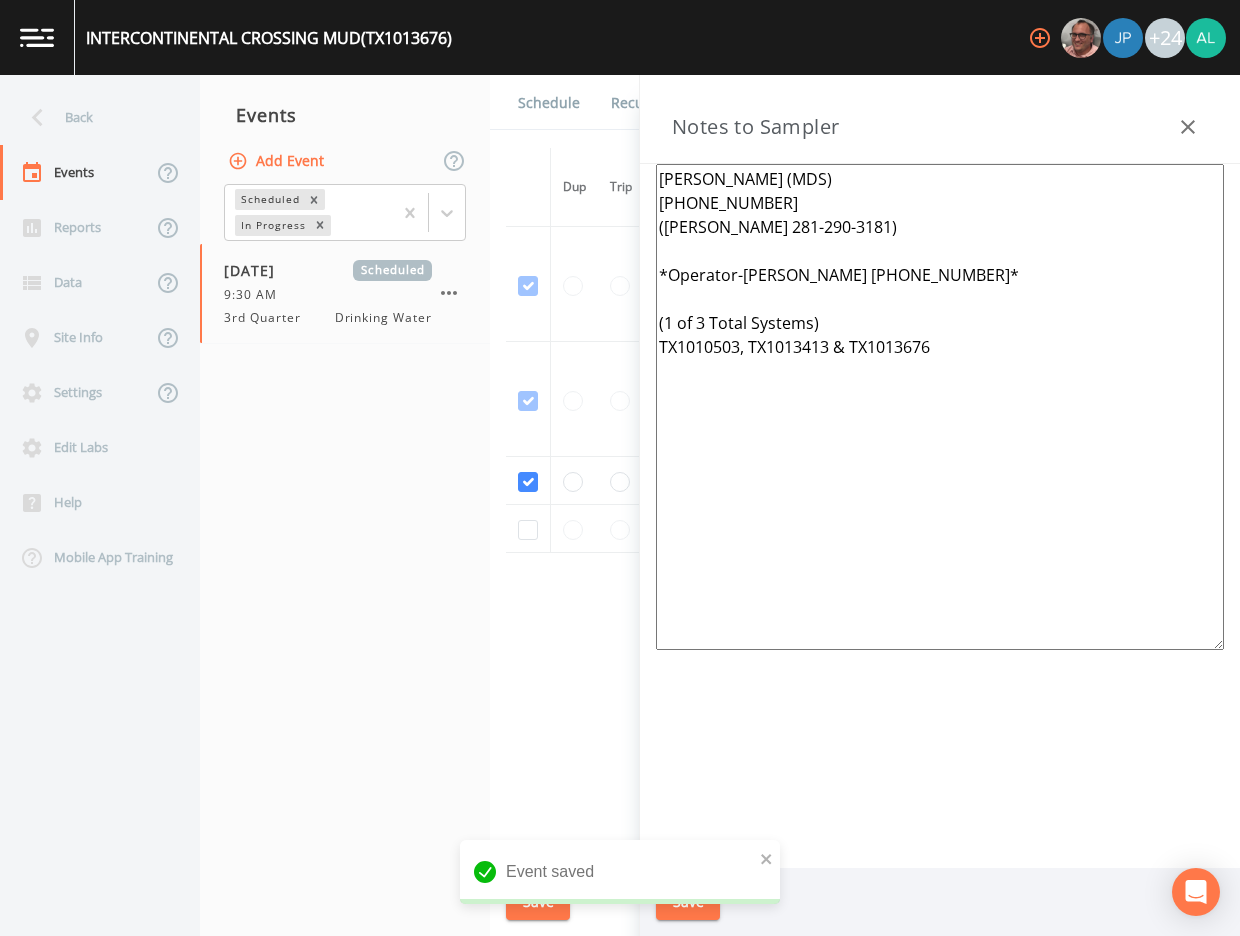 drag, startPoint x: 740, startPoint y: 277, endPoint x: 660, endPoint y: 278, distance: 80.00625 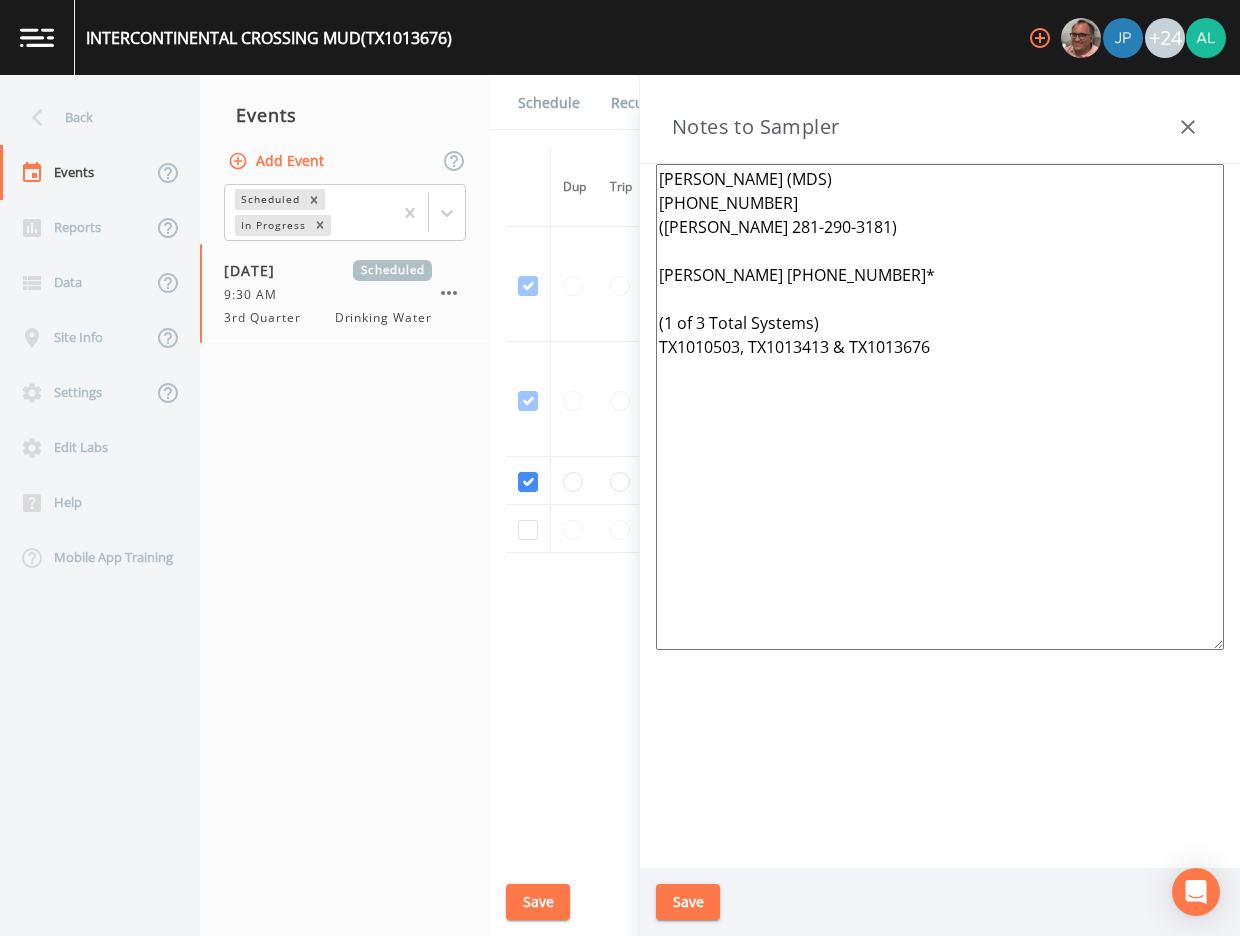click on "[PERSON_NAME] (MDS)
[PHONE_NUMBER]
([PERSON_NAME] 281-290-3181)
[PERSON_NAME] [PHONE_NUMBER]*
(1 of 3 Total Systems)
TX1010503, TX1013413 & TX1013676" at bounding box center [940, 407] 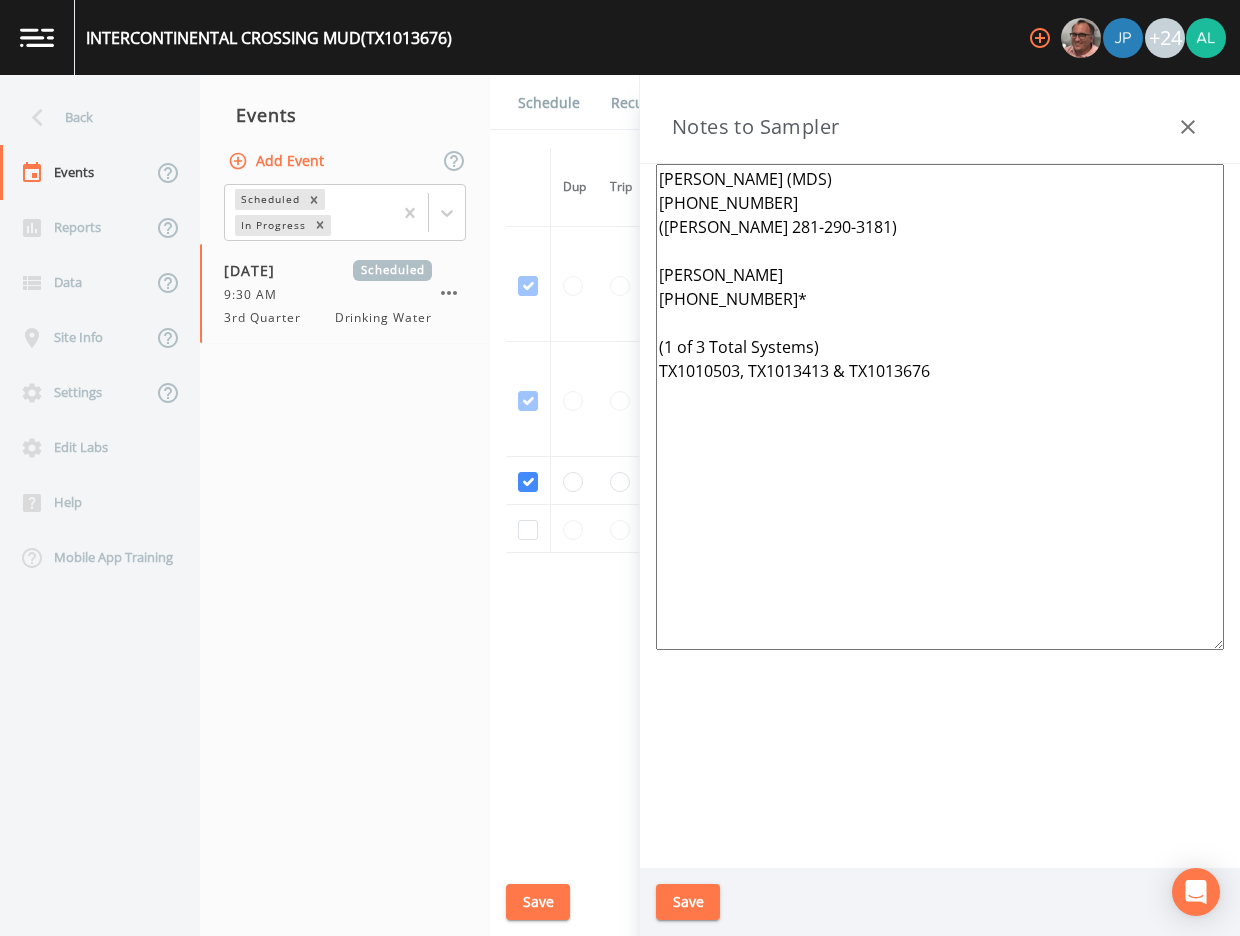 click on "[PERSON_NAME] (MDS)
[PHONE_NUMBER]
([PERSON_NAME] 281-290-3181)
[PERSON_NAME]
[PHONE_NUMBER]*
(1 of 3 Total Systems)
TX1010503, TX1013413 & TX1013676" at bounding box center (940, 407) 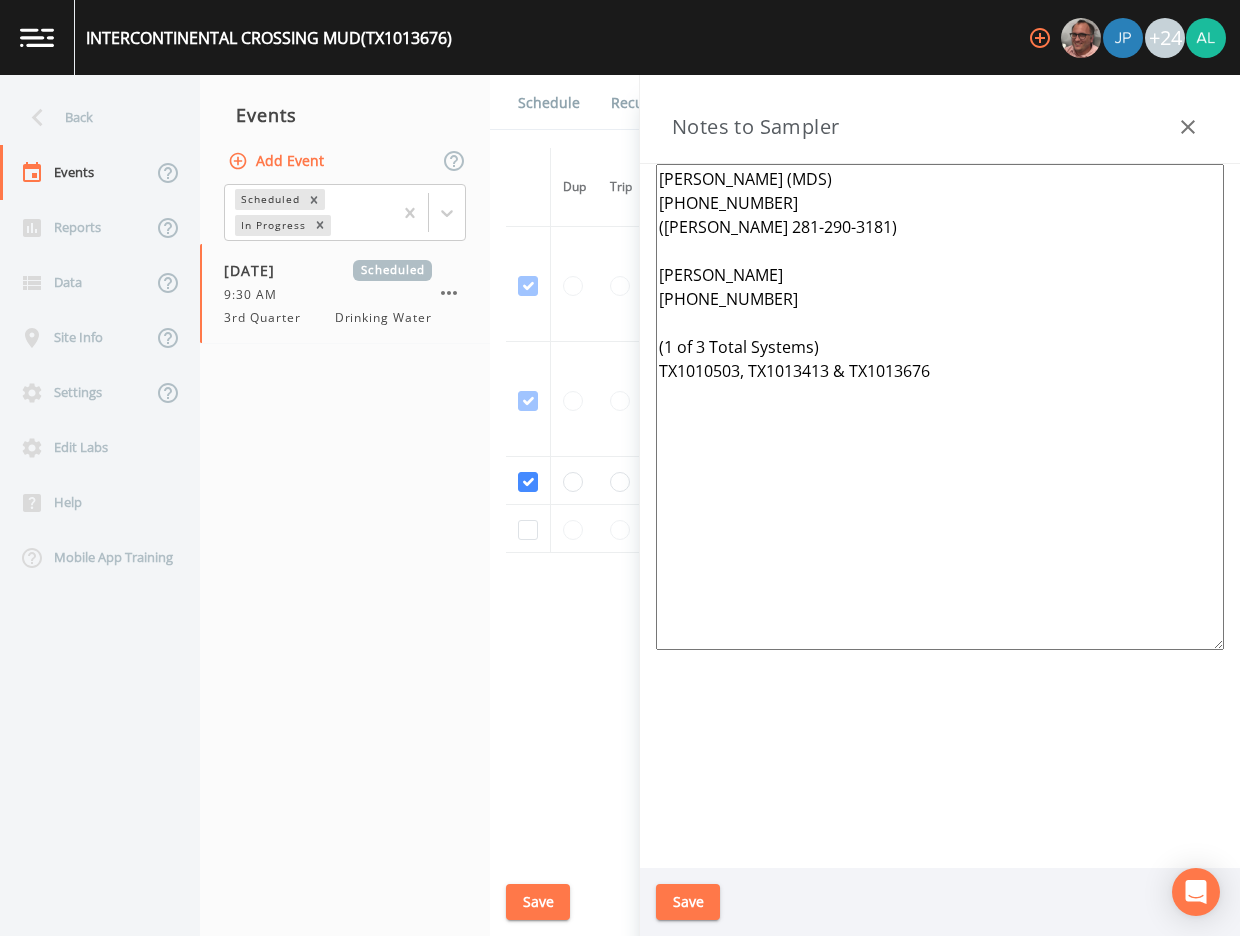 click on "[PERSON_NAME] (MDS)
[PHONE_NUMBER]
([PERSON_NAME] 281-290-3181)
[PERSON_NAME]
[PHONE_NUMBER]
(1 of 3 Total Systems)
TX1010503, TX1013413 & TX1013676" at bounding box center (940, 407) 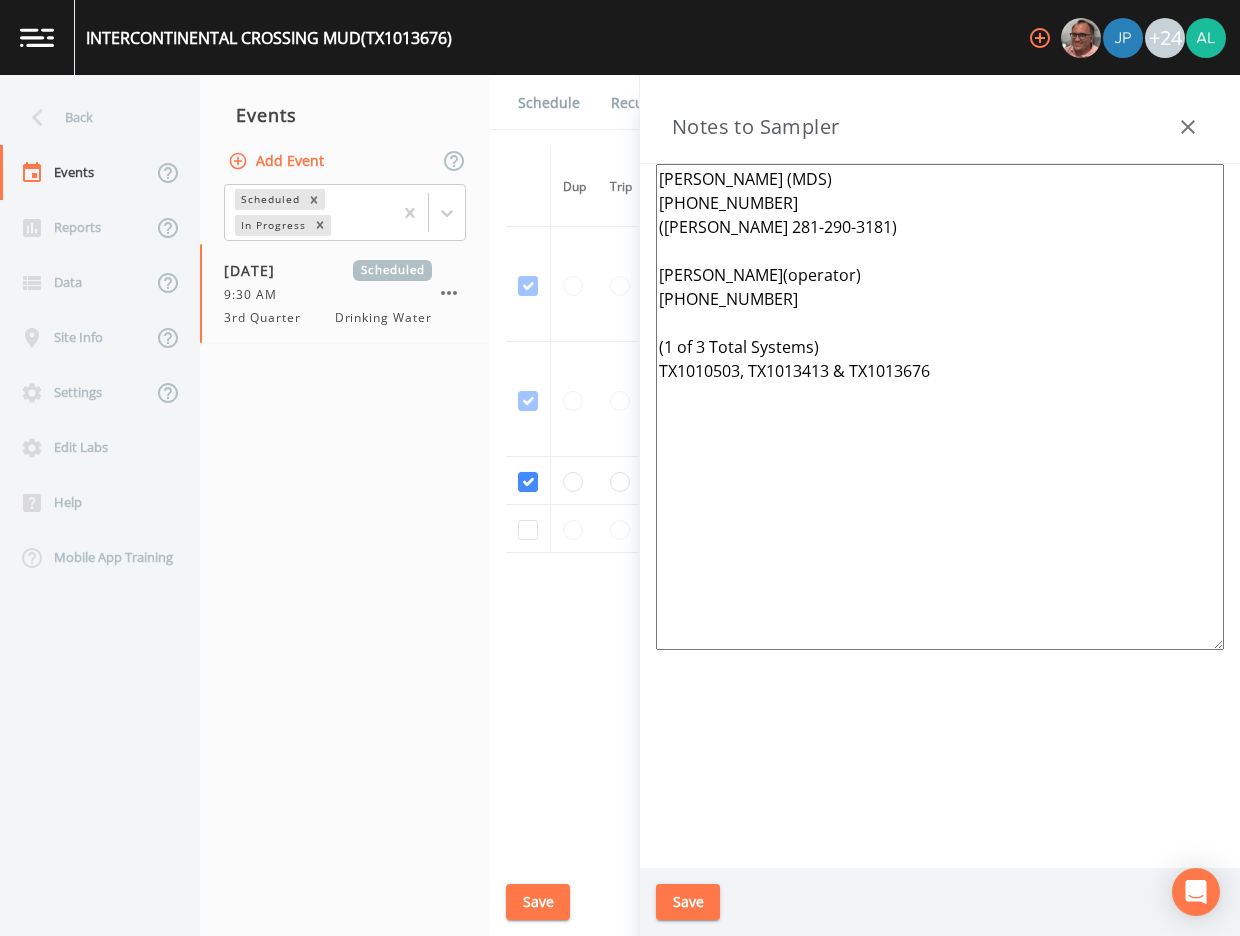 click on "[PERSON_NAME] (MDS)
[PHONE_NUMBER]
([PERSON_NAME] 281-290-3181)
[PERSON_NAME](operator)
[PHONE_NUMBER]
(1 of 3 Total Systems)
TX1010503, TX1013413 & TX1013676" at bounding box center (940, 407) 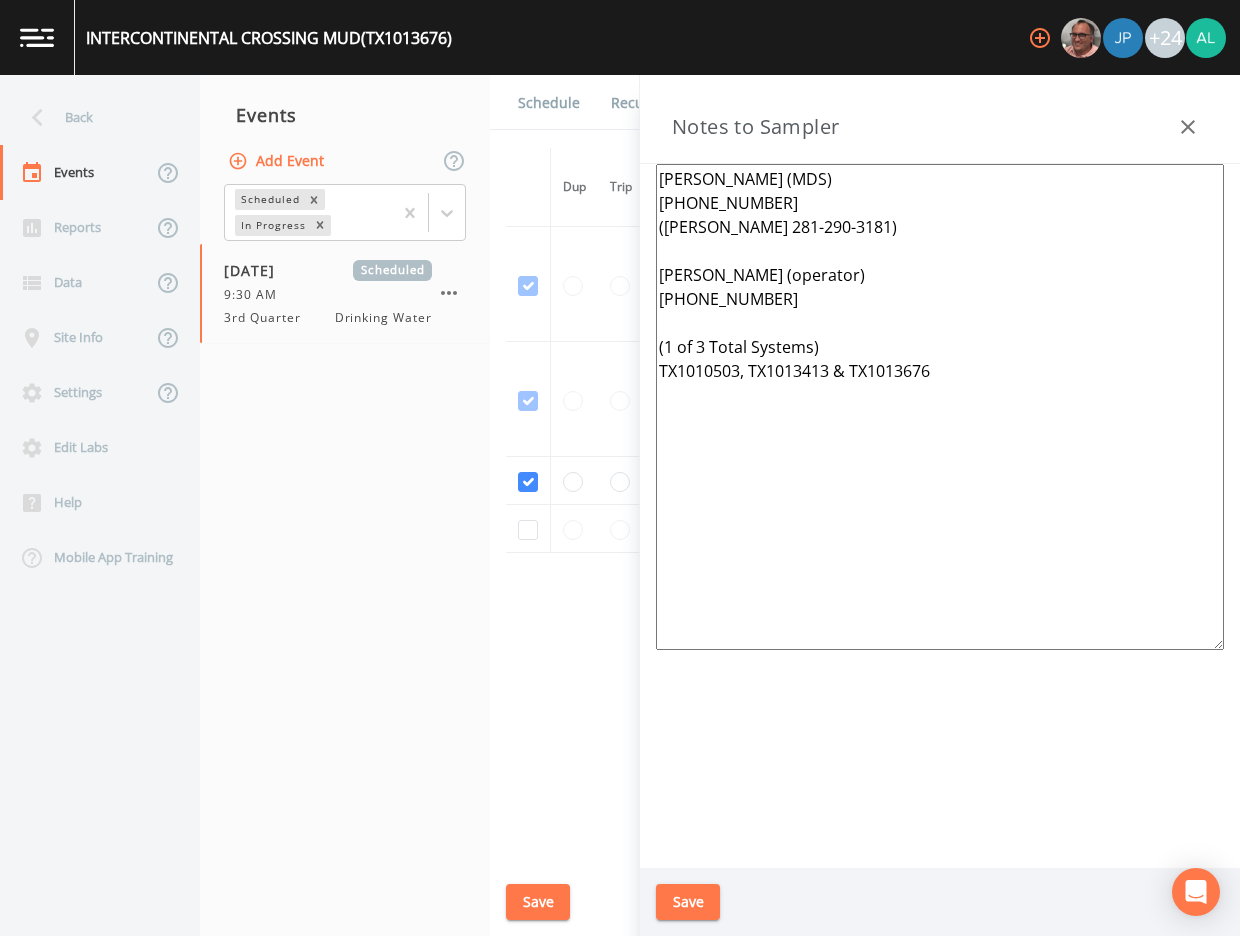 click on "[PERSON_NAME] (MDS)
[PHONE_NUMBER]
([PERSON_NAME] 281-290-3181)
[PERSON_NAME] (operator)
[PHONE_NUMBER]
(1 of 3 Total Systems)
TX1010503, TX1013413 & TX1013676" at bounding box center [940, 407] 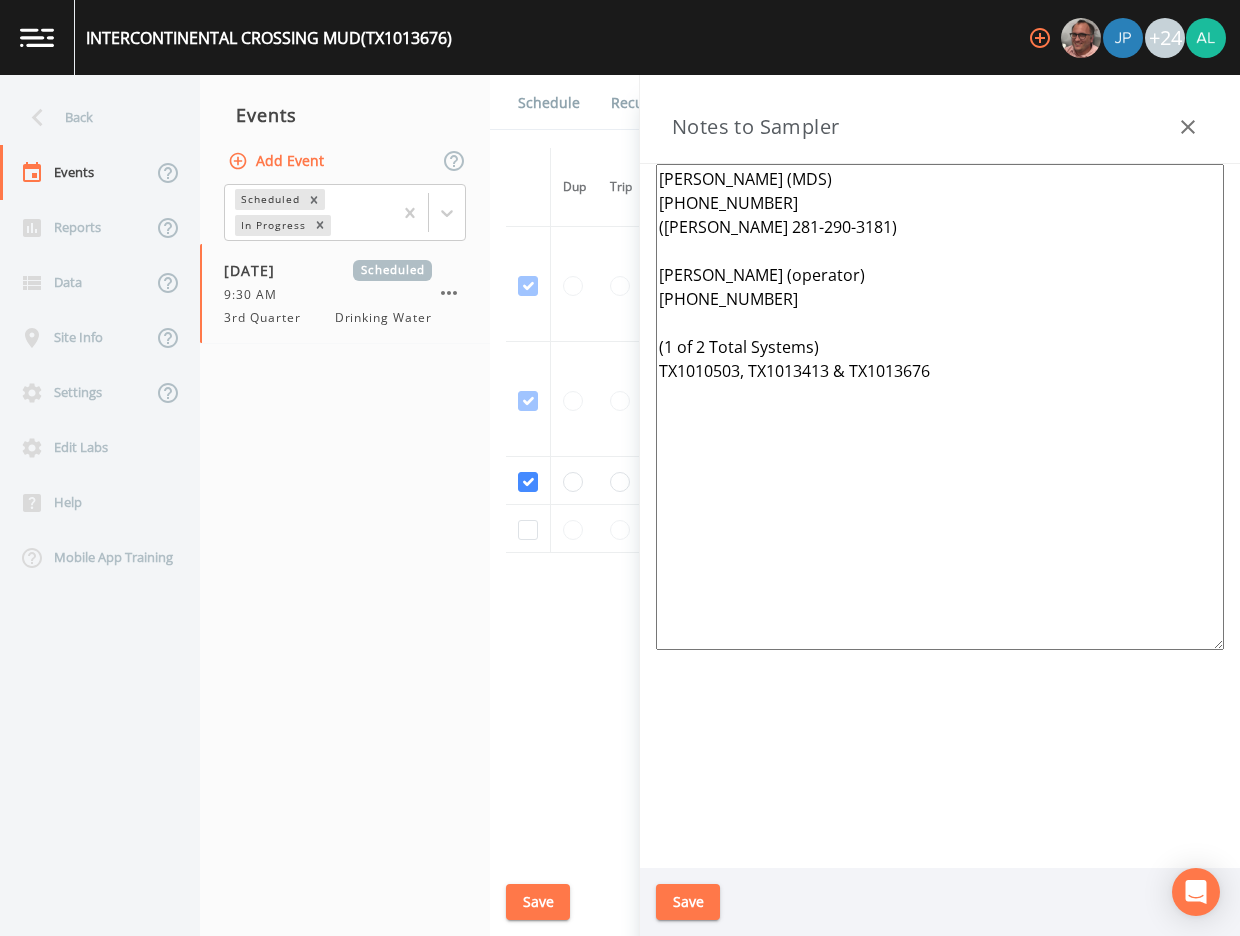 click on "[PERSON_NAME] (MDS)
[PHONE_NUMBER]
([PERSON_NAME] 281-290-3181)
[PERSON_NAME] (operator)
[PHONE_NUMBER]
(1 of 2 Total Systems)
TX1010503, TX1013413 & TX1013676" at bounding box center (940, 407) 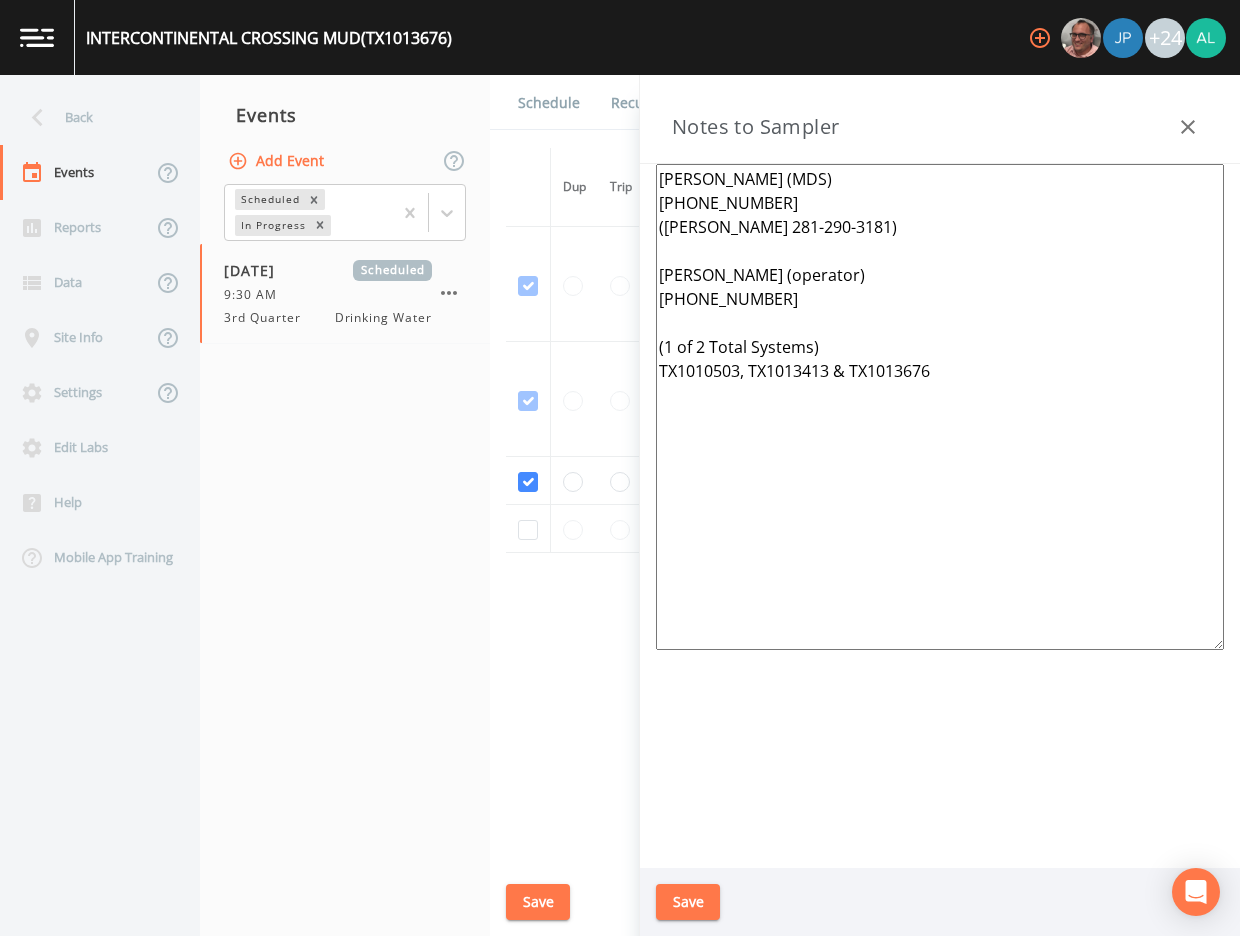 drag, startPoint x: 853, startPoint y: 371, endPoint x: 649, endPoint y: 378, distance: 204.12006 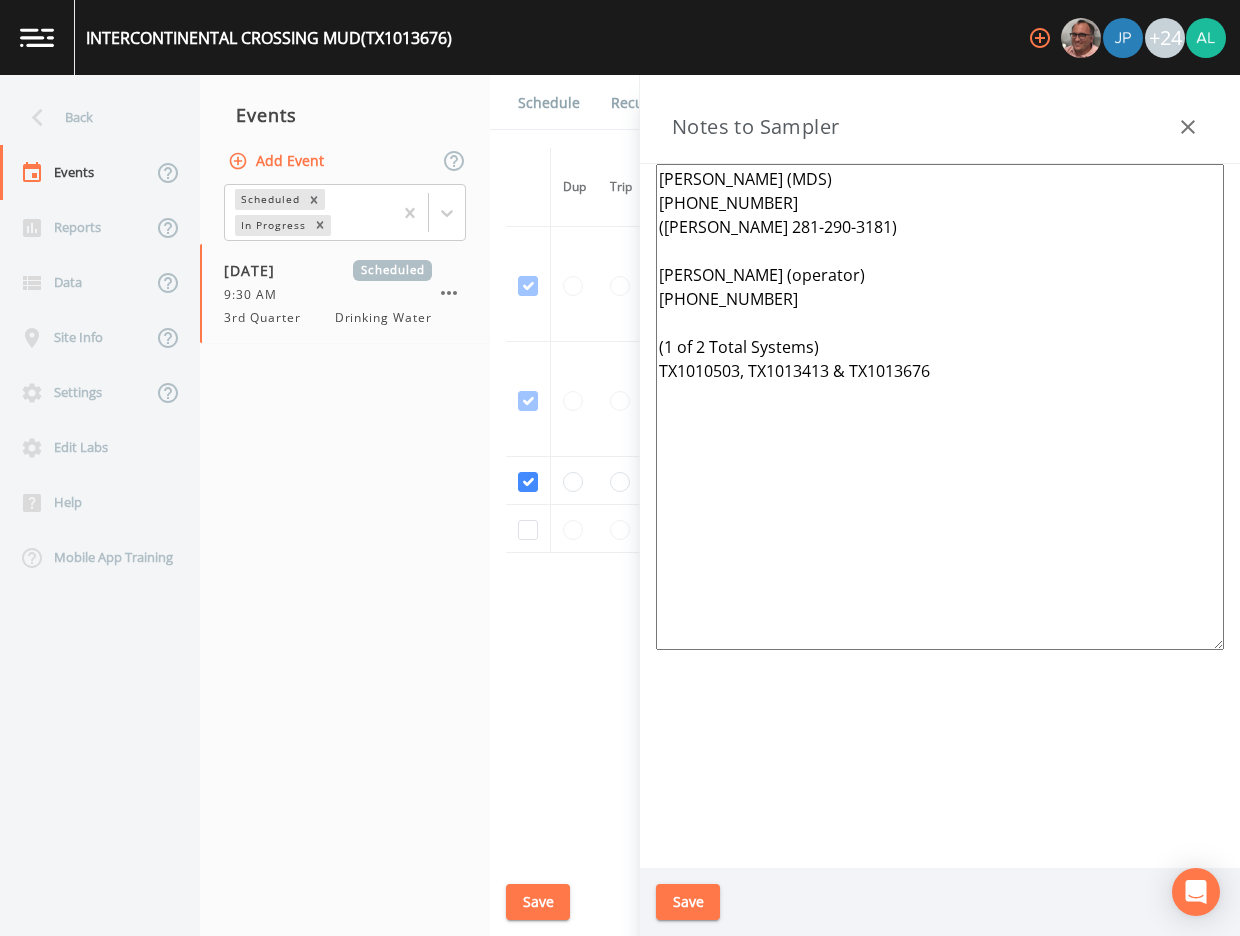 click on "[PERSON_NAME] (MDS)
[PHONE_NUMBER]
([PERSON_NAME] 281-290-3181)
[PERSON_NAME] (operator)
[PHONE_NUMBER]
(1 of 2 Total Systems)
TX1010503, TX1013413 & TX1013676" at bounding box center (940, 516) 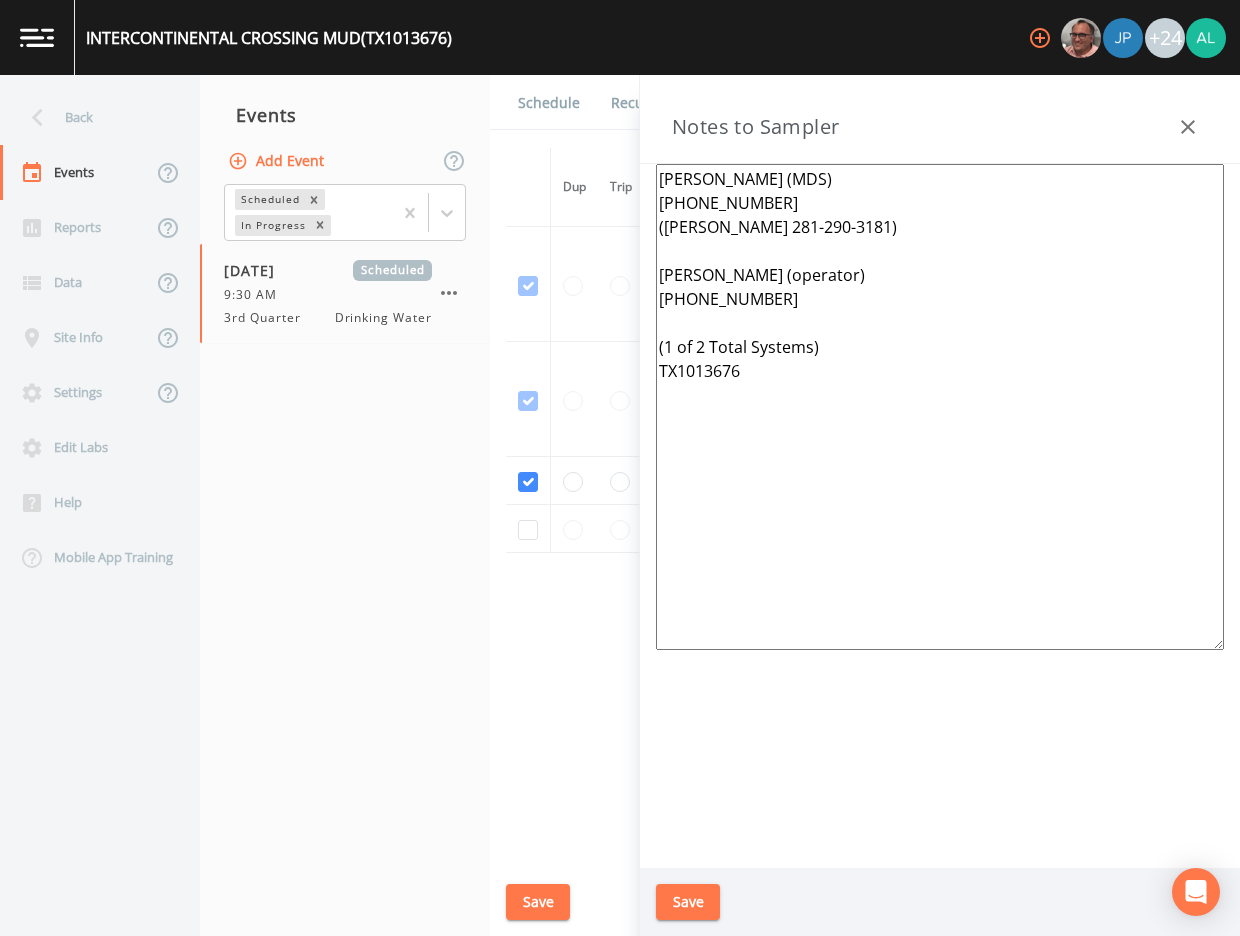 click on "[PERSON_NAME] (MDS)
[PHONE_NUMBER]
([PERSON_NAME] 281-290-3181)
[PERSON_NAME] (operator)
[PHONE_NUMBER]
(1 of 2 Total Systems)
TX1013676" at bounding box center [940, 407] 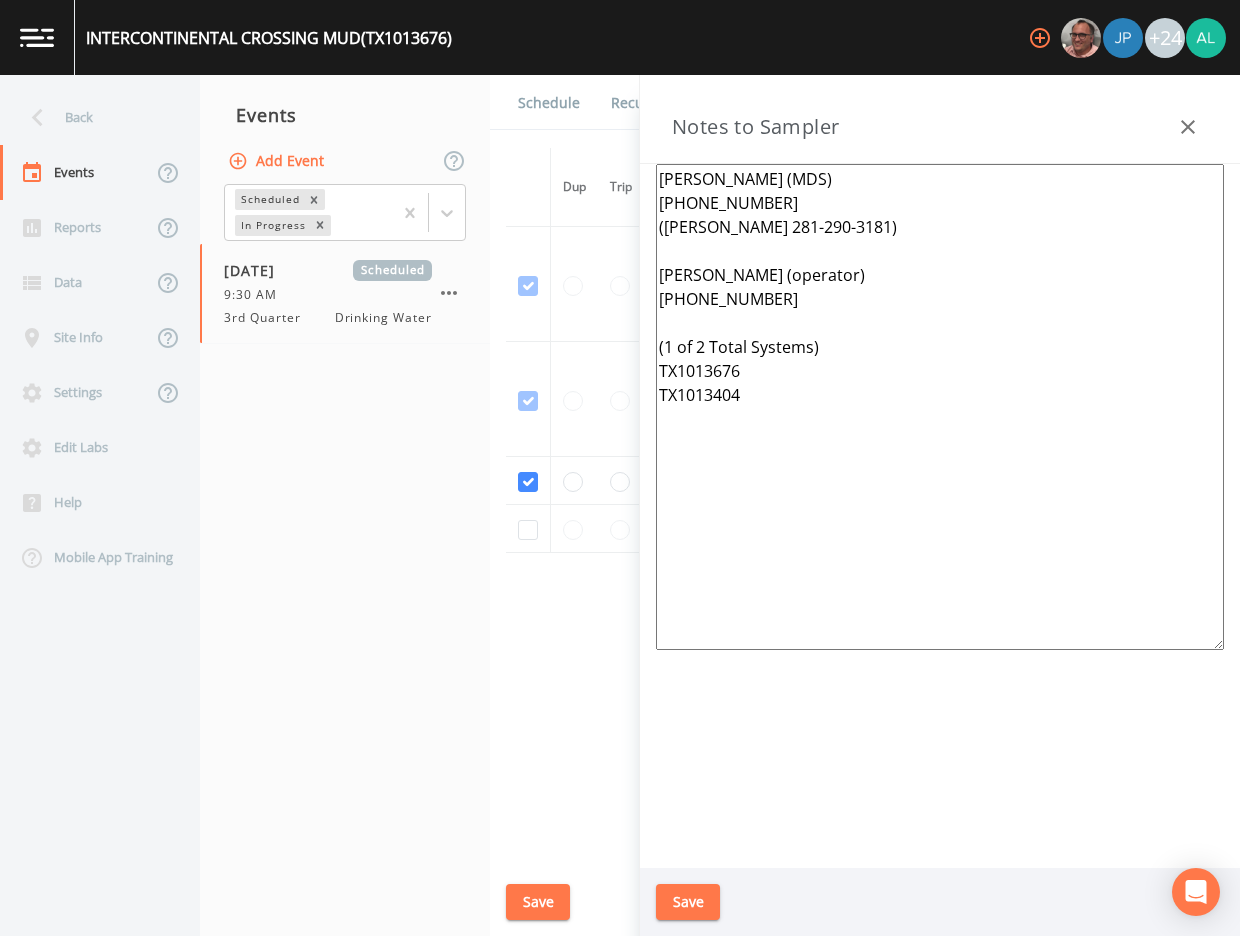 type on "[PERSON_NAME] (MDS)
[PHONE_NUMBER]
([PERSON_NAME] 281-290-3181)
[PERSON_NAME] (operator)
[PHONE_NUMBER]
(1 of 2 Total Systems)
TX1013676
TX1013404" 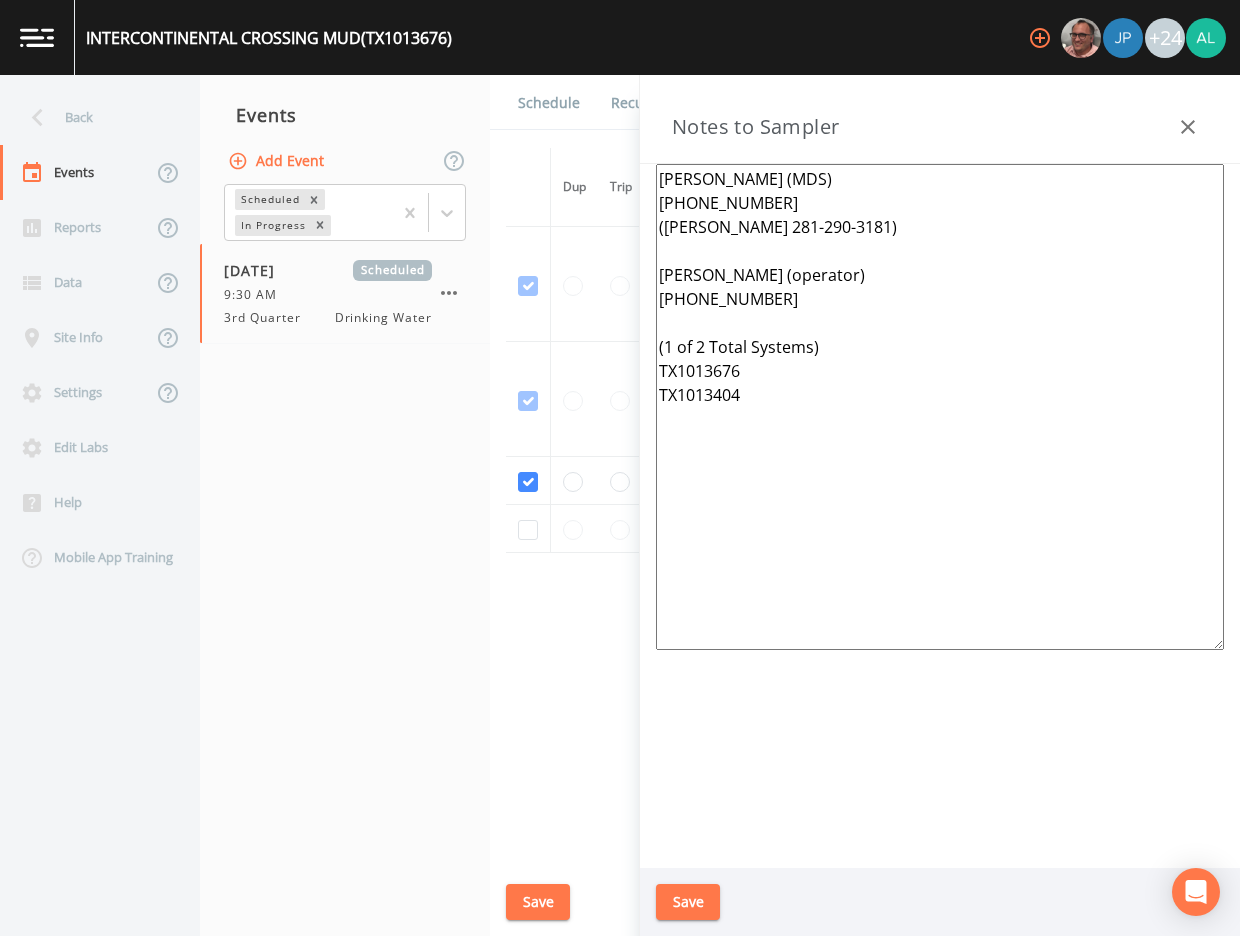 click on "Save" at bounding box center [688, 902] 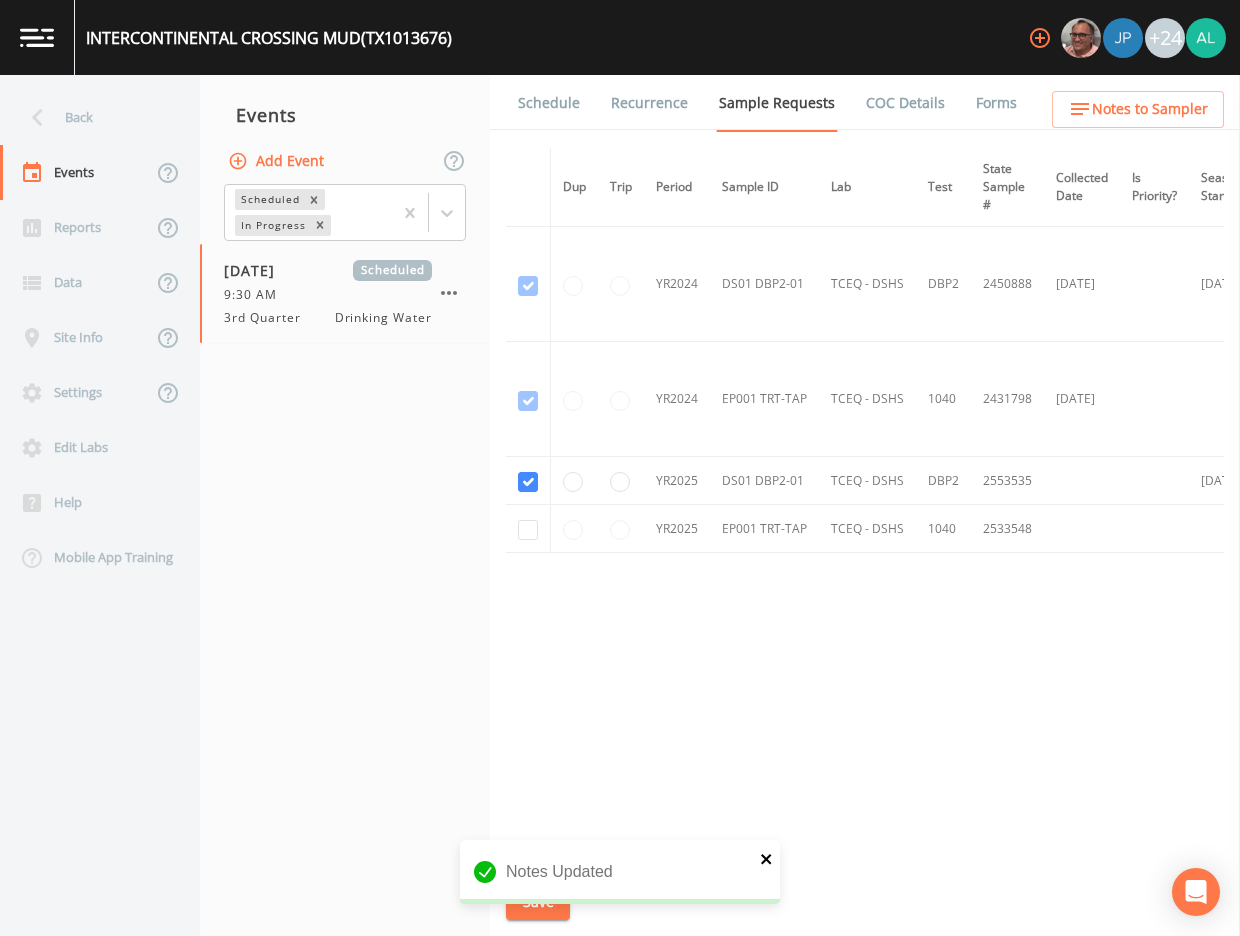 click on "Notes Updated" at bounding box center [620, 872] 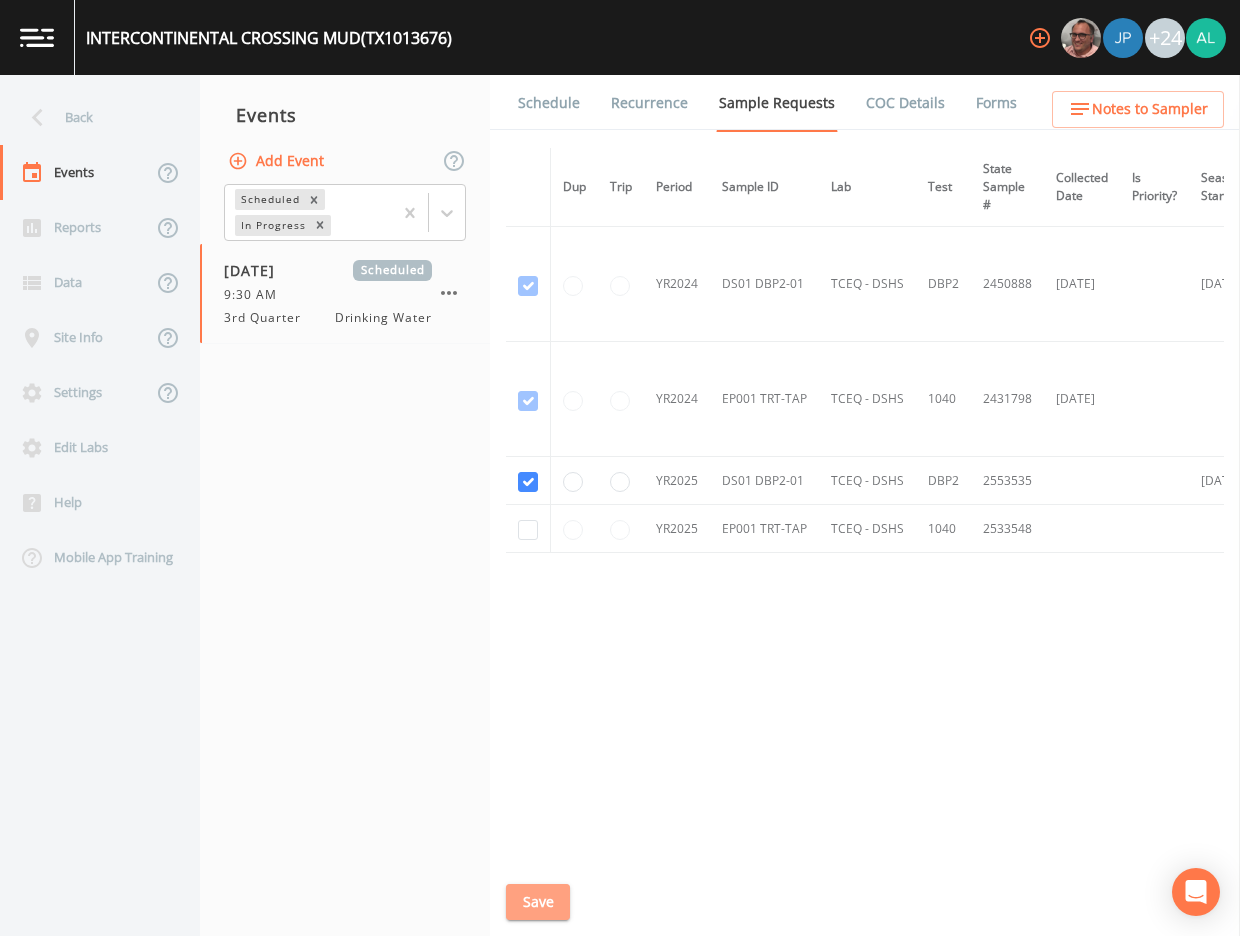 click on "Save" at bounding box center (538, 902) 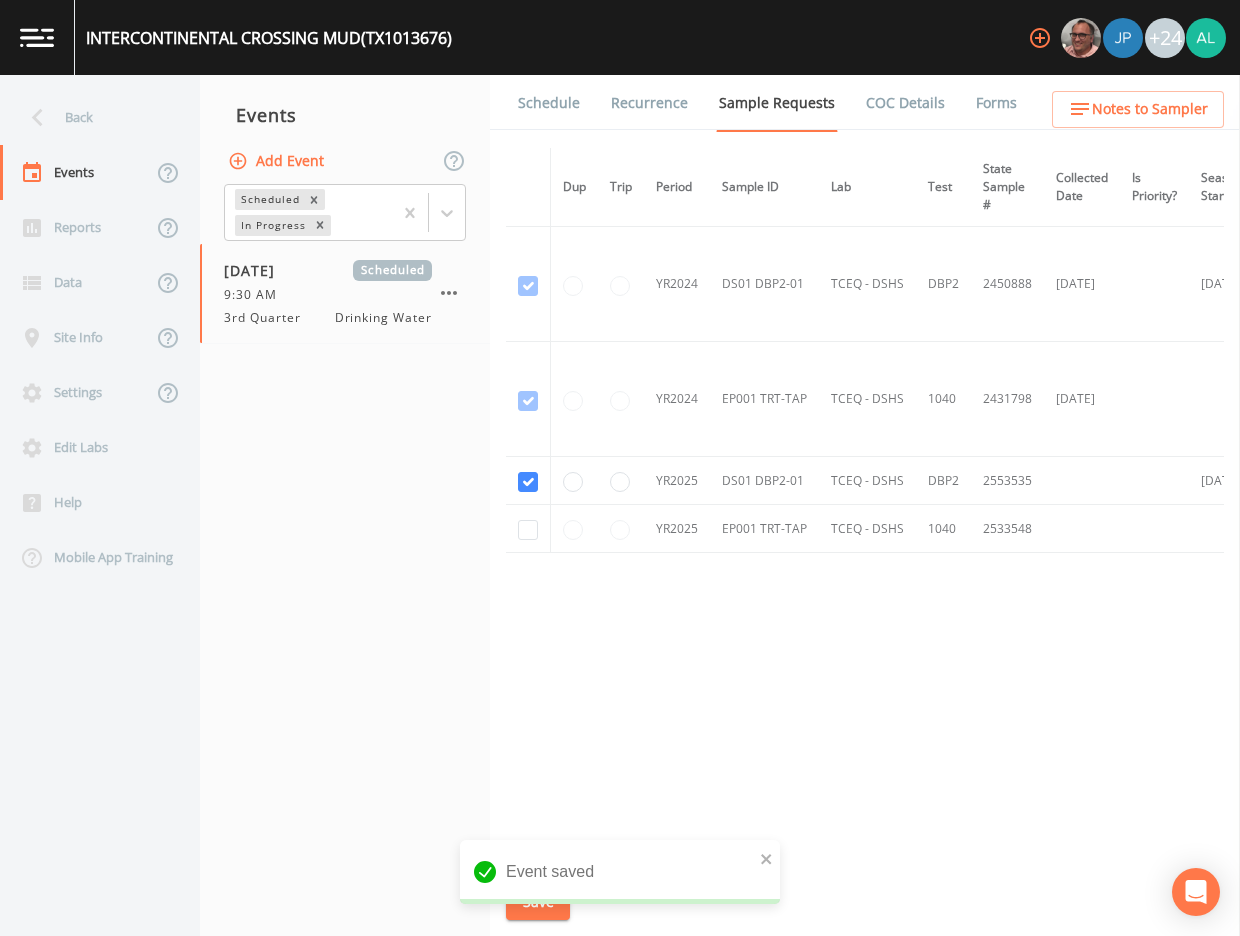 click on "Notes to Sampler" at bounding box center (1150, 109) 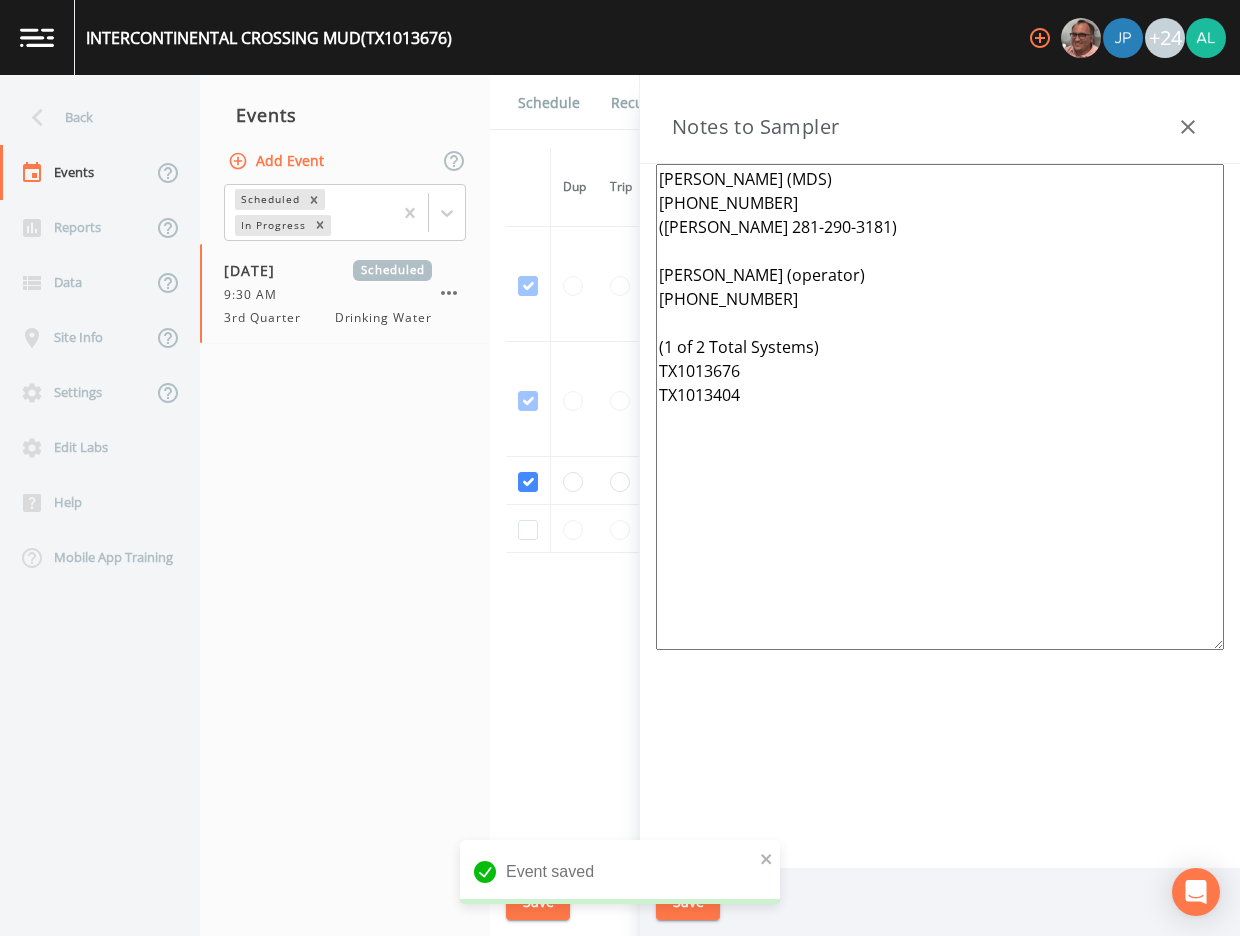 drag, startPoint x: 739, startPoint y: 399, endPoint x: 610, endPoint y: 156, distance: 275.11816 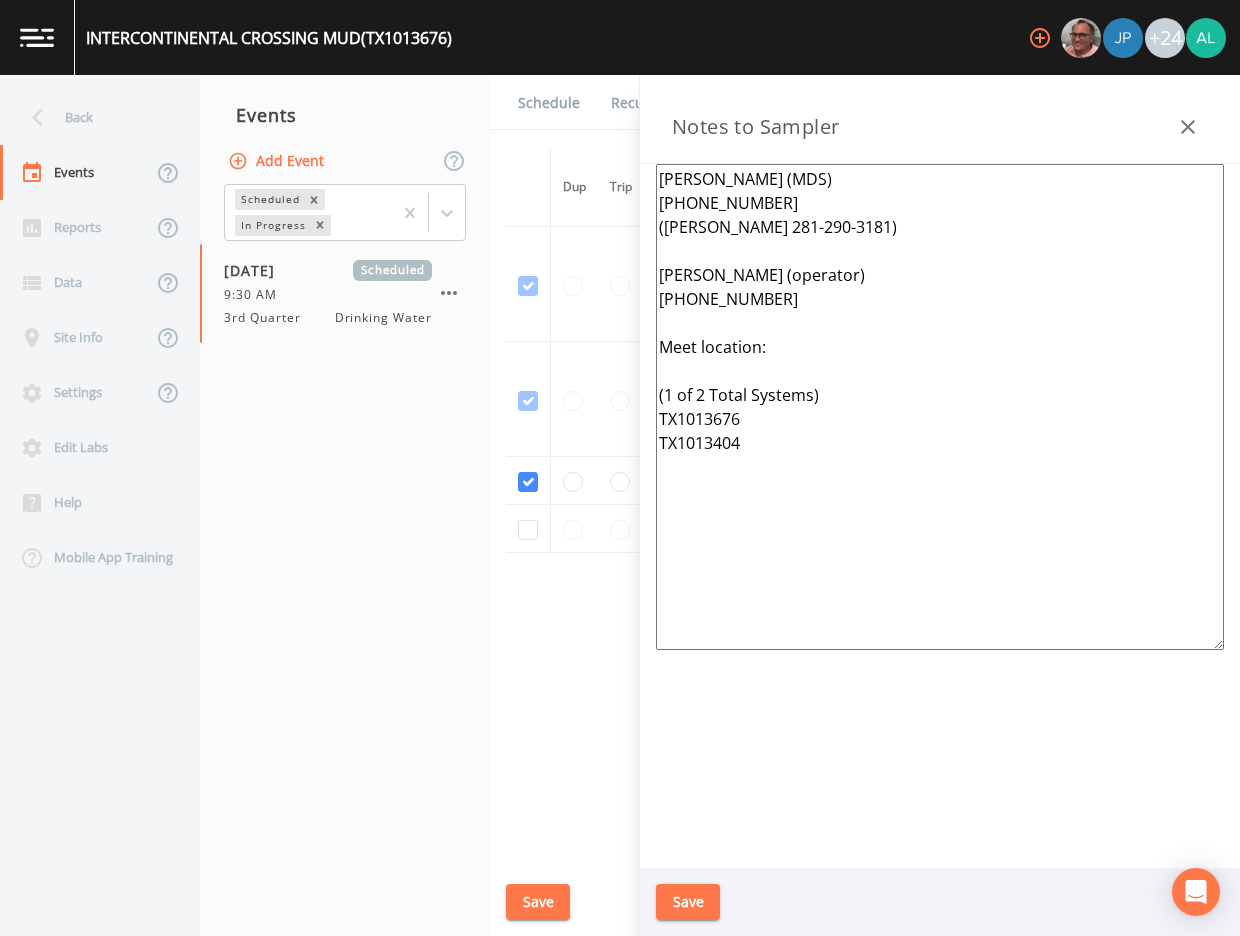drag, startPoint x: 834, startPoint y: 519, endPoint x: 610, endPoint y: 82, distance: 491.06516 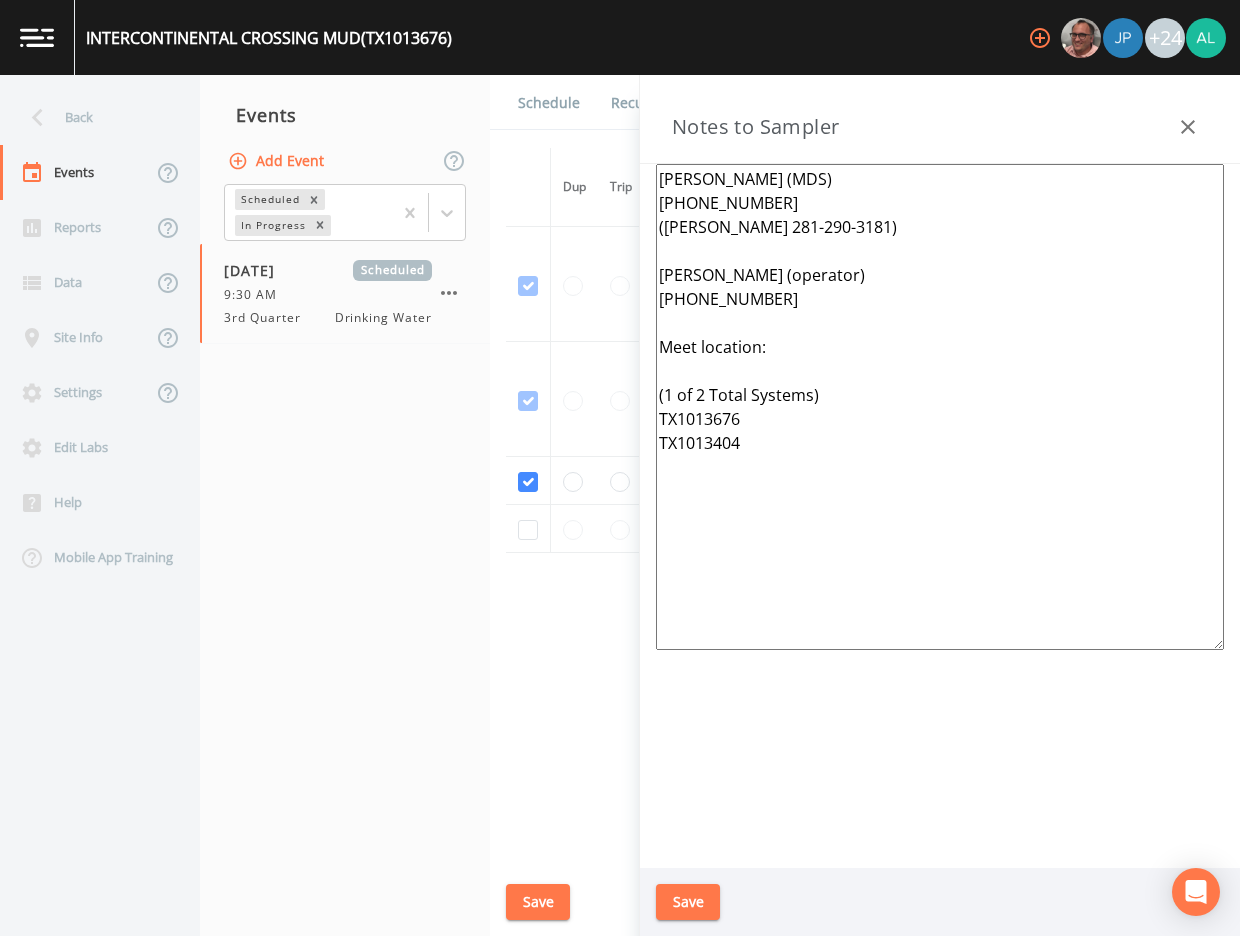 click on "Back Events Reports Data Site Info Settings Edit Labs Help Mobile App Training Events Add Event Scheduled In Progress [DATE] Scheduled 9:30 AM 3rd Quarter  Drinking Water Schedule Recurrence Sample Requests COC Details Forms Dup Trip Period Sample ID Lab Test State Sample # Collected Date Is Priority? Season Start Season End Deleted? YR2024 DS01 DBP2-01 TCEQ - DSHS DBP2 2450888 [DATE] [DATE] [DATE] This sample has been collected YR2024 EP001 TRT-TAP TCEQ - DSHS 1040 2431798 [DATE] This sample has been collected YR2025 DS01 DBP2-01 TCEQ - DSHS DBP2 2553535 [DATE] [DATE] YR2025 EP001 TRT-TAP TCEQ - DSHS [PHONE_NUMBER] Save Notes to Sampler Notes to Sampler [PERSON_NAME] (MDS)
[PHONE_NUMBER]
([PERSON_NAME] 281-290-3181)
[PERSON_NAME] (operator)
[PHONE_NUMBER]
Meet location:
(1 of 2 Total Systems)
TX1013676
TX1013404
Save" at bounding box center (620, 505) 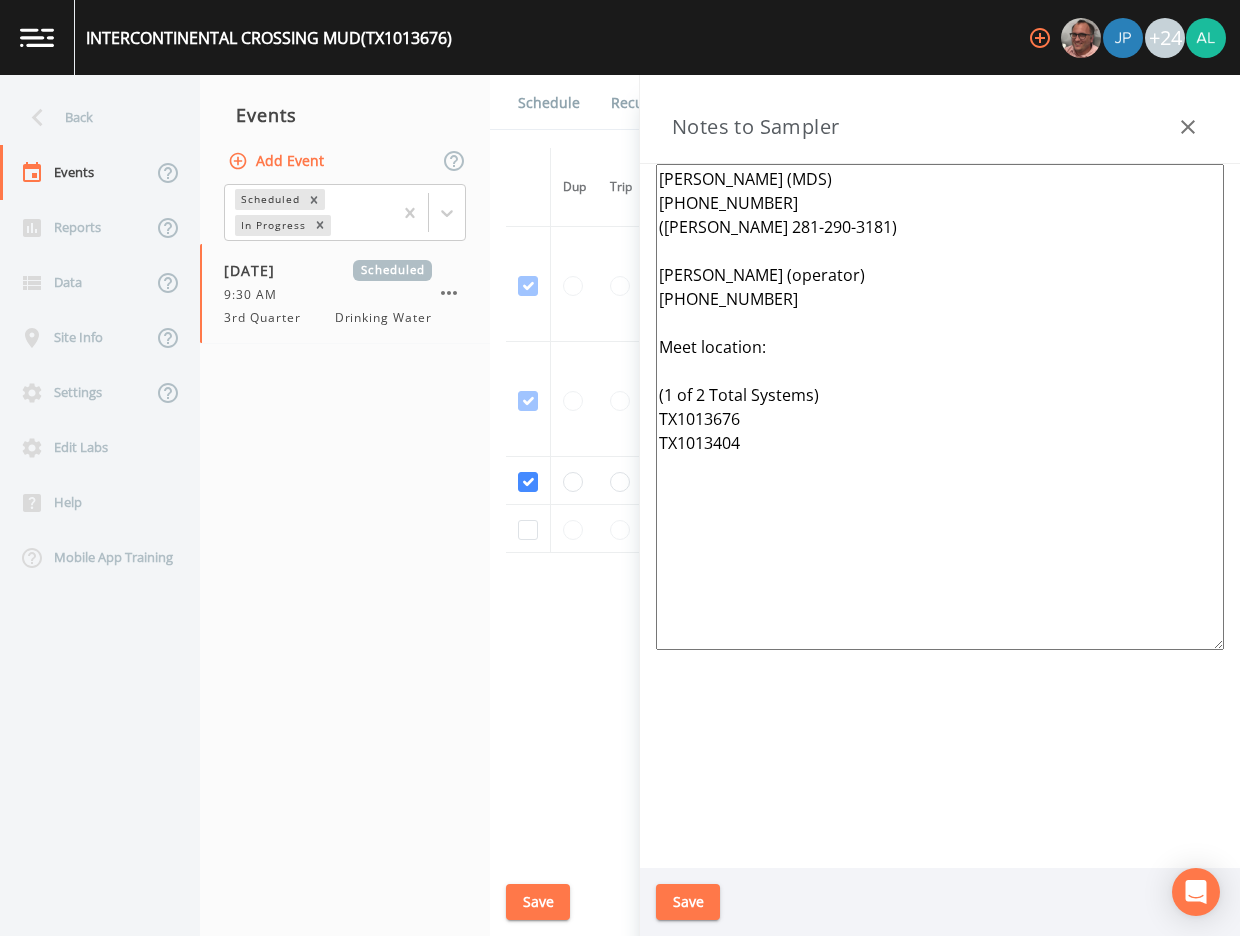 type on "[PERSON_NAME] (MDS)
[PHONE_NUMBER]
([PERSON_NAME] 281-290-3181)
[PERSON_NAME] (operator)
[PHONE_NUMBER]
Meet location:
(1 of 2 Total Systems)
TX1013676
TX1013404" 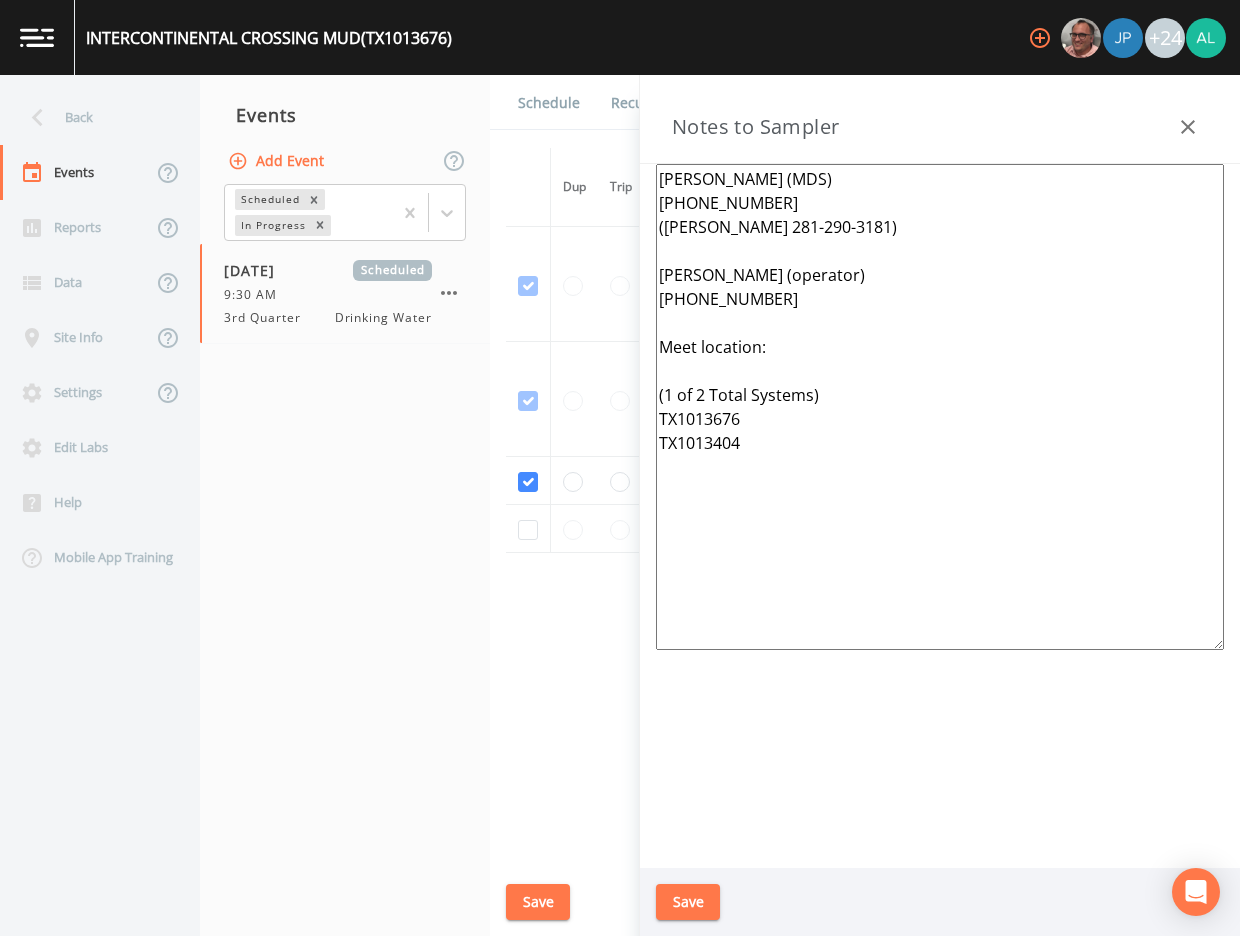 click on "Save" at bounding box center [688, 902] 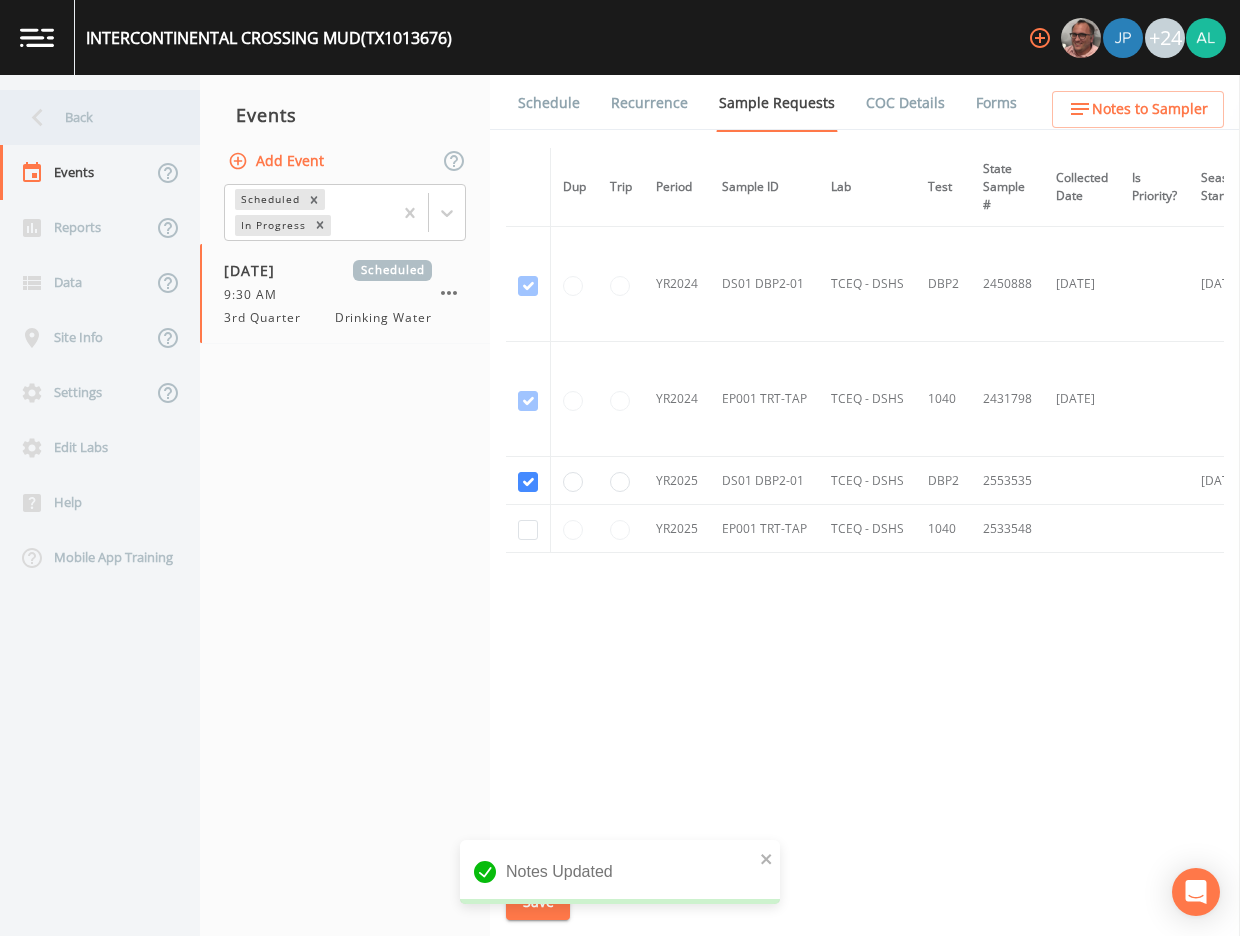click on "Back" at bounding box center [90, 117] 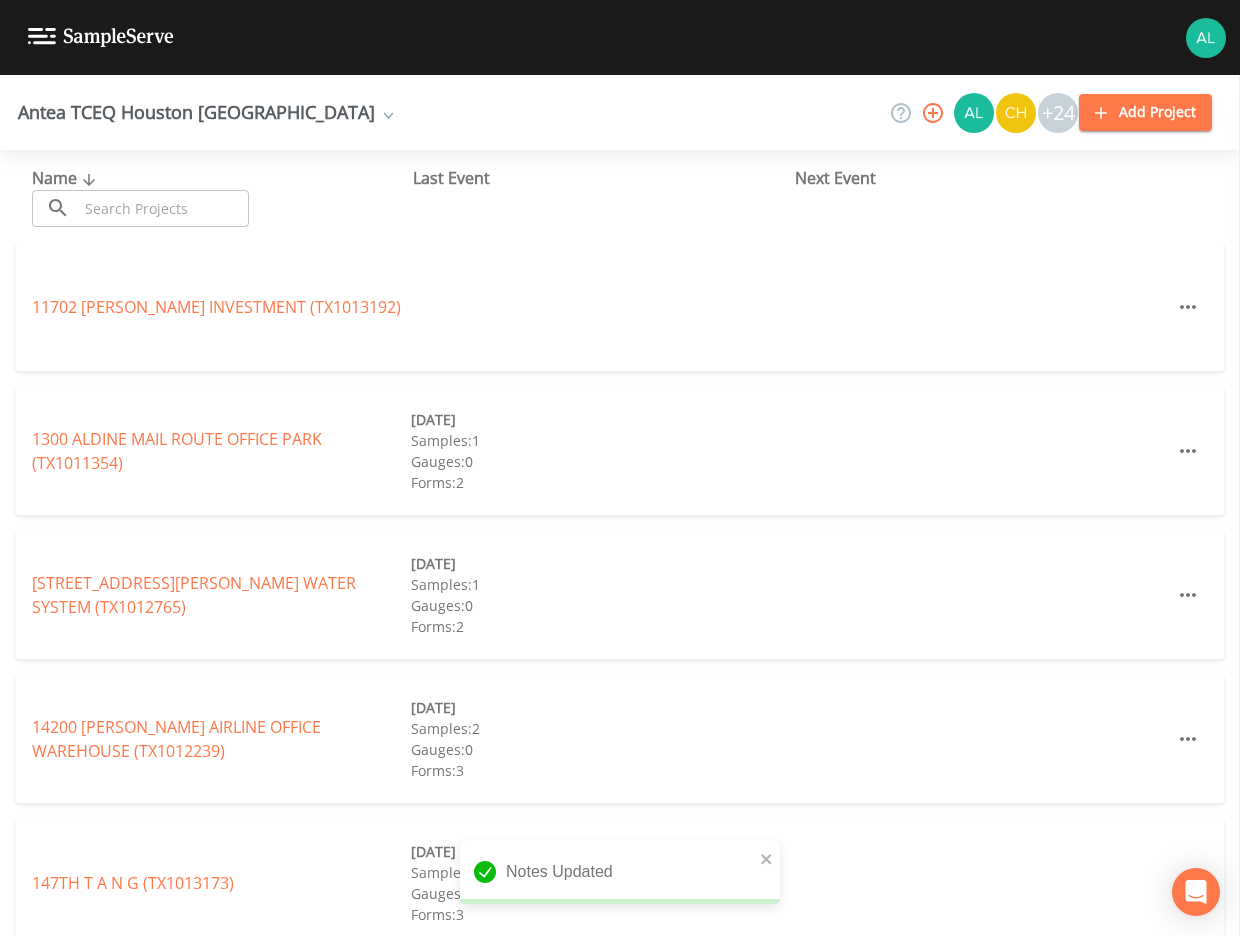 click at bounding box center [163, 208] 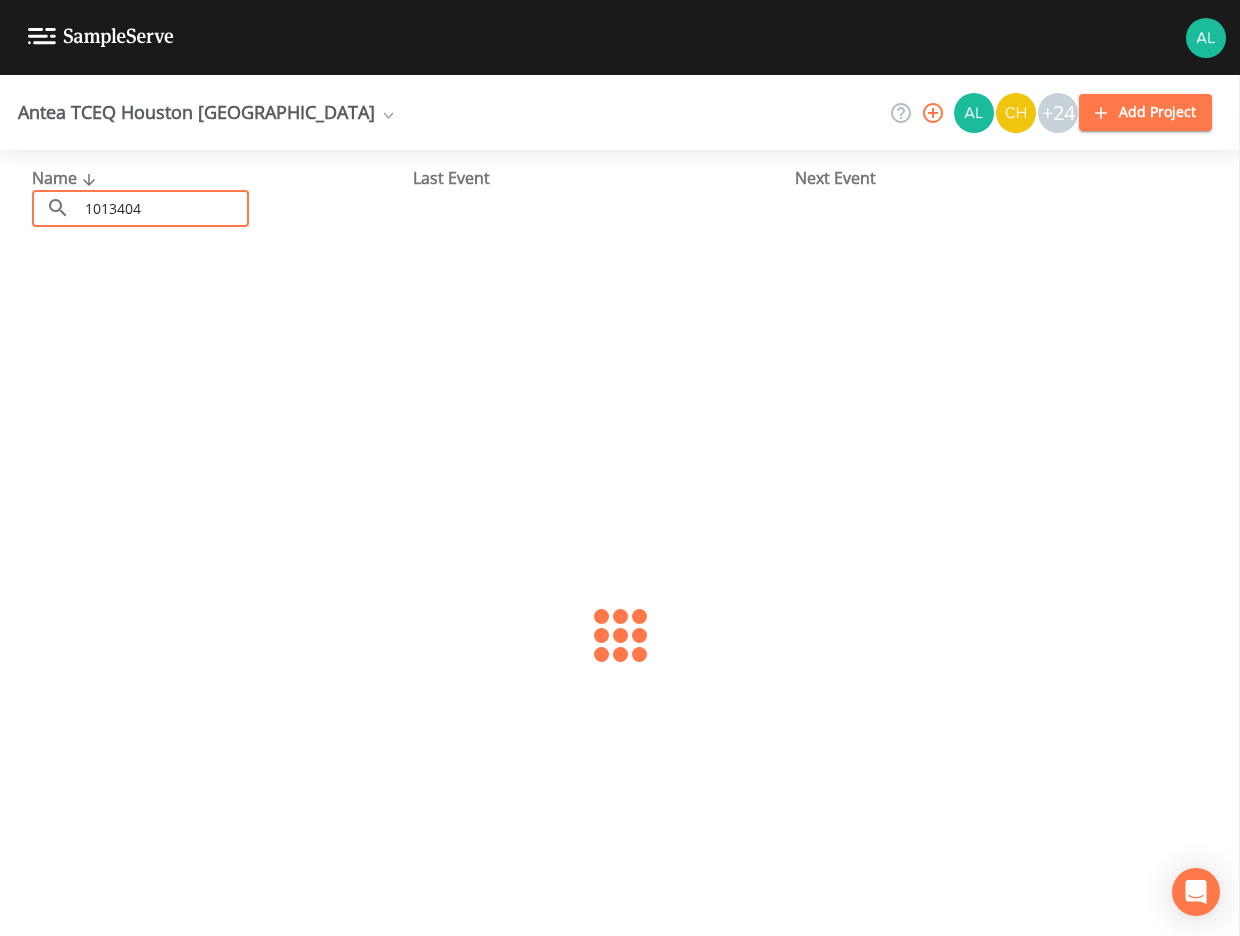 type on "1013404" 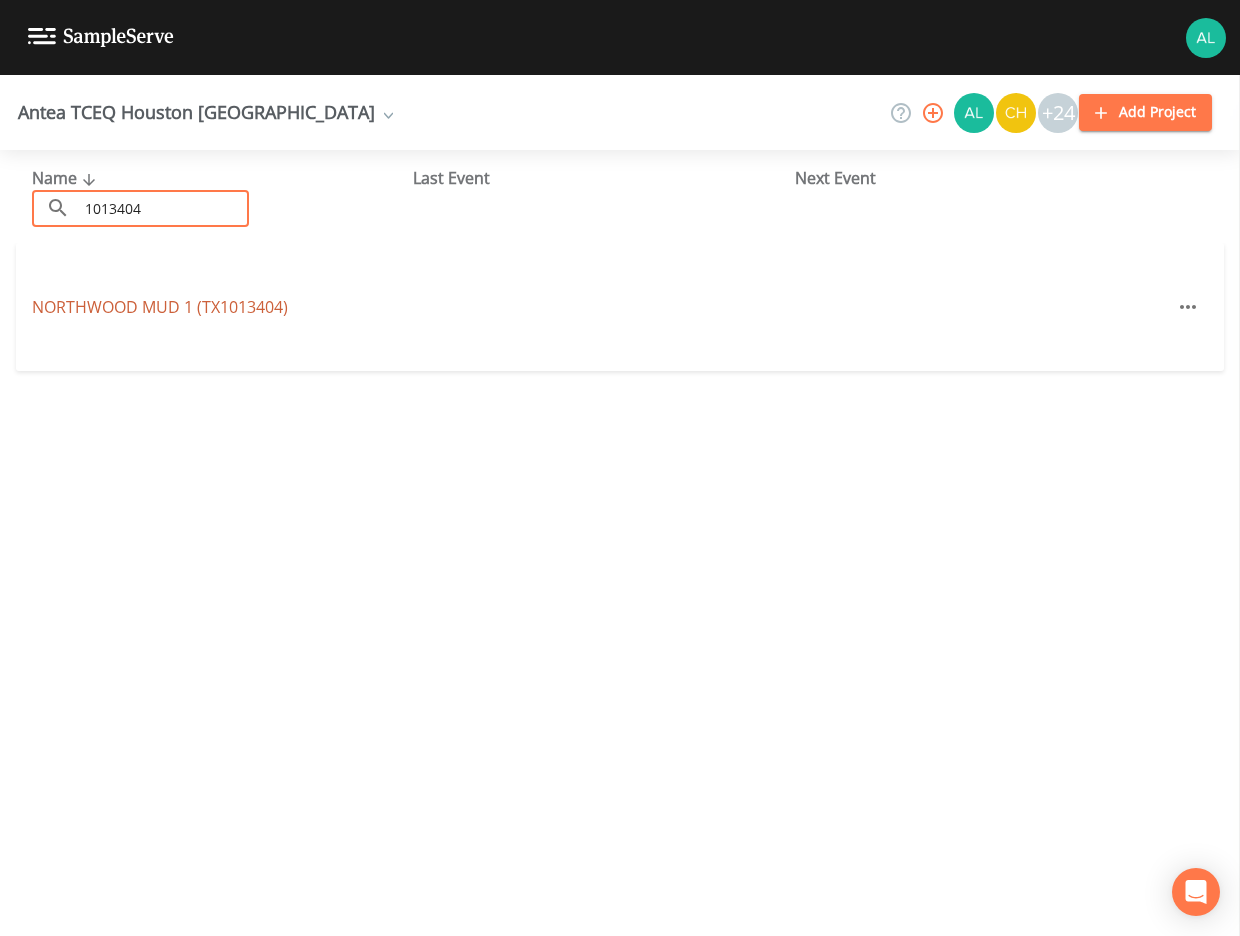 click on "[GEOGRAPHIC_DATA] 1   (TX1013404)" at bounding box center [160, 307] 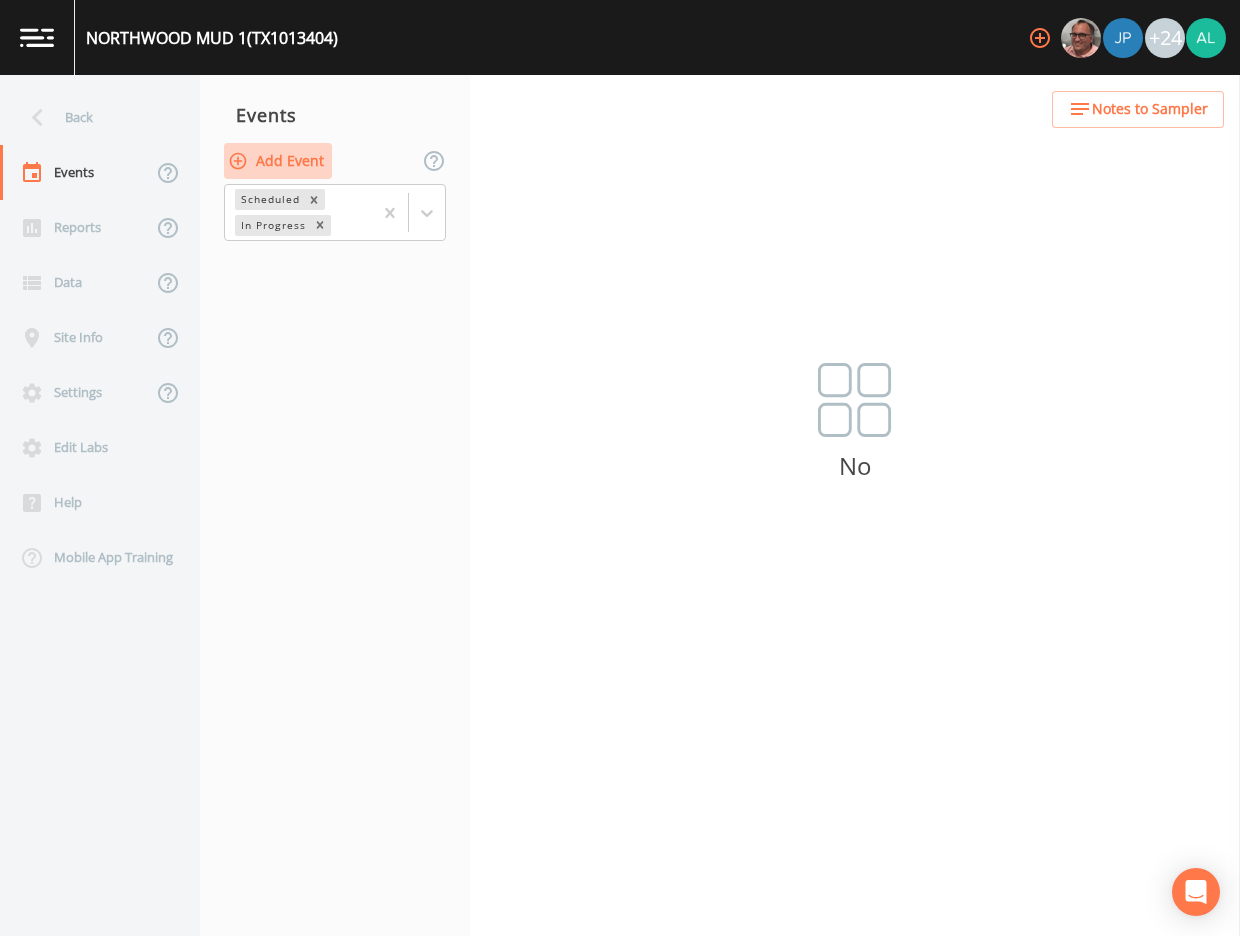 click on "Add Event" at bounding box center [278, 161] 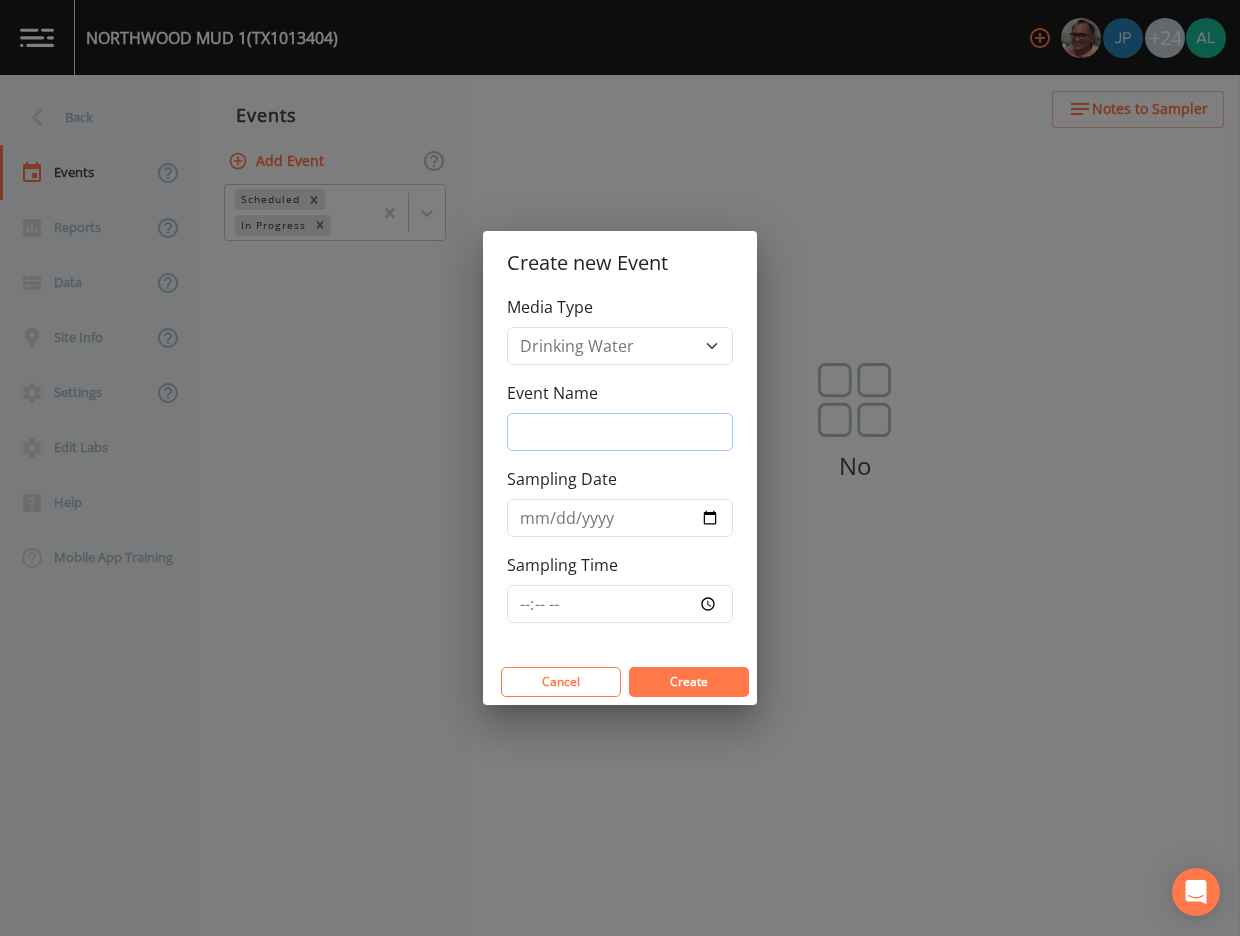 click on "Event Name" at bounding box center (620, 432) 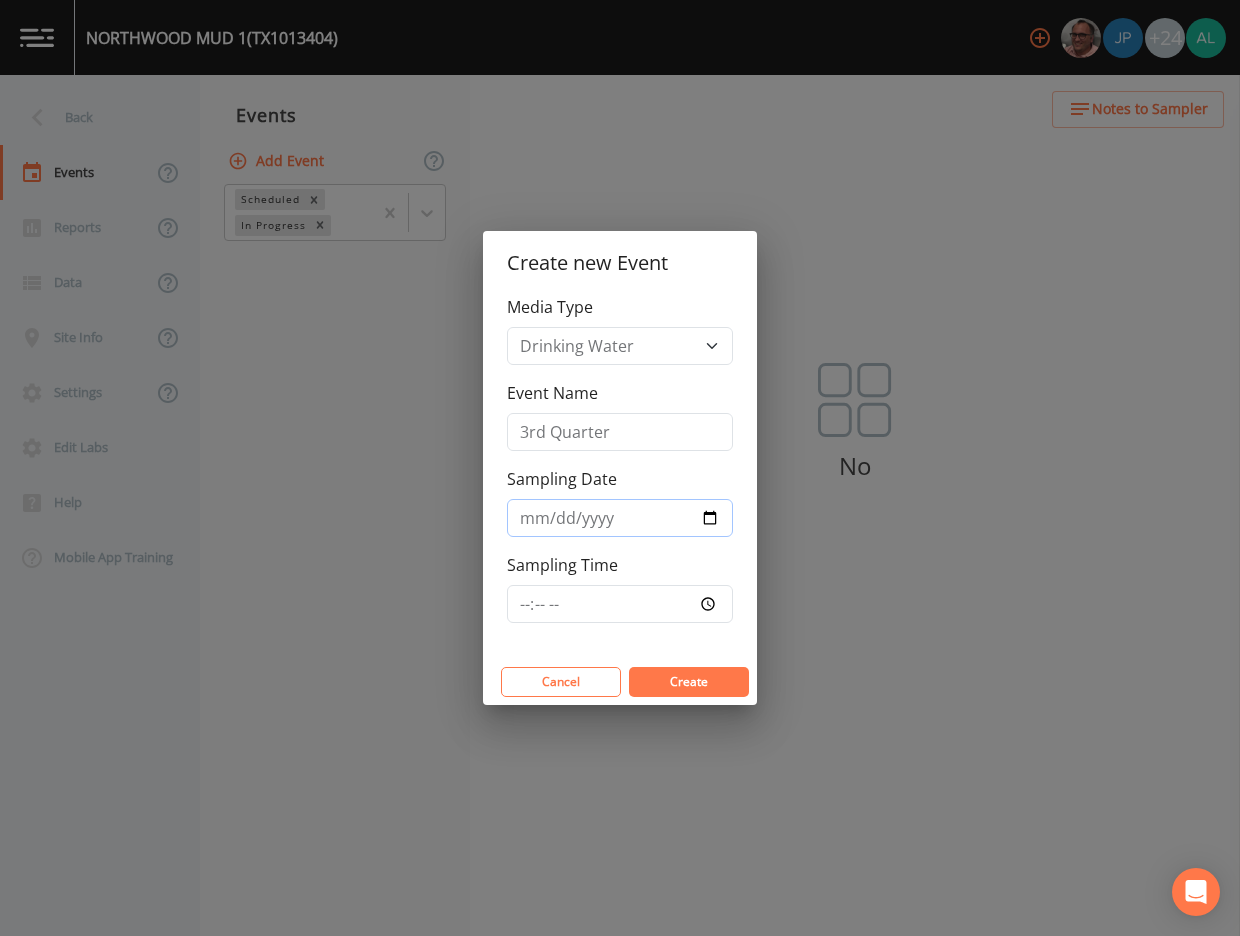 type on "[DATE]" 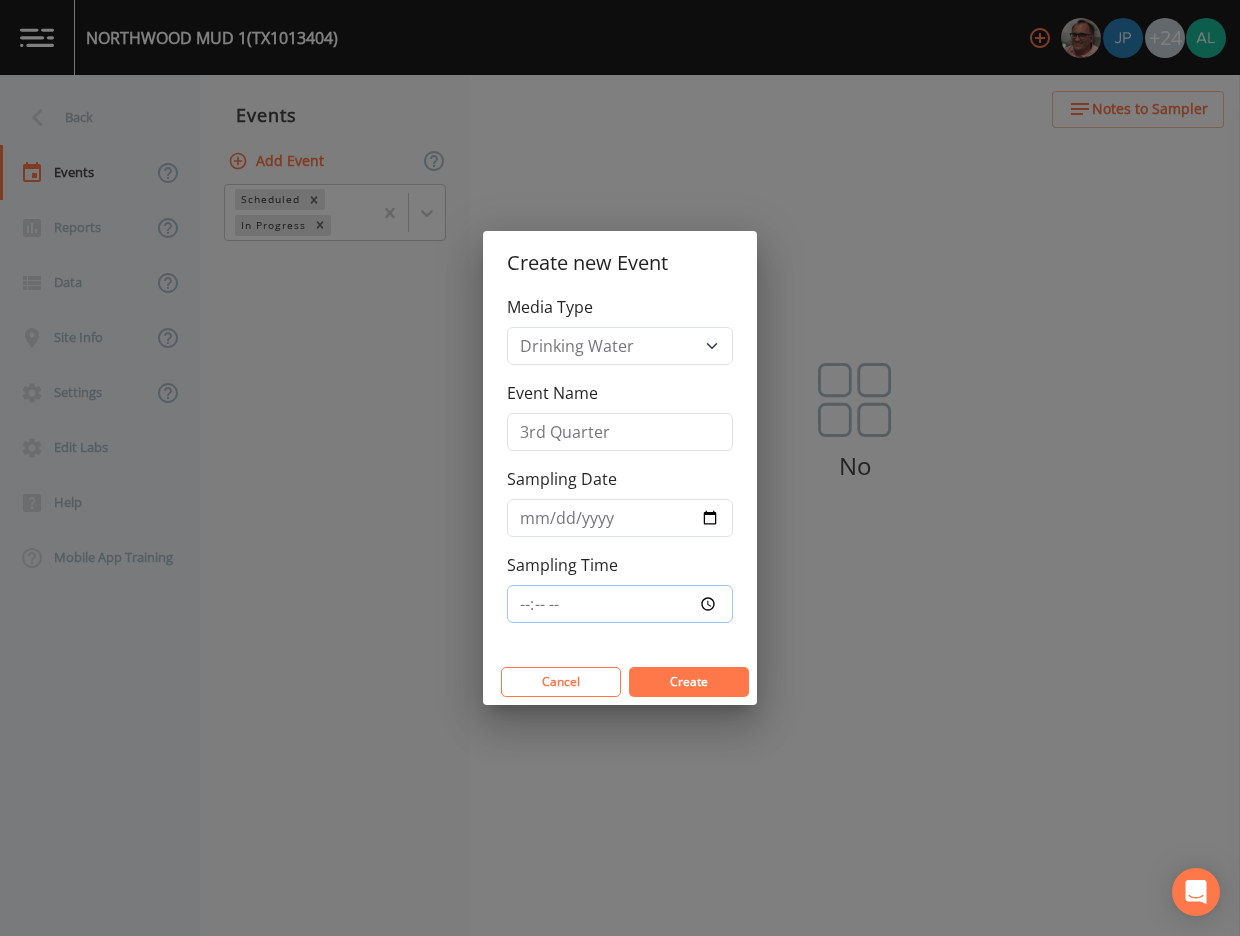 click on "Sampling Time" at bounding box center [620, 604] 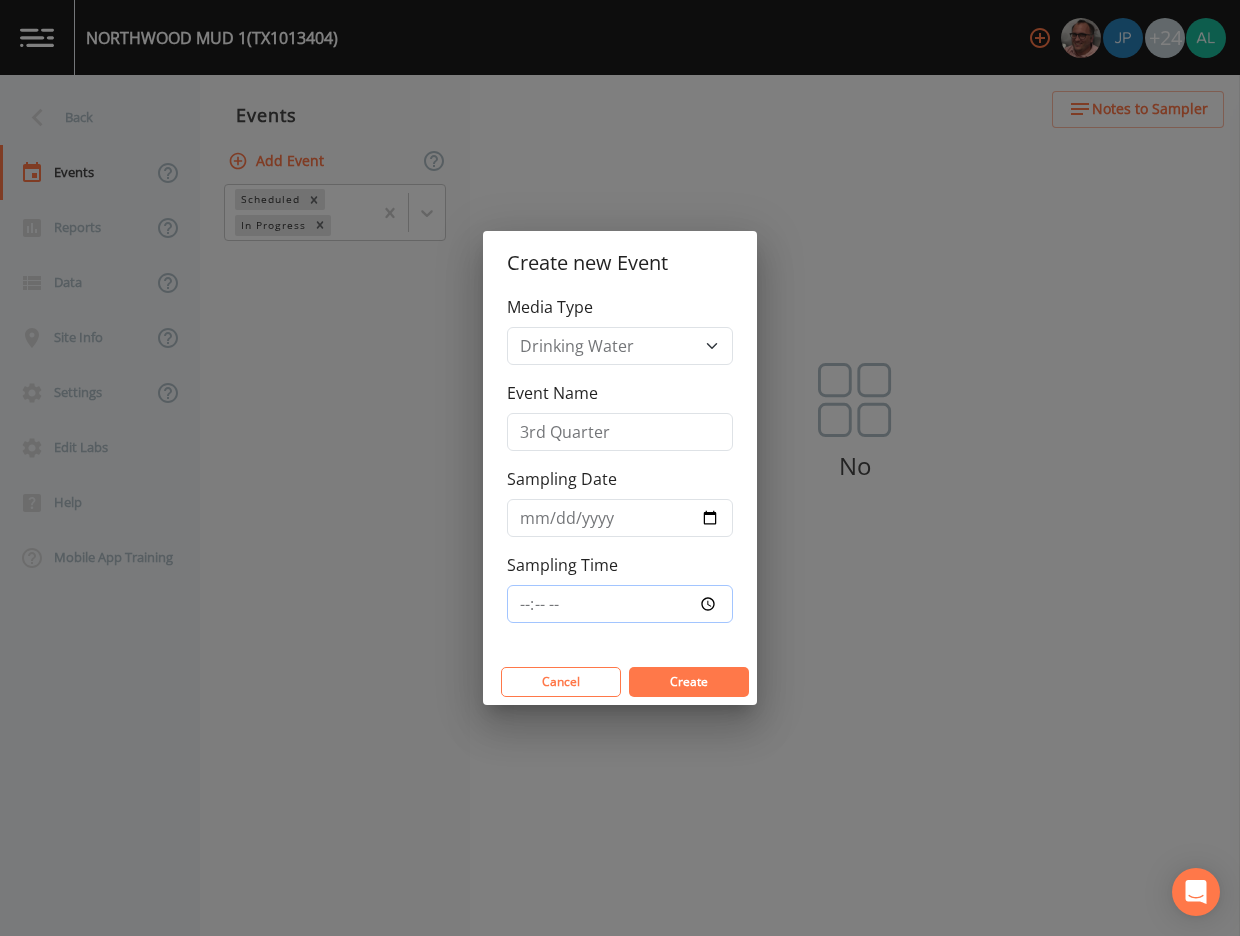 type on "09:30" 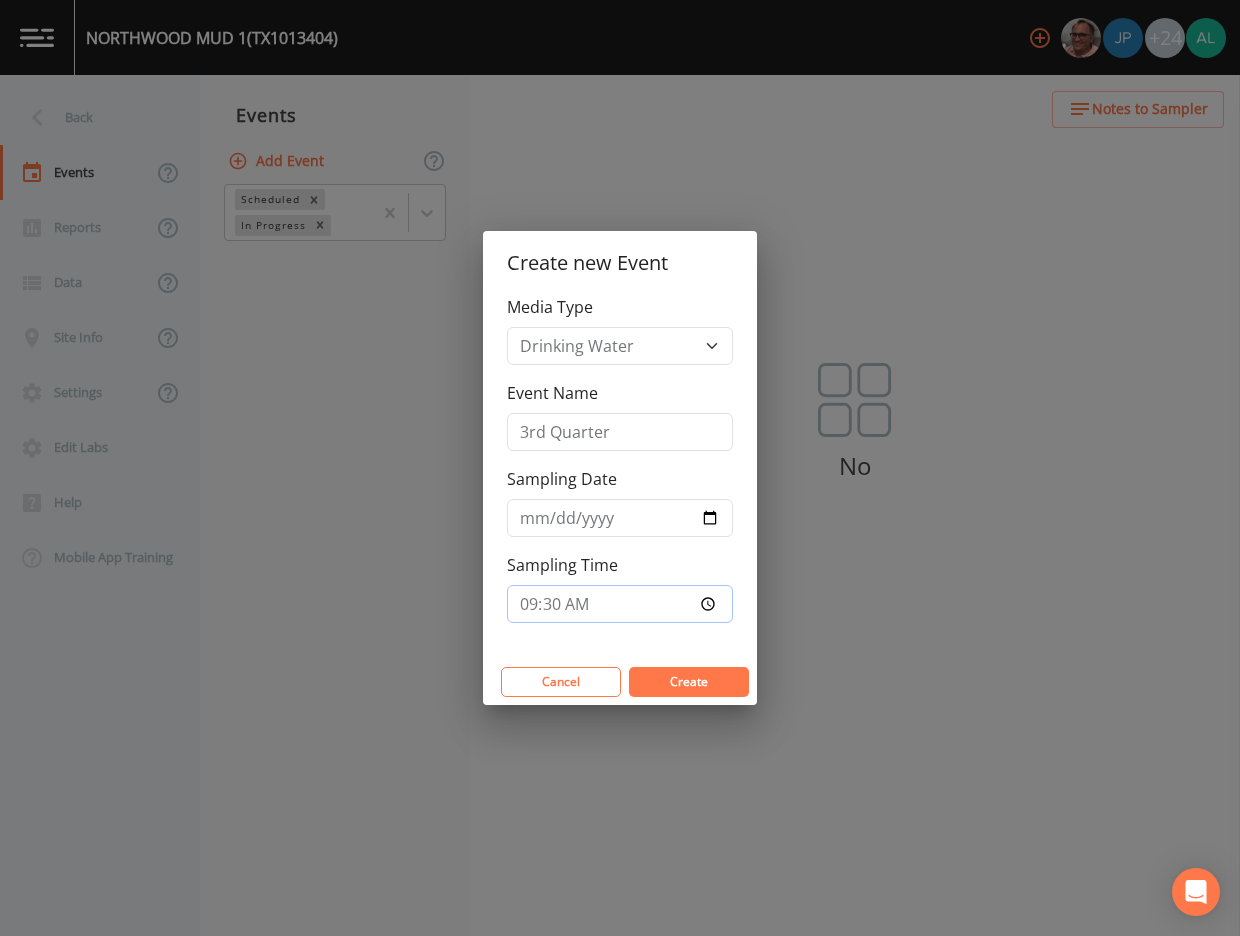 click on "Create" at bounding box center (689, 682) 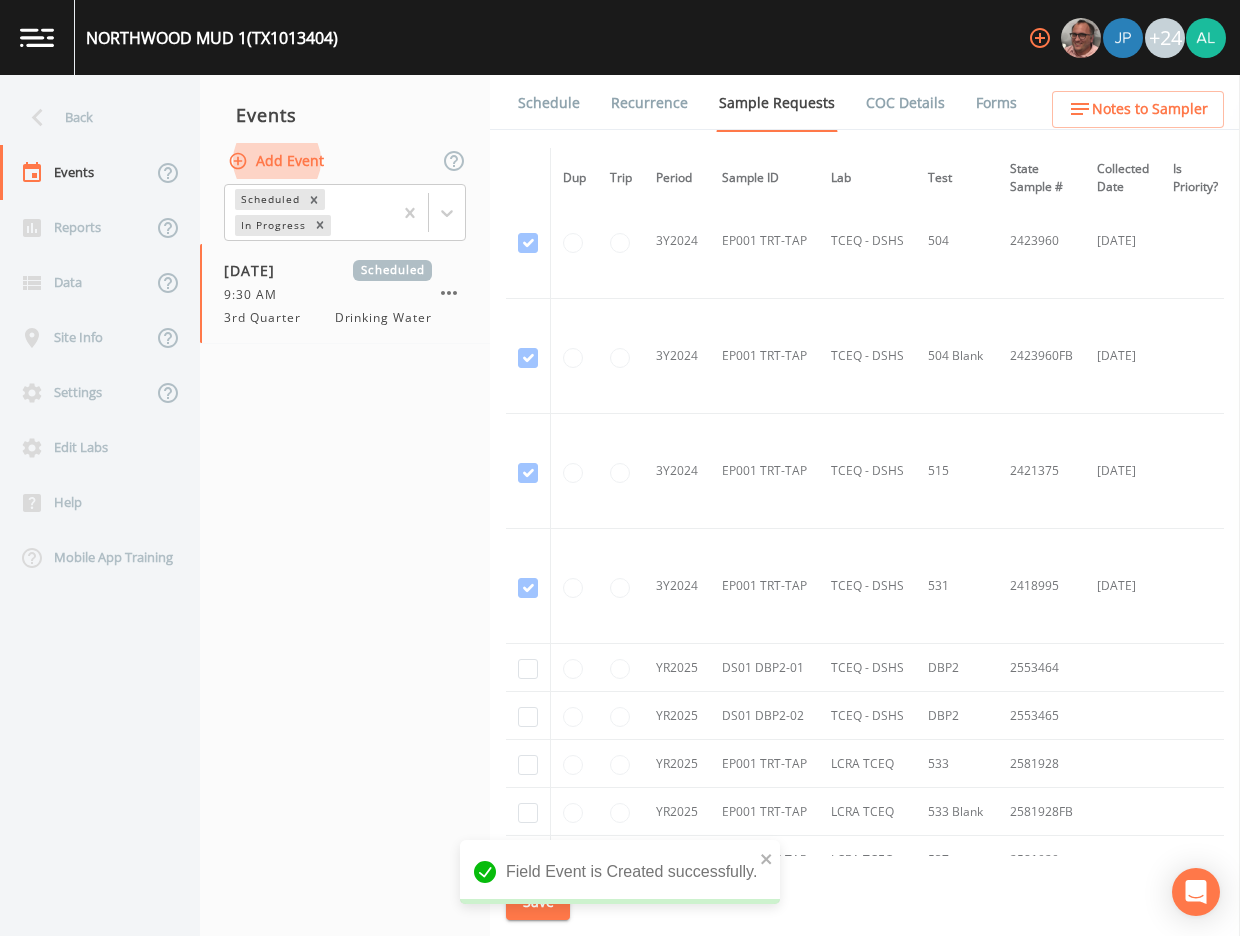scroll, scrollTop: 985, scrollLeft: 0, axis: vertical 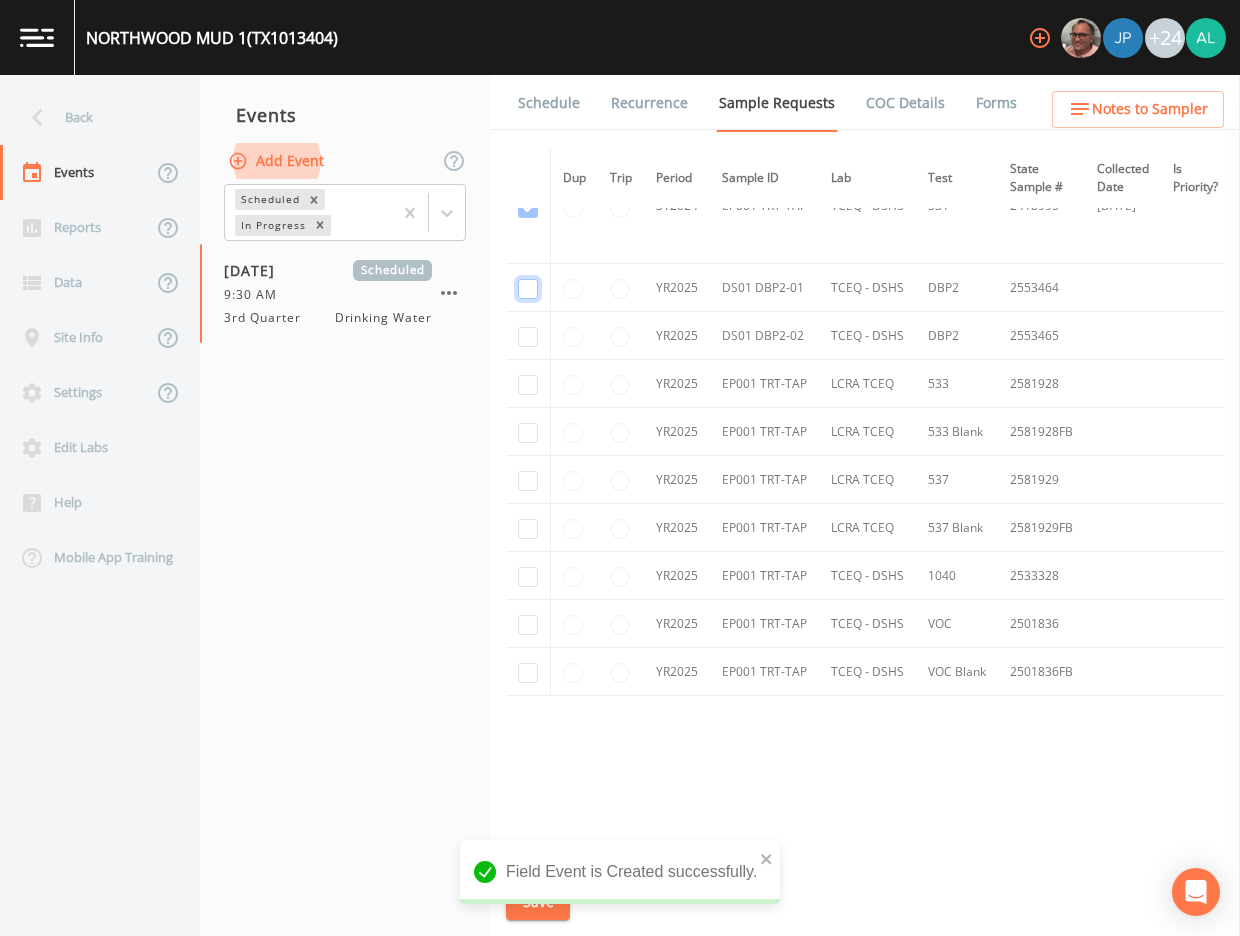 click at bounding box center [528, -712] 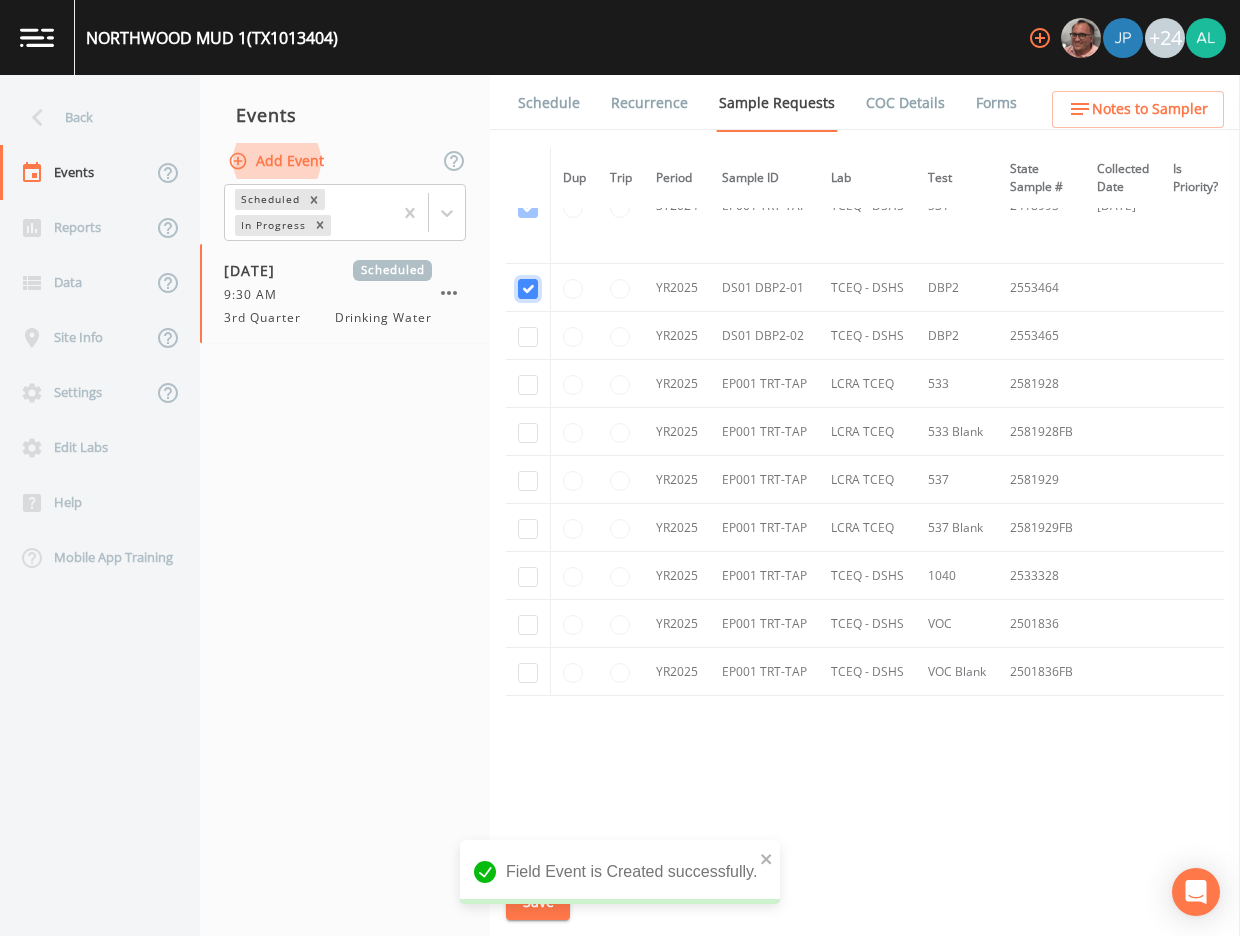 checkbox on "true" 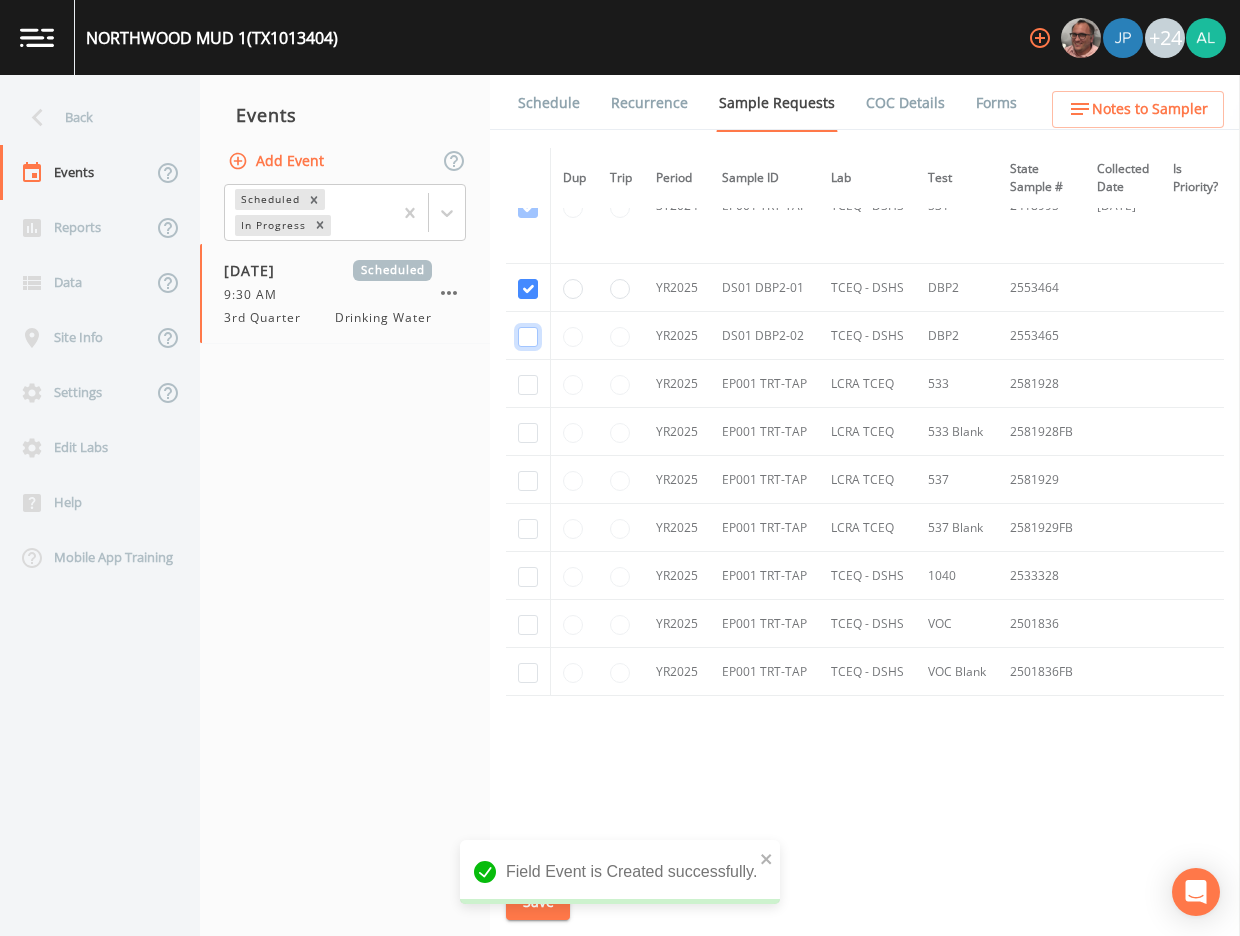 click at bounding box center [528, -597] 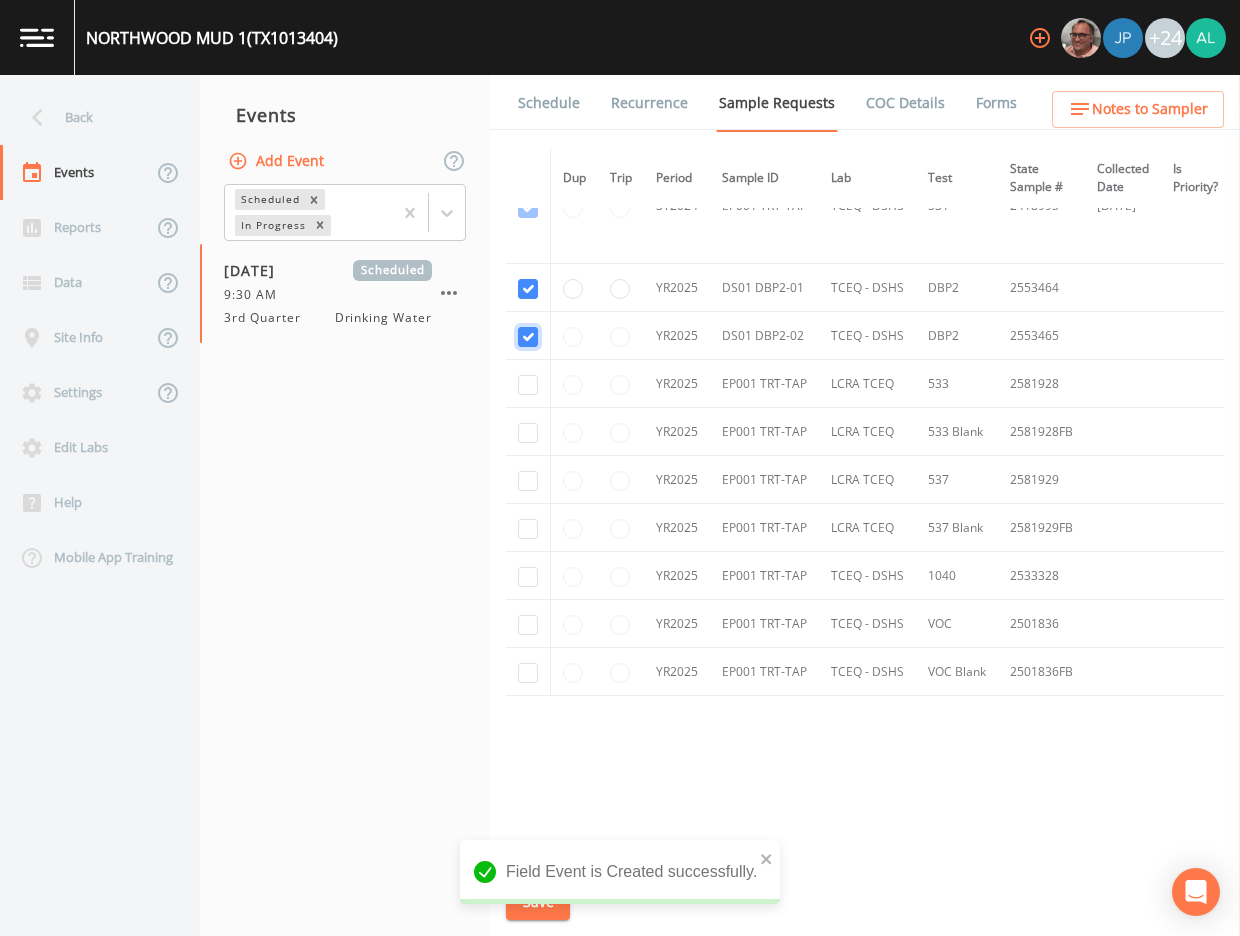 checkbox on "true" 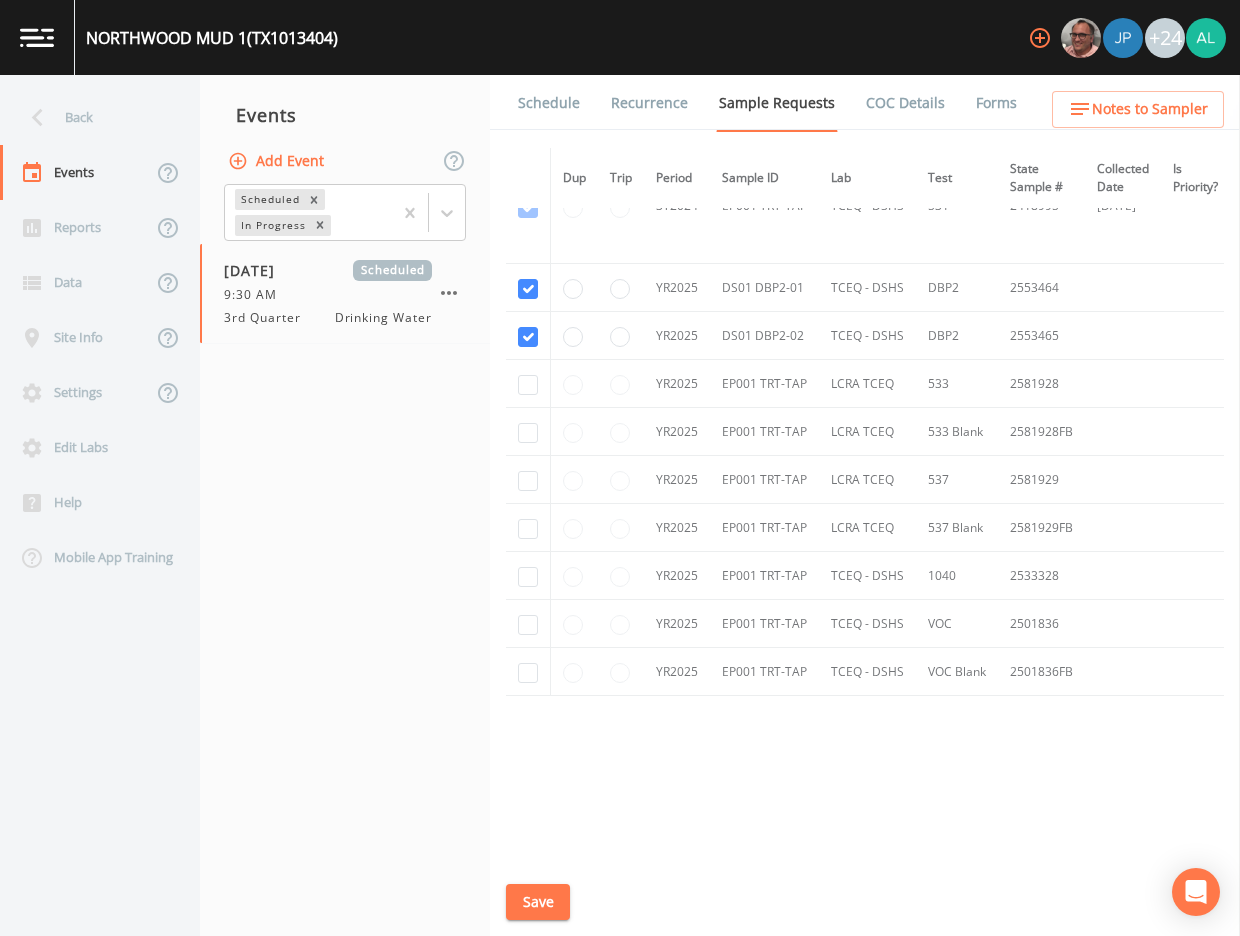 click on "Save" at bounding box center (538, 902) 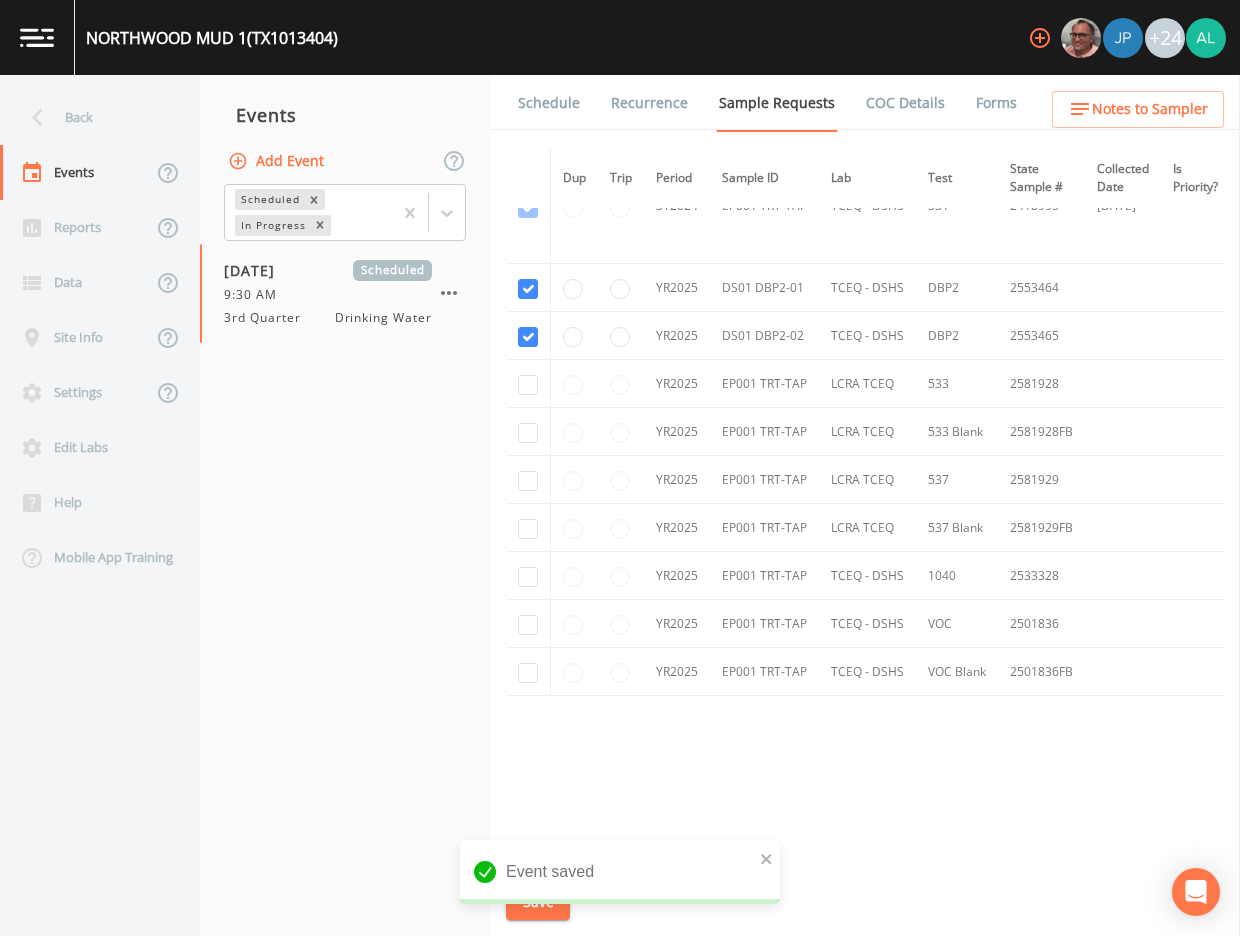 click on "Schedule Recurrence Sample Requests COC Details Forms" at bounding box center (865, 102) 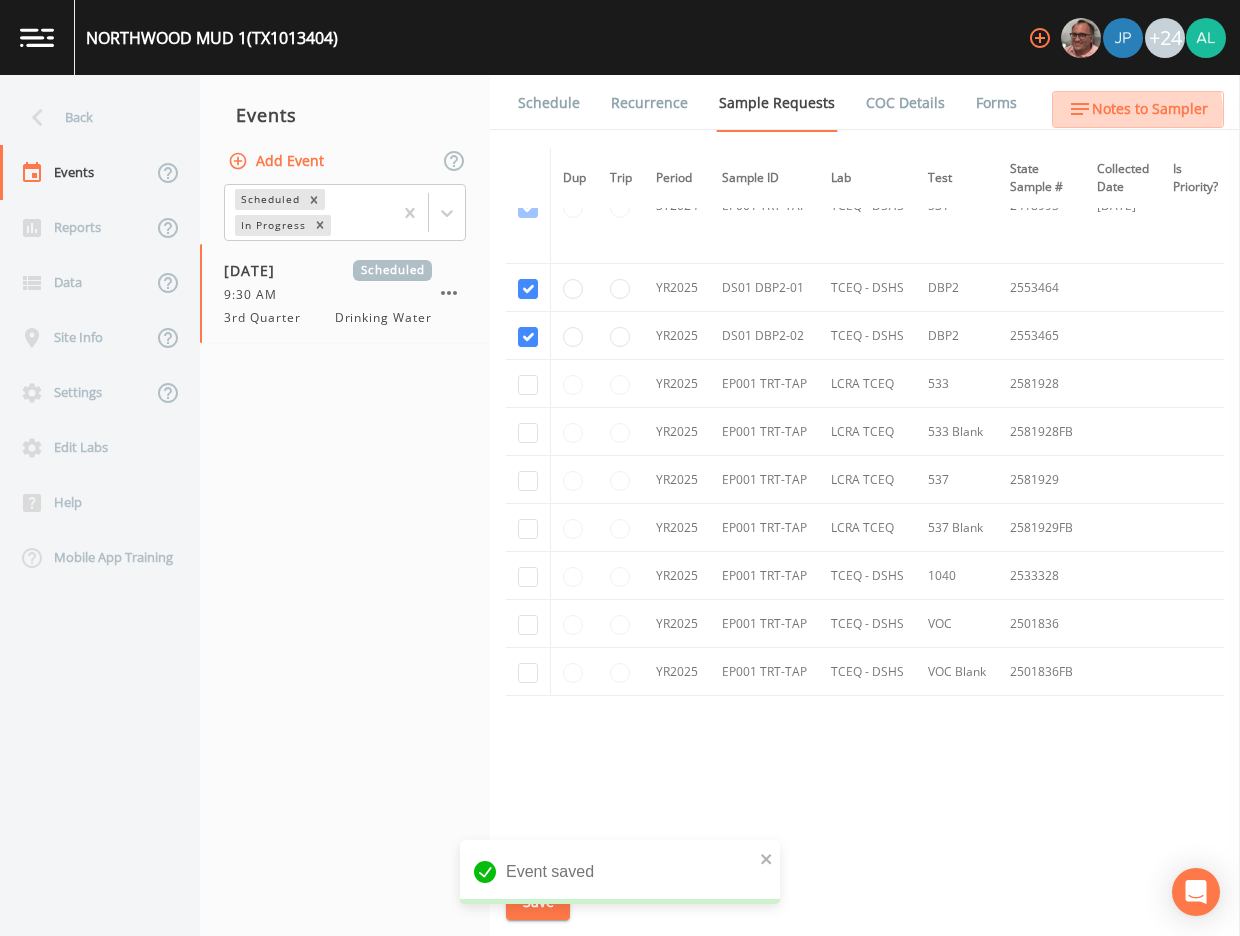 click on "Notes to Sampler" at bounding box center (1150, 109) 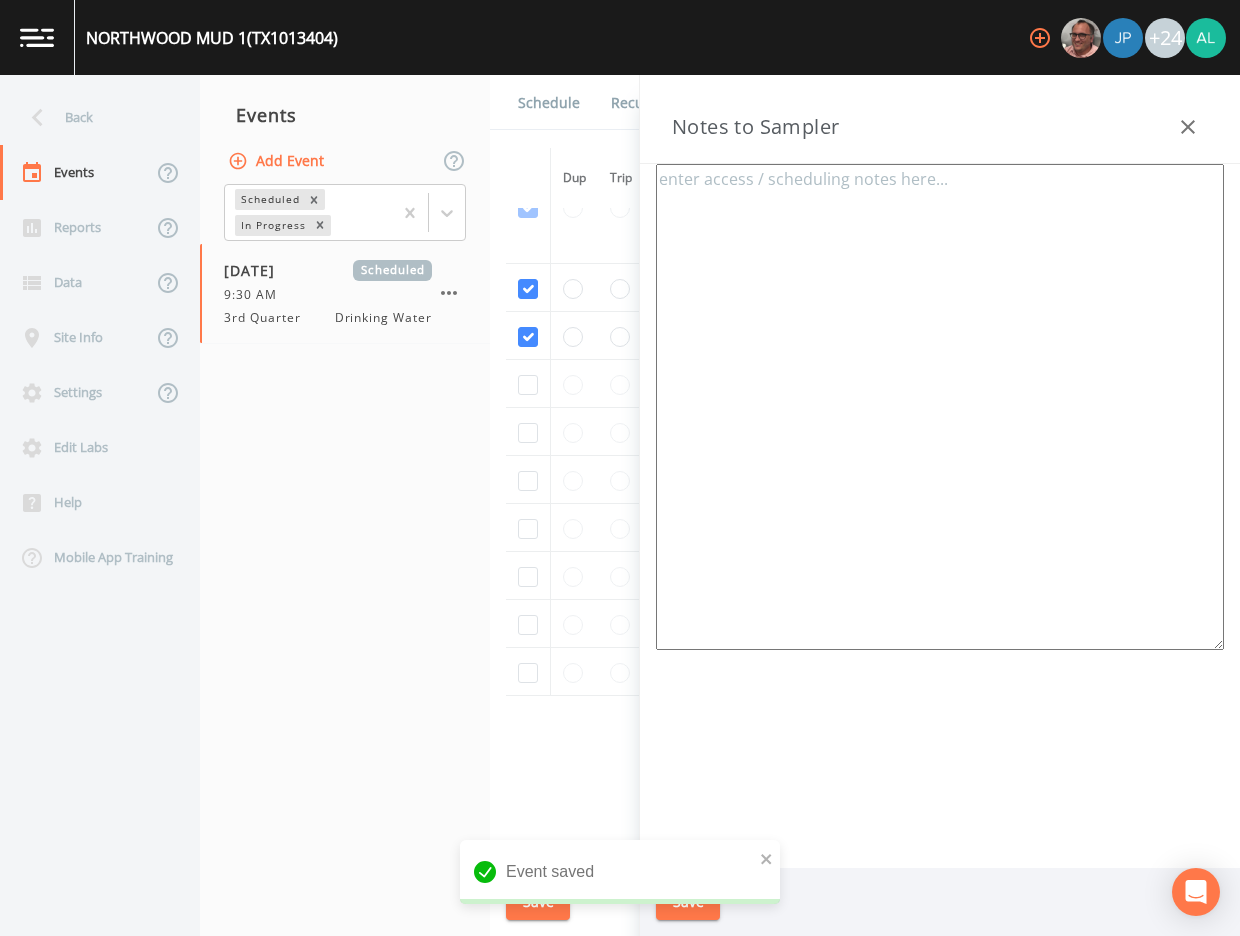 click at bounding box center [940, 407] 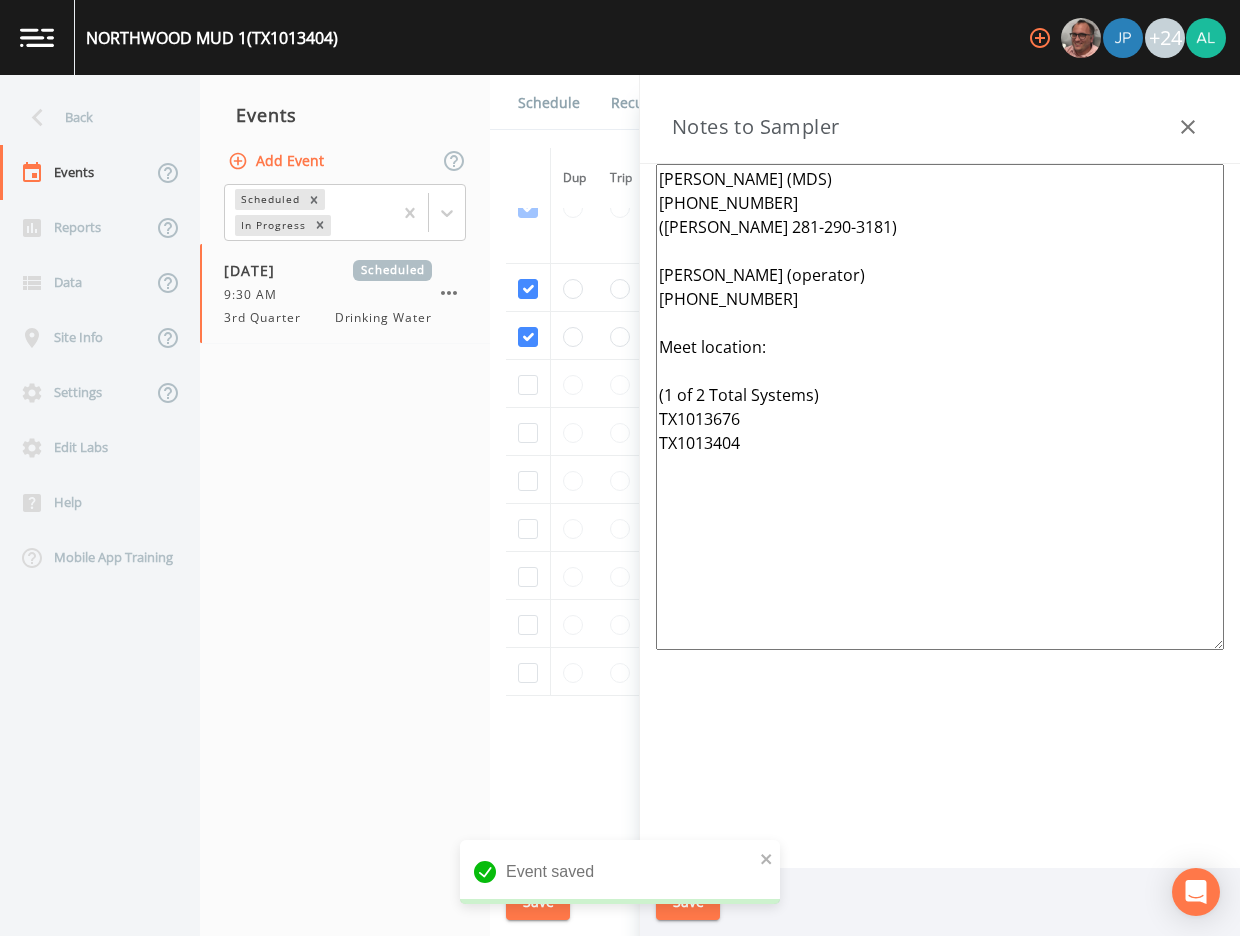 type on "[PERSON_NAME] (MDS)
[PHONE_NUMBER]
([PERSON_NAME] 281-290-3181)
[PERSON_NAME] (operator)
[PHONE_NUMBER]
Meet location:
(1 of 2 Total Systems)
TX1013676
TX1013404" 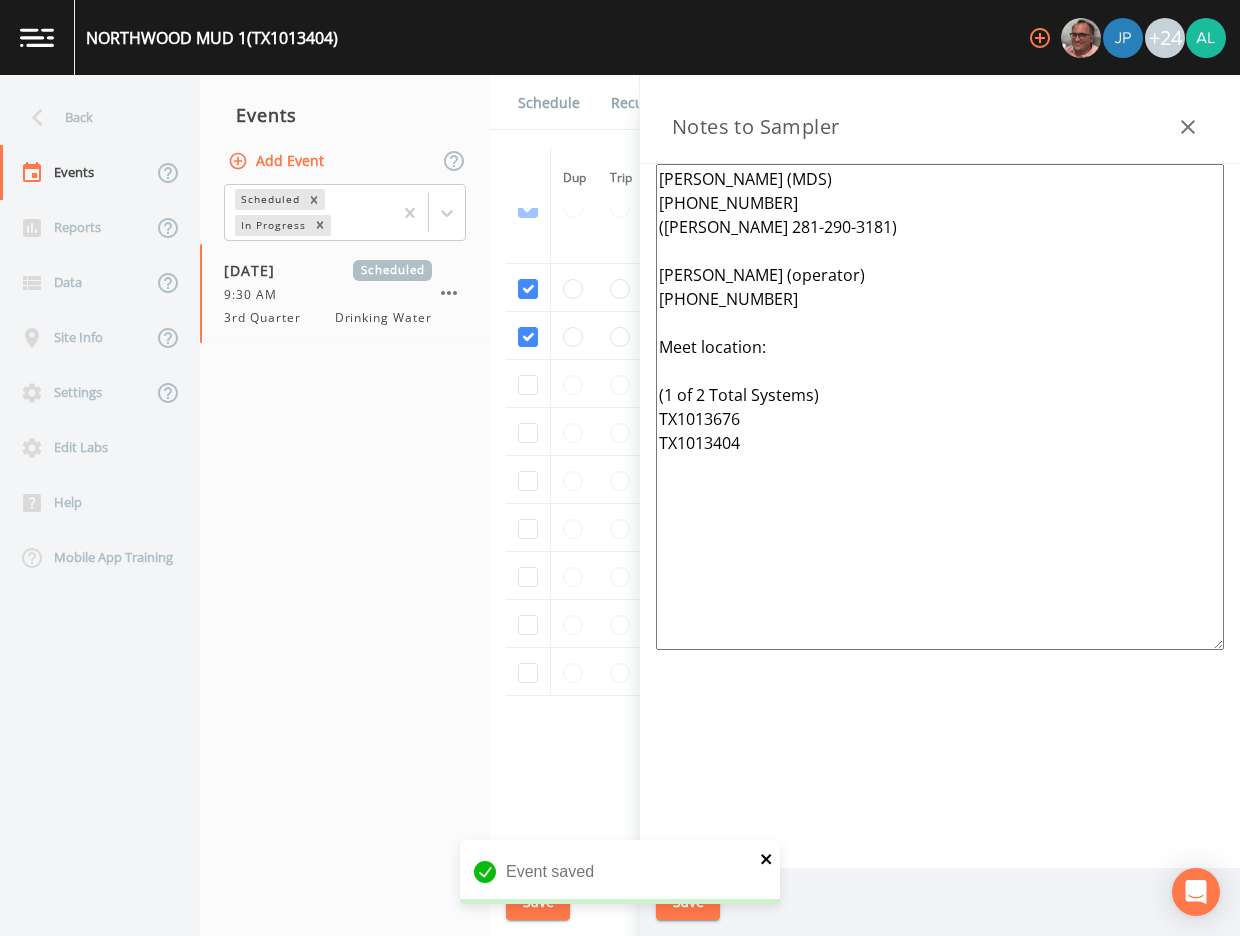 click 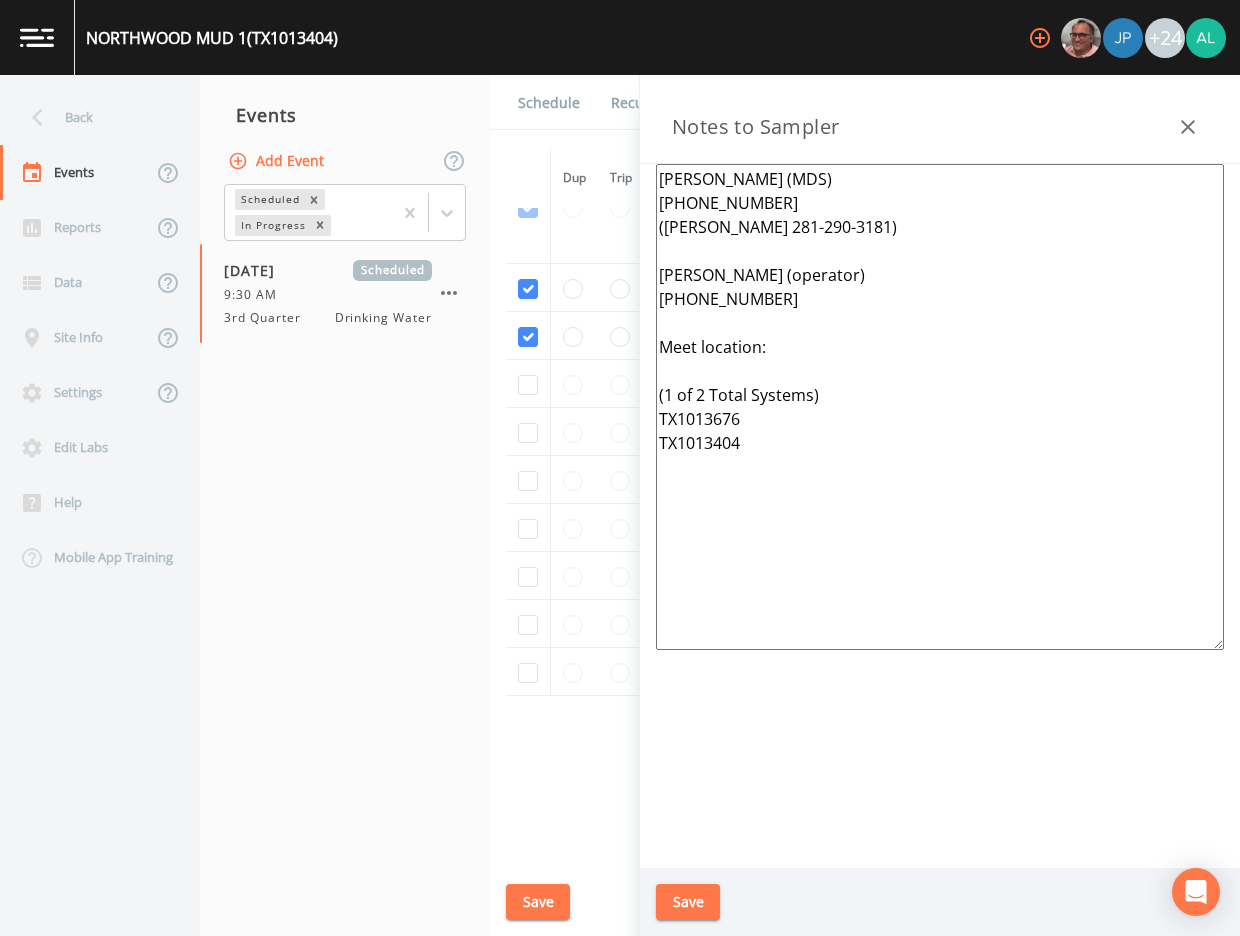 click on "Event saved" at bounding box center (620, 920) 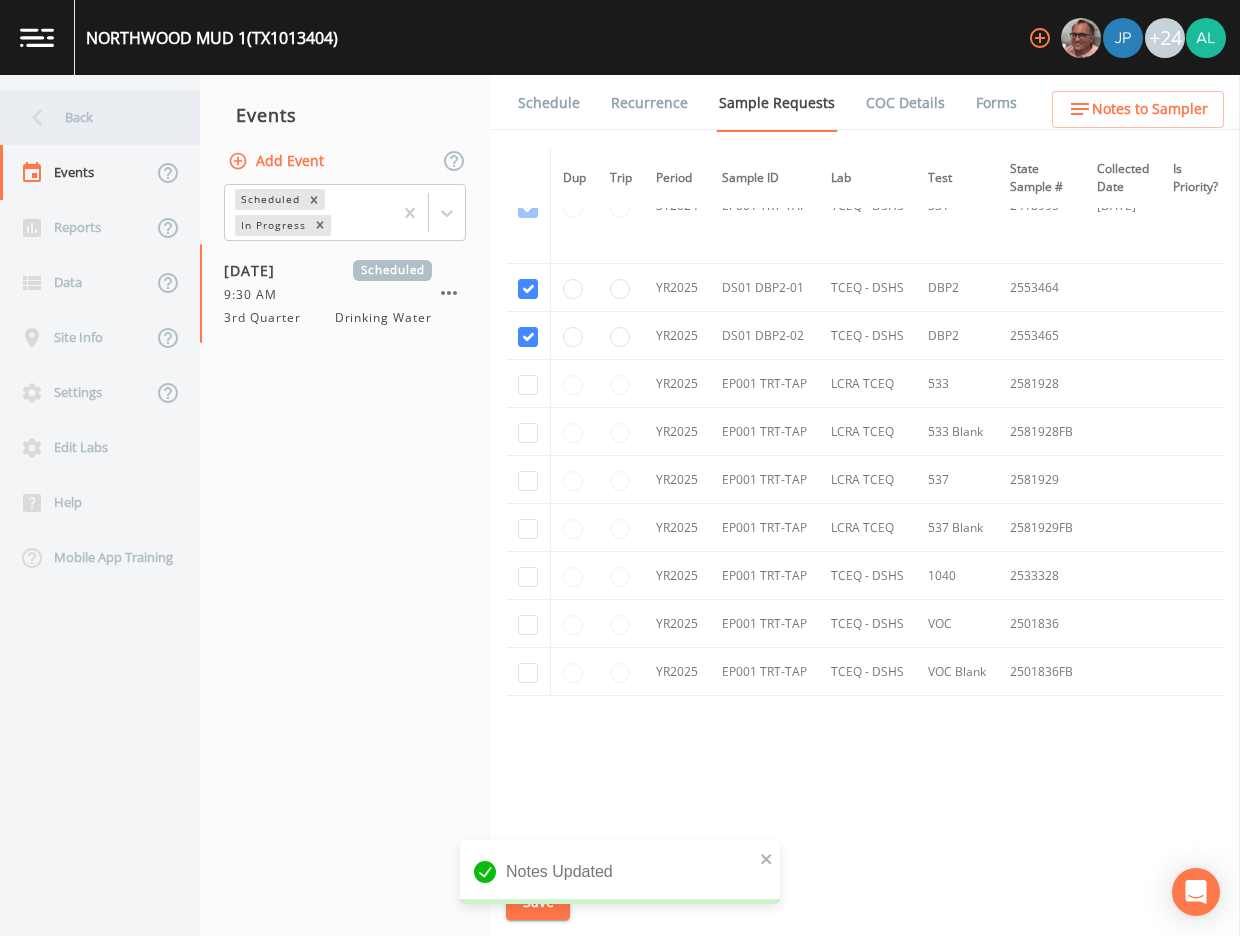 click on "Back" at bounding box center [90, 117] 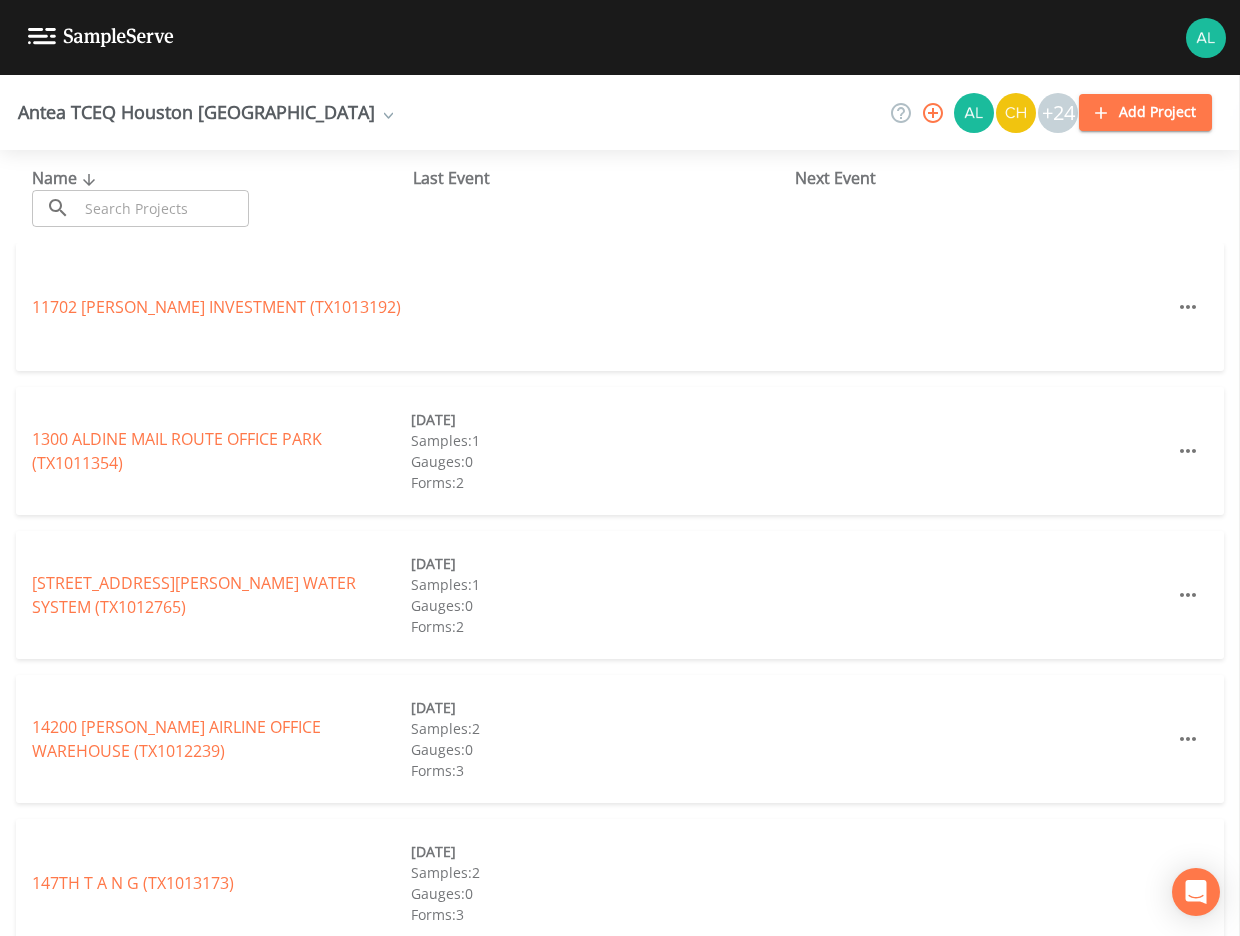 click at bounding box center [163, 208] 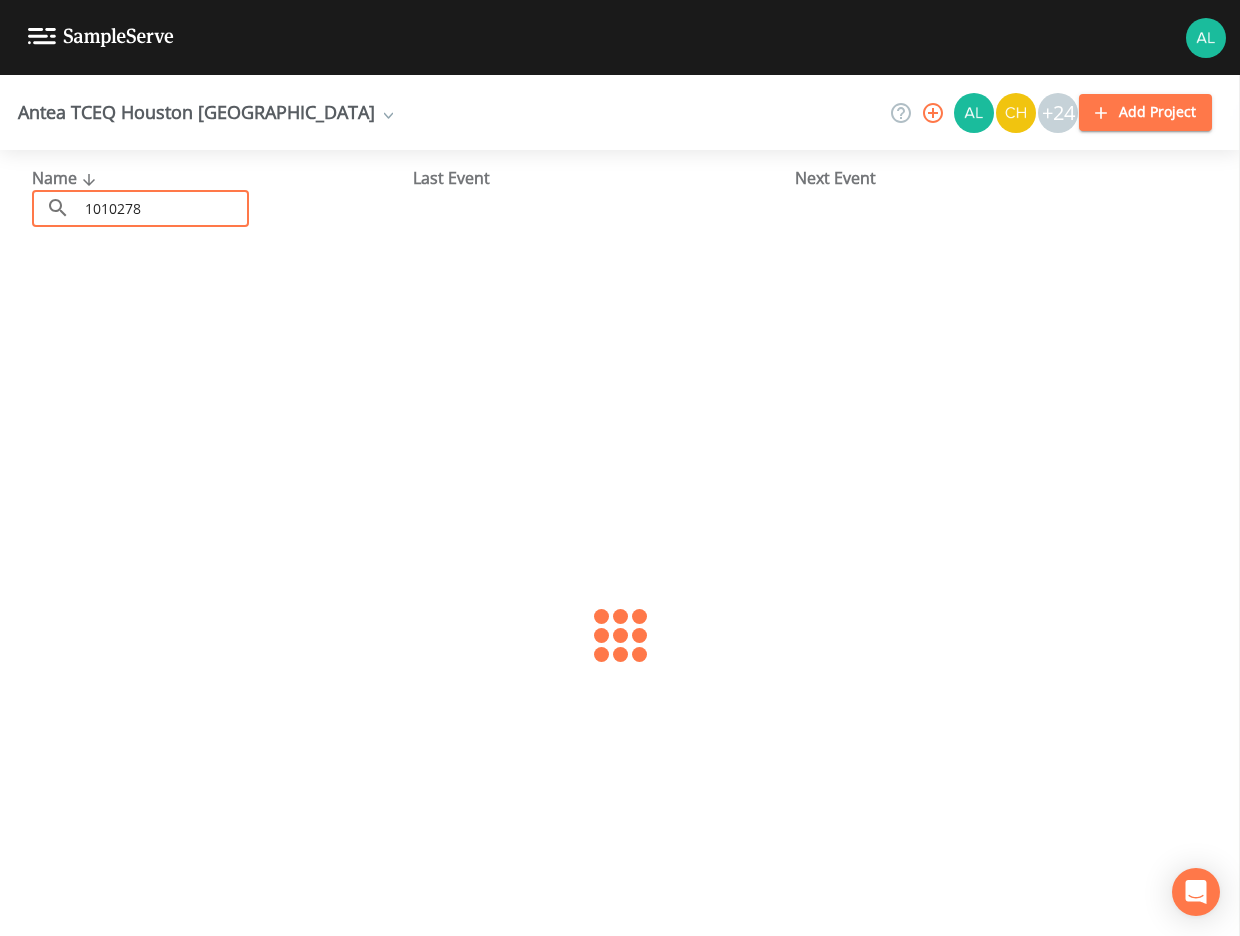 type on "1010278" 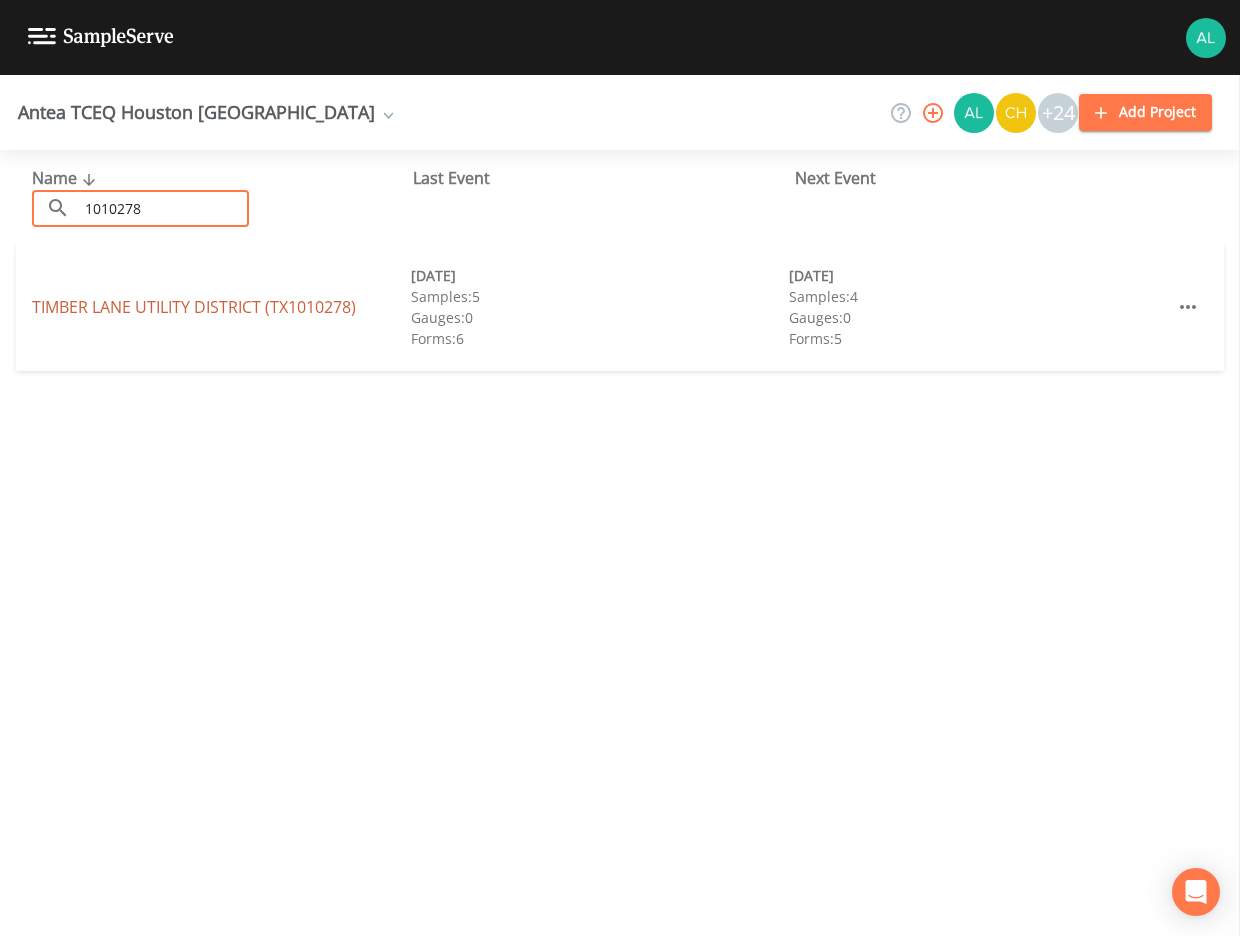 click on "[GEOGRAPHIC_DATA]   (TX1010278)" at bounding box center (194, 307) 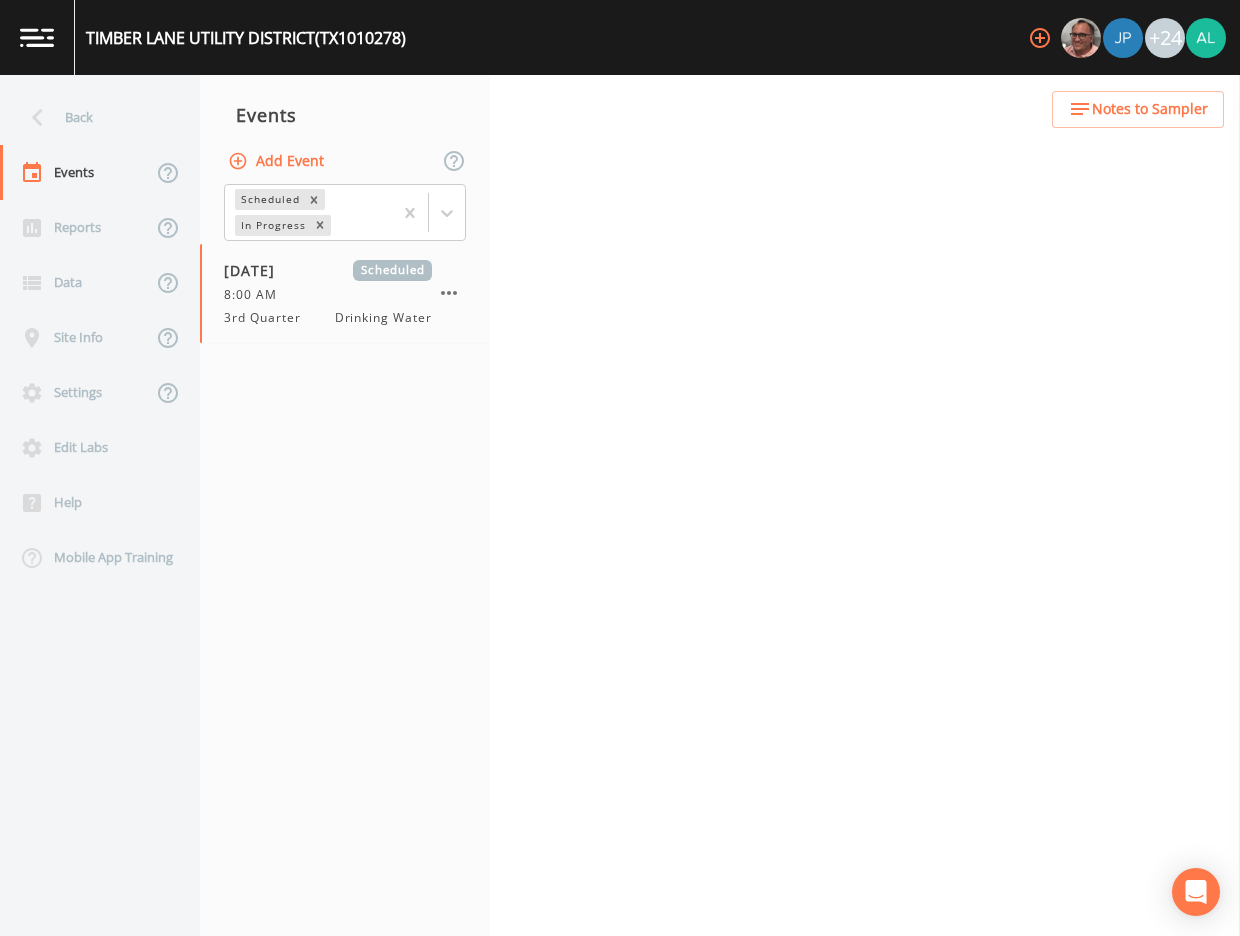 click on "Notes to Sampler" at bounding box center [1150, 109] 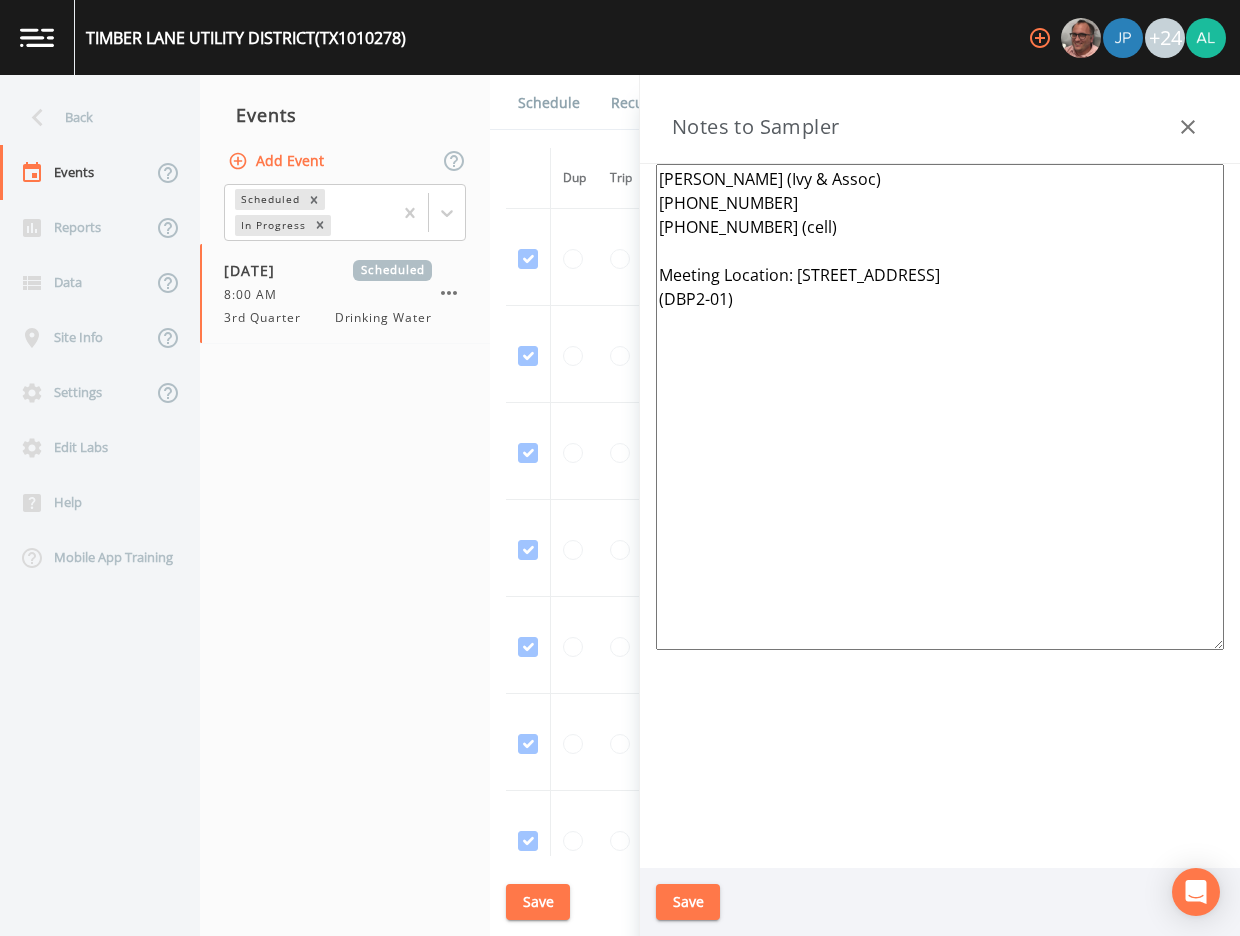 drag, startPoint x: 1064, startPoint y: 277, endPoint x: 790, endPoint y: 278, distance: 274.00183 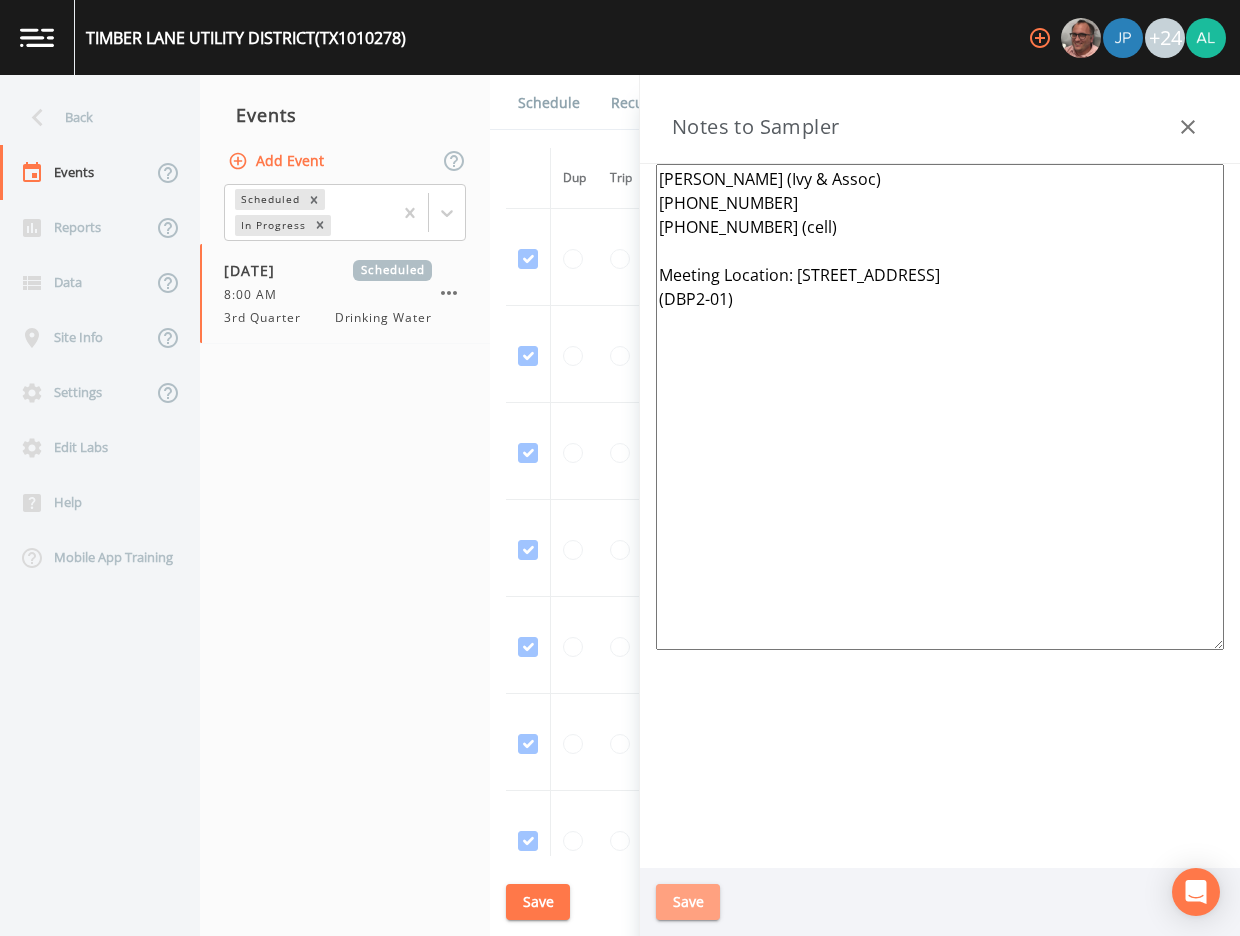 click on "Save" at bounding box center [688, 902] 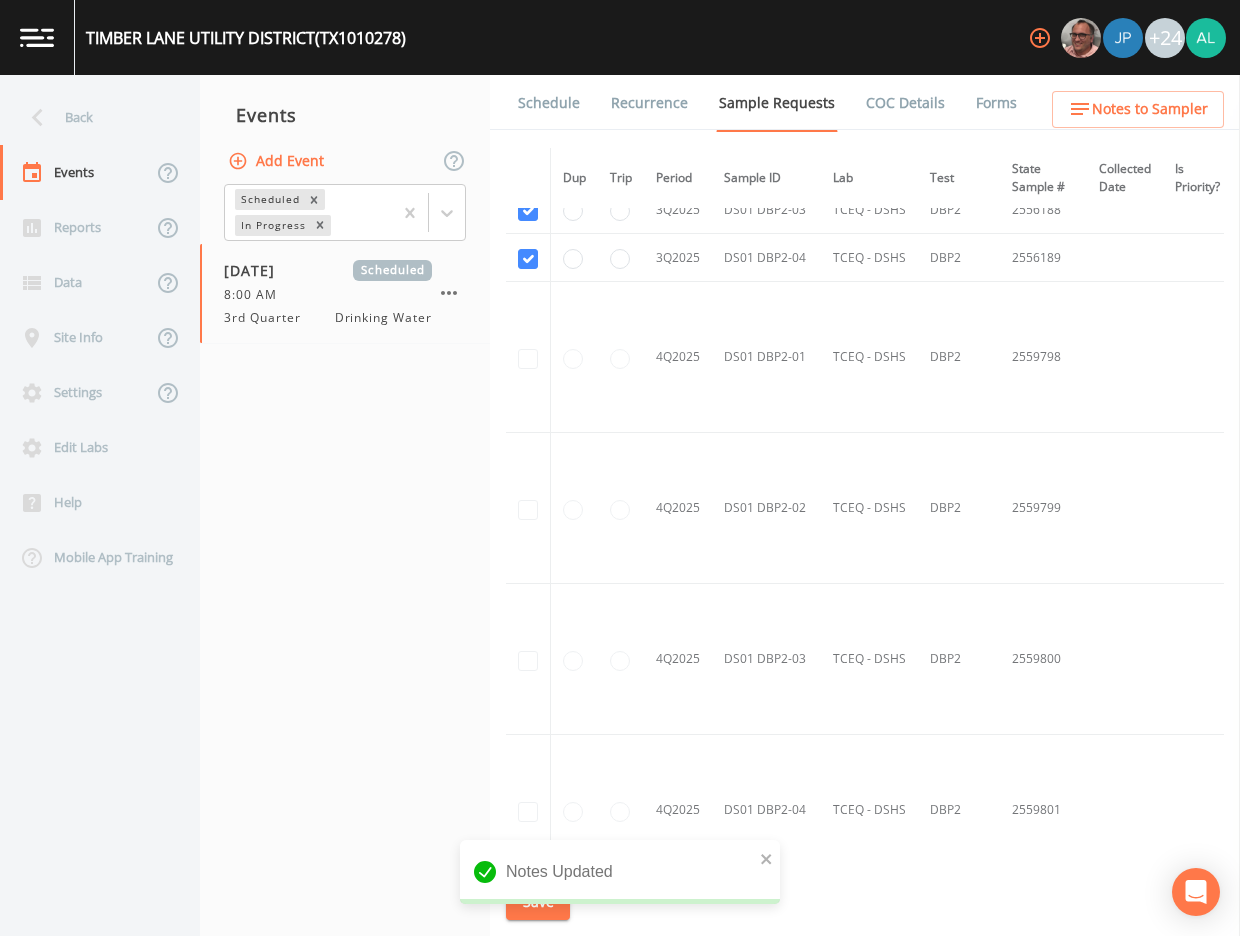 scroll, scrollTop: 5381, scrollLeft: 0, axis: vertical 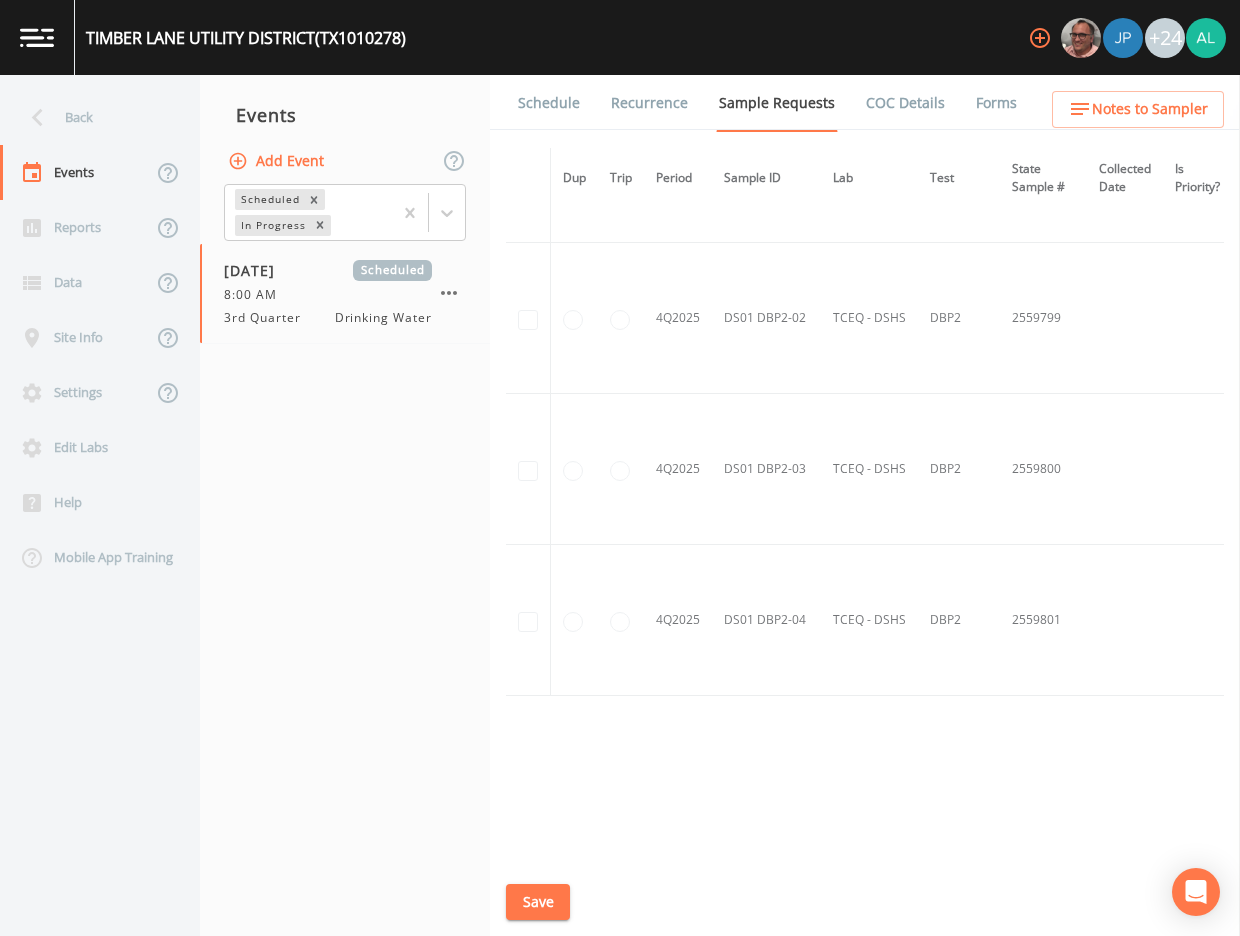 click on "Schedule" at bounding box center [549, 103] 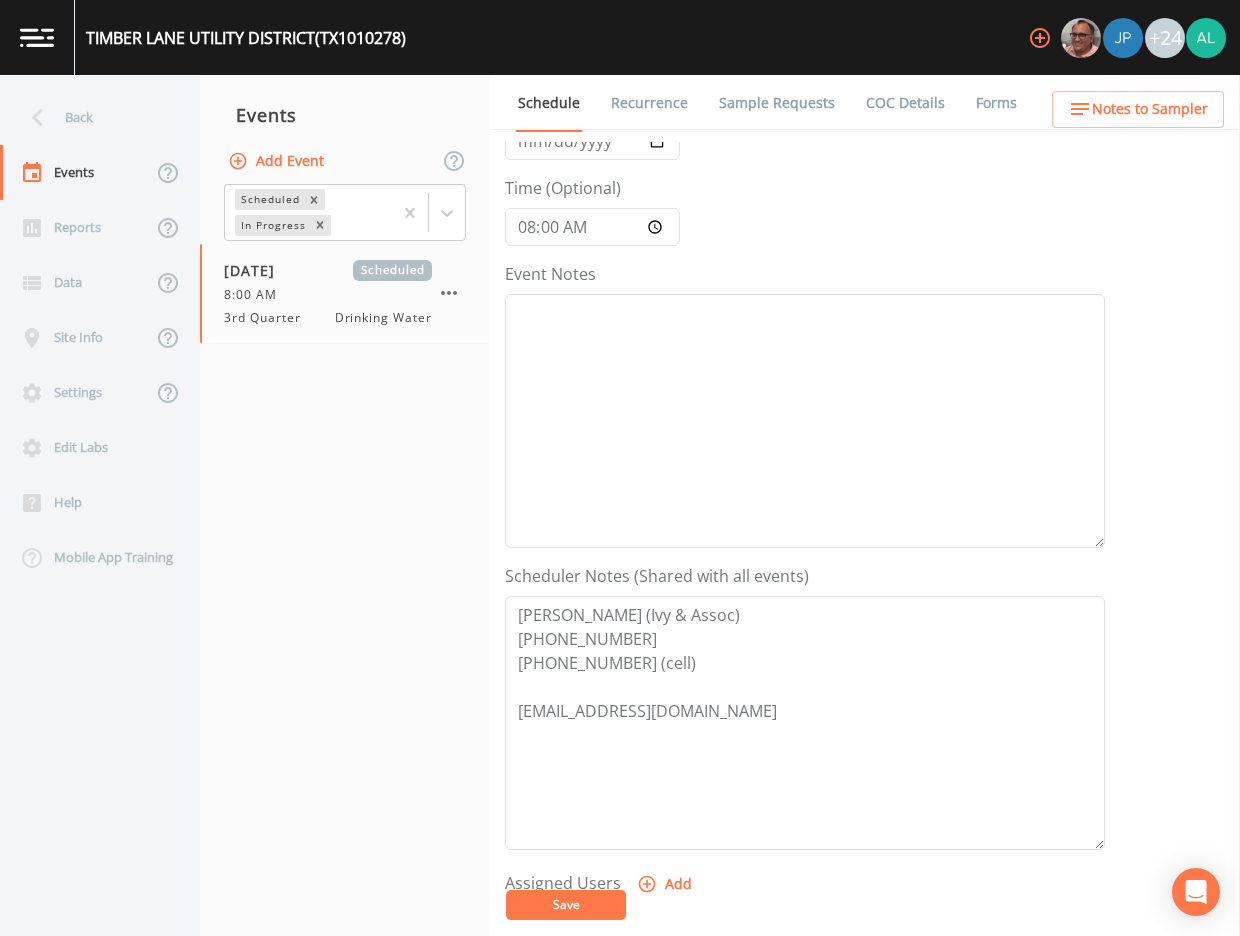 scroll, scrollTop: 200, scrollLeft: 0, axis: vertical 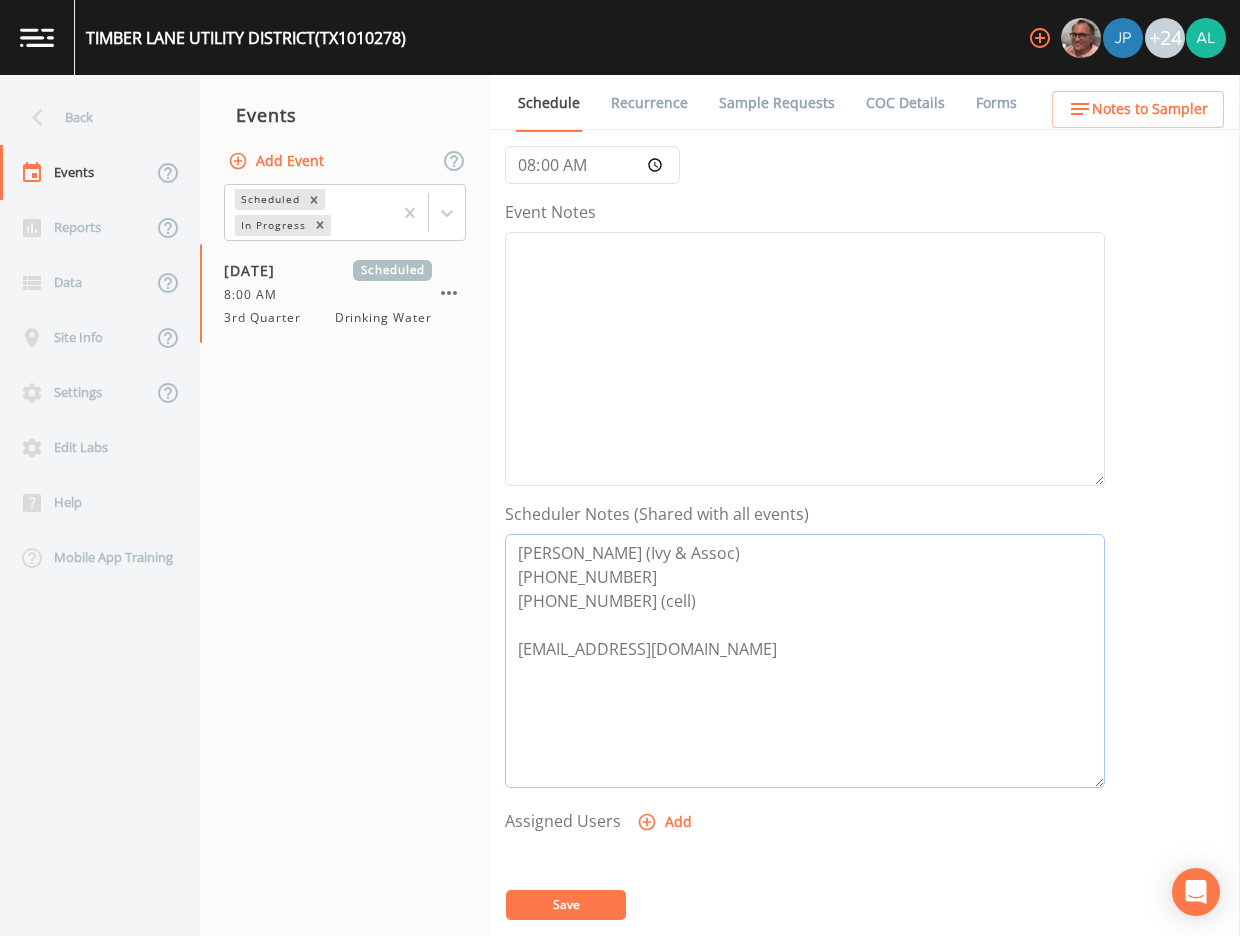 drag, startPoint x: 632, startPoint y: 654, endPoint x: 492, endPoint y: 656, distance: 140.01428 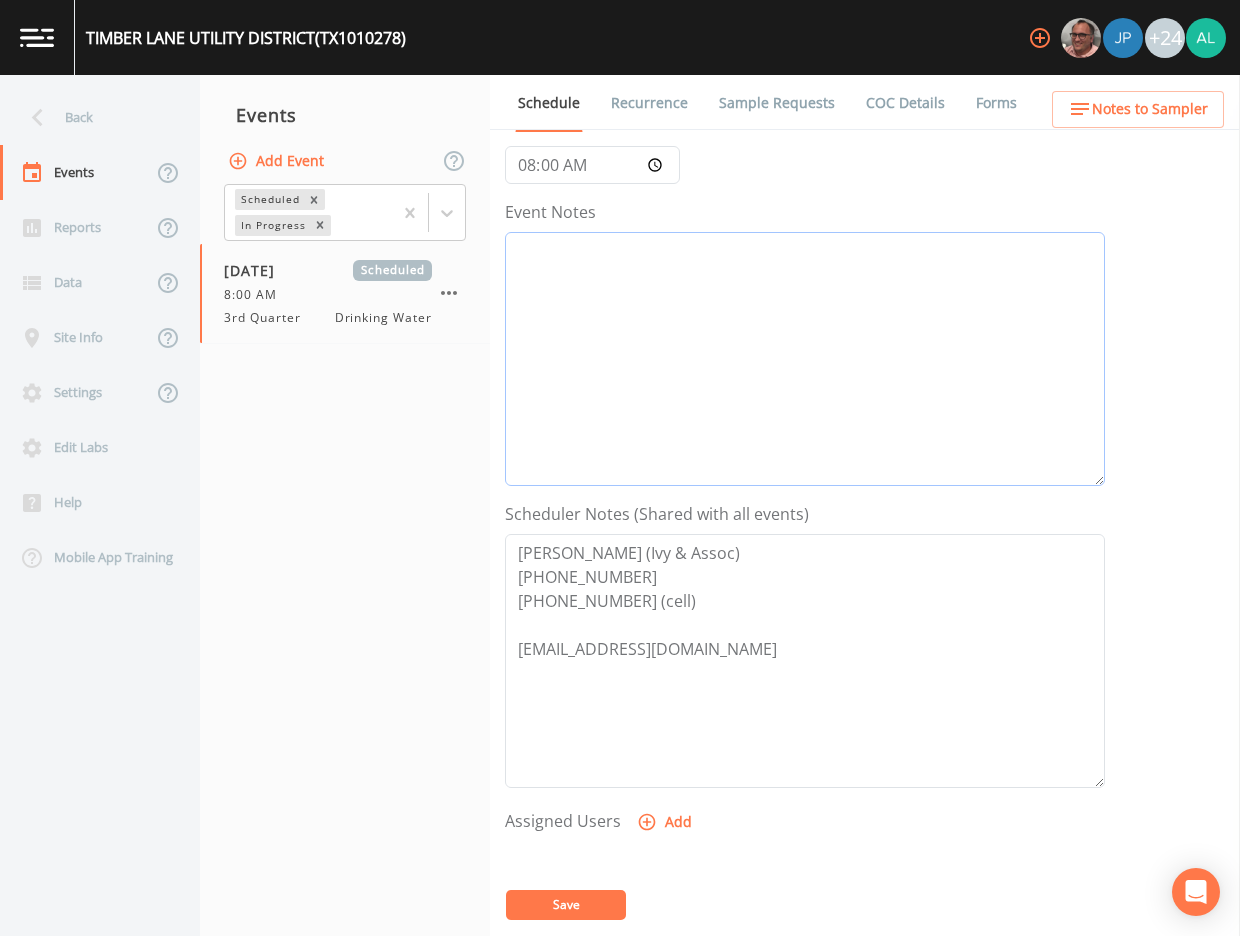 click on "Event Notes" at bounding box center [805, 359] 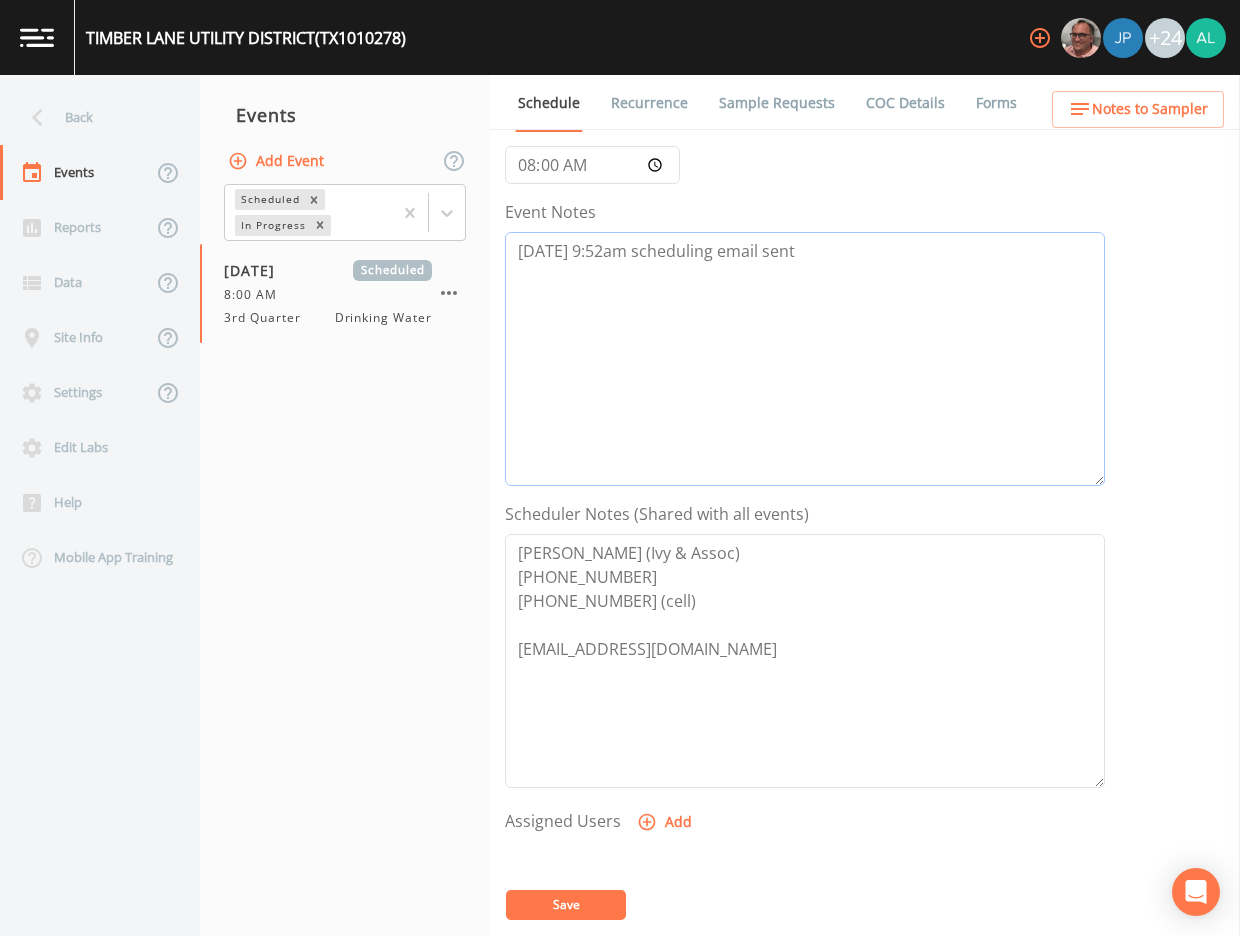type on "[DATE] 9:52am scheduling email sent" 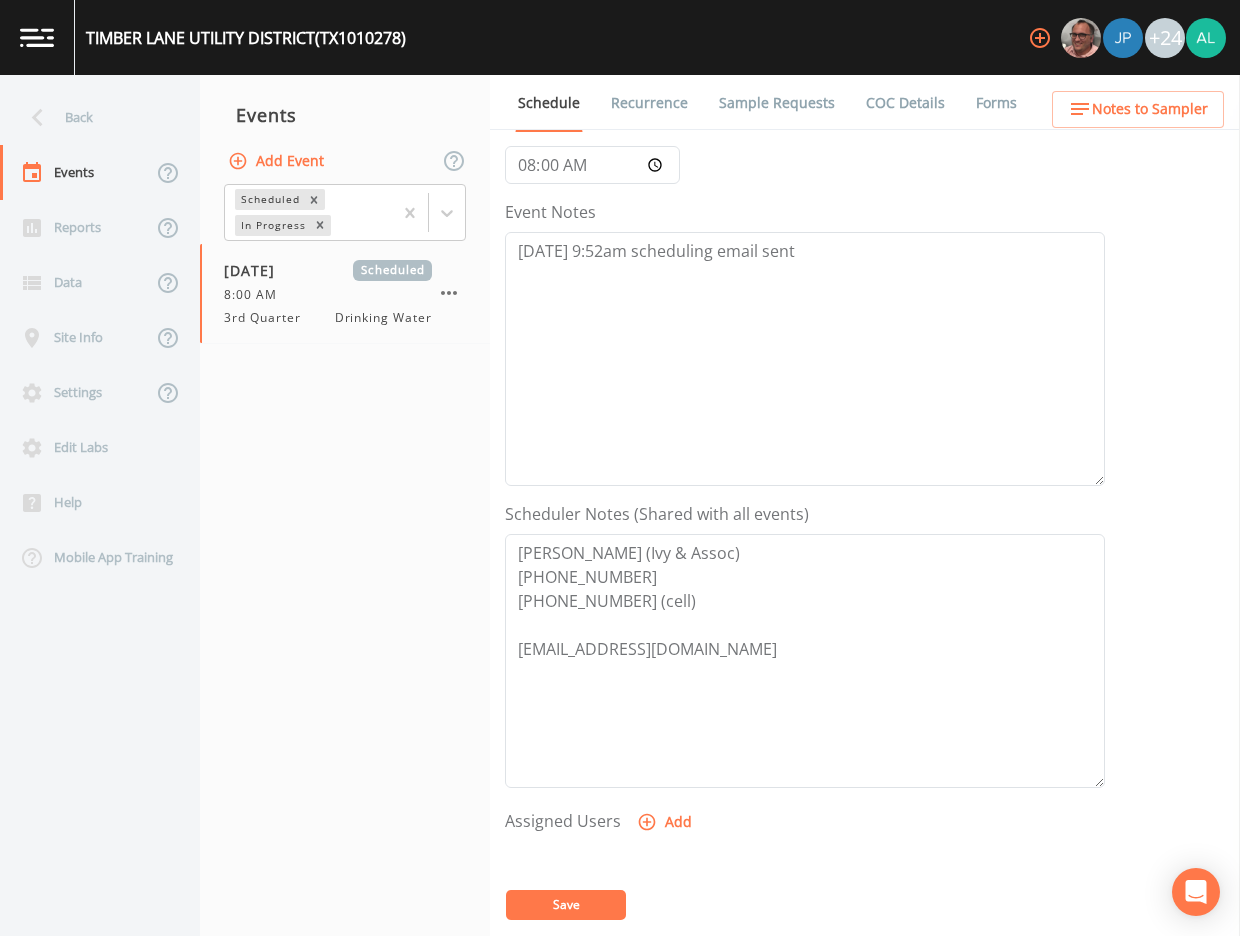 click on "Save" at bounding box center [566, 905] 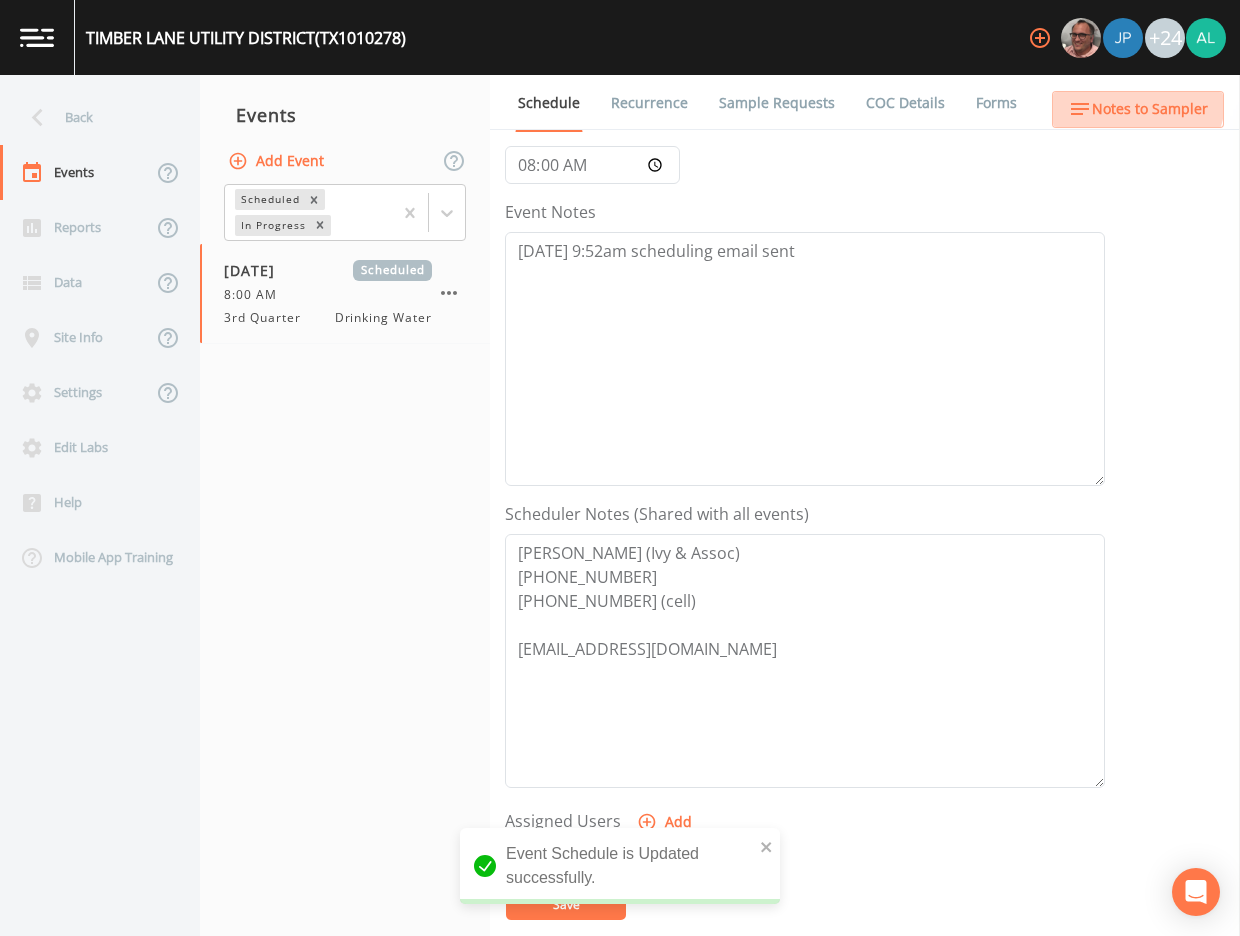 click on "Notes to Sampler" at bounding box center [1138, 109] 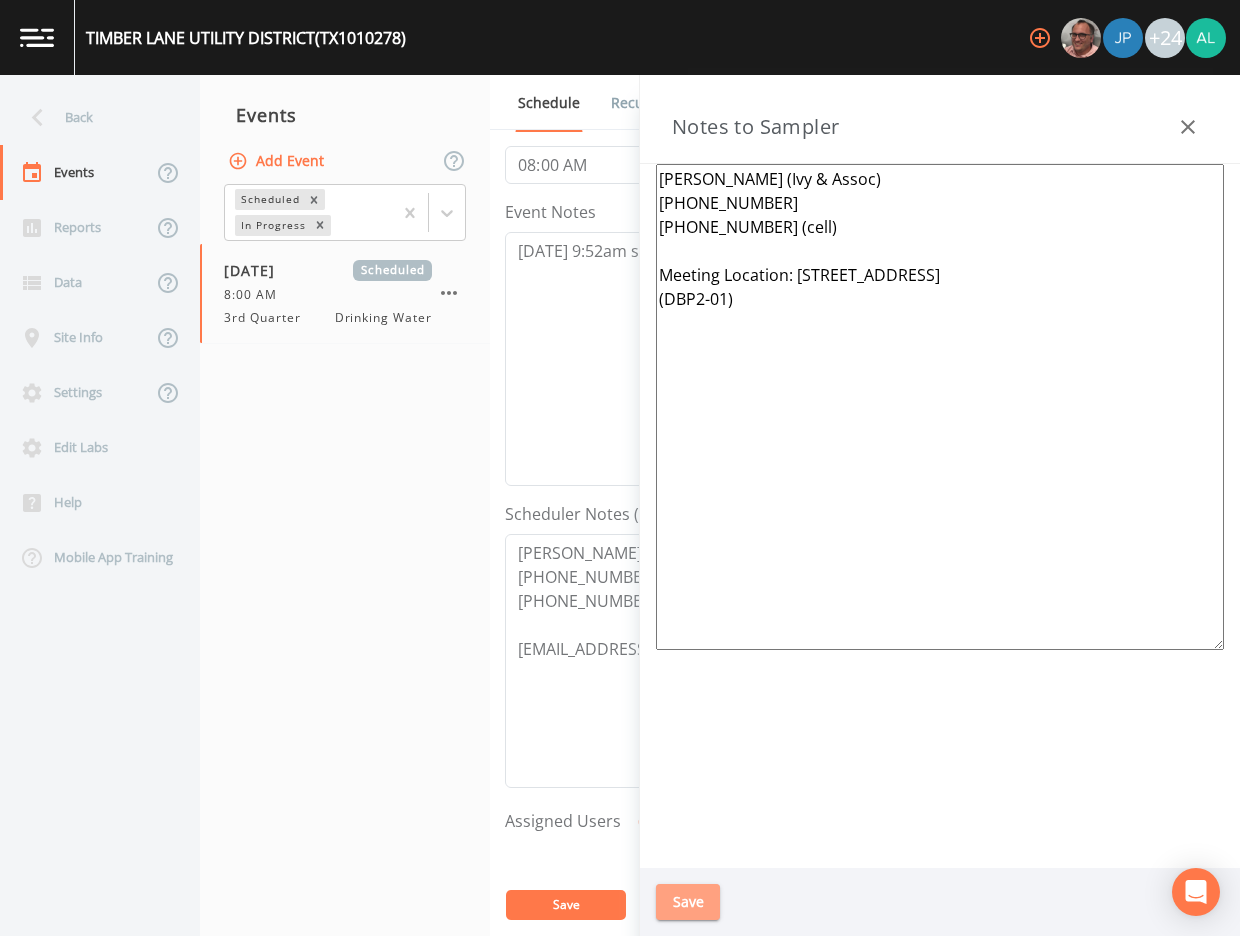 click on "Save" at bounding box center (688, 902) 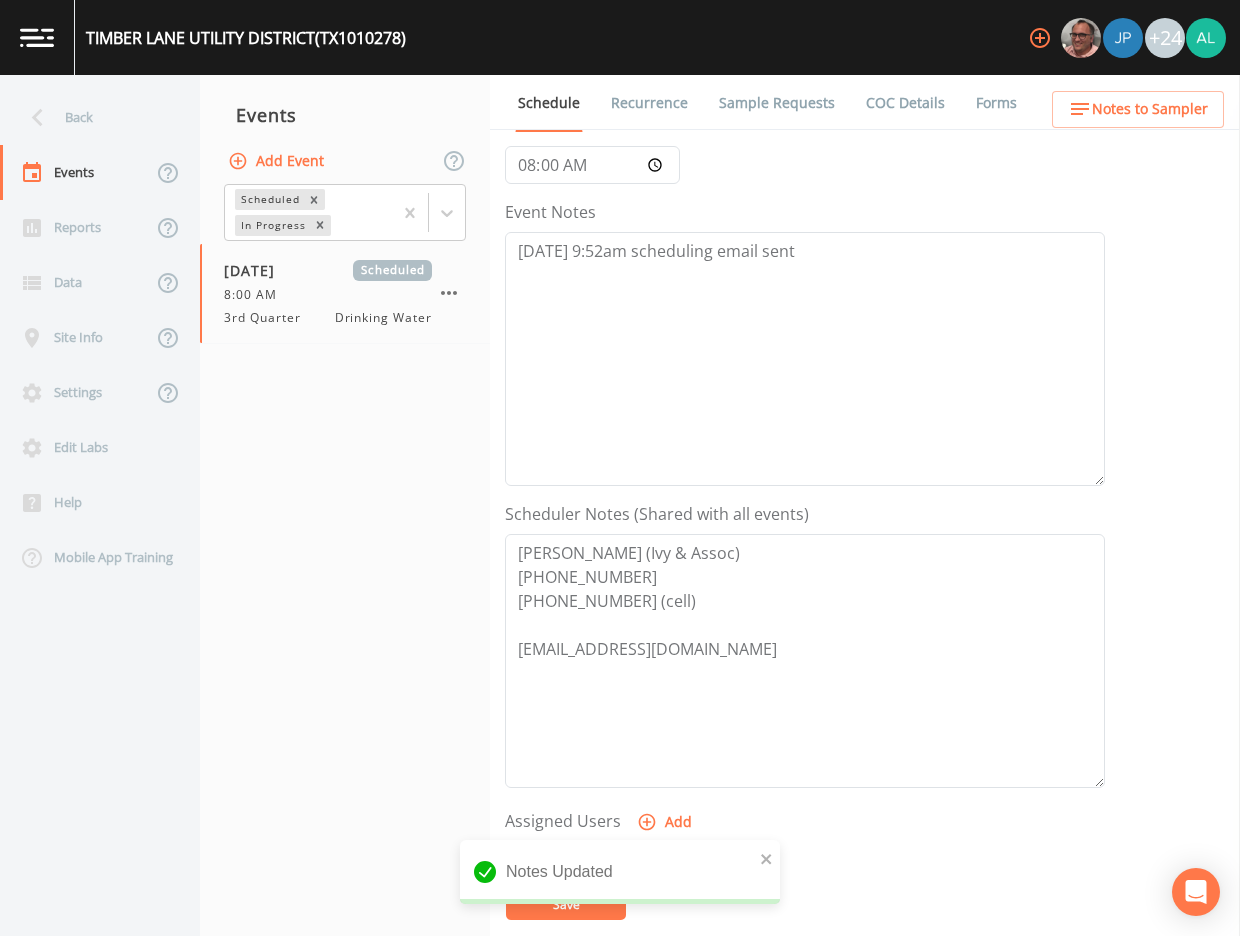click on "Notes Updated" at bounding box center (620, 880) 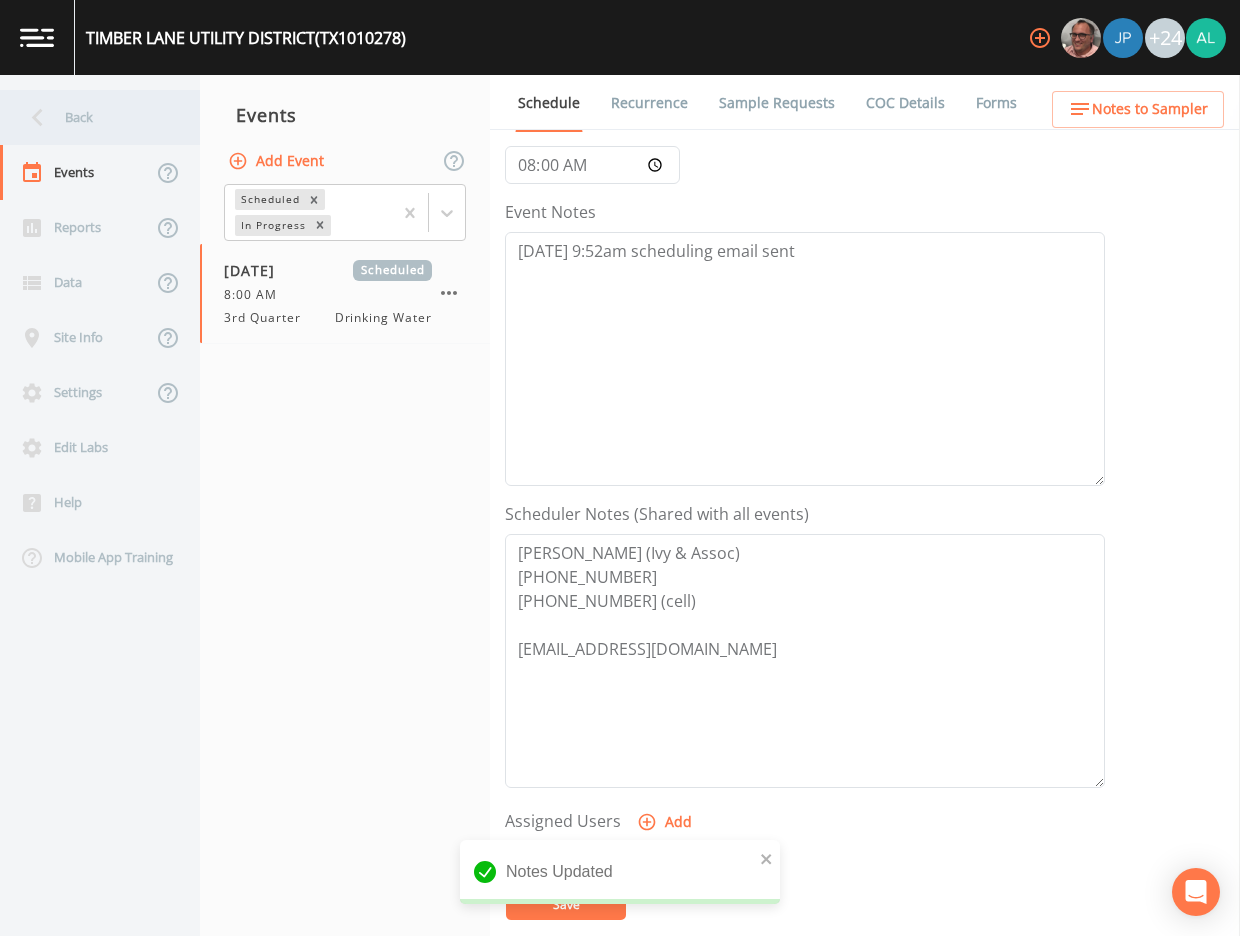 click 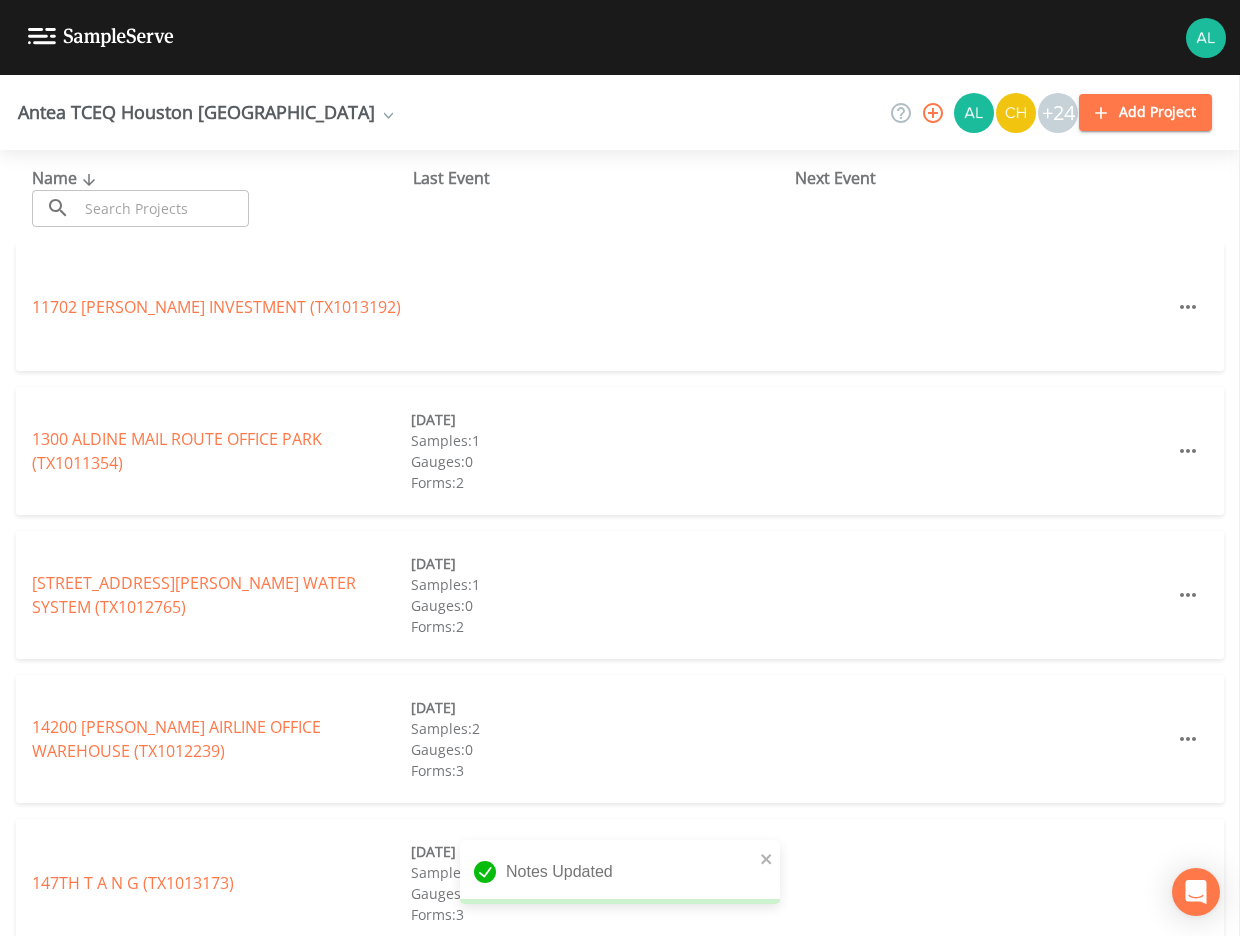 click at bounding box center (163, 208) 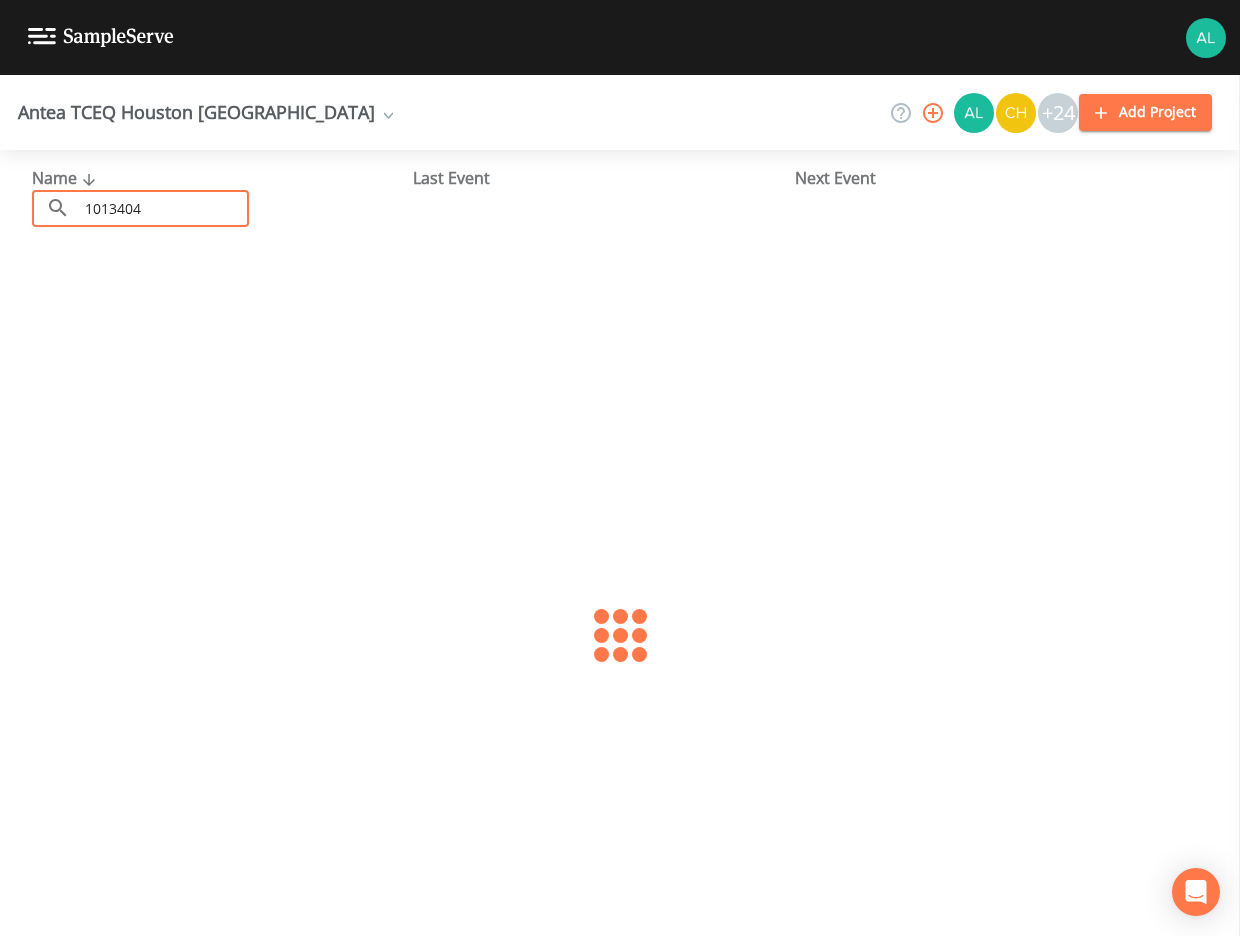 type on "1013404" 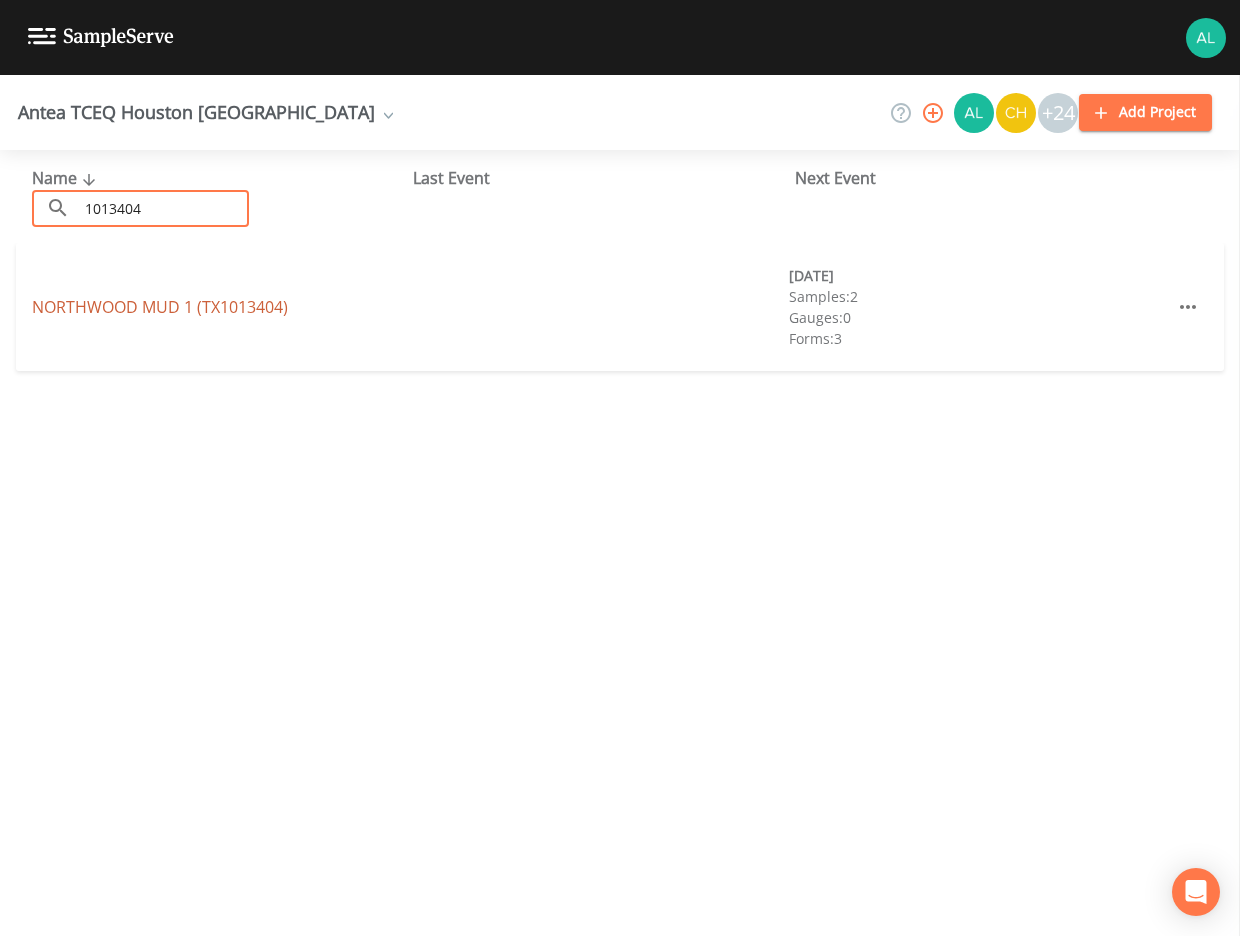 click on "[GEOGRAPHIC_DATA] 1   (TX1013404)" at bounding box center (160, 307) 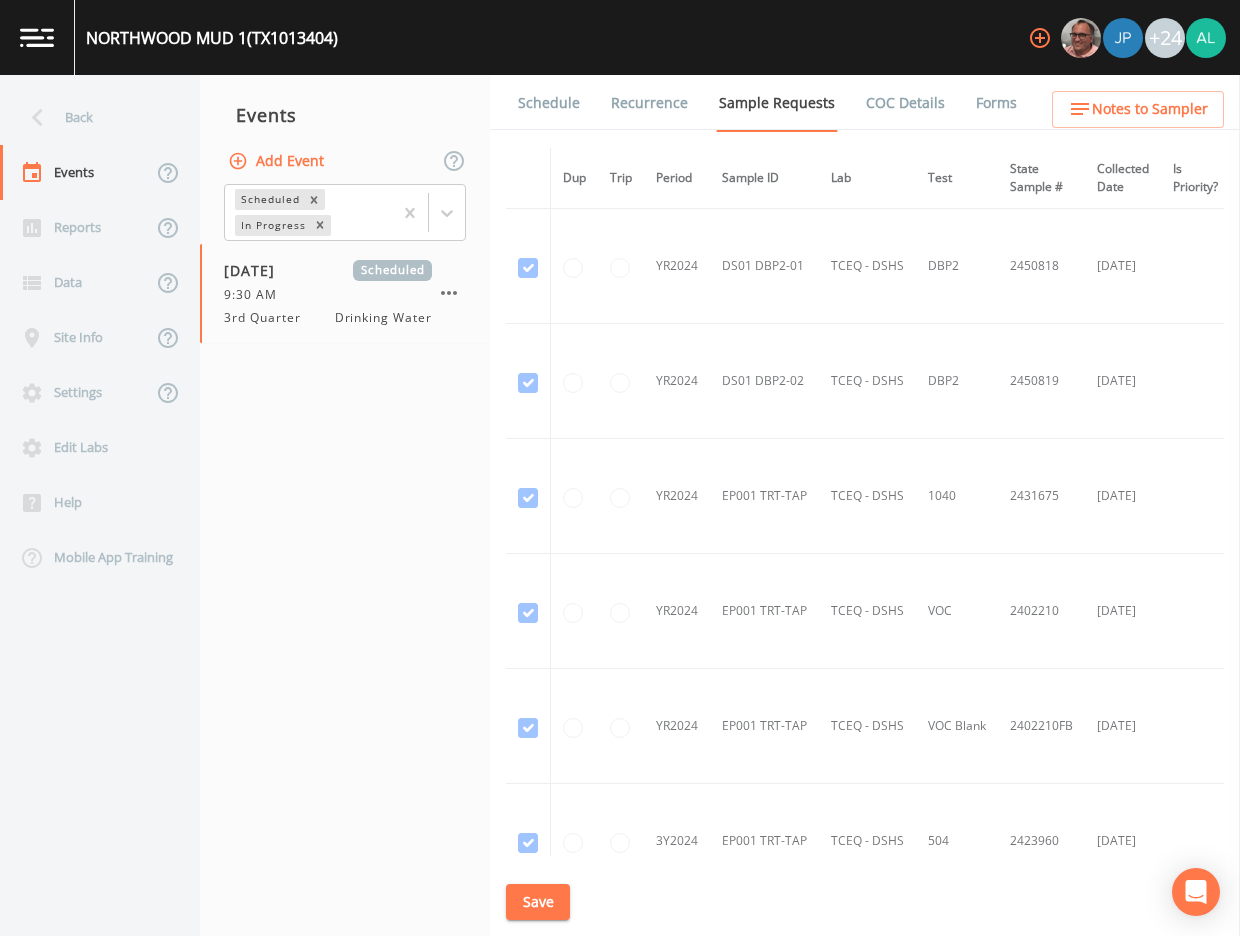 click on "Schedule" at bounding box center [549, 103] 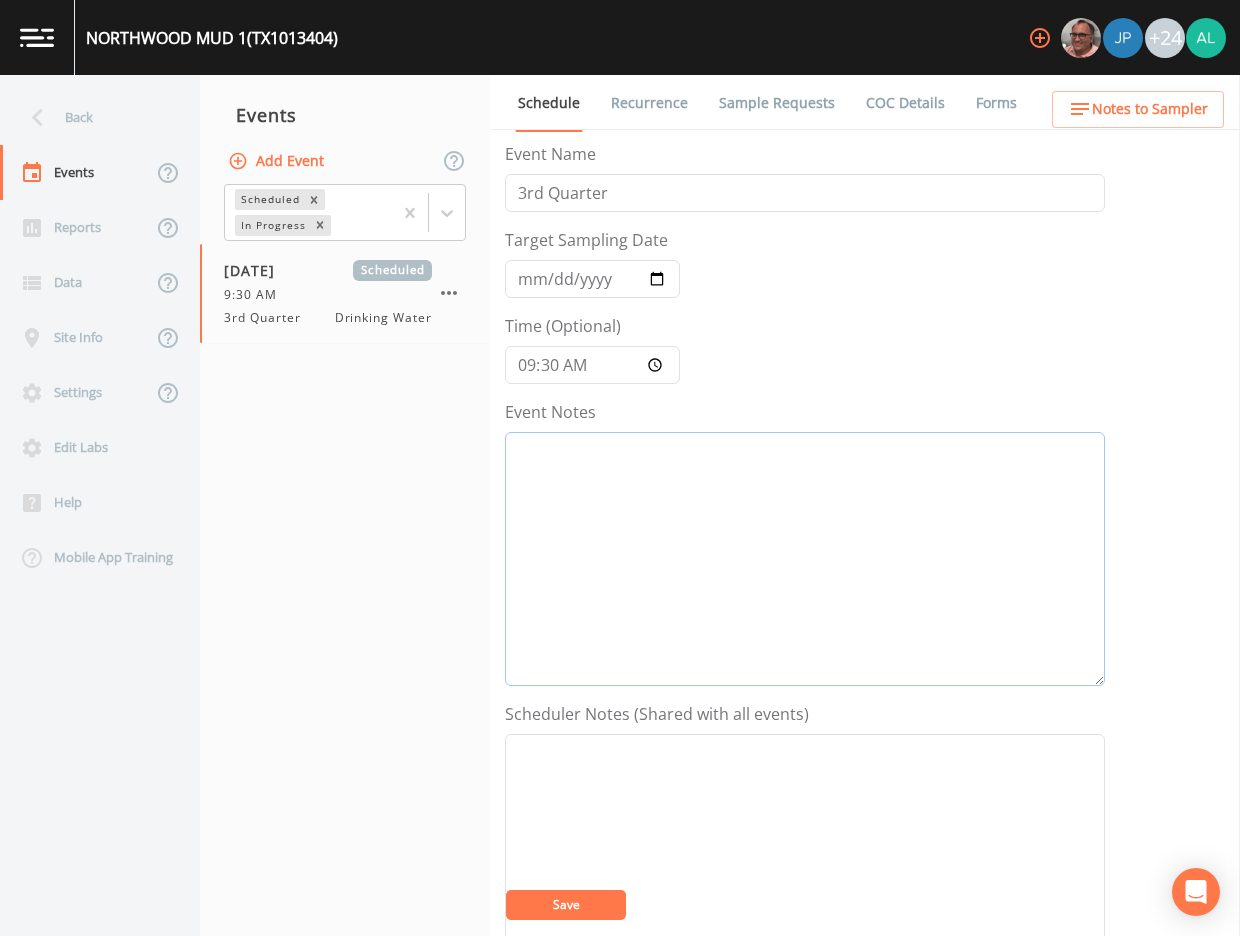 click on "Event Notes" at bounding box center [805, 559] 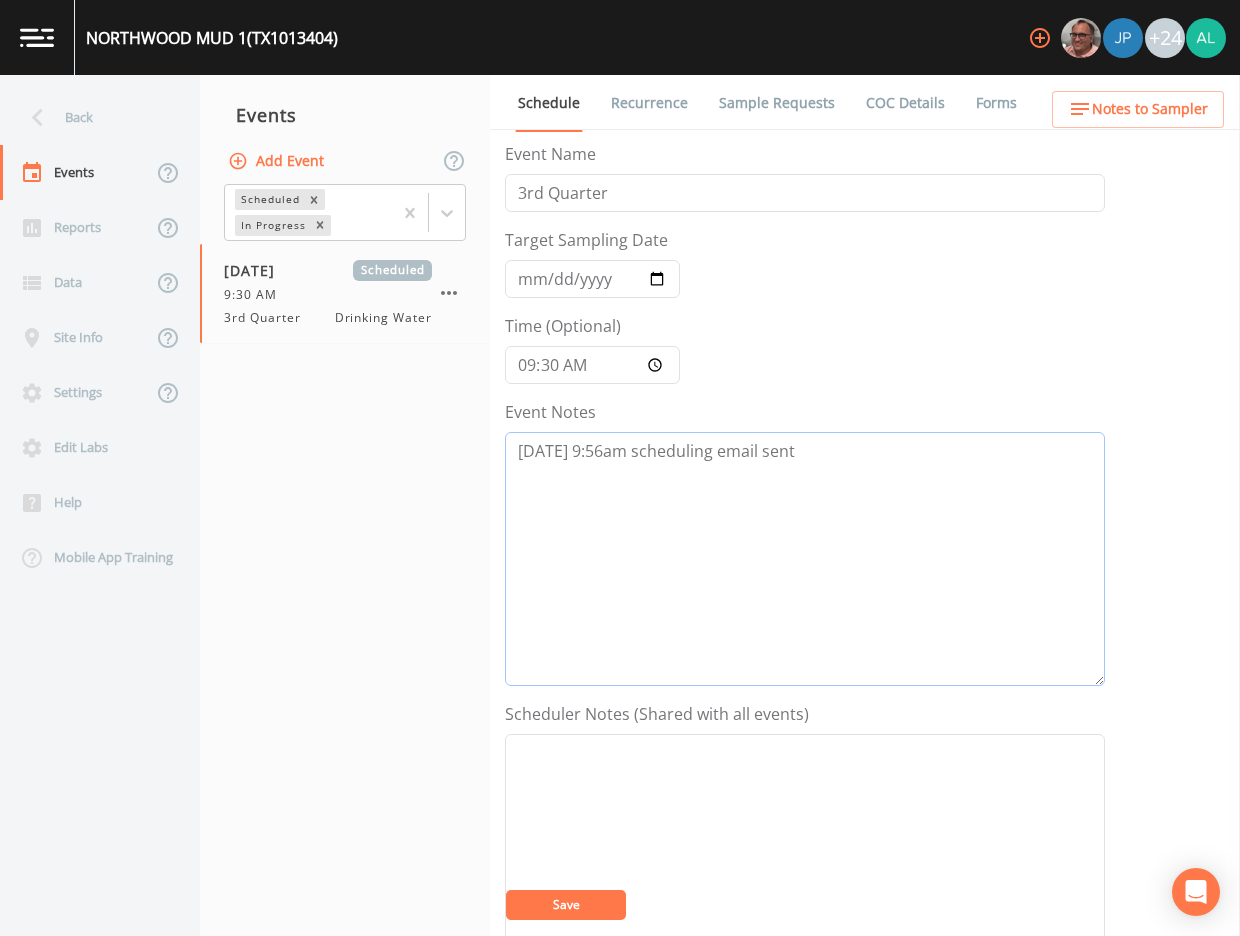 drag, startPoint x: 792, startPoint y: 448, endPoint x: 505, endPoint y: 462, distance: 287.34125 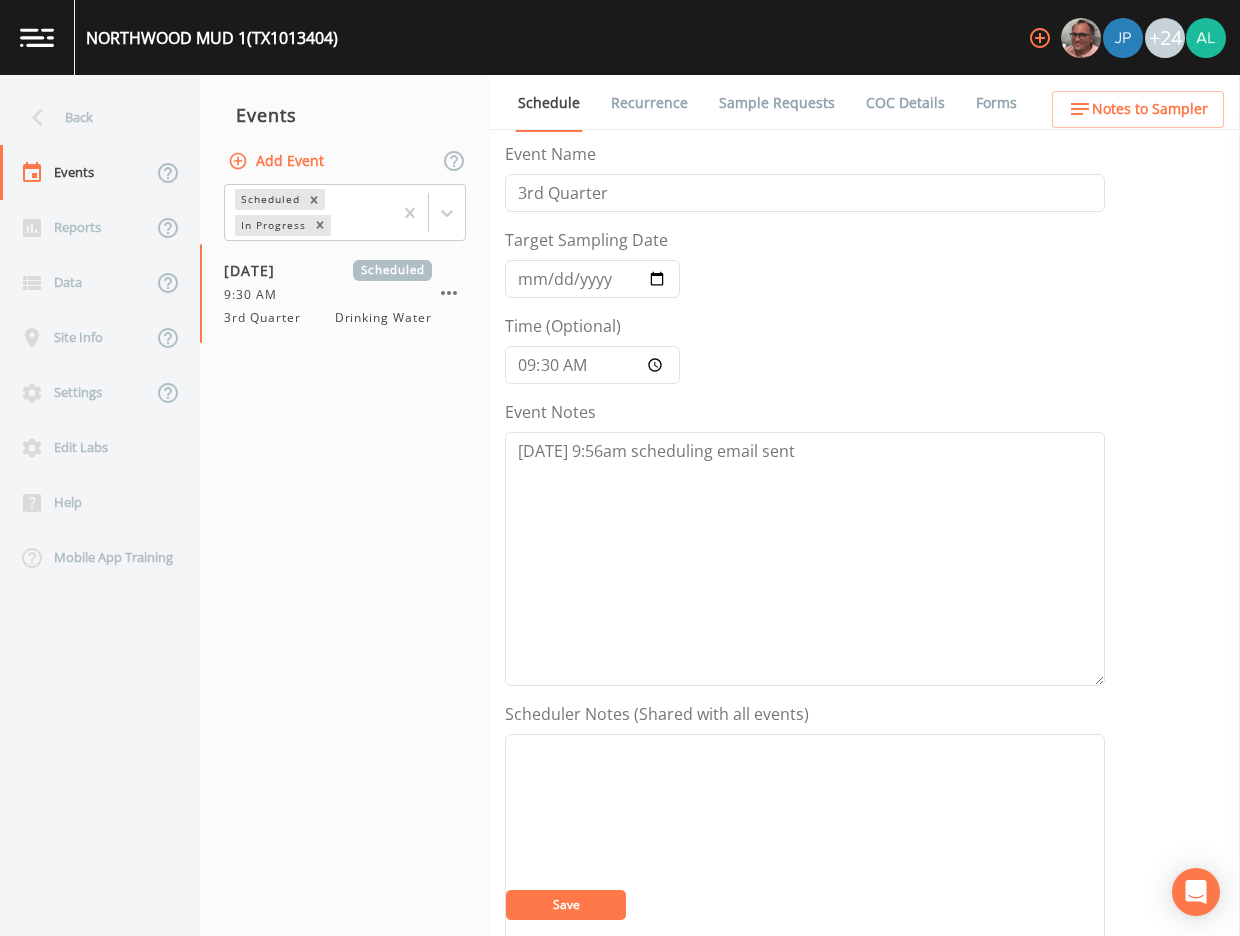 click on "Save" at bounding box center [566, 905] 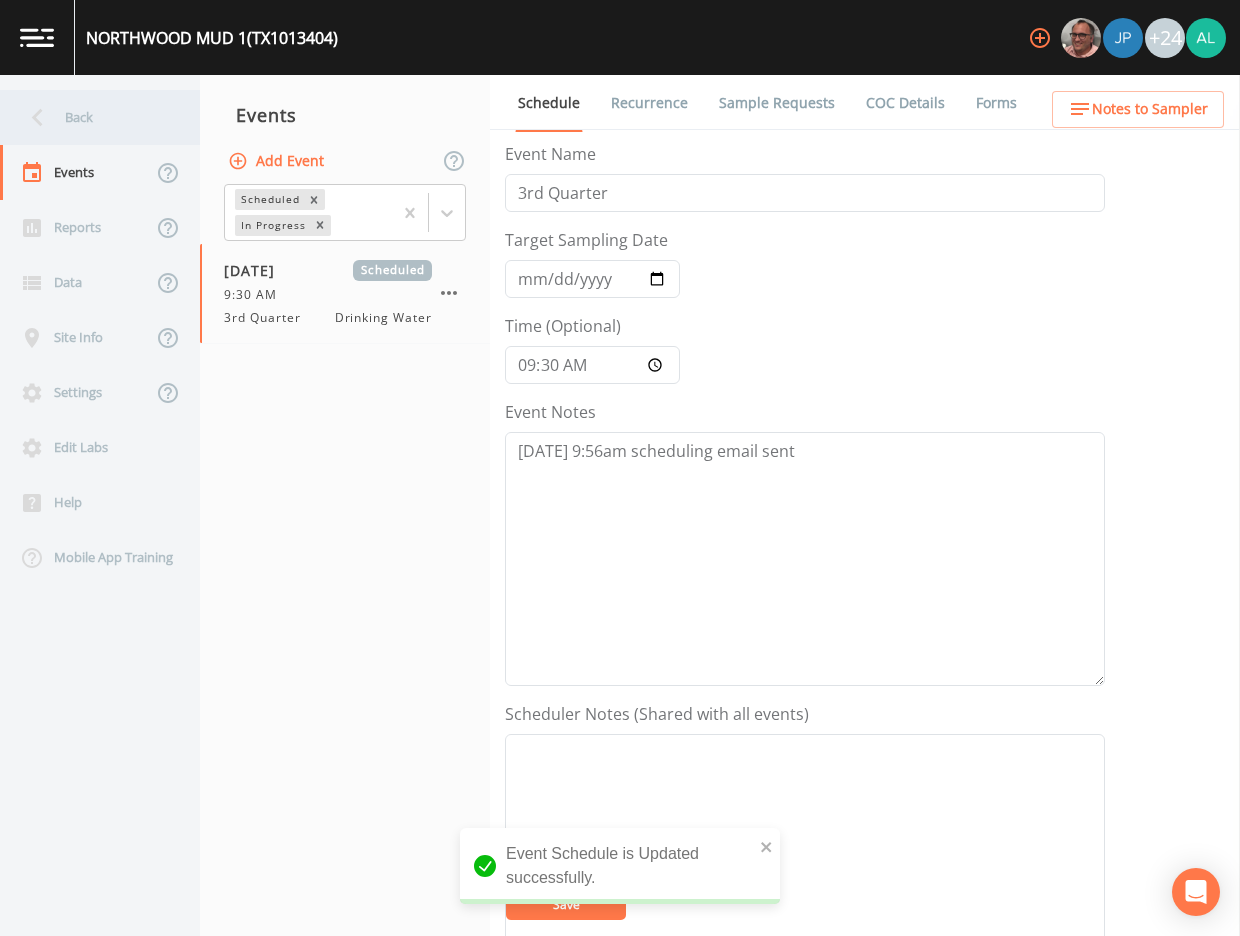 click on "Back" at bounding box center (90, 117) 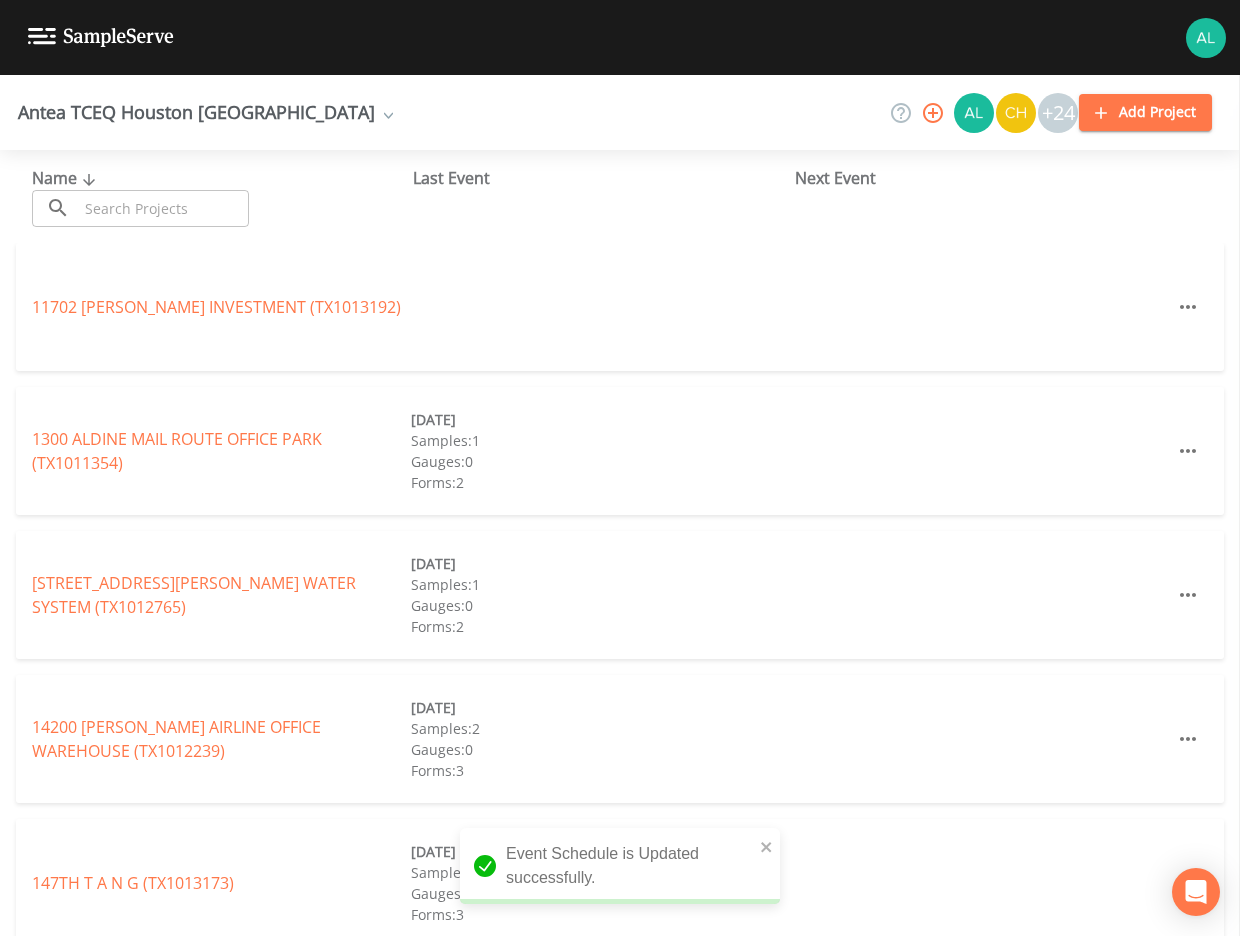 click at bounding box center [163, 208] 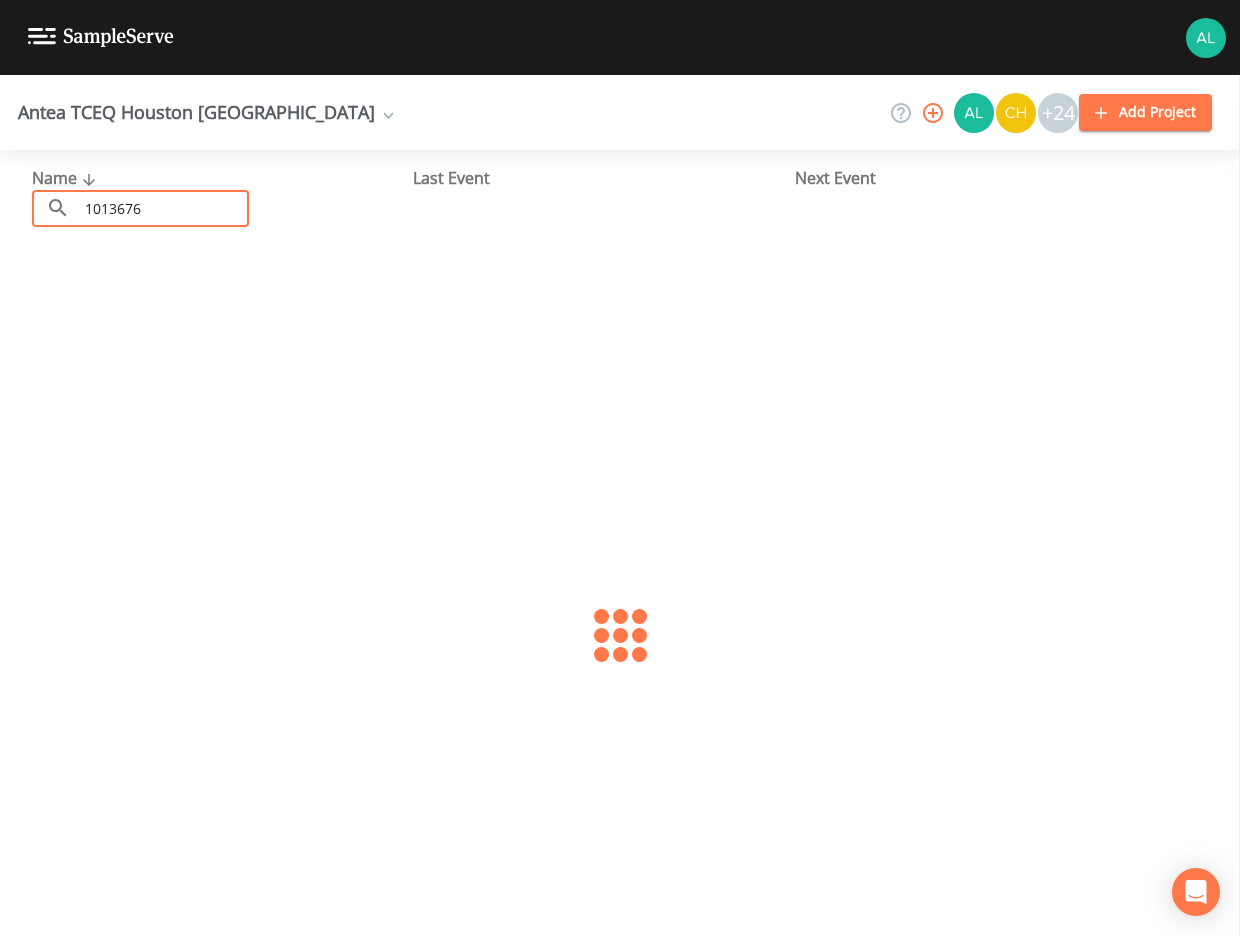 type on "1013676" 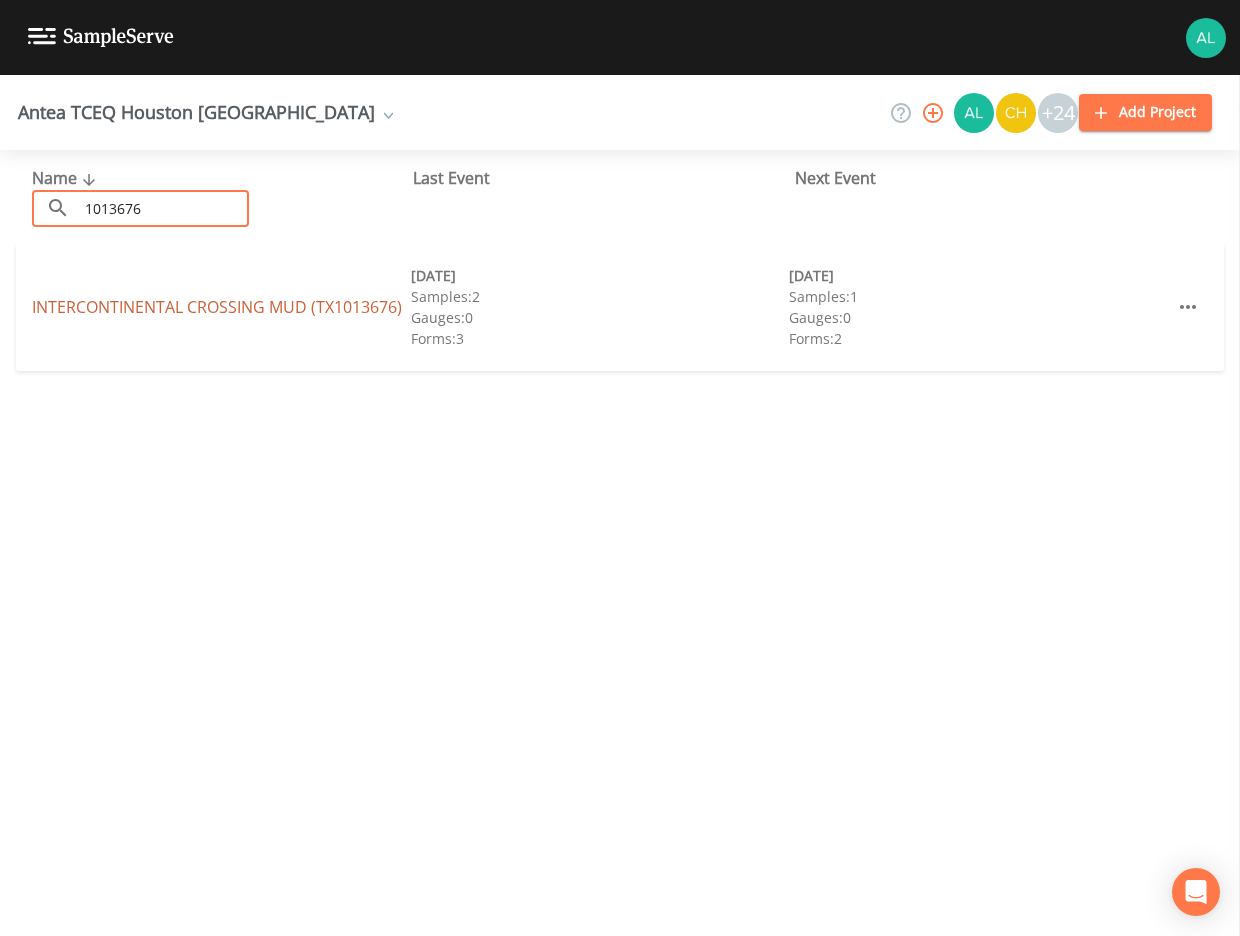 click on "[GEOGRAPHIC_DATA]   (TX1013676)" at bounding box center (217, 307) 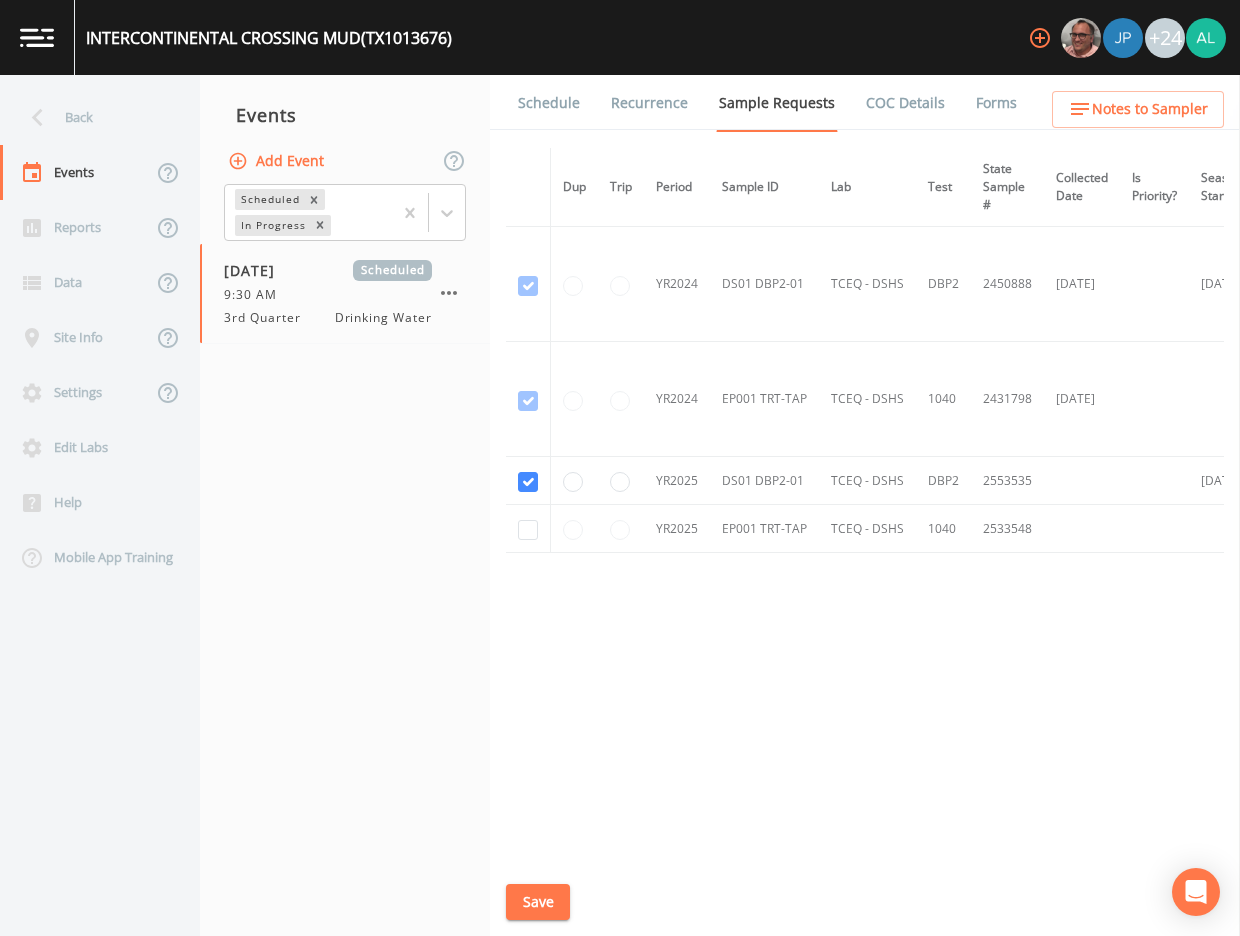 click on "Schedule" at bounding box center (549, 103) 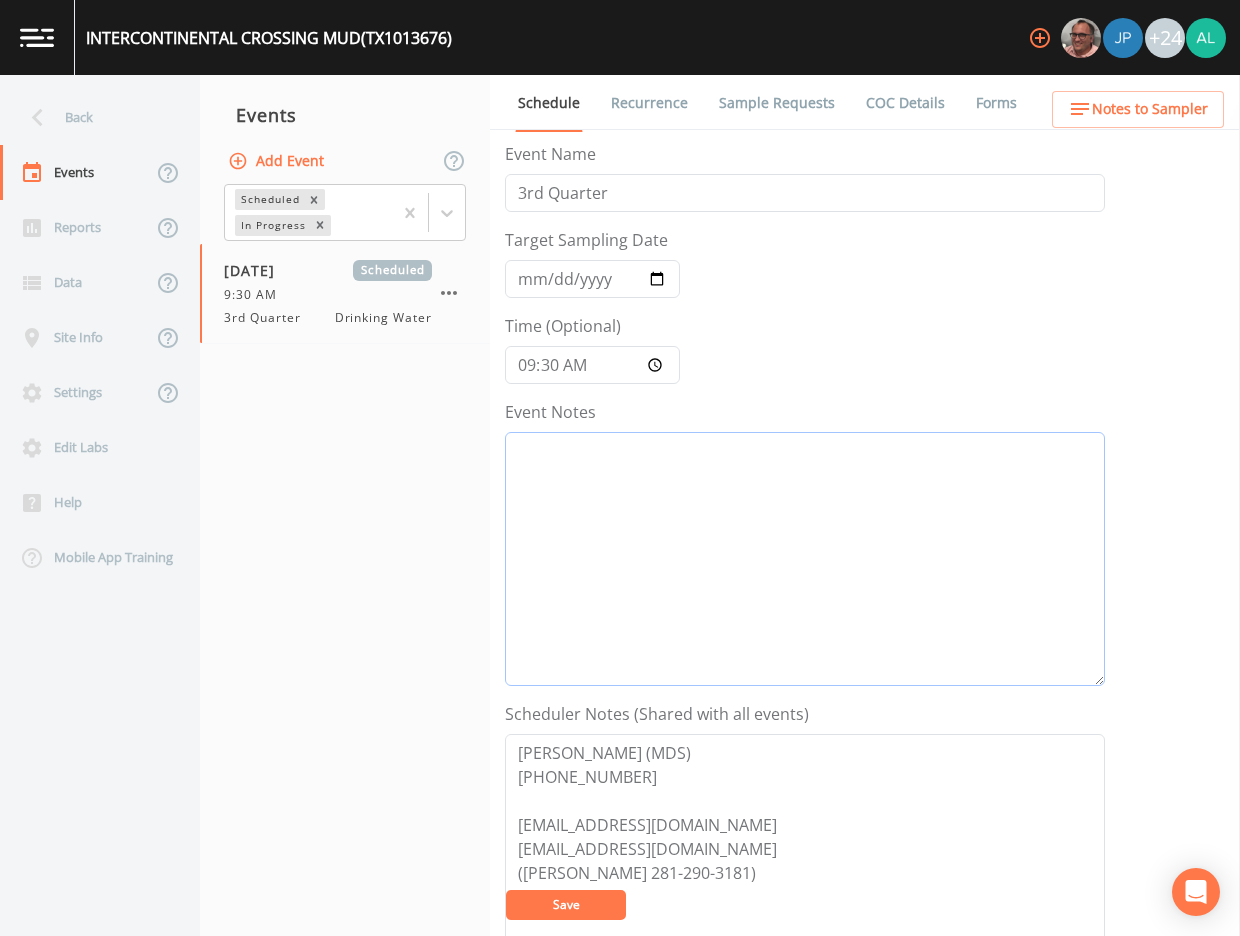 click on "Event Notes" at bounding box center [805, 559] 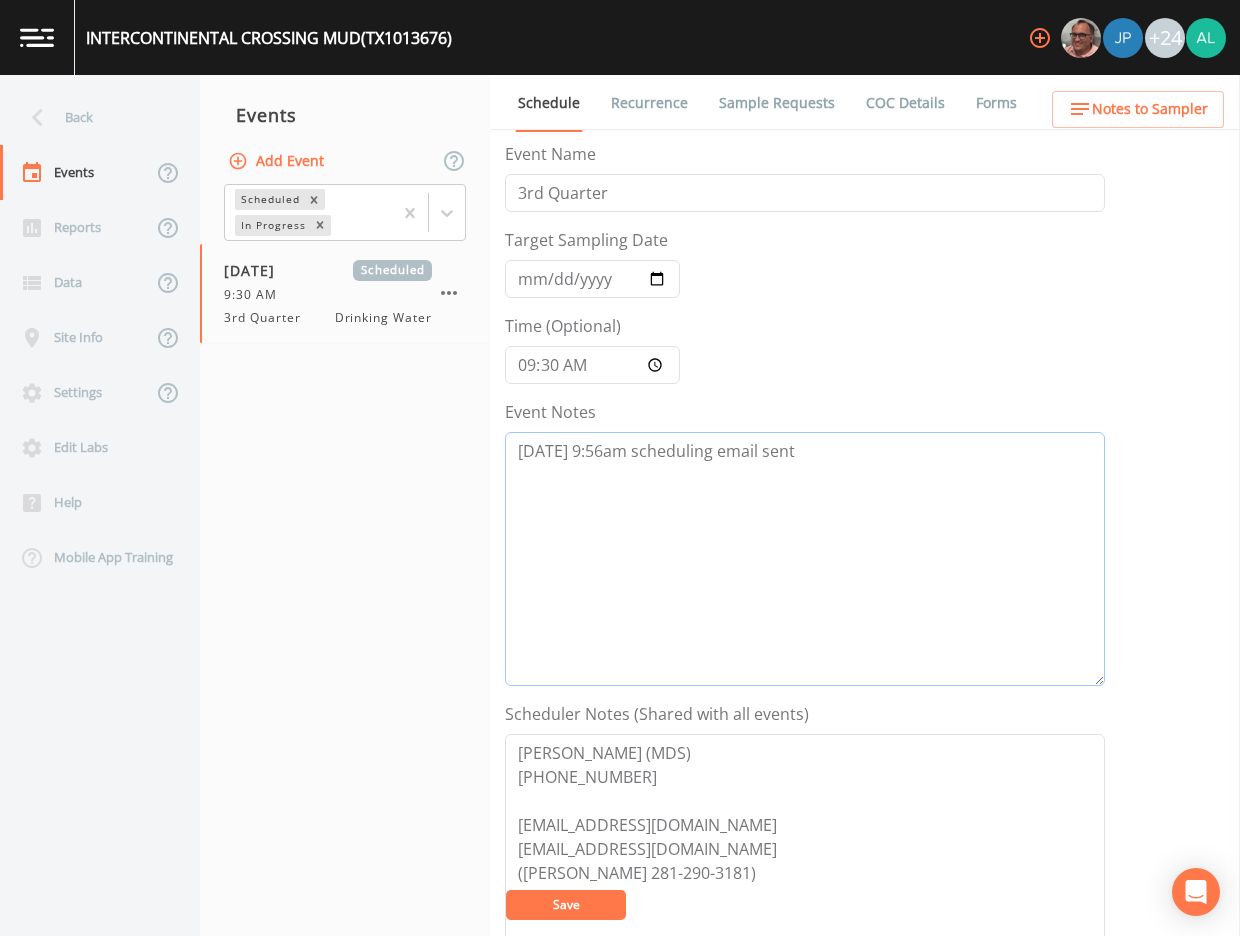 type on "[DATE] 9:56am scheduling email sent" 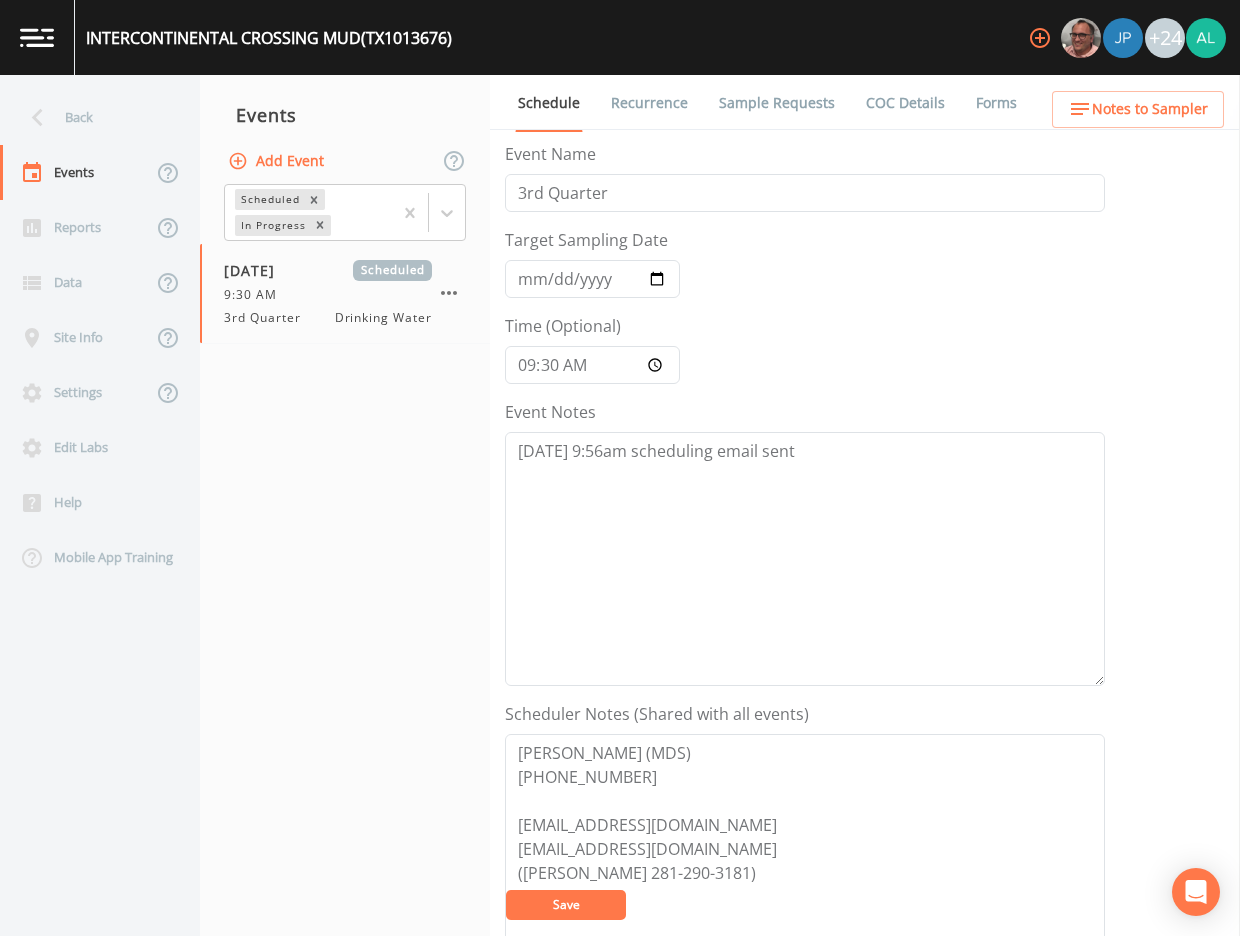 click on "Save" at bounding box center (566, 904) 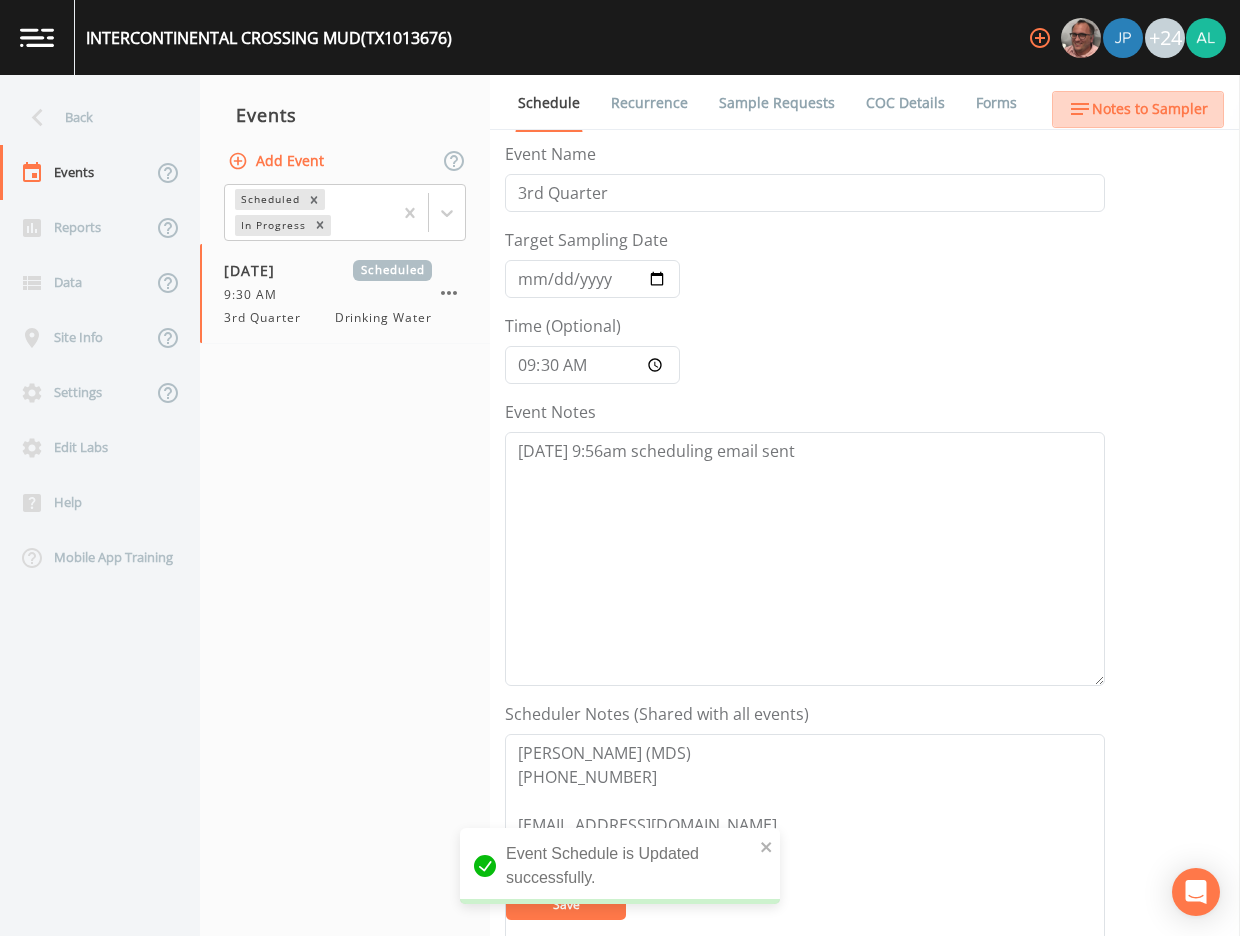 click on "Notes to Sampler" at bounding box center [1138, 109] 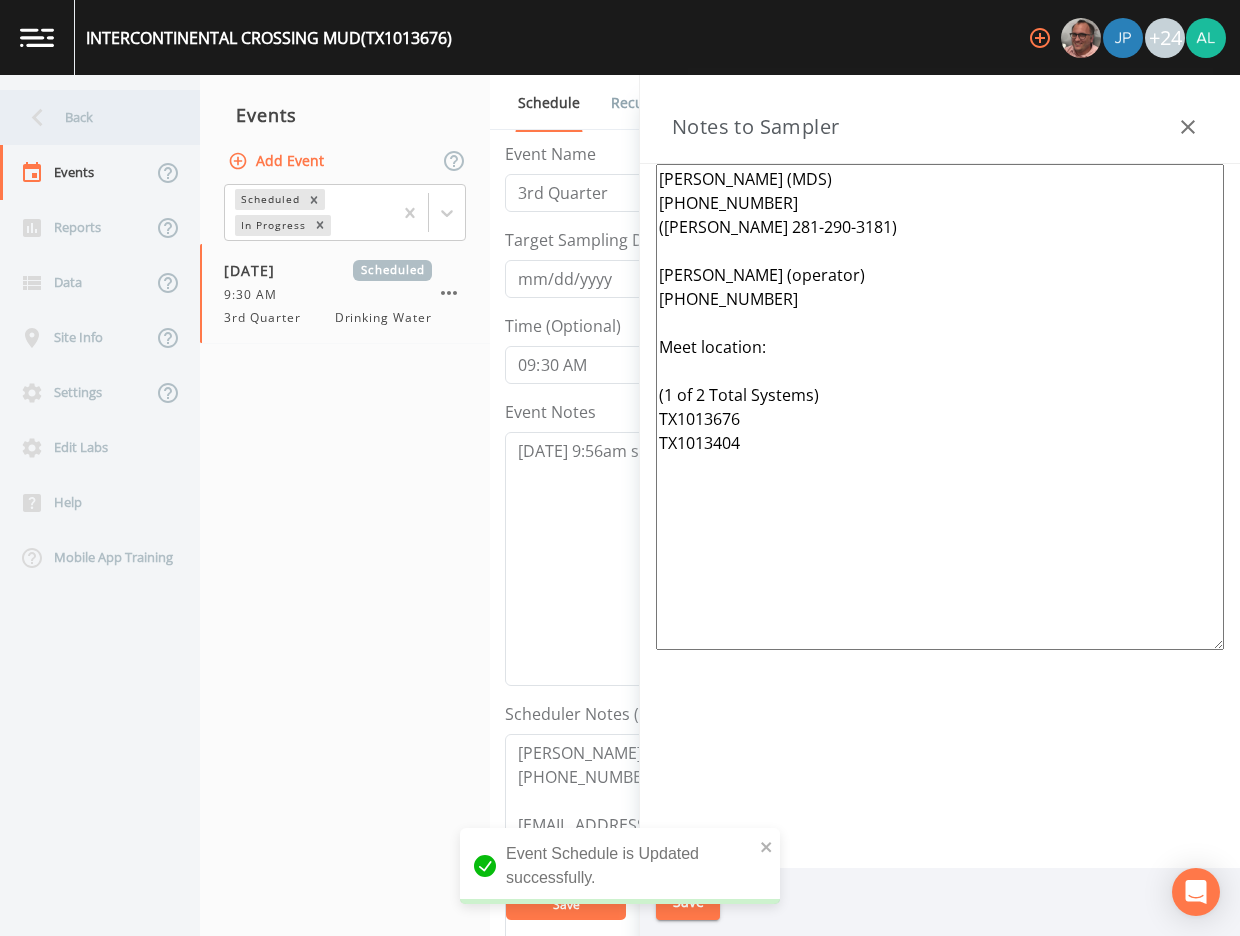click on "Back" at bounding box center (90, 117) 